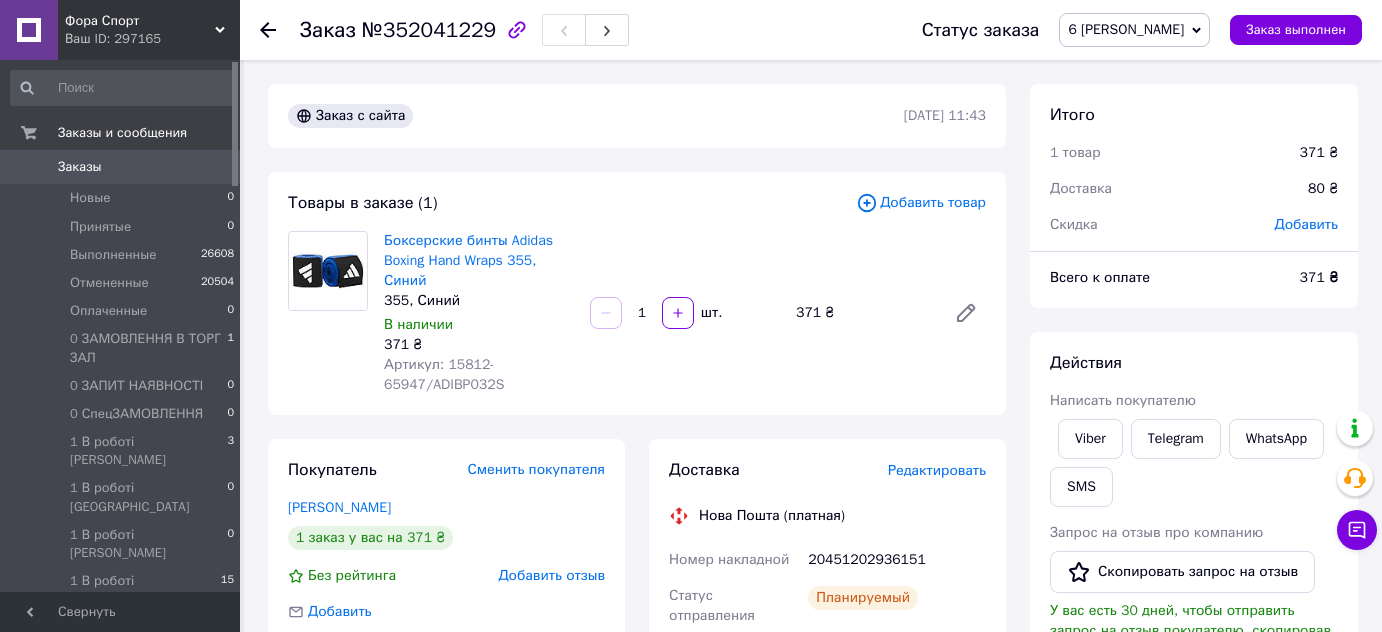 scroll, scrollTop: 0, scrollLeft: 0, axis: both 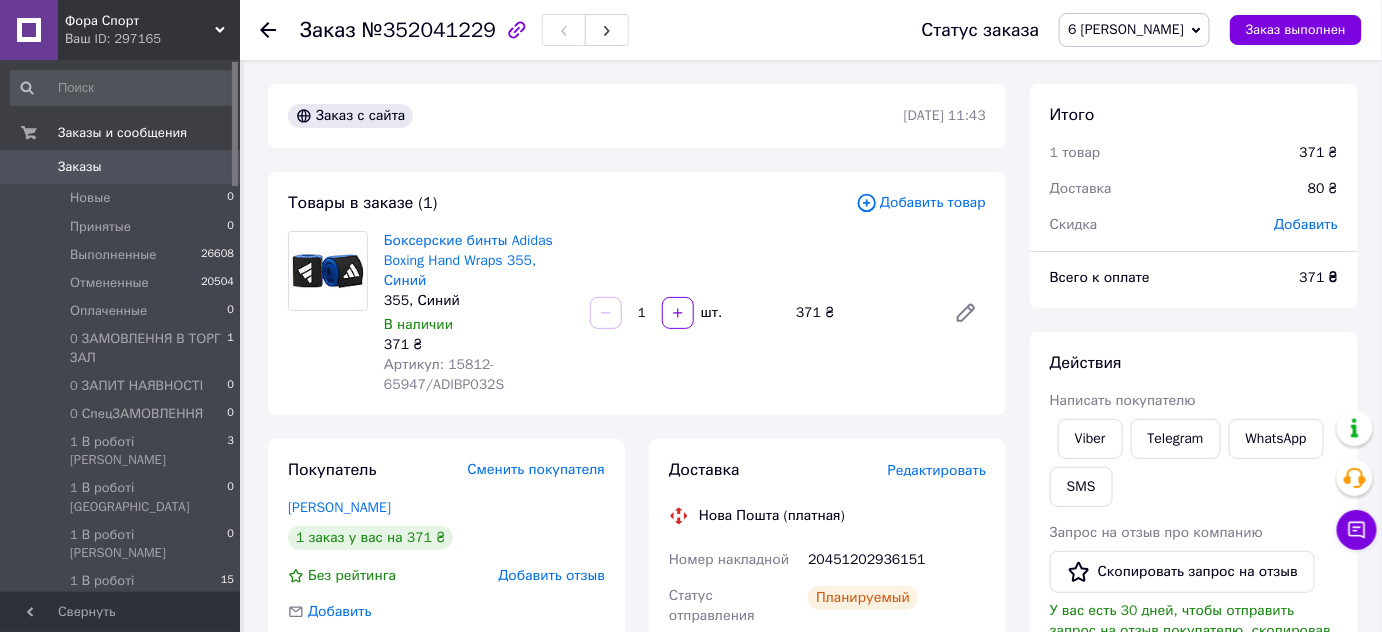 click 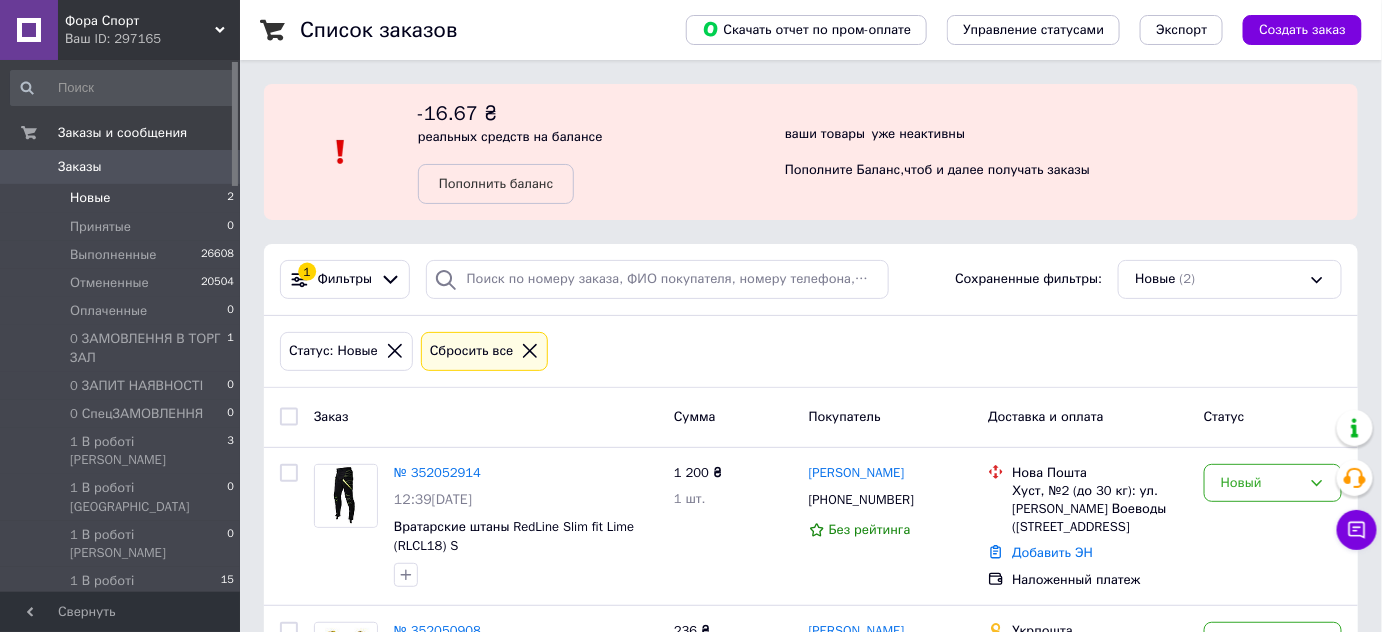 click 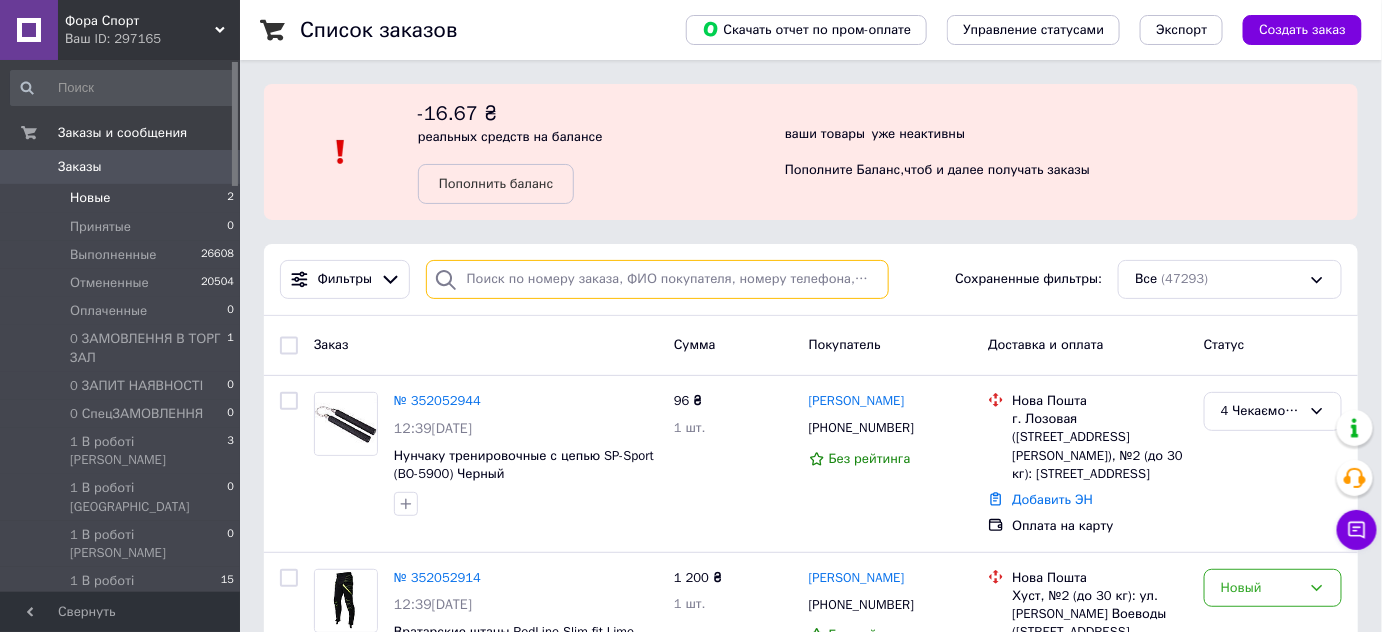 click at bounding box center [657, 279] 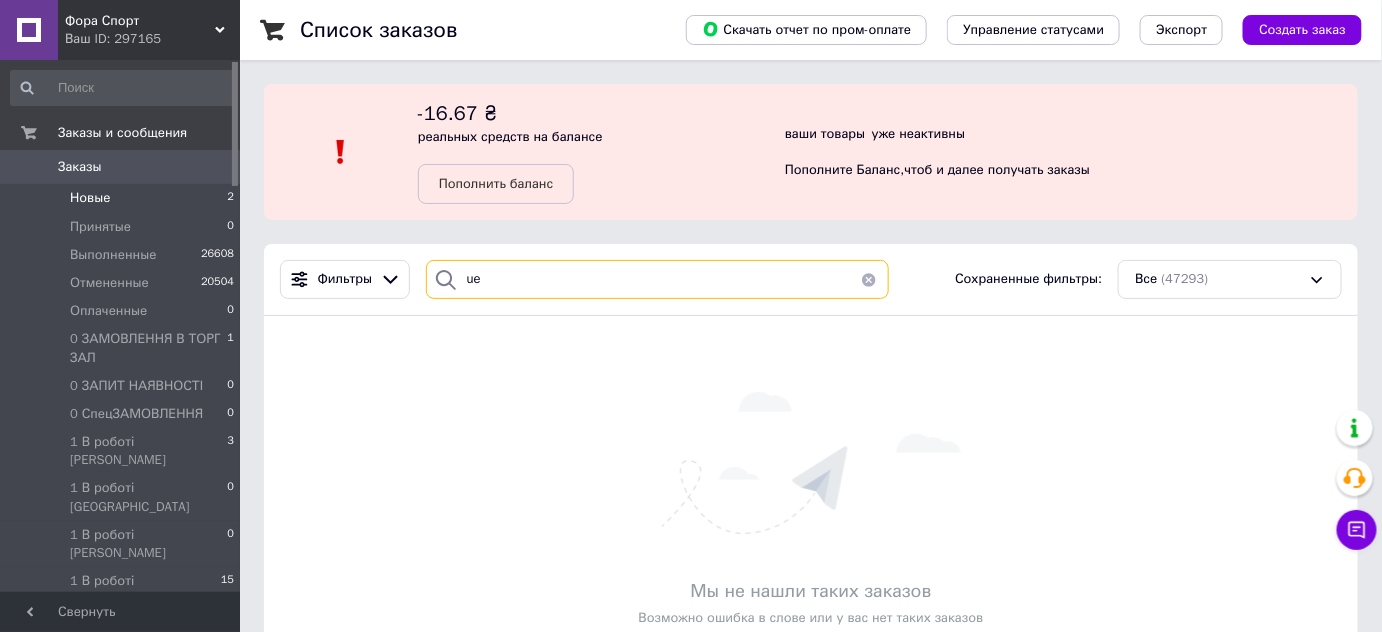 type on "u" 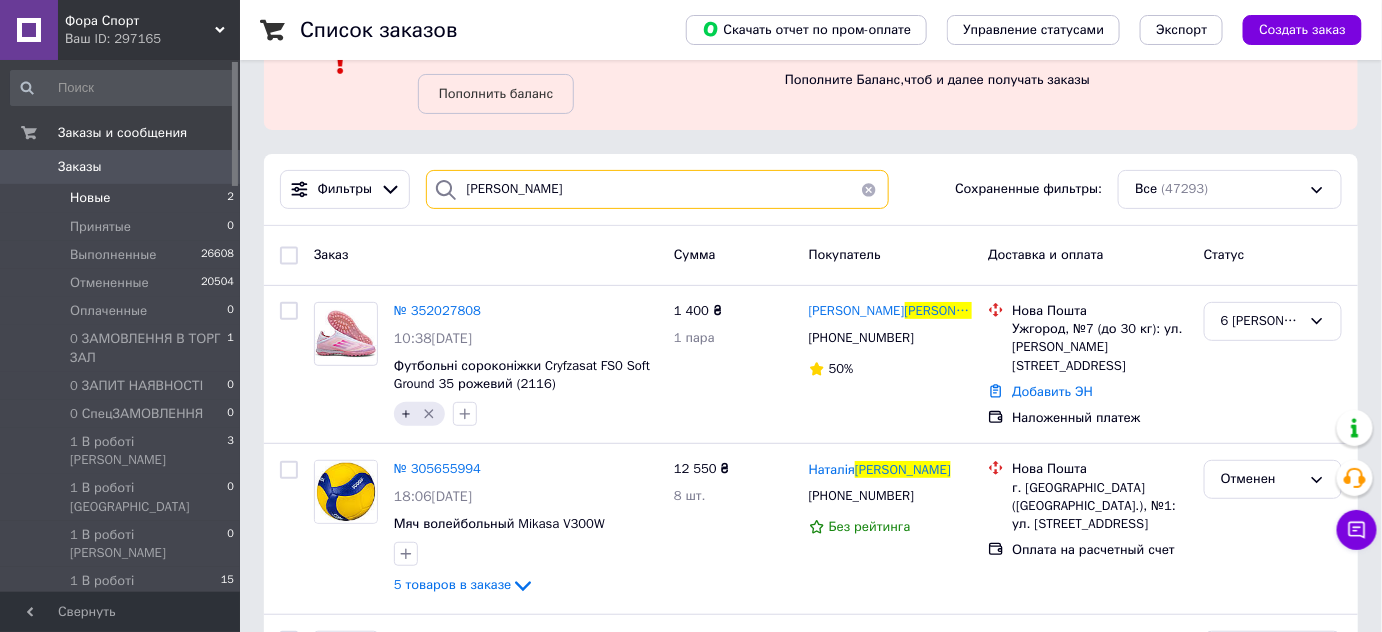 scroll, scrollTop: 181, scrollLeft: 0, axis: vertical 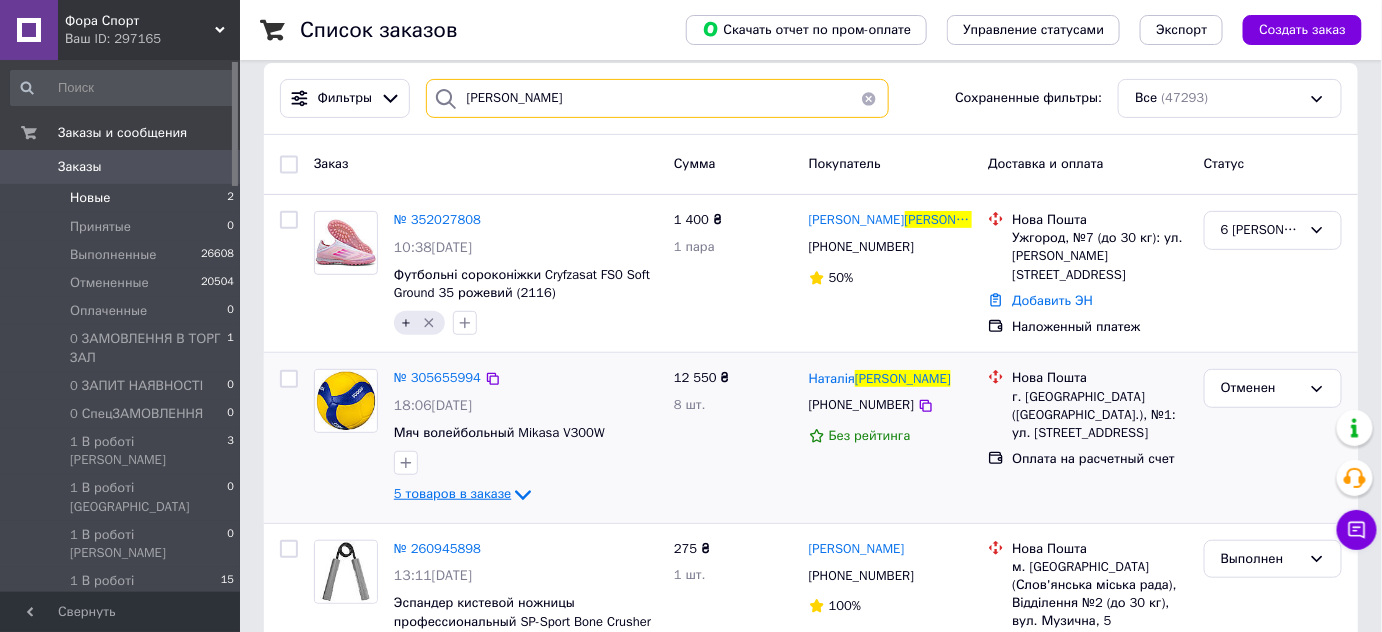 type on "гуріна" 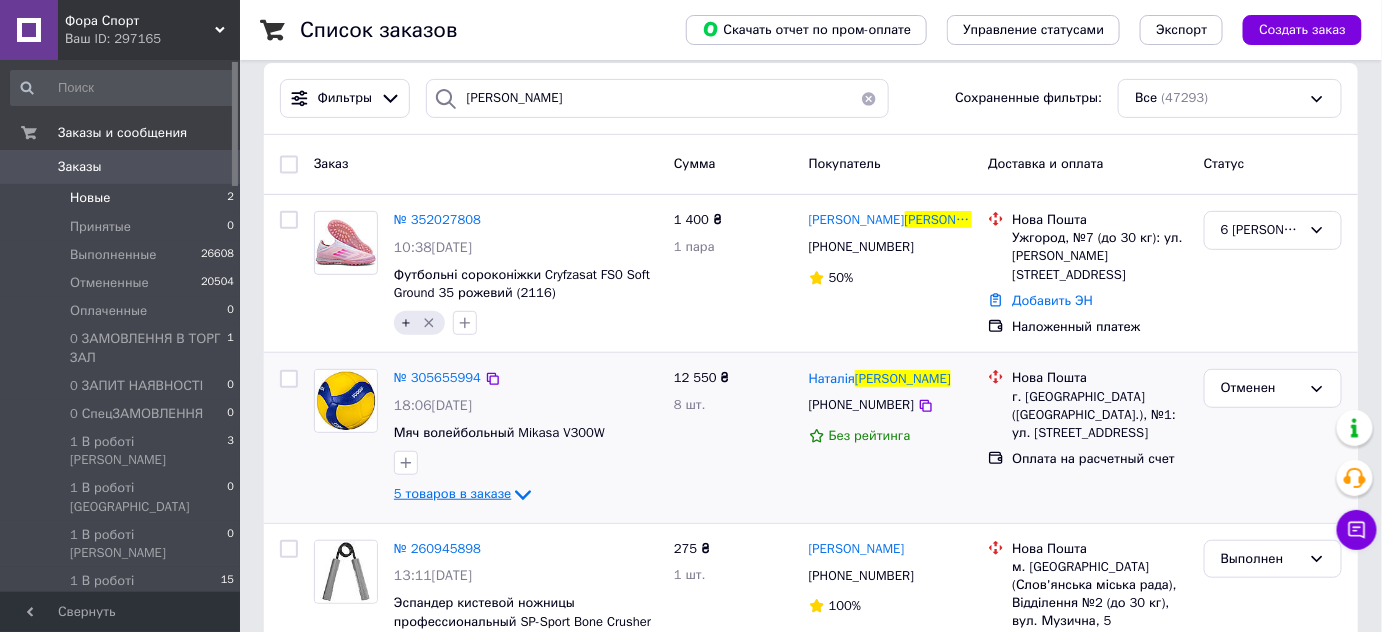 click on "5 товаров в заказе" at bounding box center (452, 493) 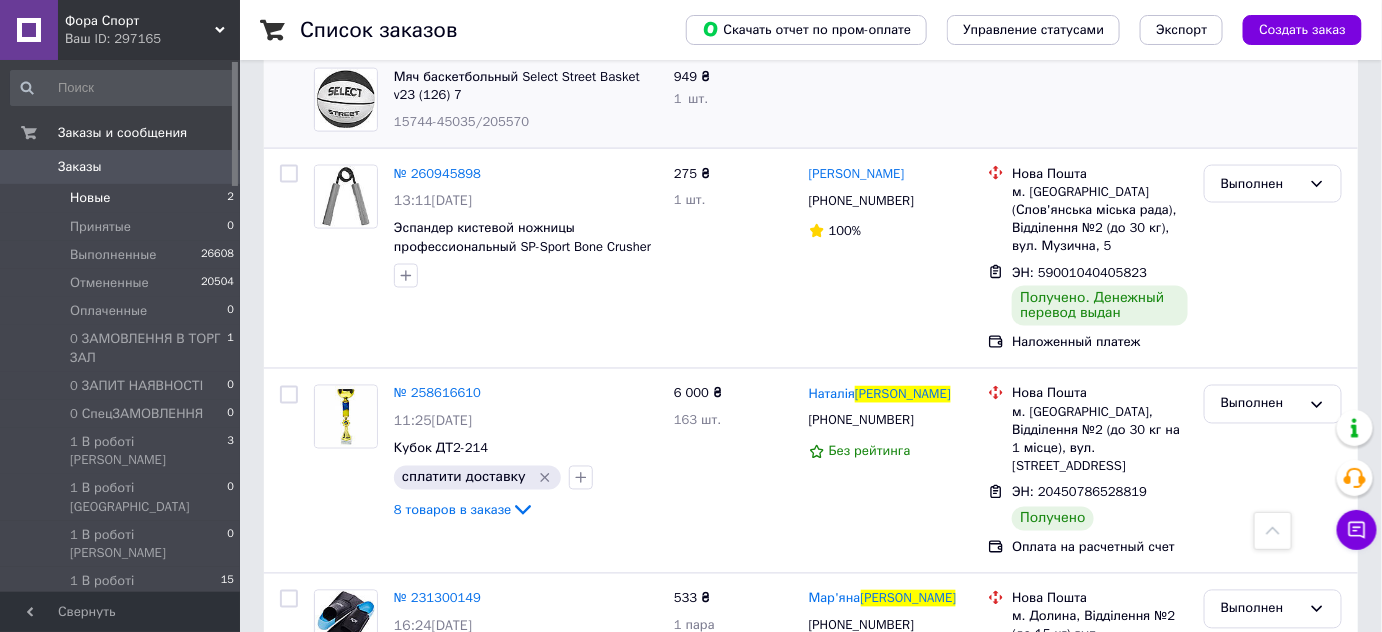 scroll, scrollTop: 1000, scrollLeft: 0, axis: vertical 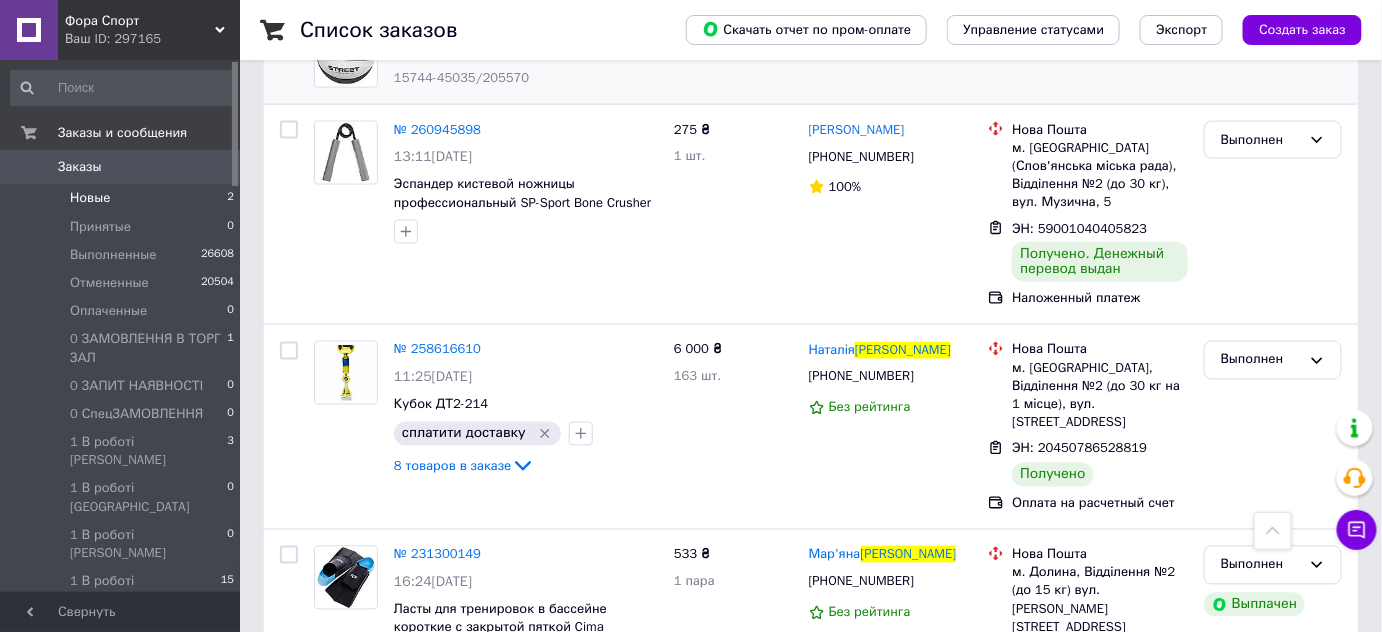 click on "Новые 2" at bounding box center [123, 198] 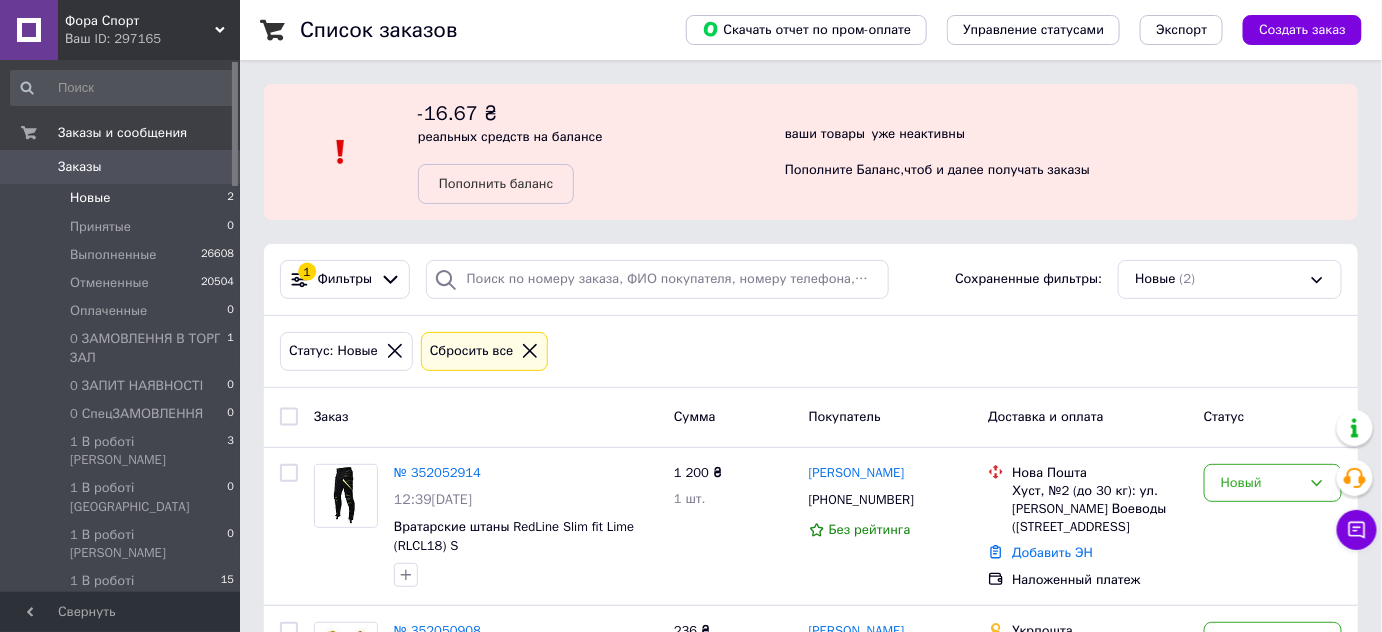scroll, scrollTop: 135, scrollLeft: 0, axis: vertical 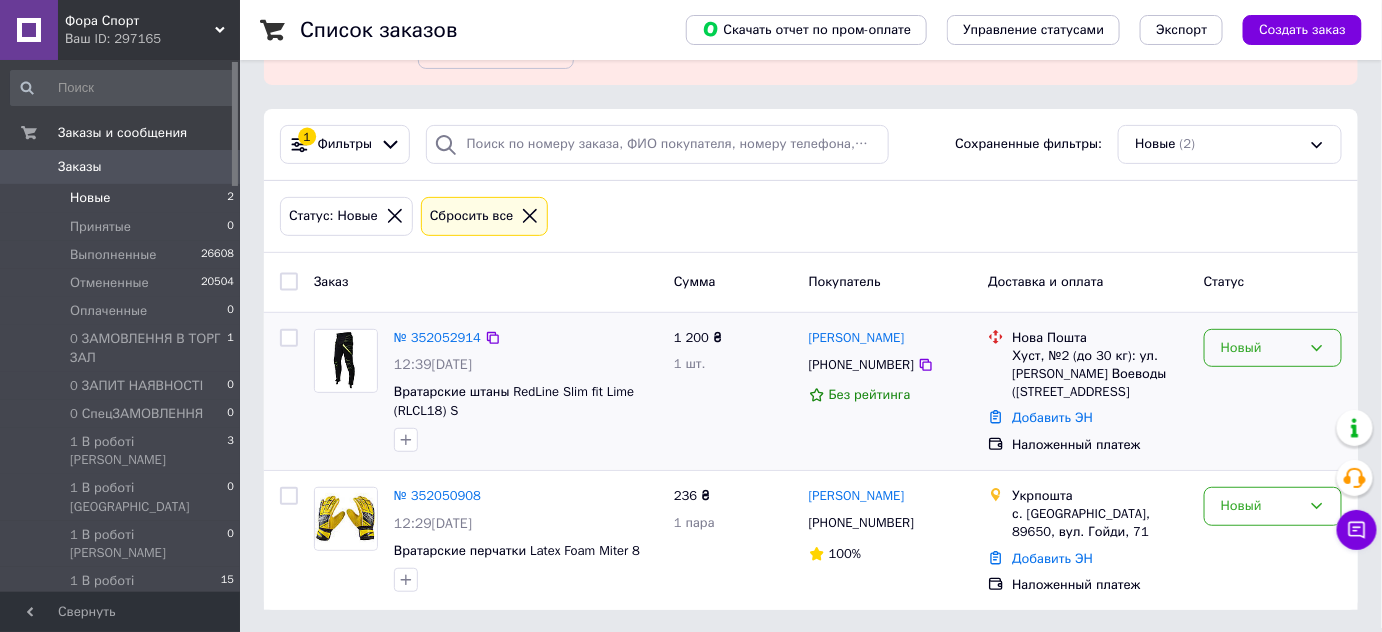 click on "Новый" at bounding box center (1273, 348) 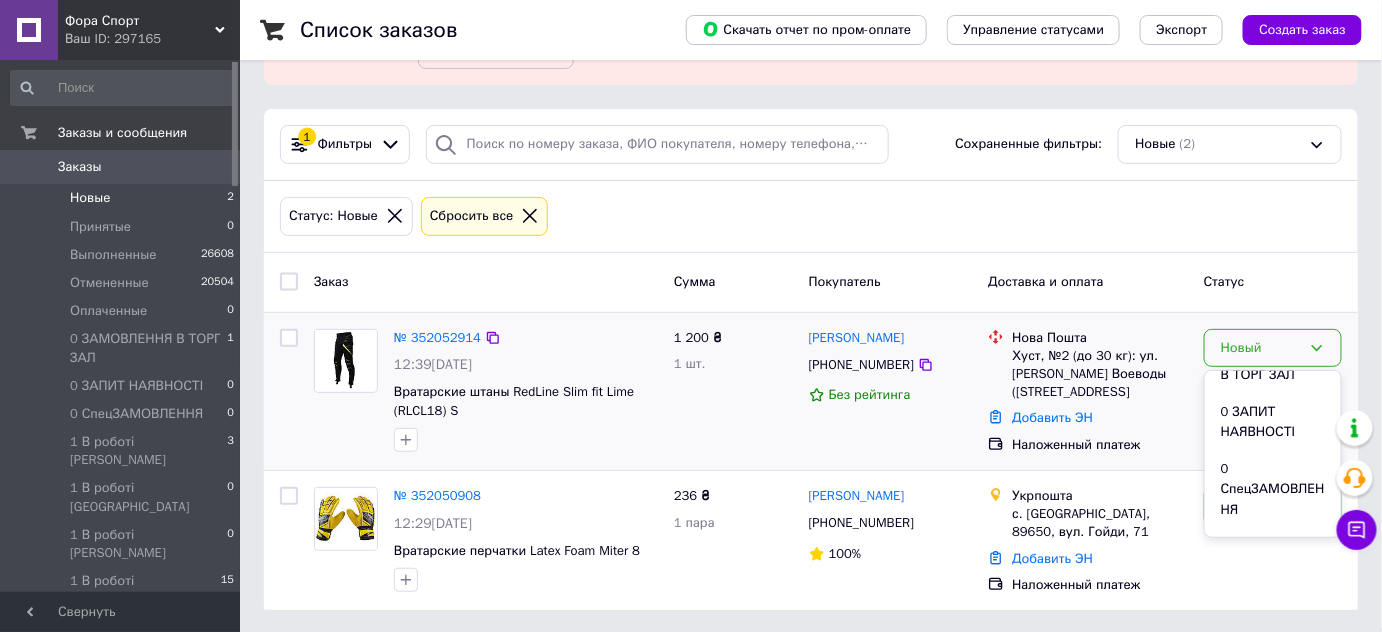 scroll, scrollTop: 272, scrollLeft: 0, axis: vertical 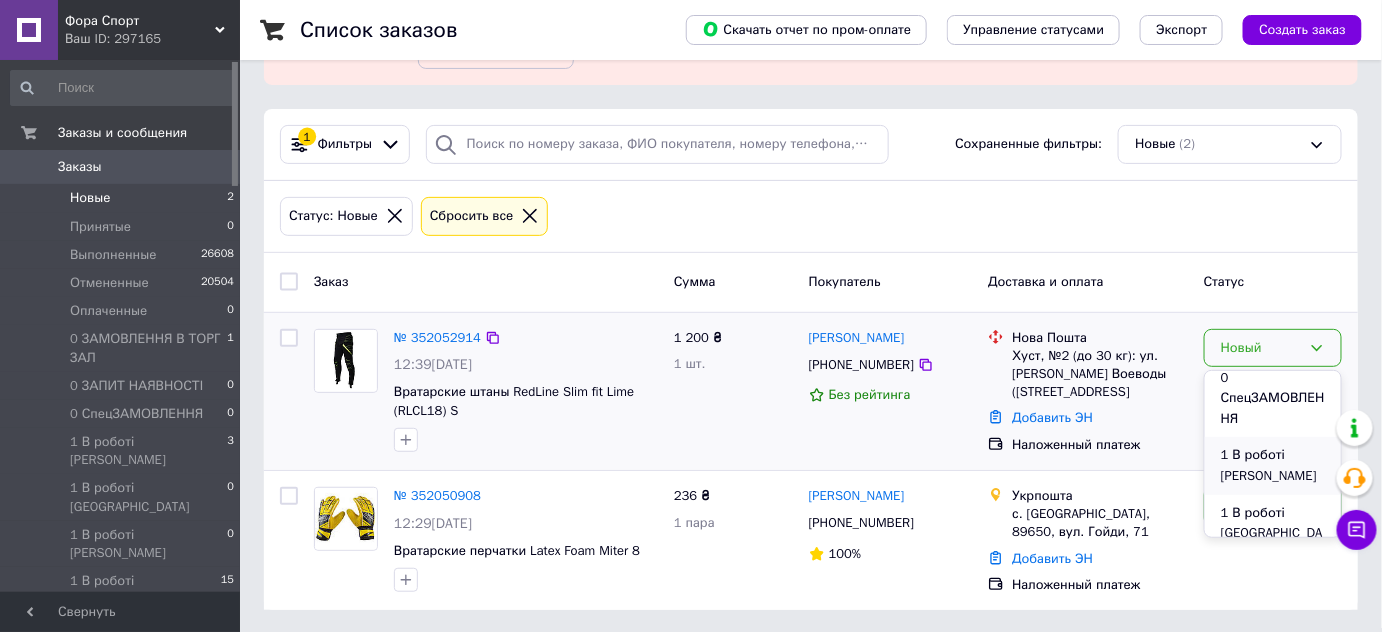 click on "1 В роботі [PERSON_NAME]" at bounding box center (1273, 465) 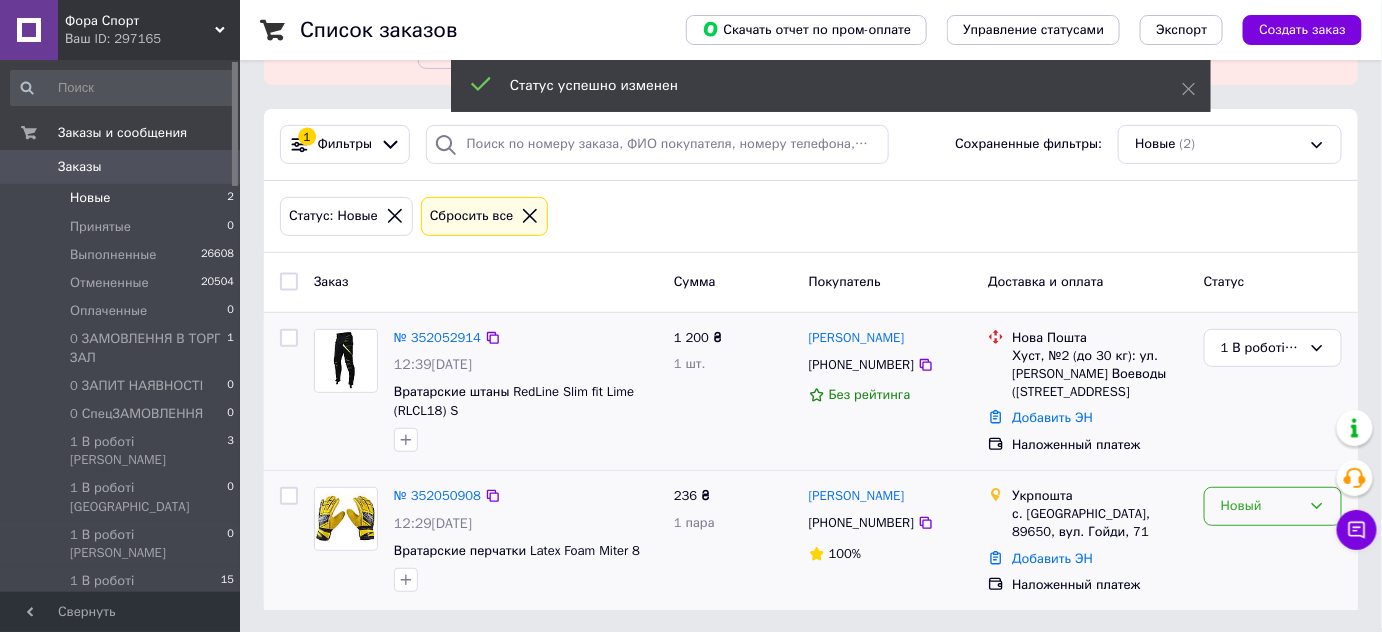 click on "Новый" at bounding box center [1261, 506] 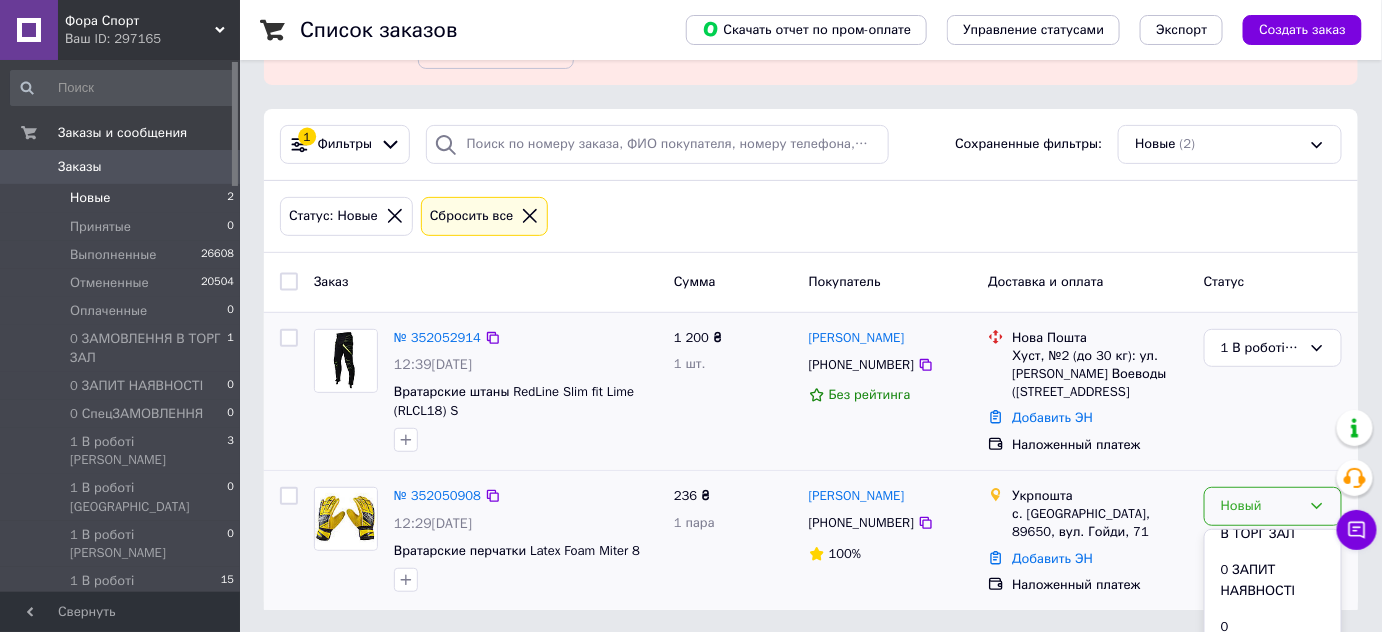 scroll, scrollTop: 272, scrollLeft: 0, axis: vertical 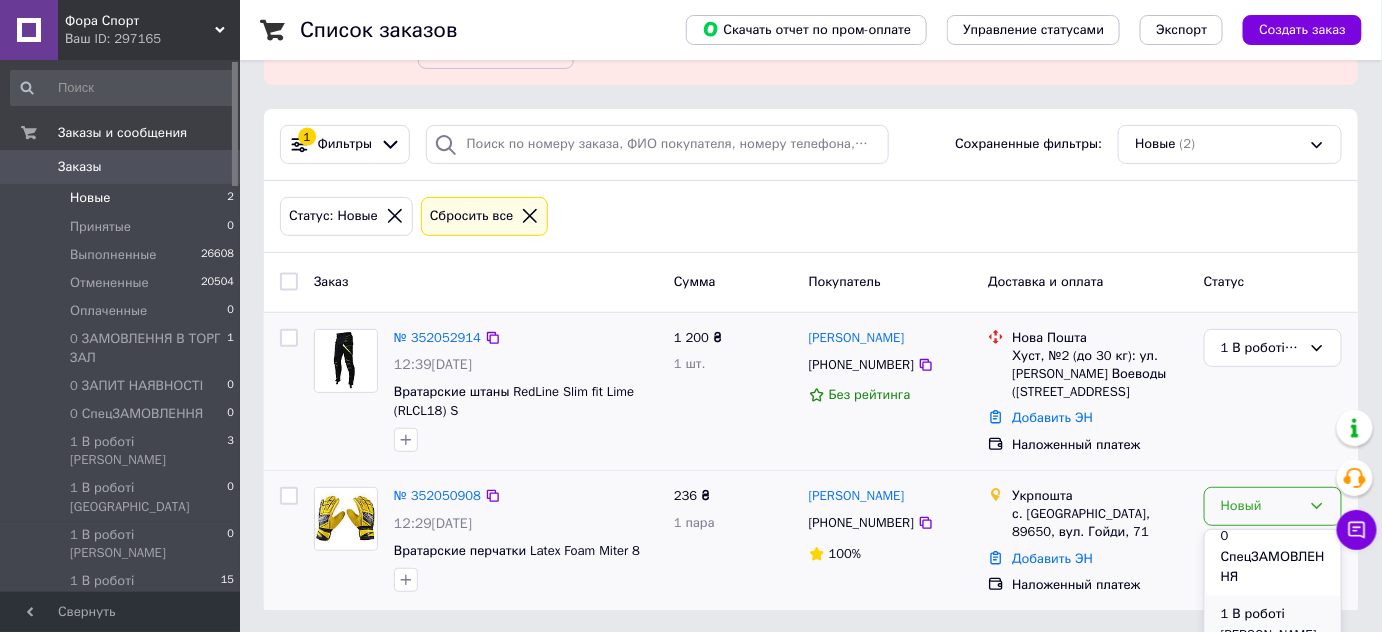 click on "1 В роботі [PERSON_NAME]" at bounding box center (1273, 624) 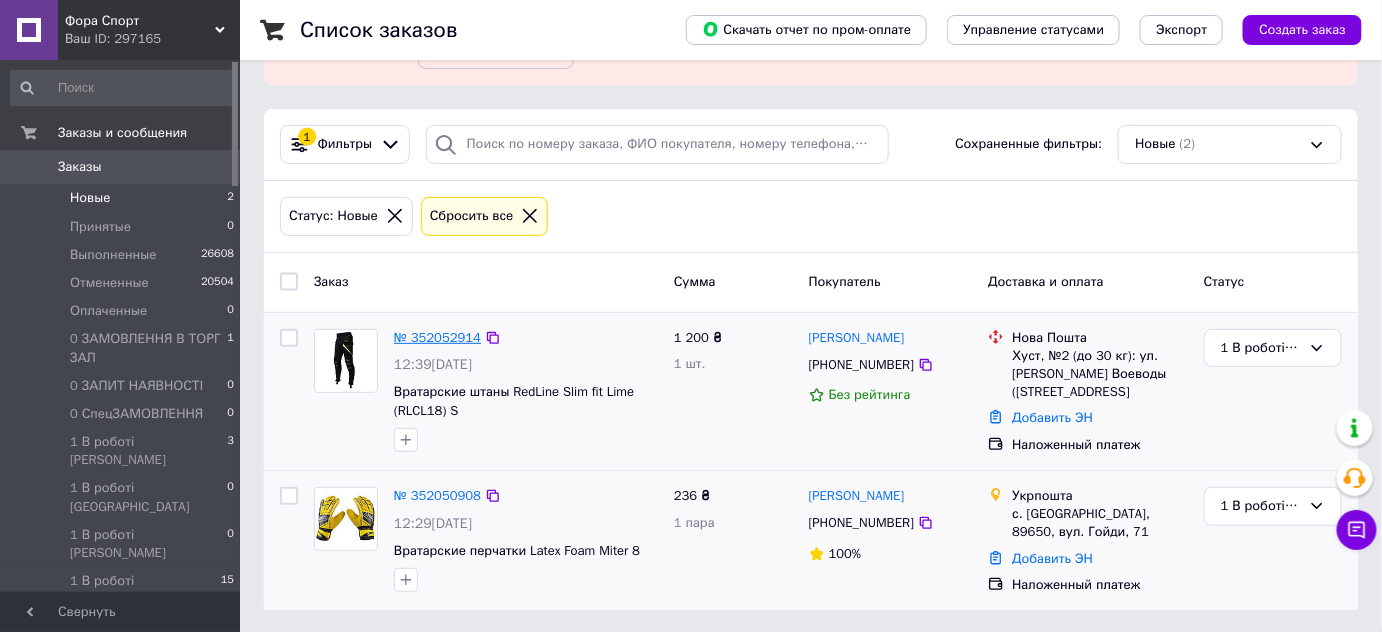 click on "№ 352052914" at bounding box center (437, 337) 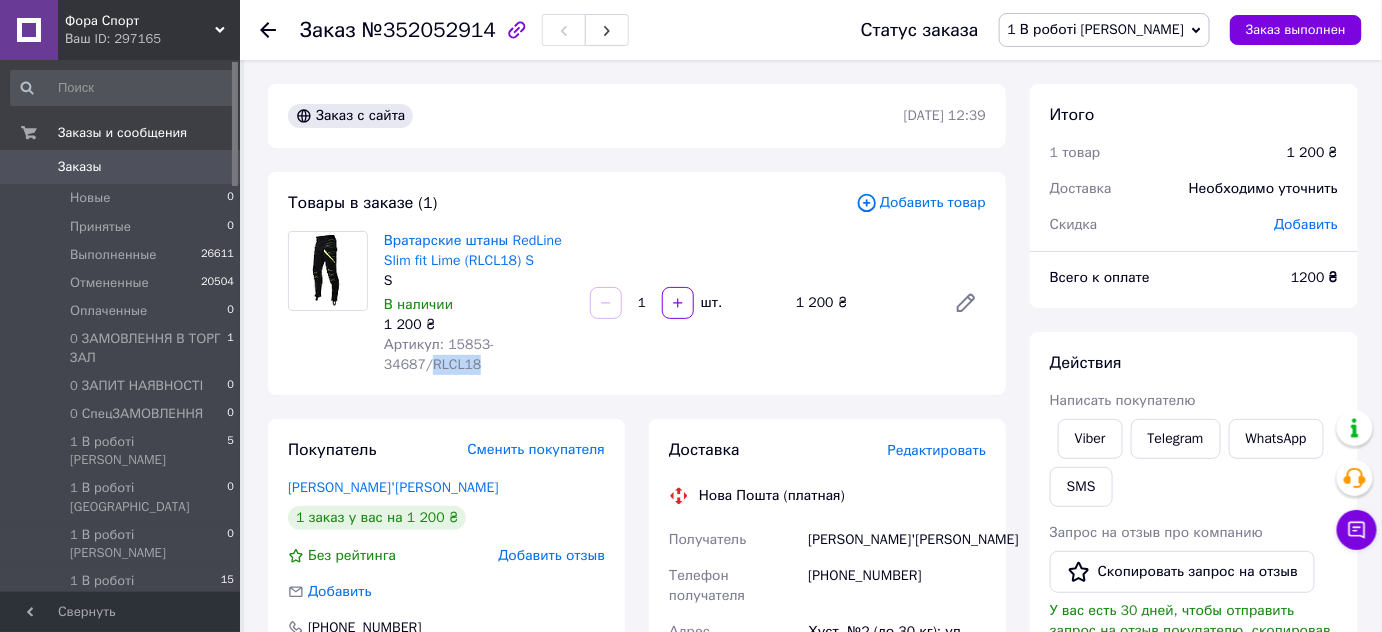 drag, startPoint x: 426, startPoint y: 362, endPoint x: 476, endPoint y: 363, distance: 50.01 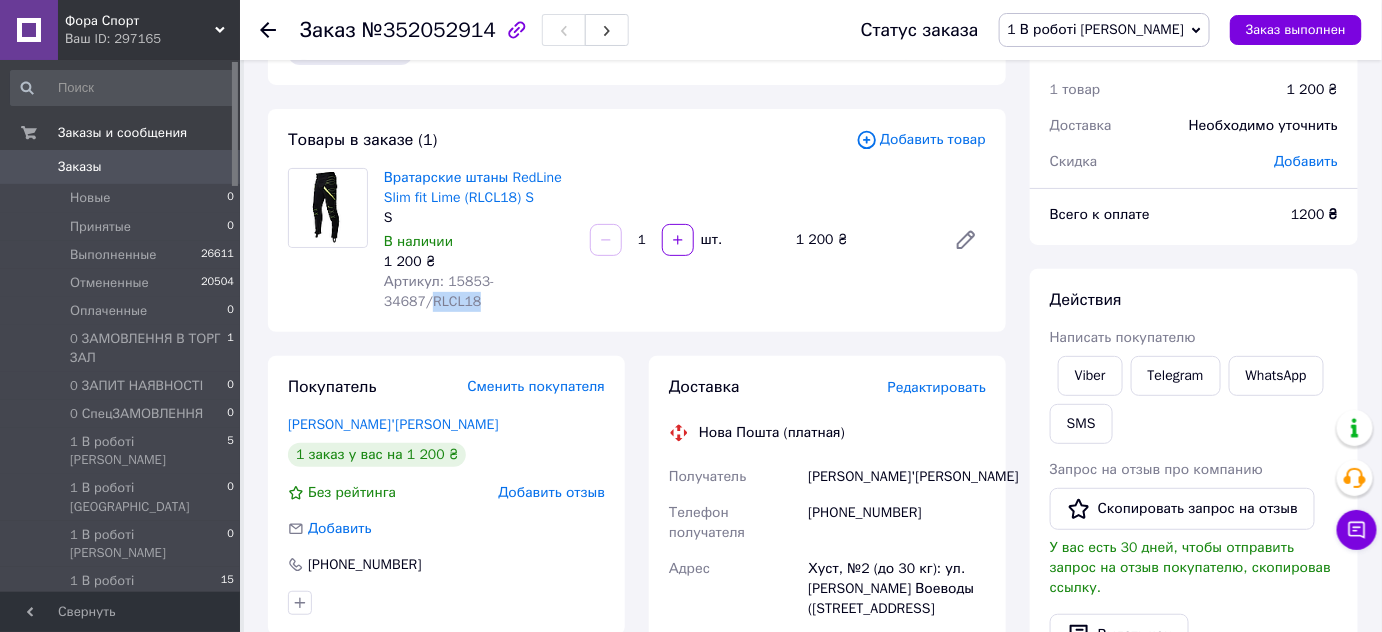 scroll, scrollTop: 90, scrollLeft: 0, axis: vertical 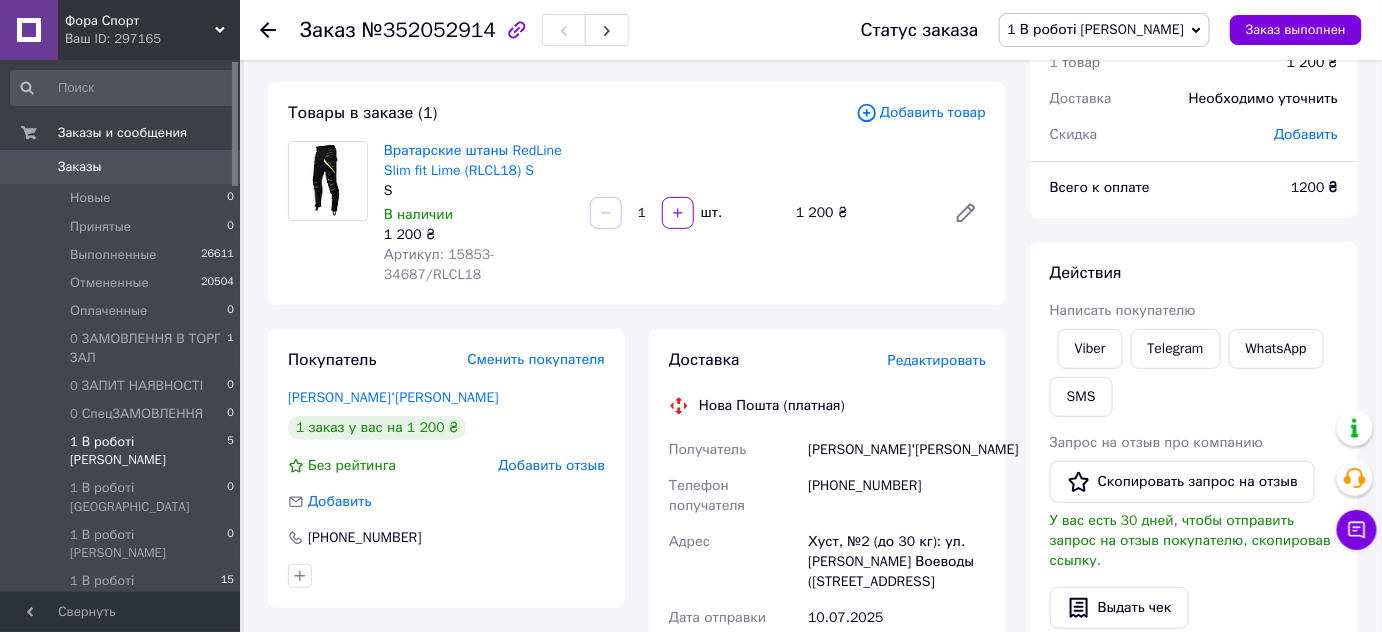 click on "1 В роботі Вова 5" at bounding box center [123, 451] 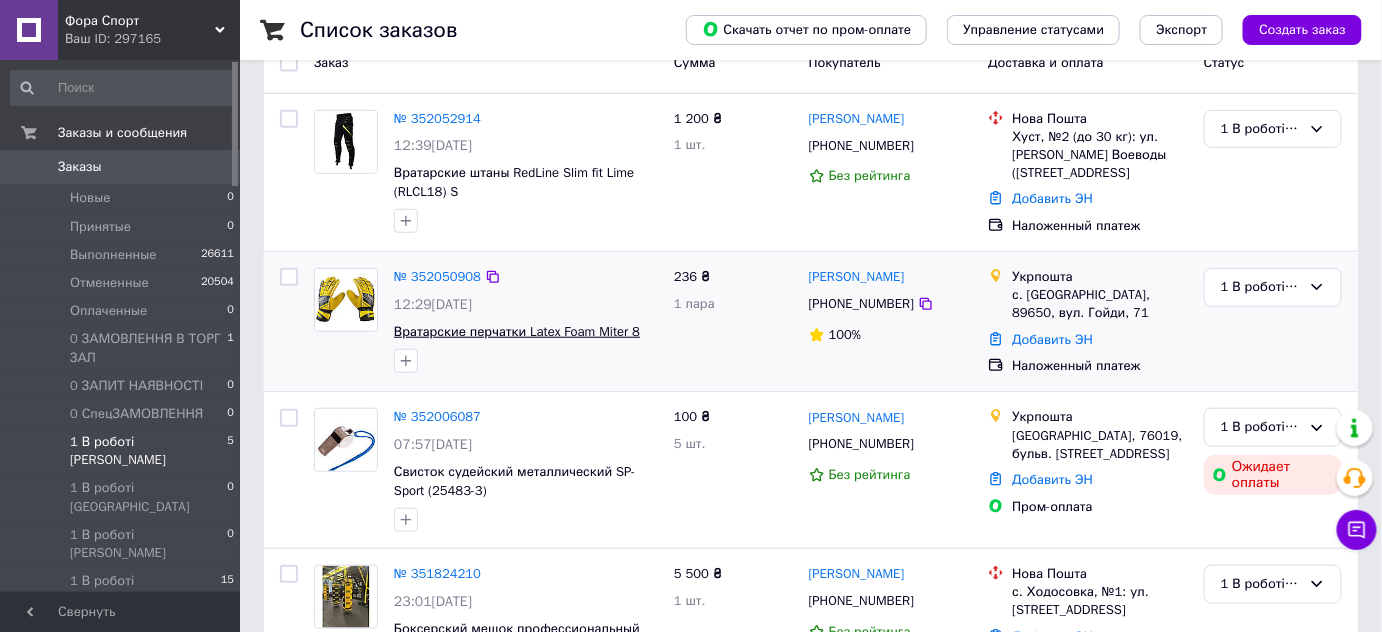 scroll, scrollTop: 363, scrollLeft: 0, axis: vertical 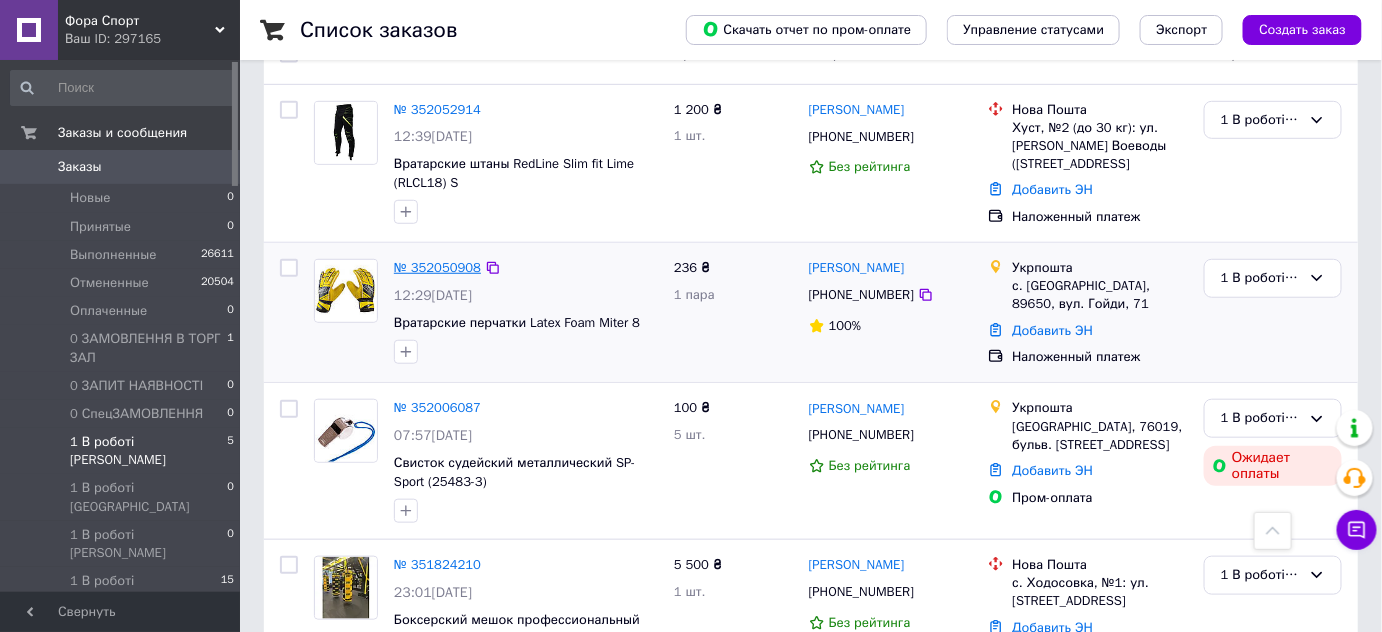 click on "№ 352050908" at bounding box center [437, 267] 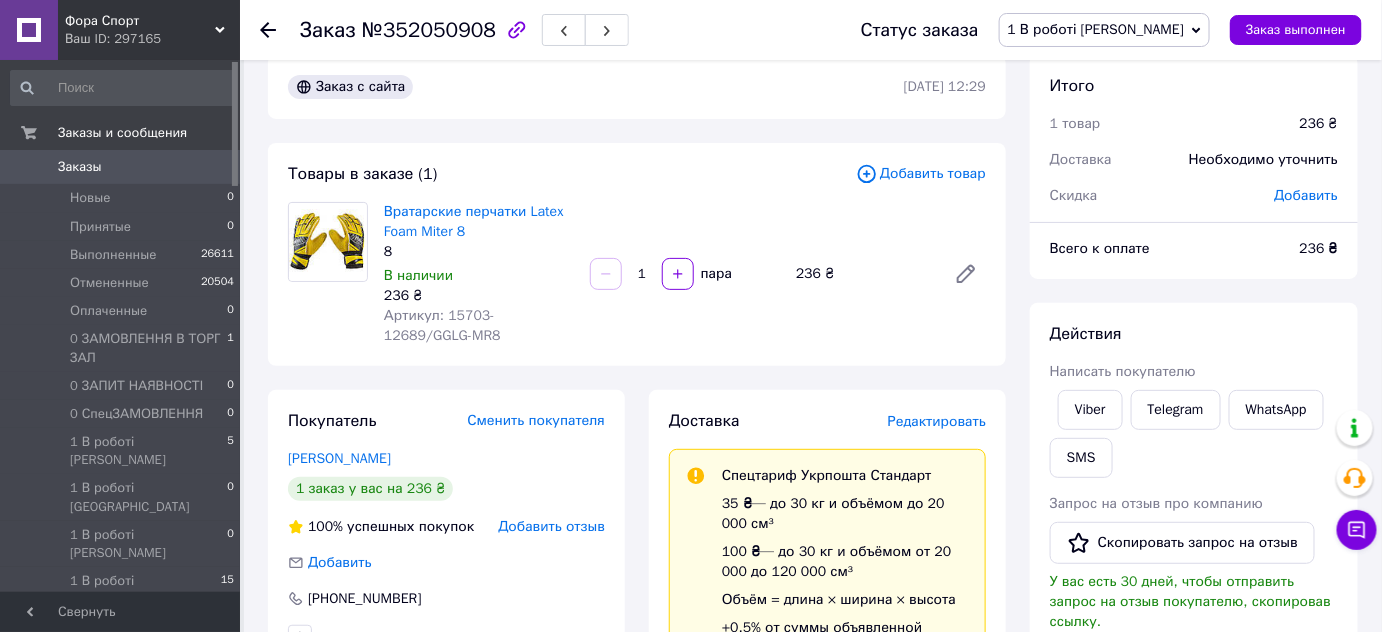scroll, scrollTop: 0, scrollLeft: 0, axis: both 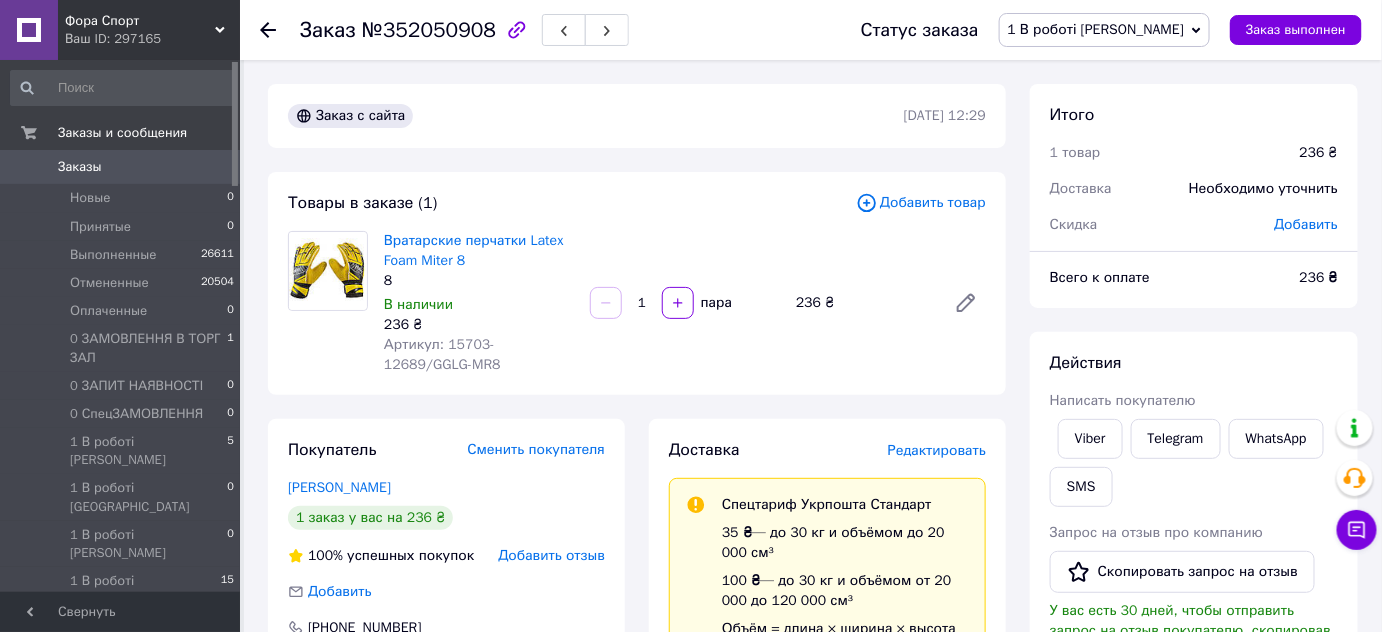 click on "Доставка Редактировать Спецтариф Укрпошта Стандарт 35 ₴  — до 30 кг и объёмом до 20 000 см³ 100 ₴  — до 30 кг и объёмом от 20 000 до 120 000 см³ Объём = длина × ширина × высота +0,5% от суммы объявленной стоимости свыше 500 ₴ Справка Укрпошта (платная) Тариф Стандарт Получатель Мар'яна Вайдич +380661461874 Адрес с. Зняцево, 89650, вул. Гойди, 71 Плательщик Получатель Сумма наложенного платежа 236 ₴ Плательщик комиссии наложенного платежа Получатель Оценочная стоимость 236 ₴ Передать номер или Создать ярлык" at bounding box center (827, 918) 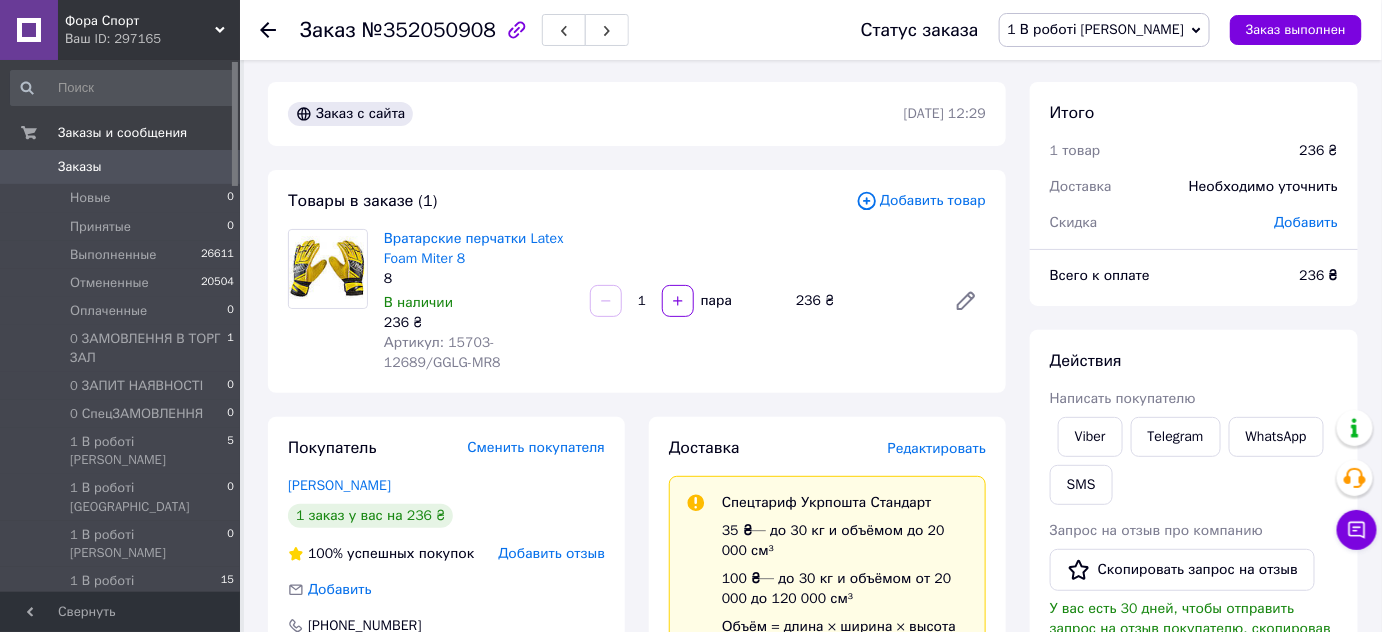 scroll, scrollTop: 0, scrollLeft: 0, axis: both 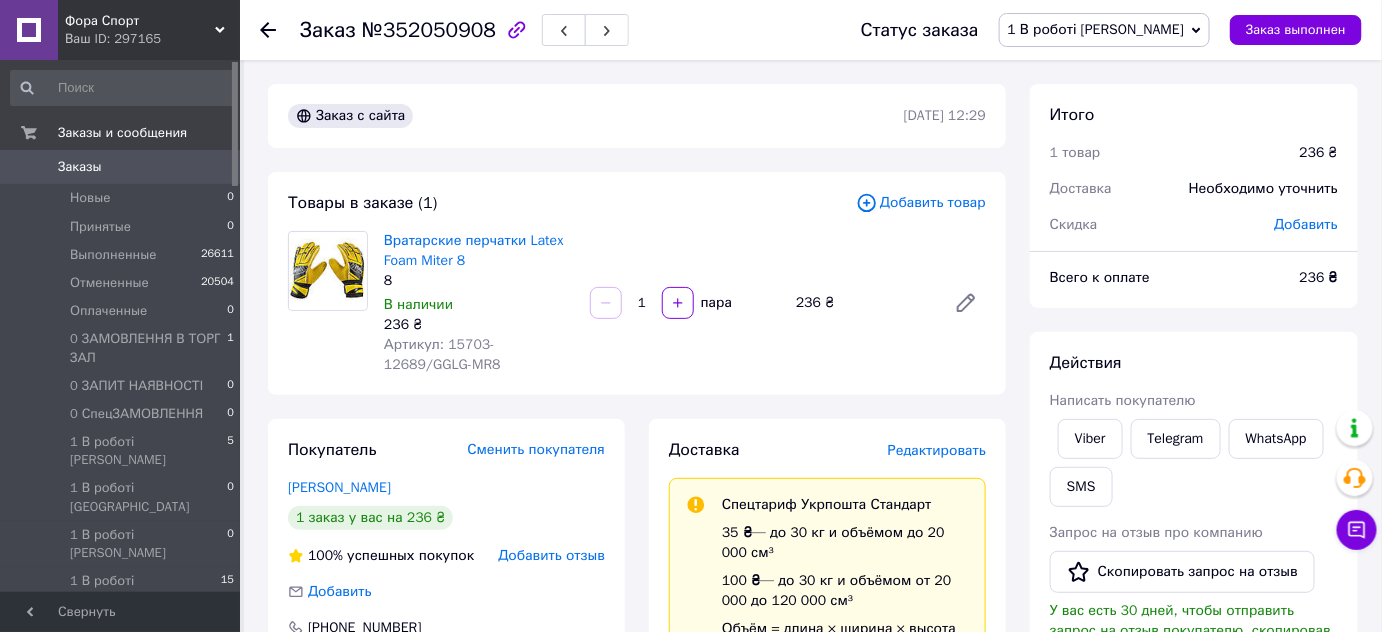 click on "1 В роботі [PERSON_NAME]" at bounding box center (1105, 30) 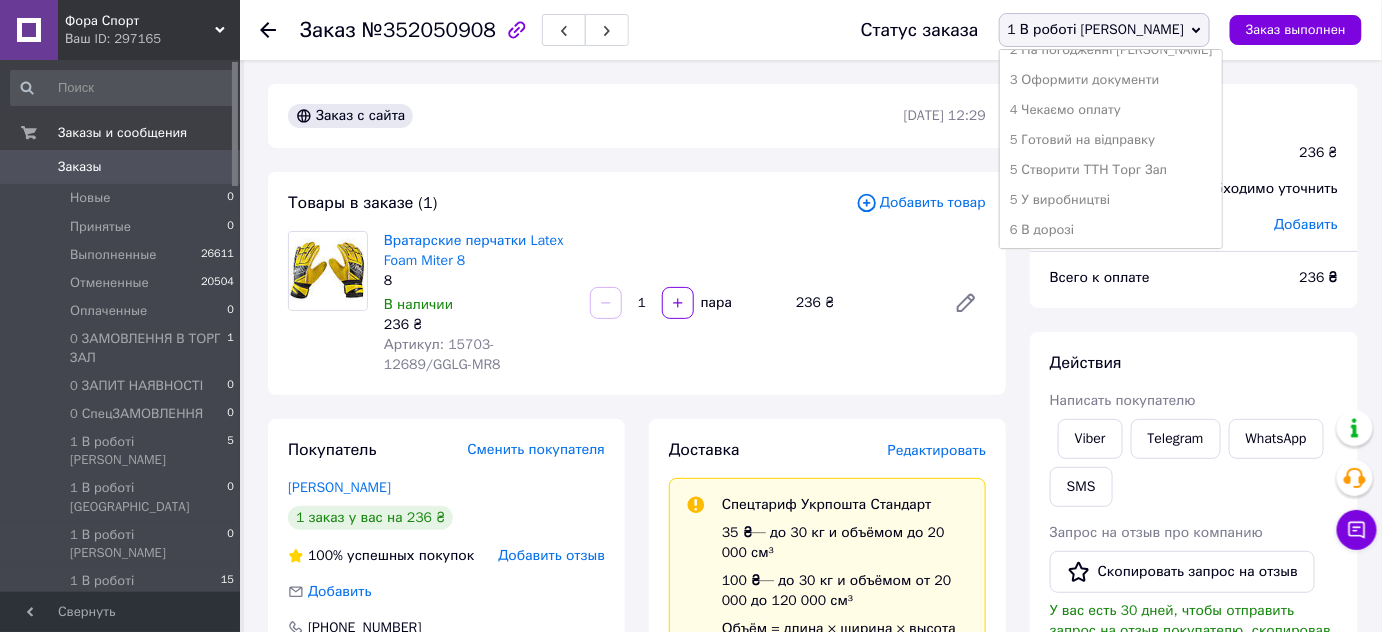 scroll, scrollTop: 454, scrollLeft: 0, axis: vertical 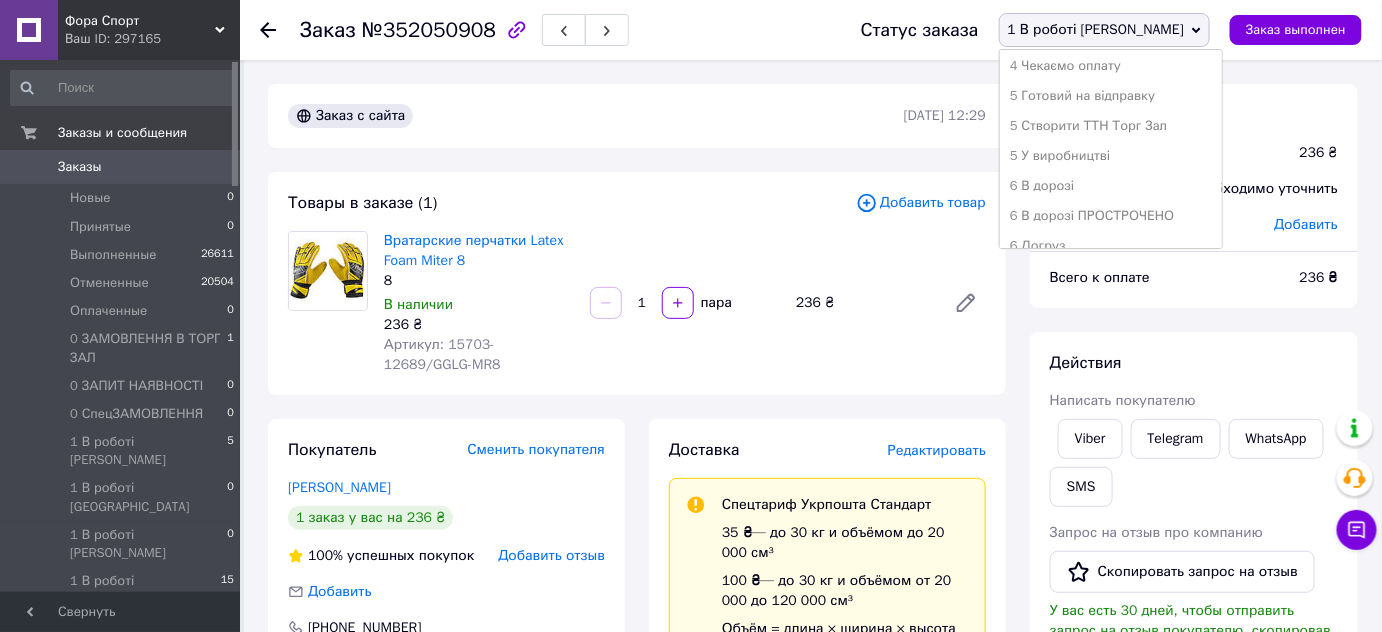 click on "5 Створити ТТН Торг Зал" at bounding box center [1111, 126] 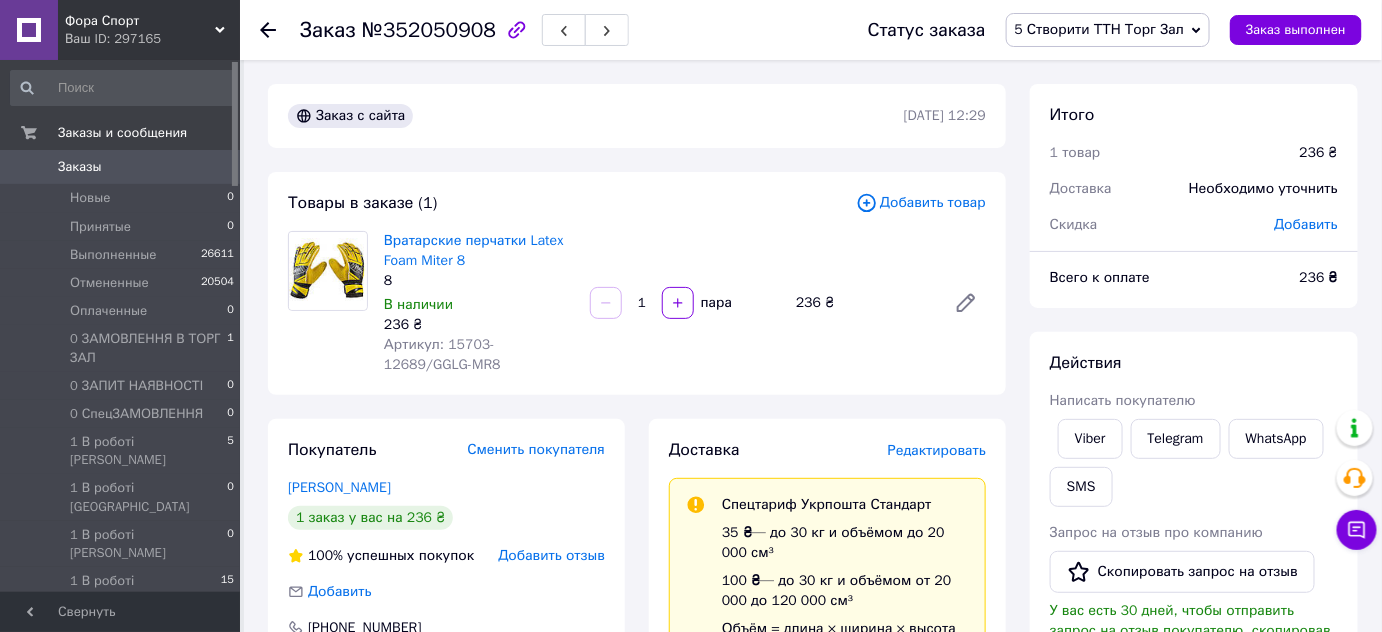 click 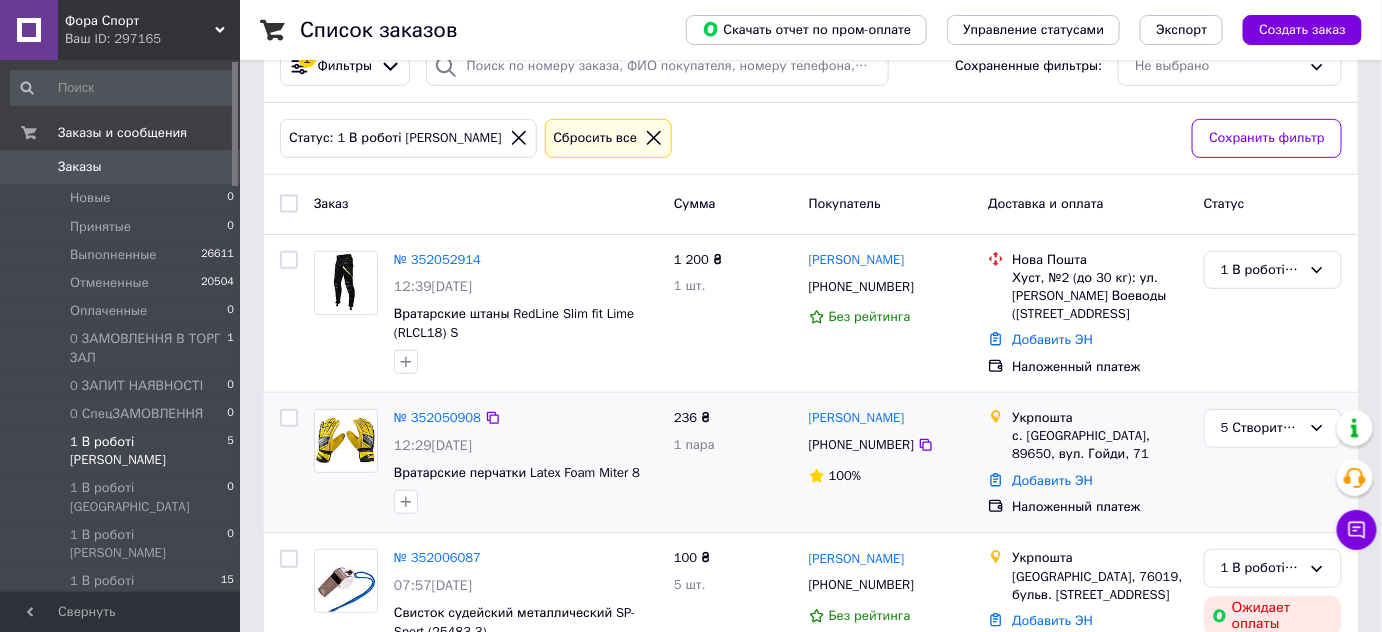 scroll, scrollTop: 181, scrollLeft: 0, axis: vertical 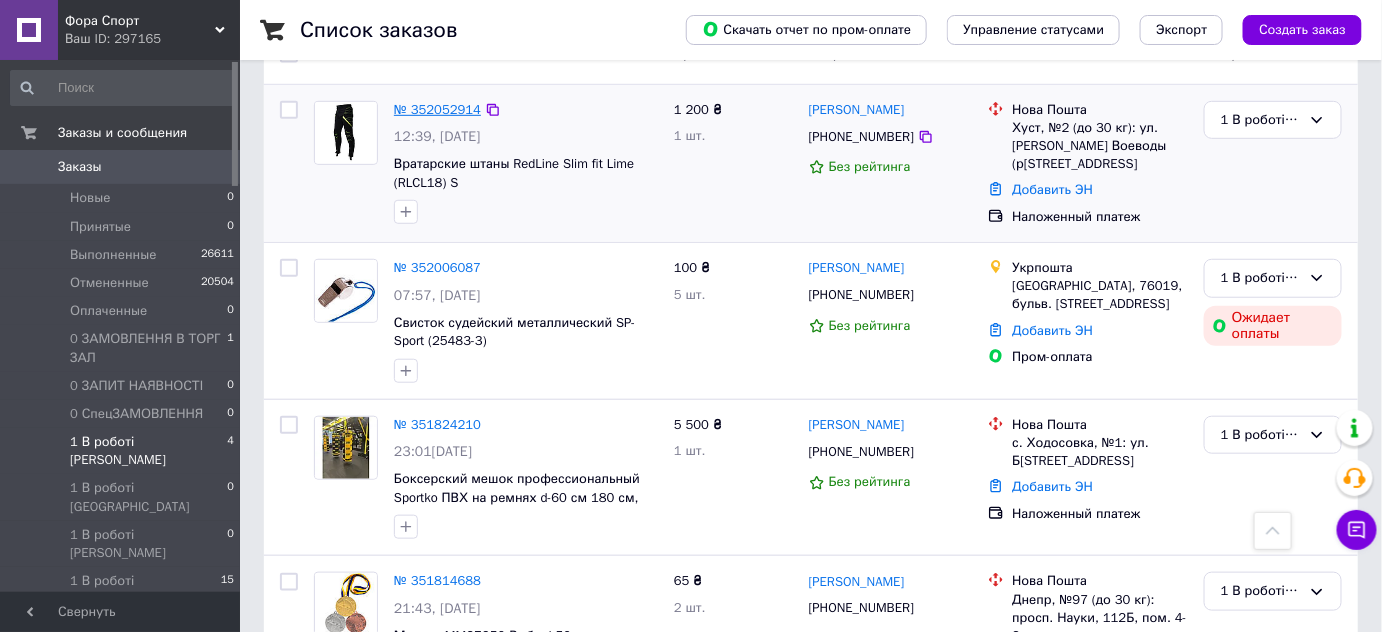 click on "№ 352052914" at bounding box center (437, 109) 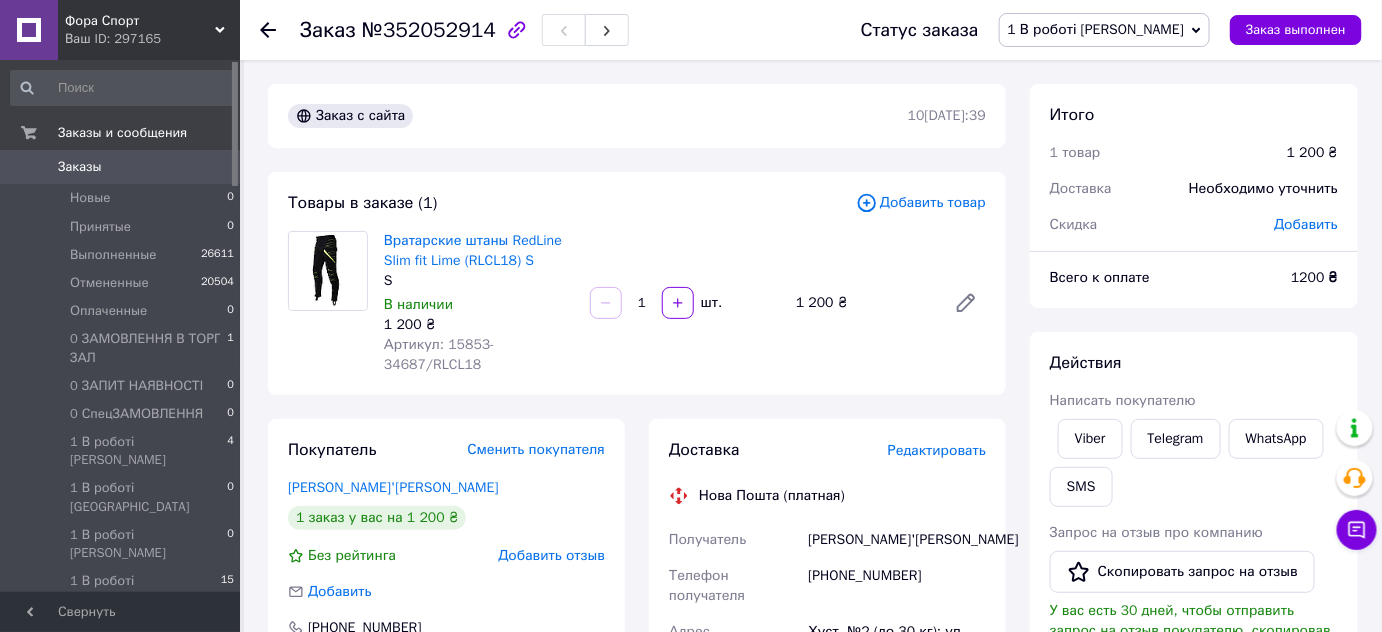 scroll, scrollTop: 90, scrollLeft: 0, axis: vertical 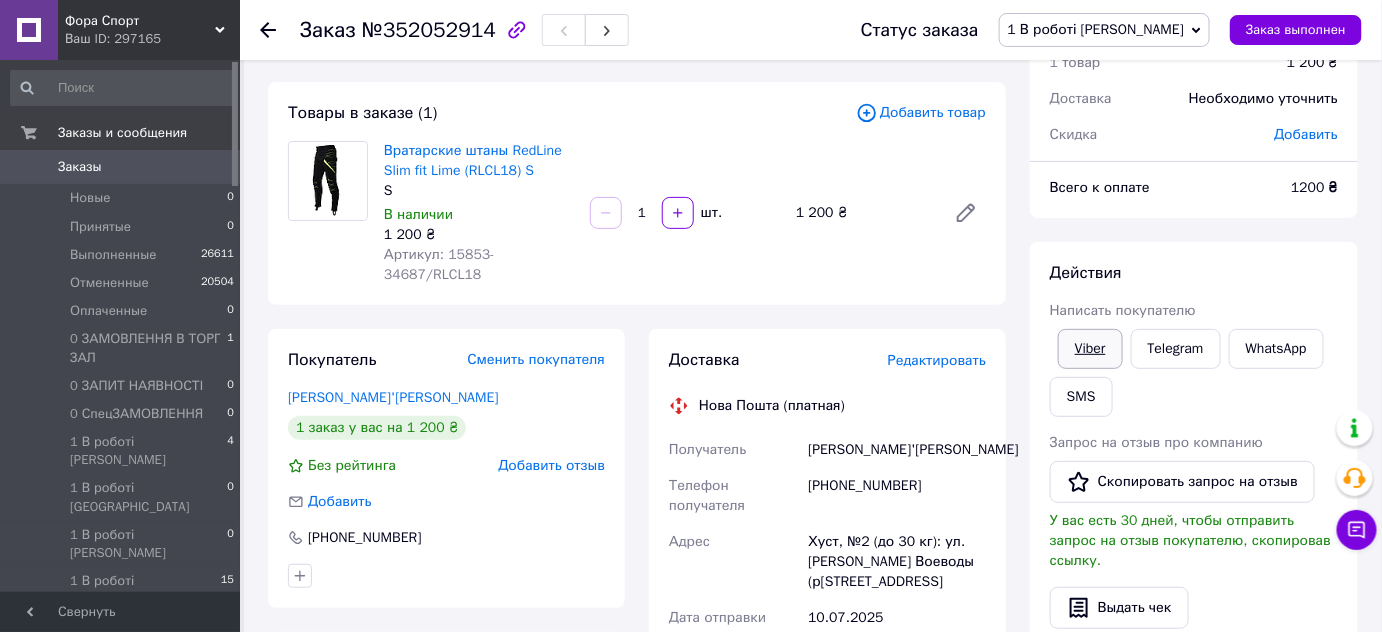 click on "Viber" at bounding box center [1090, 349] 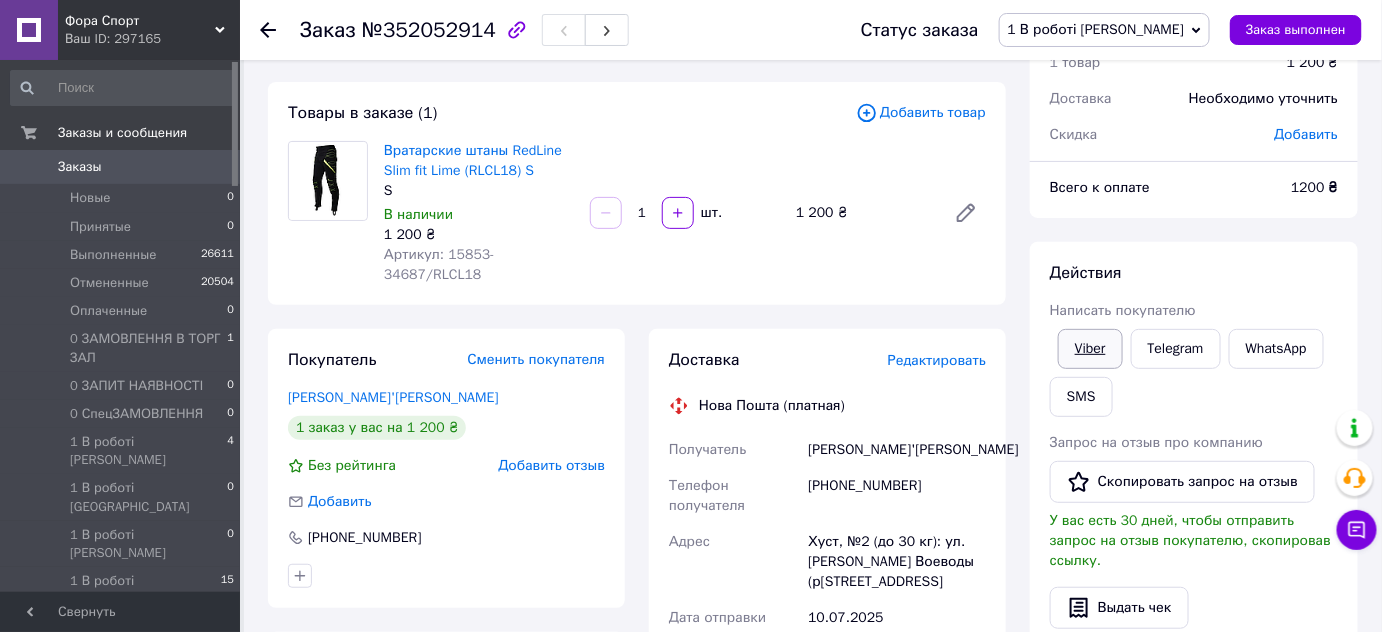 click on "Viber" at bounding box center (1090, 349) 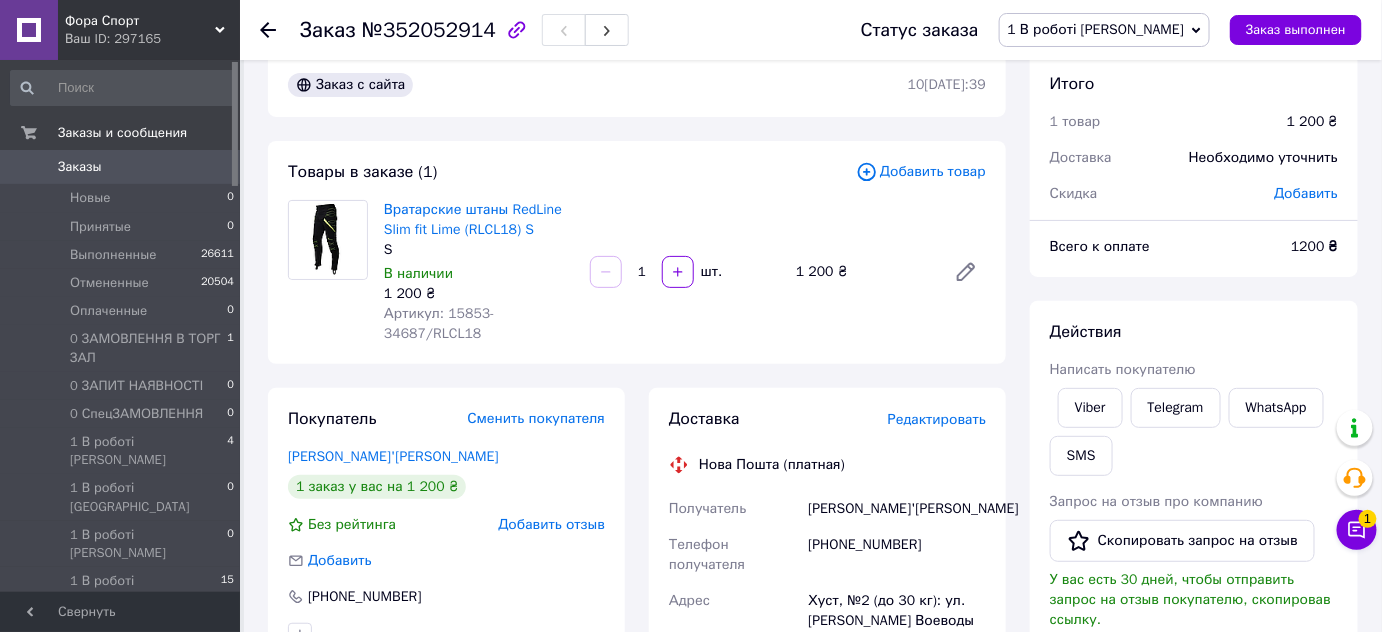 scroll, scrollTop: 0, scrollLeft: 0, axis: both 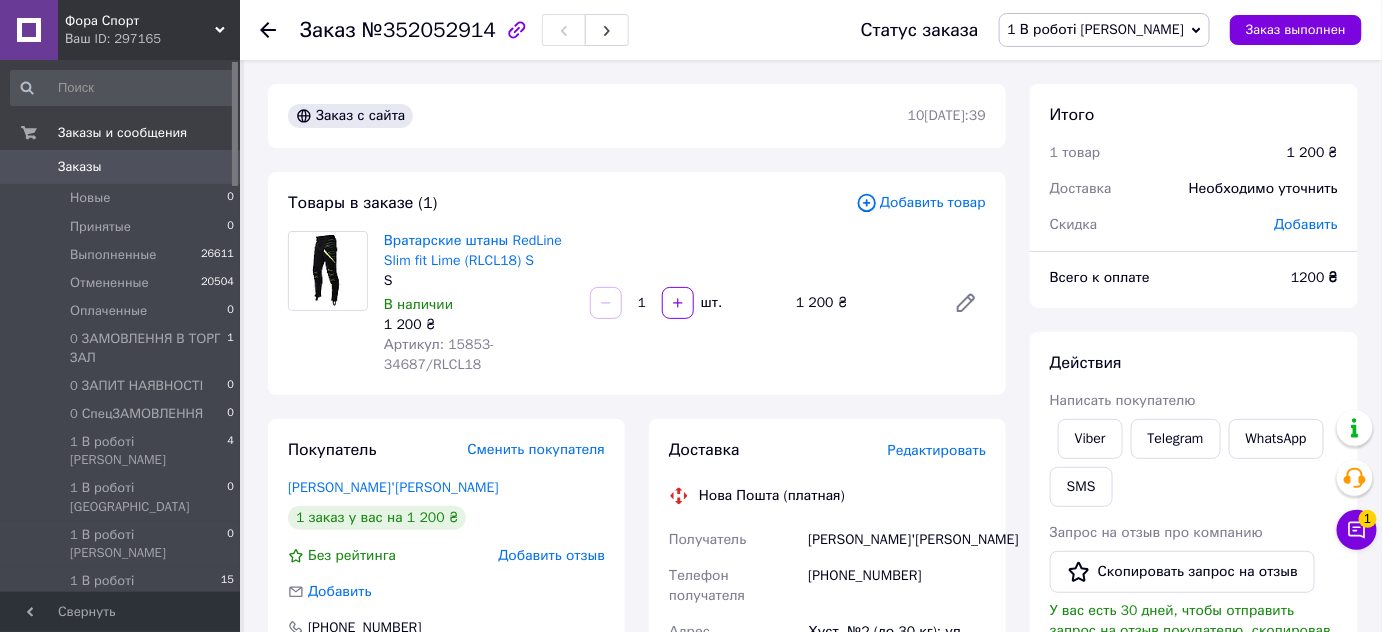click 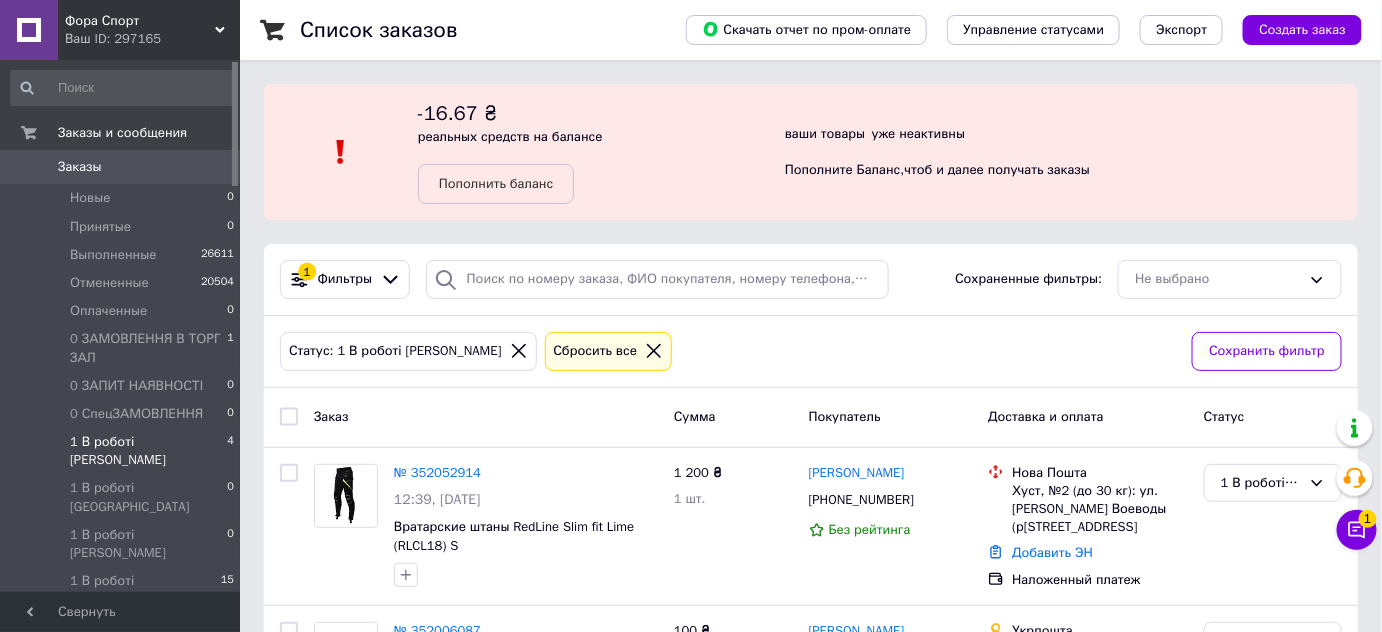click 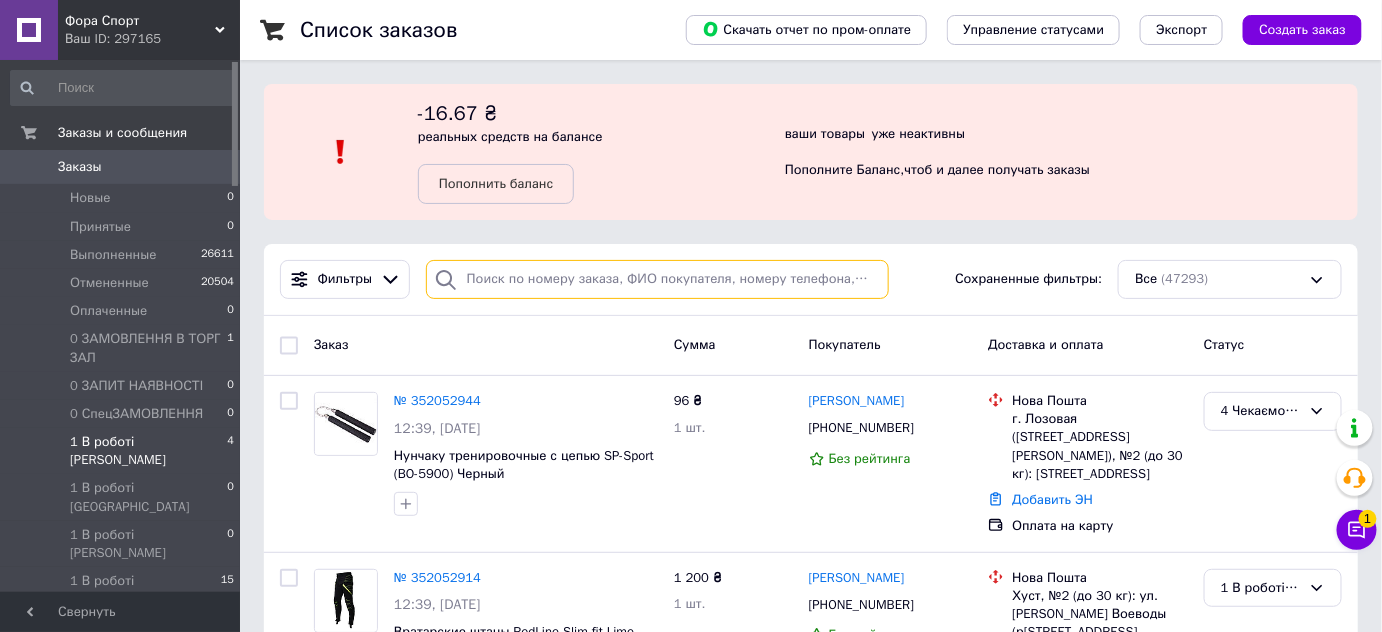 click at bounding box center [657, 279] 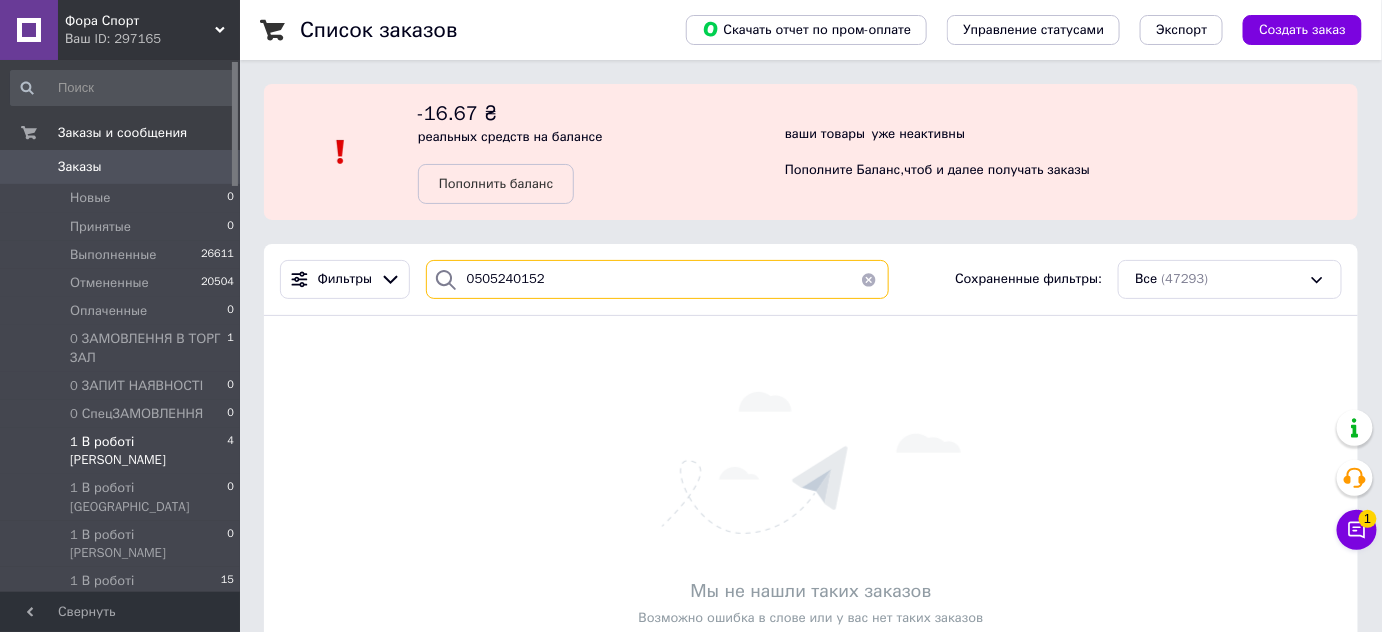 type on "0505240152" 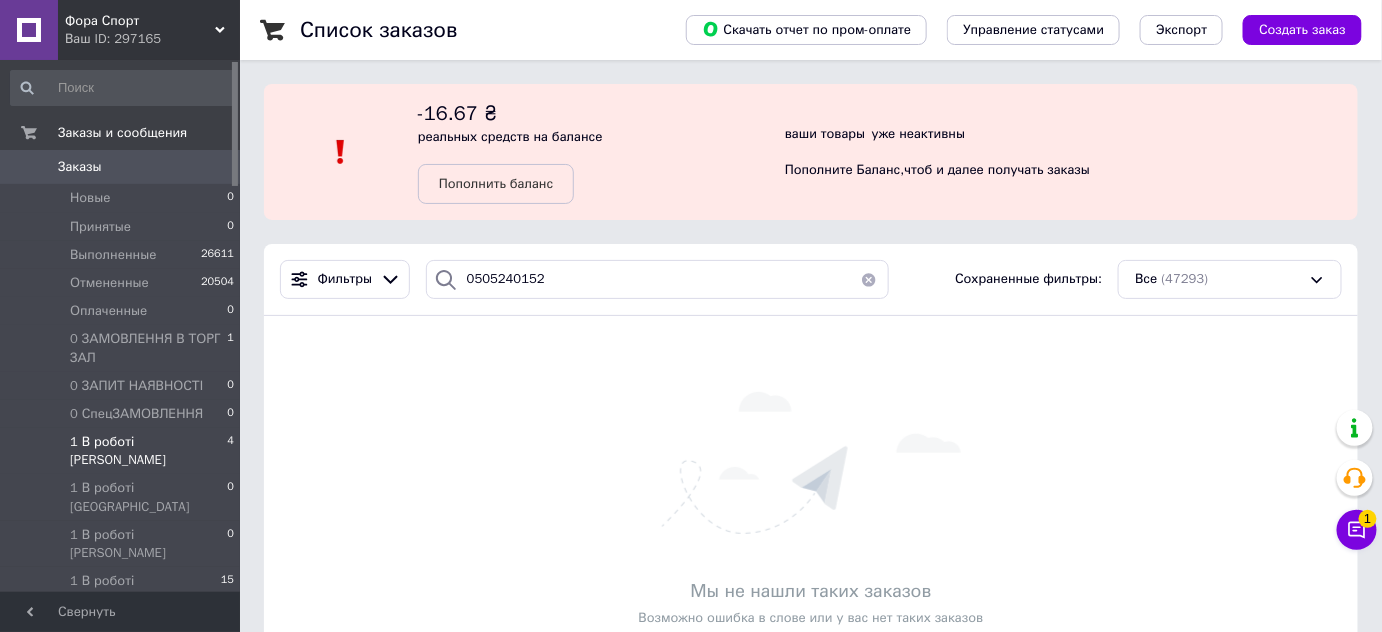 click at bounding box center [869, 279] 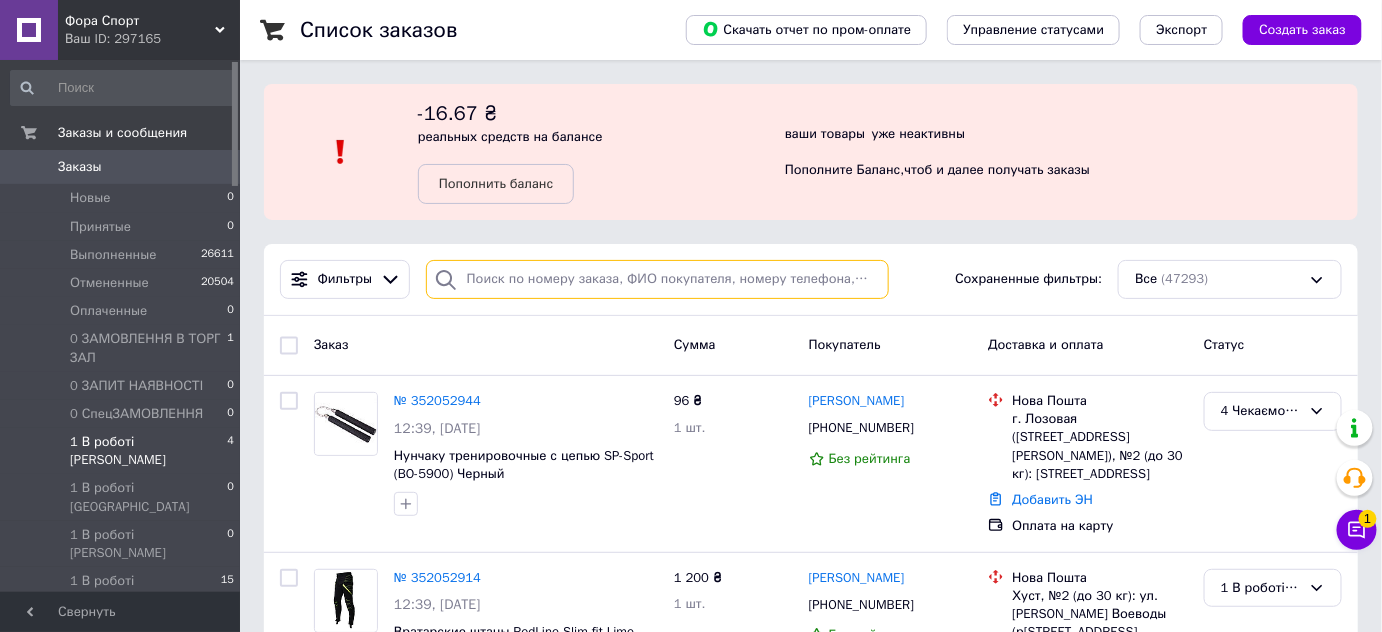click at bounding box center [657, 279] 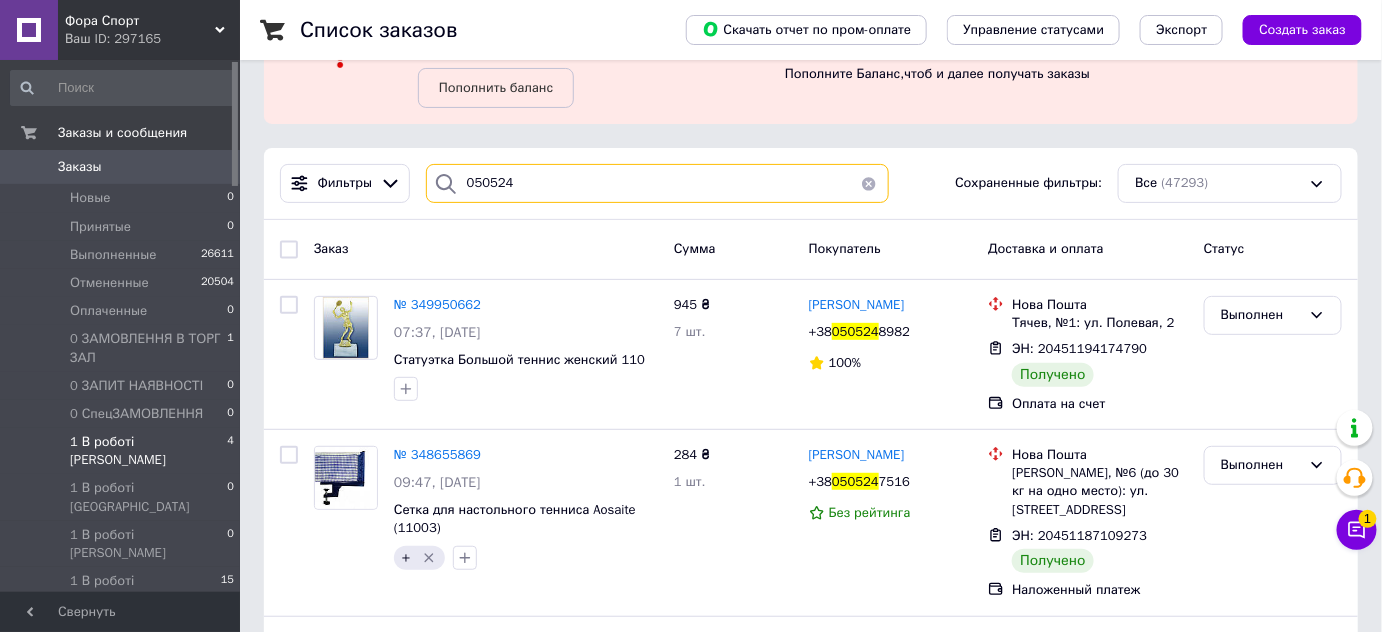 scroll, scrollTop: 0, scrollLeft: 0, axis: both 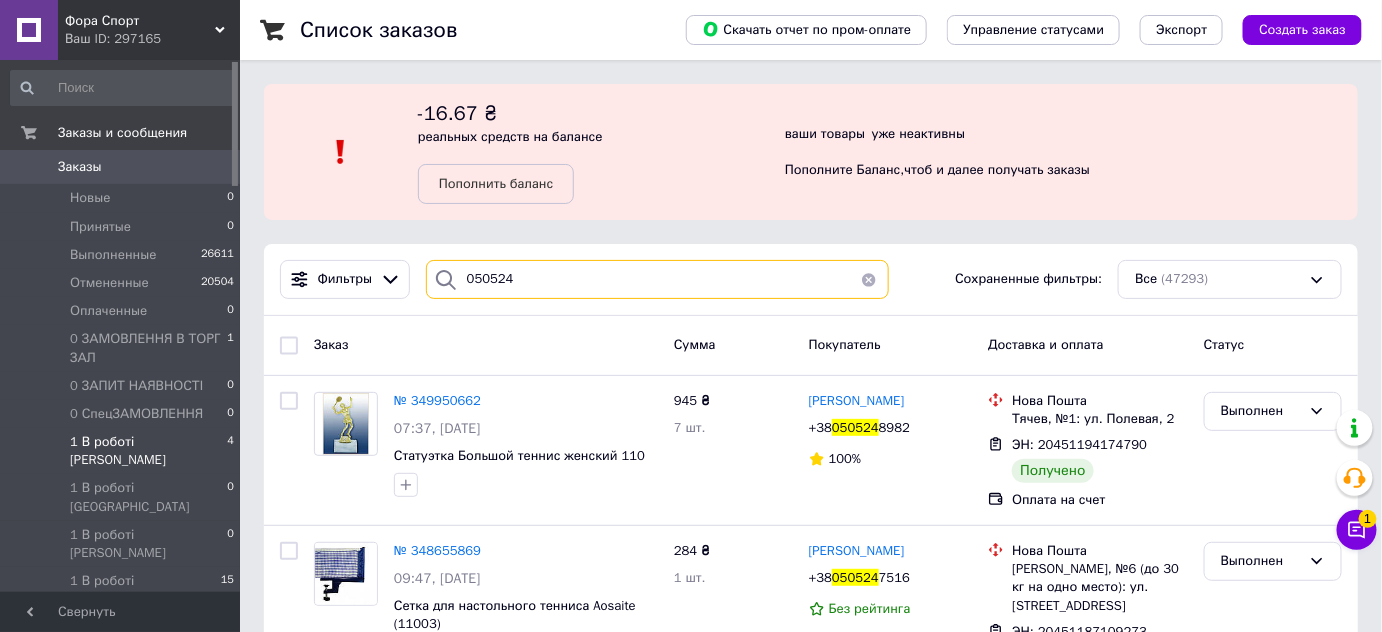 click on "050524" at bounding box center [657, 279] 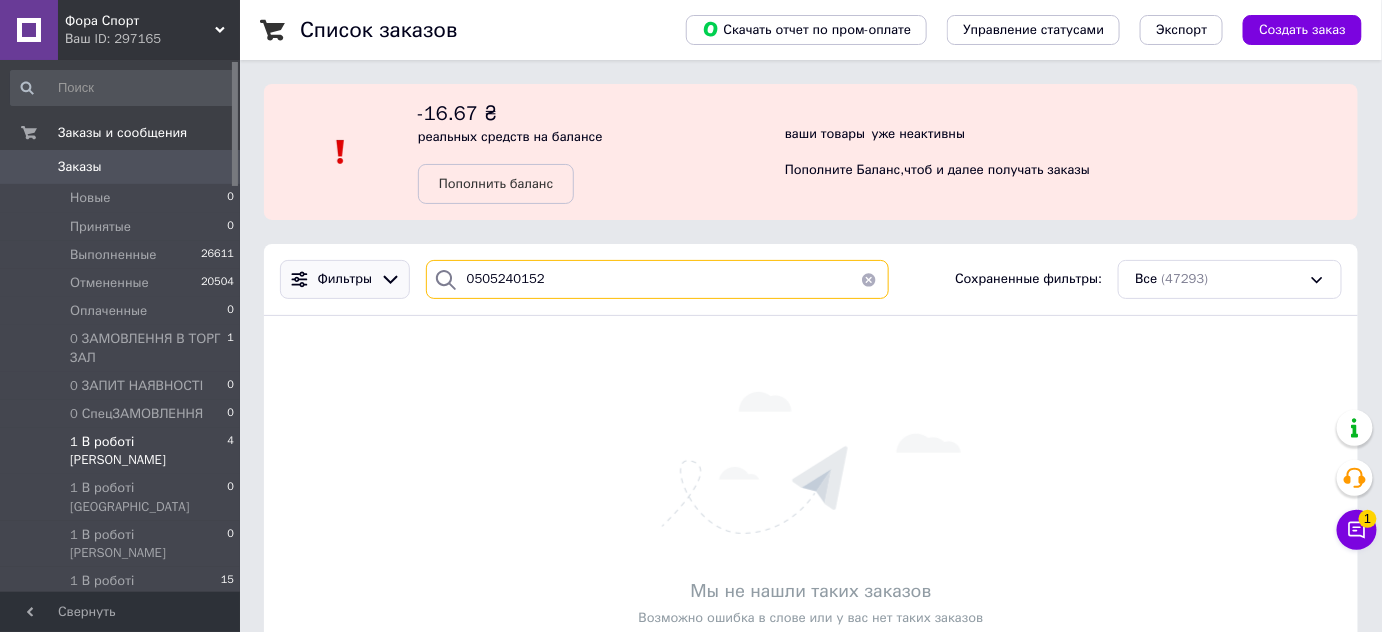 drag, startPoint x: 597, startPoint y: 284, endPoint x: 336, endPoint y: 292, distance: 261.1226 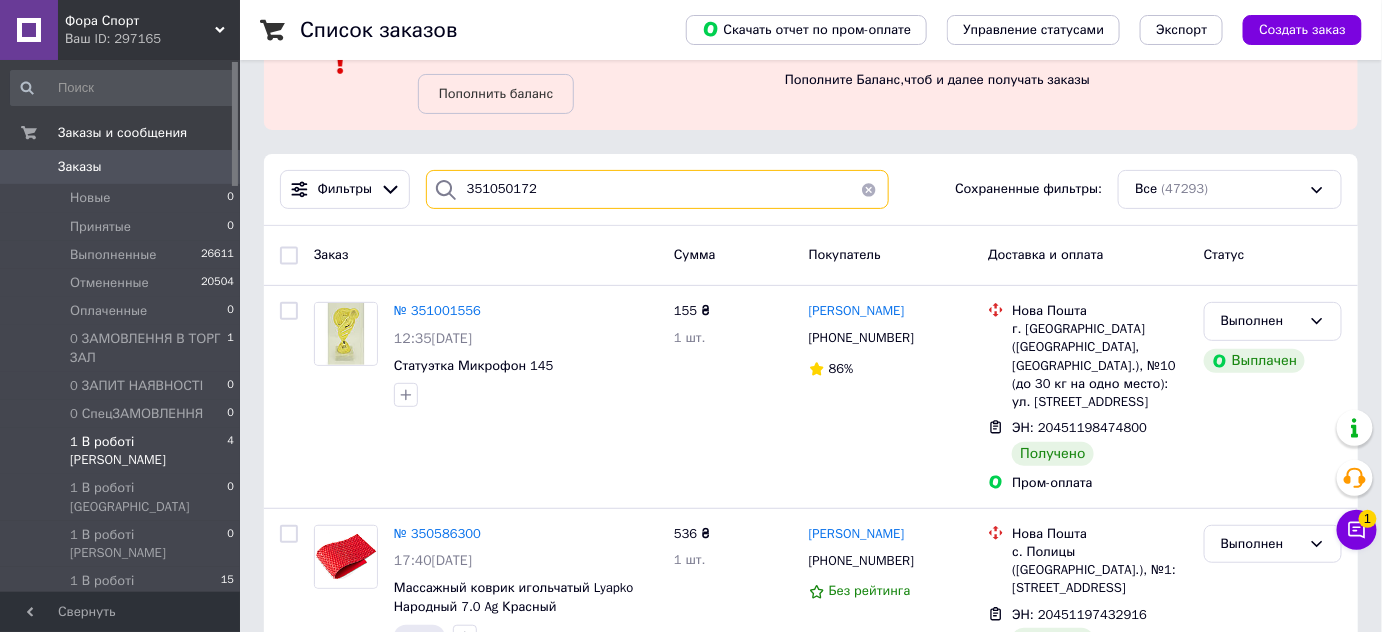 scroll, scrollTop: 0, scrollLeft: 0, axis: both 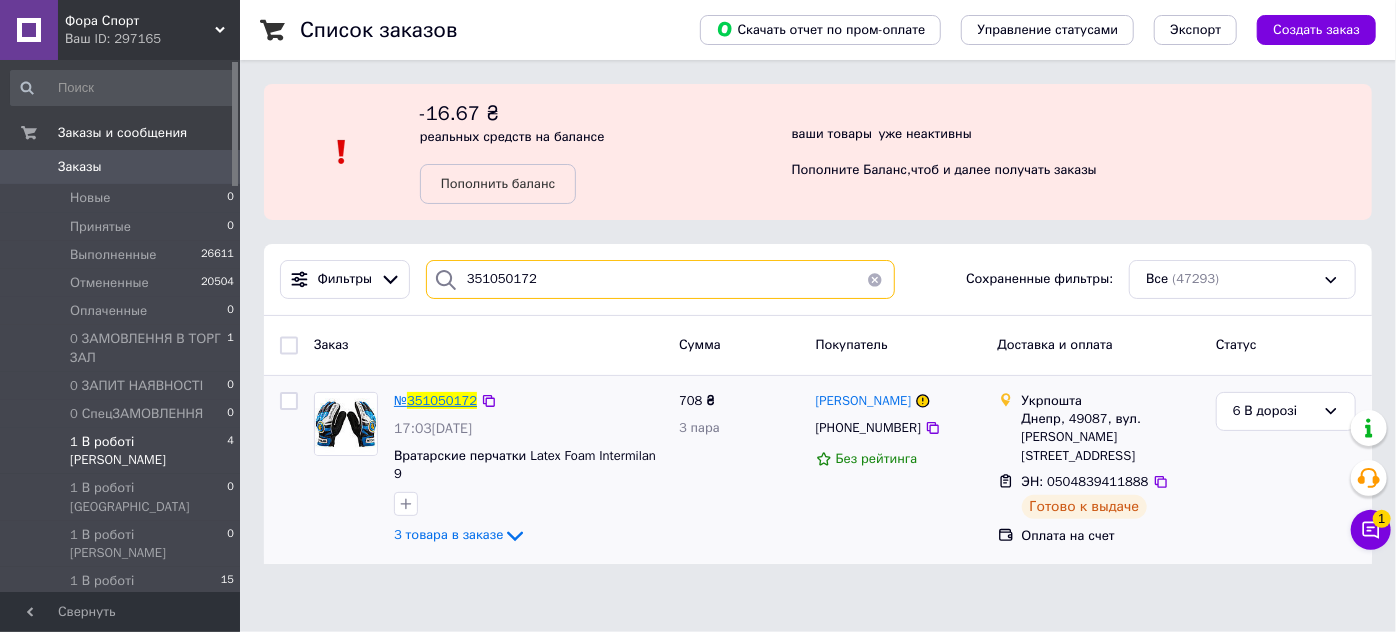 type on "351050172" 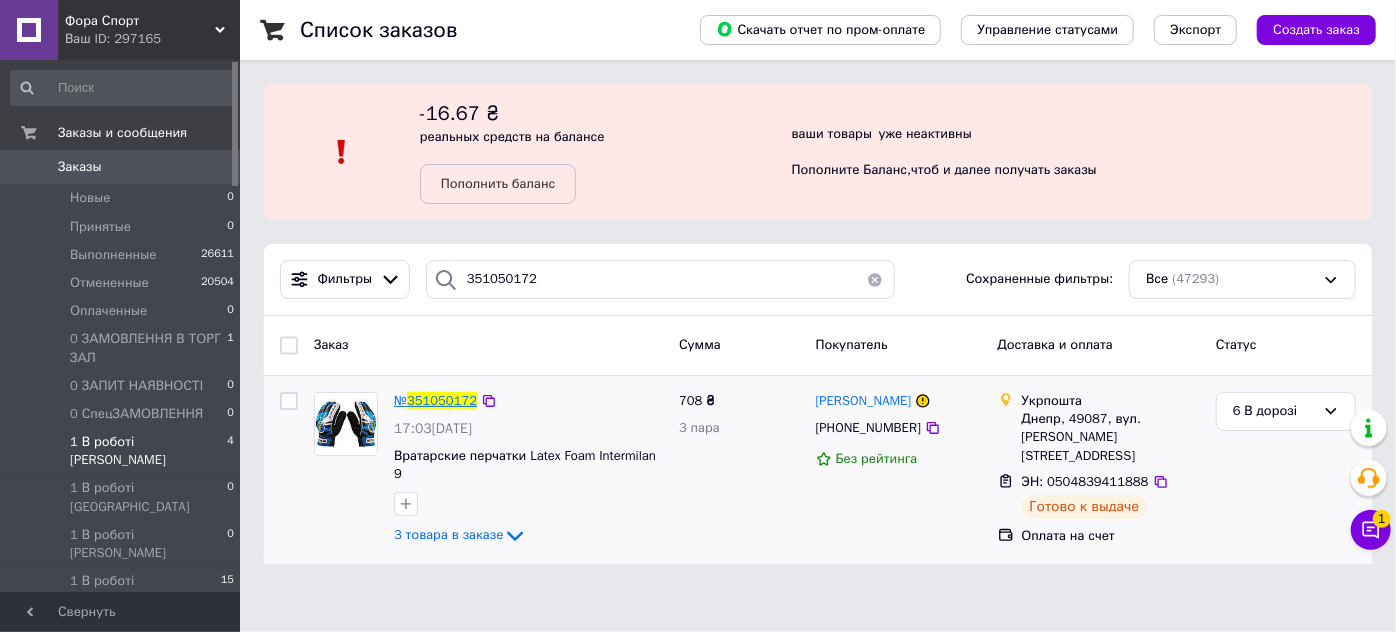 click on "351050172" at bounding box center (442, 400) 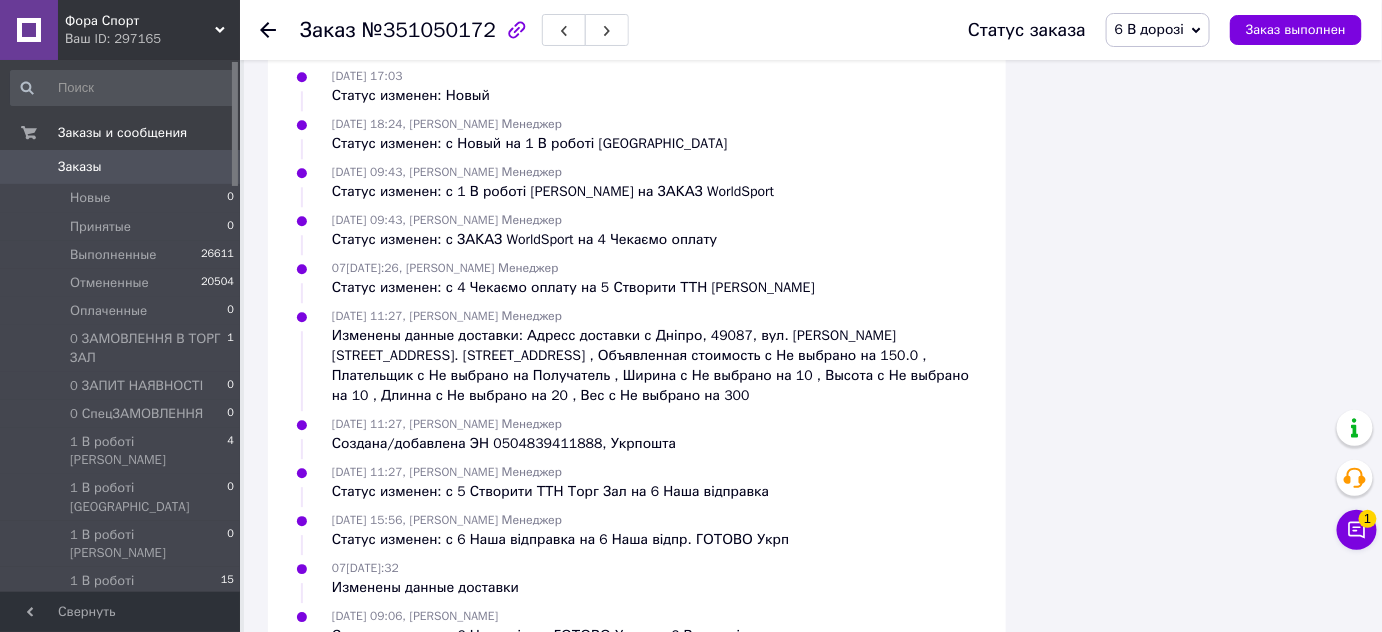 scroll, scrollTop: 1650, scrollLeft: 0, axis: vertical 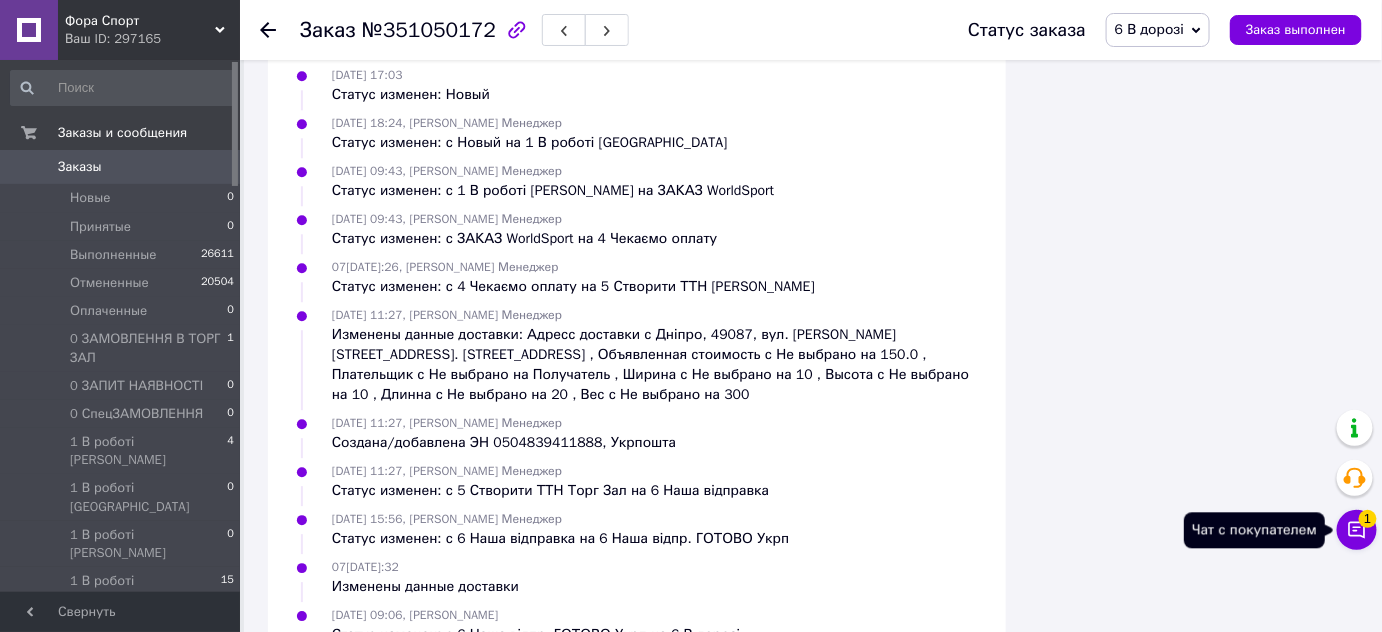 click 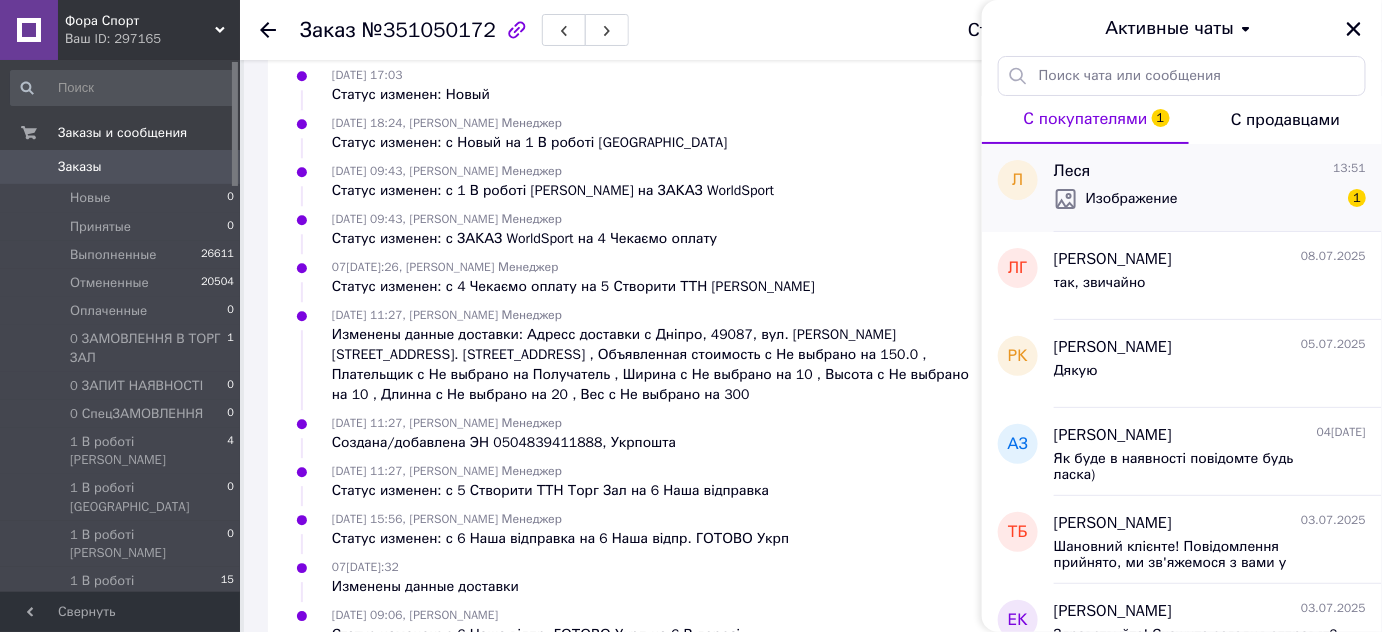 click on "Изображение 1" at bounding box center [1210, 199] 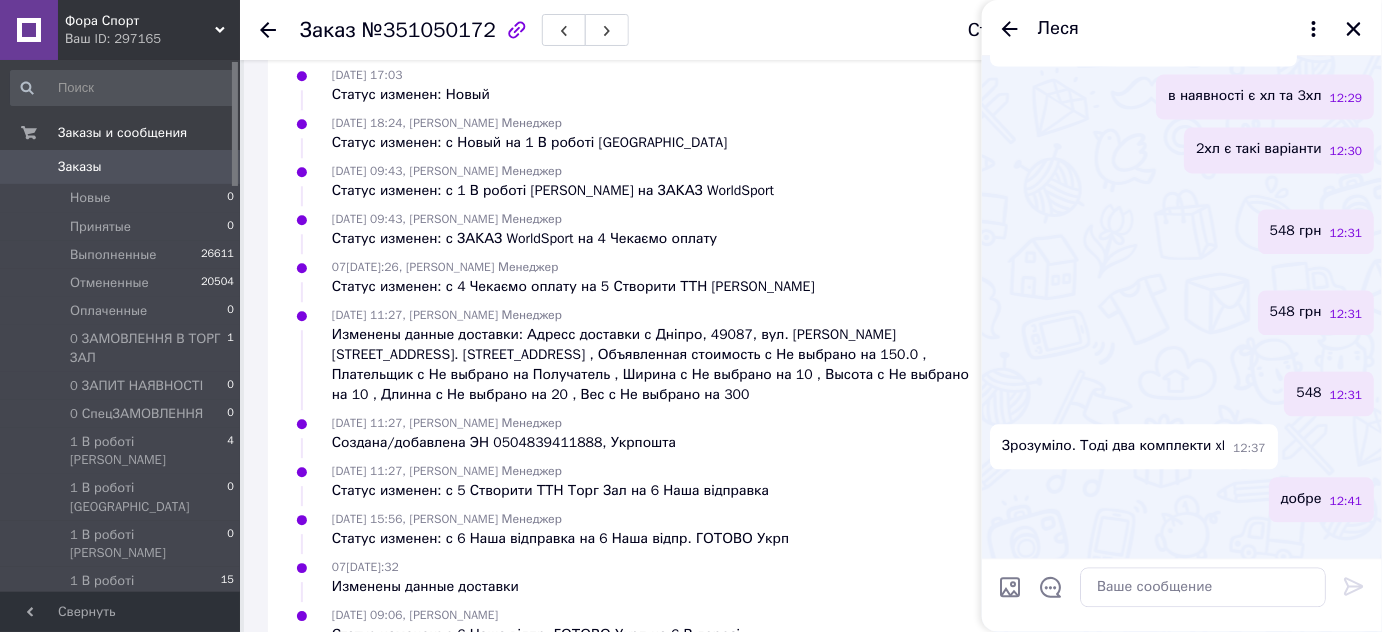 scroll, scrollTop: 2334, scrollLeft: 0, axis: vertical 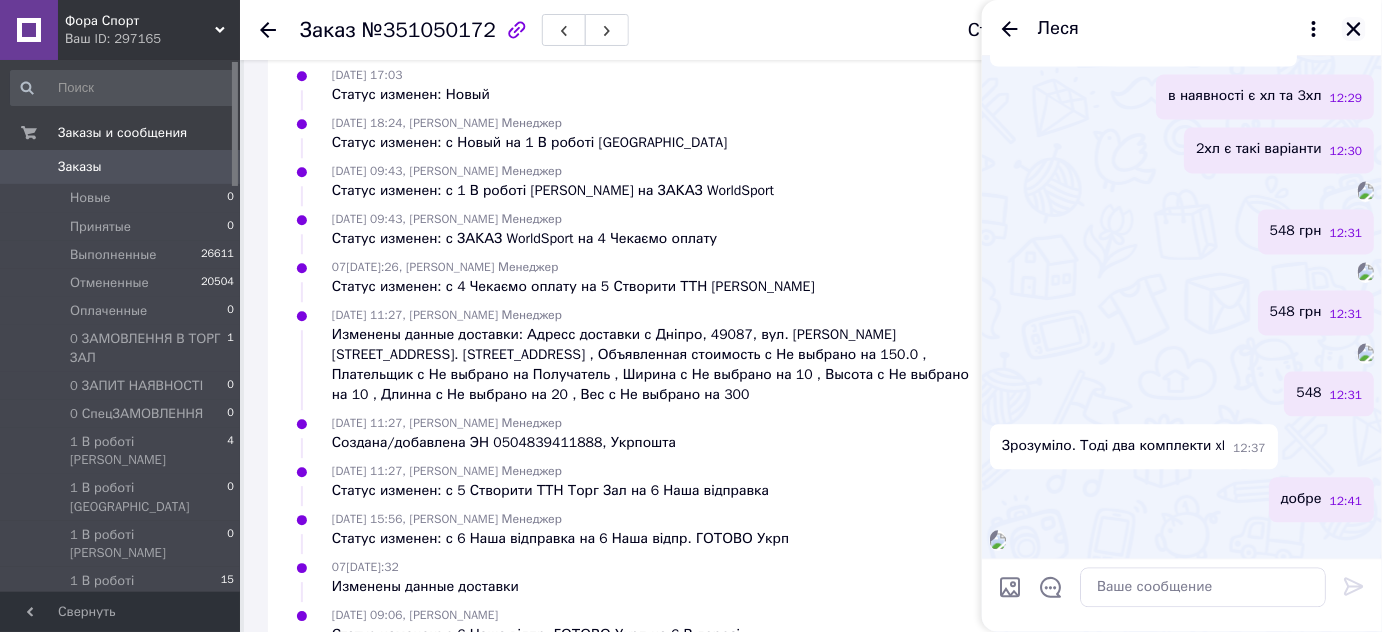 click 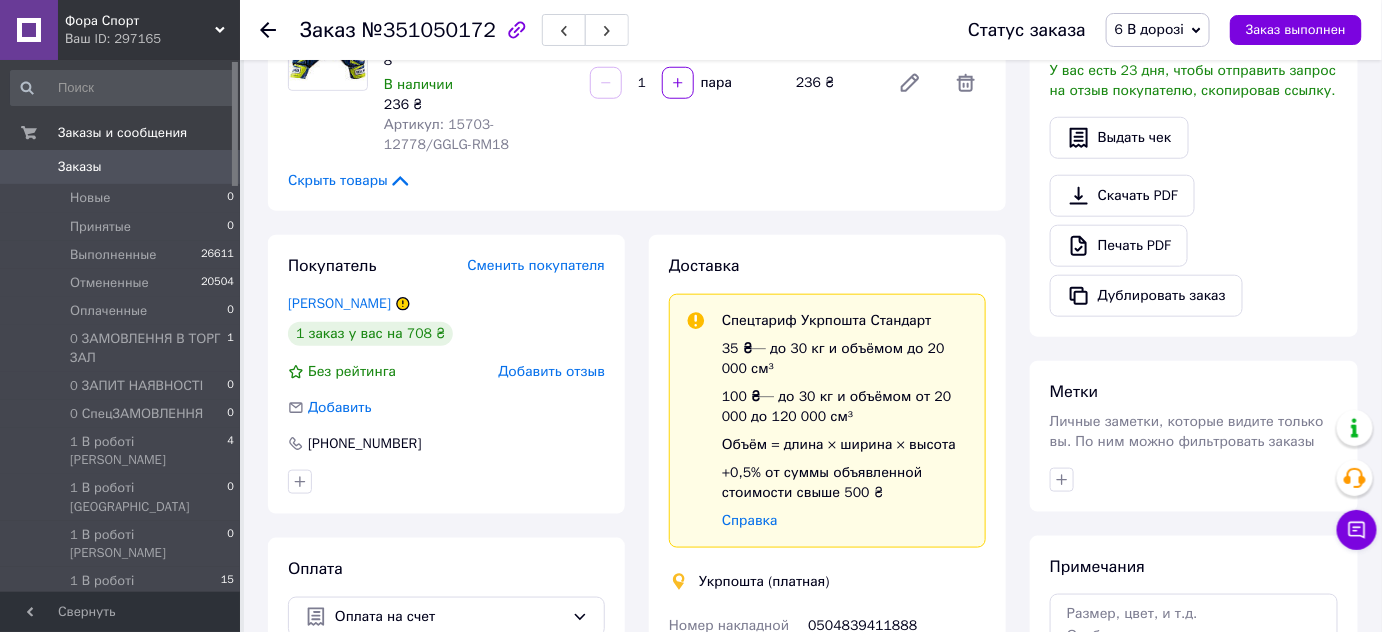 scroll, scrollTop: 545, scrollLeft: 0, axis: vertical 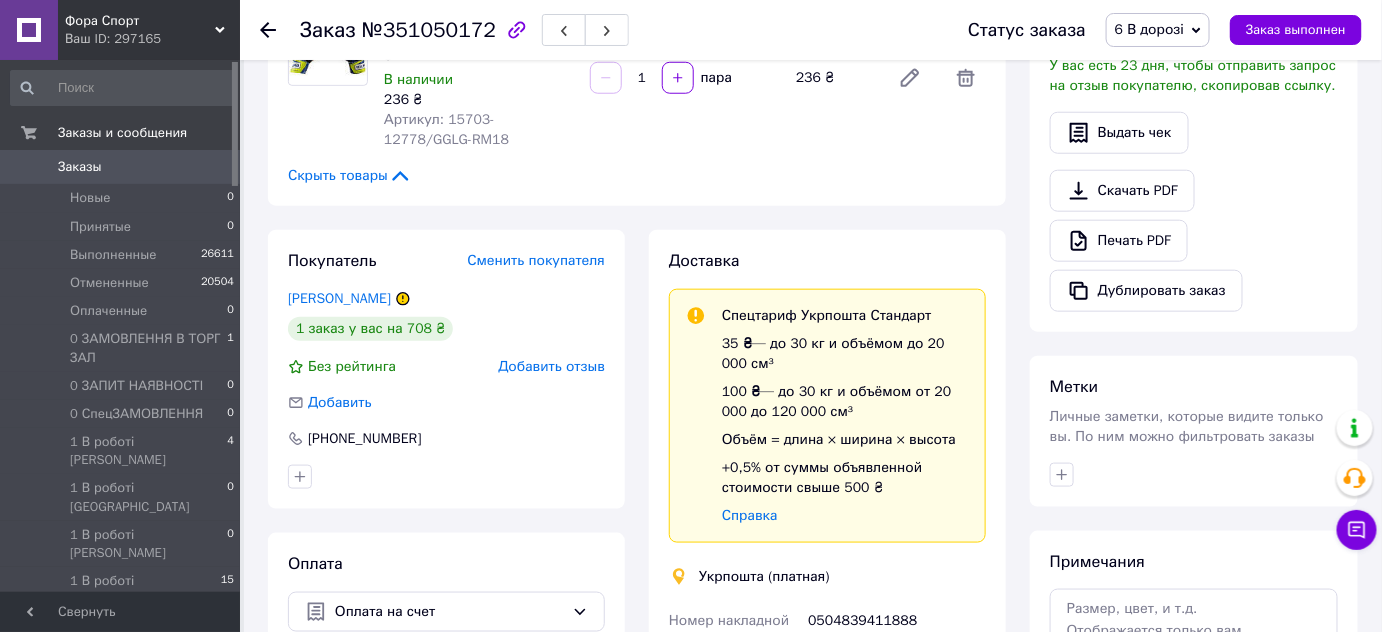 click 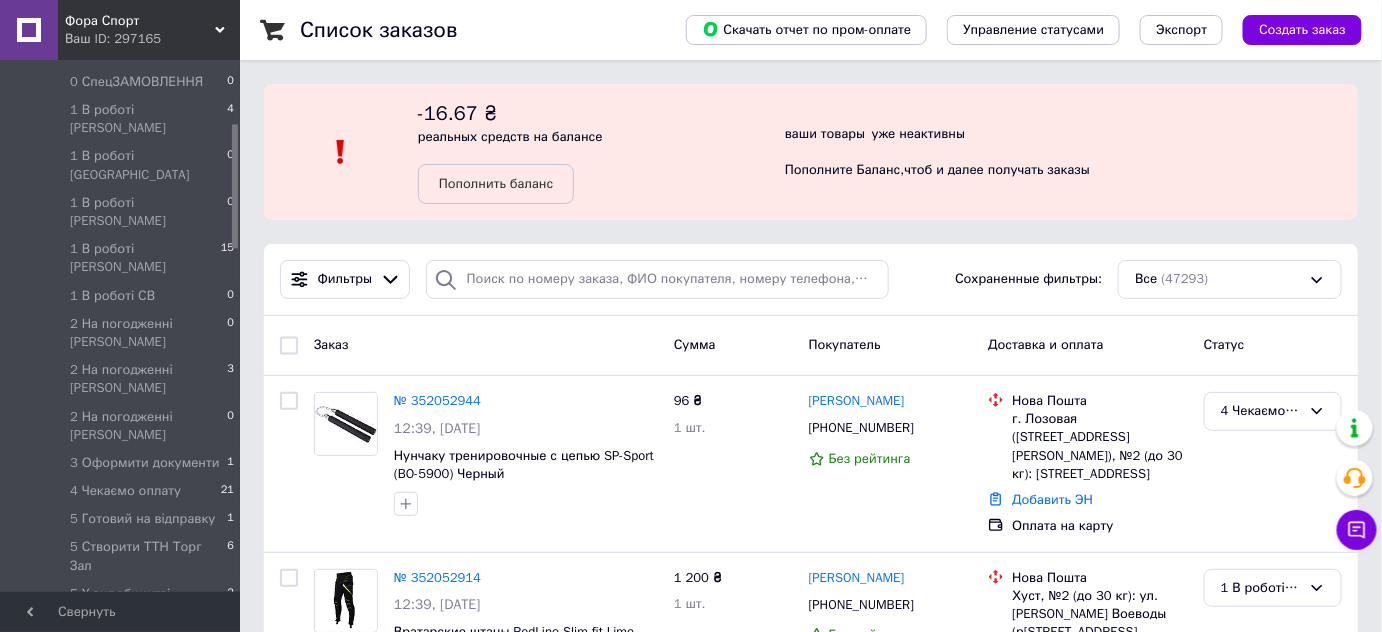 scroll, scrollTop: 363, scrollLeft: 0, axis: vertical 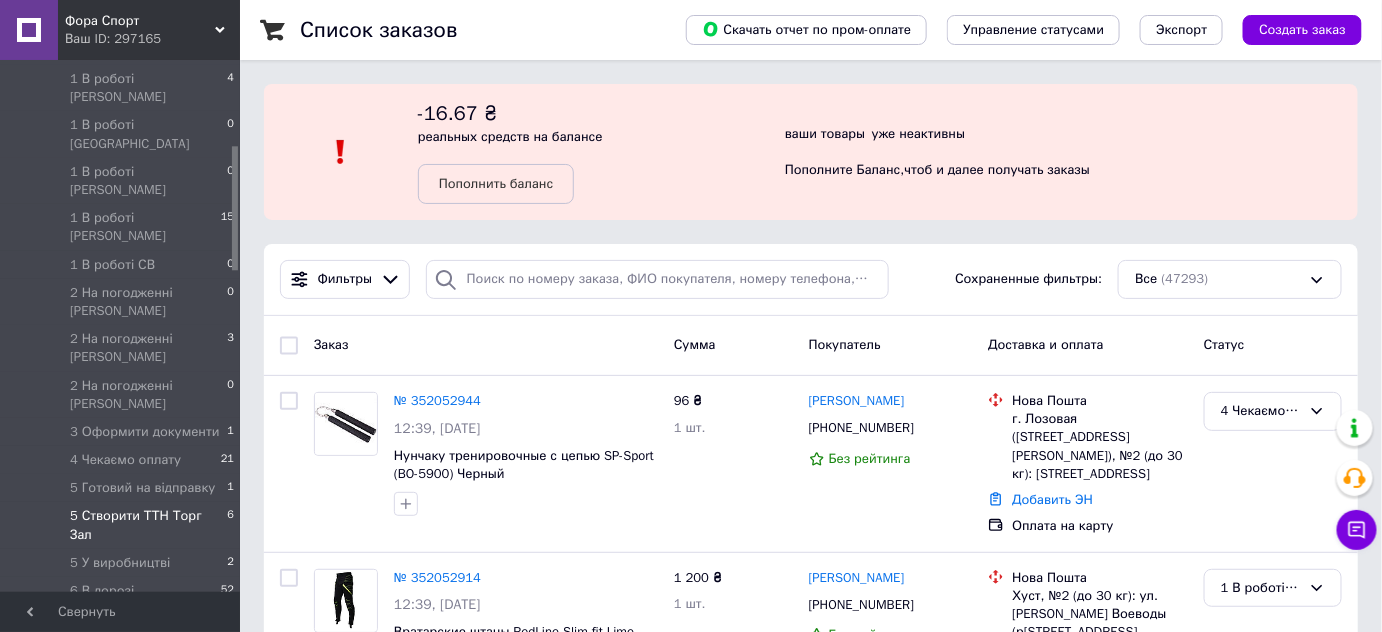 click on "5 Створити ТТН Торг Зал" at bounding box center (148, 525) 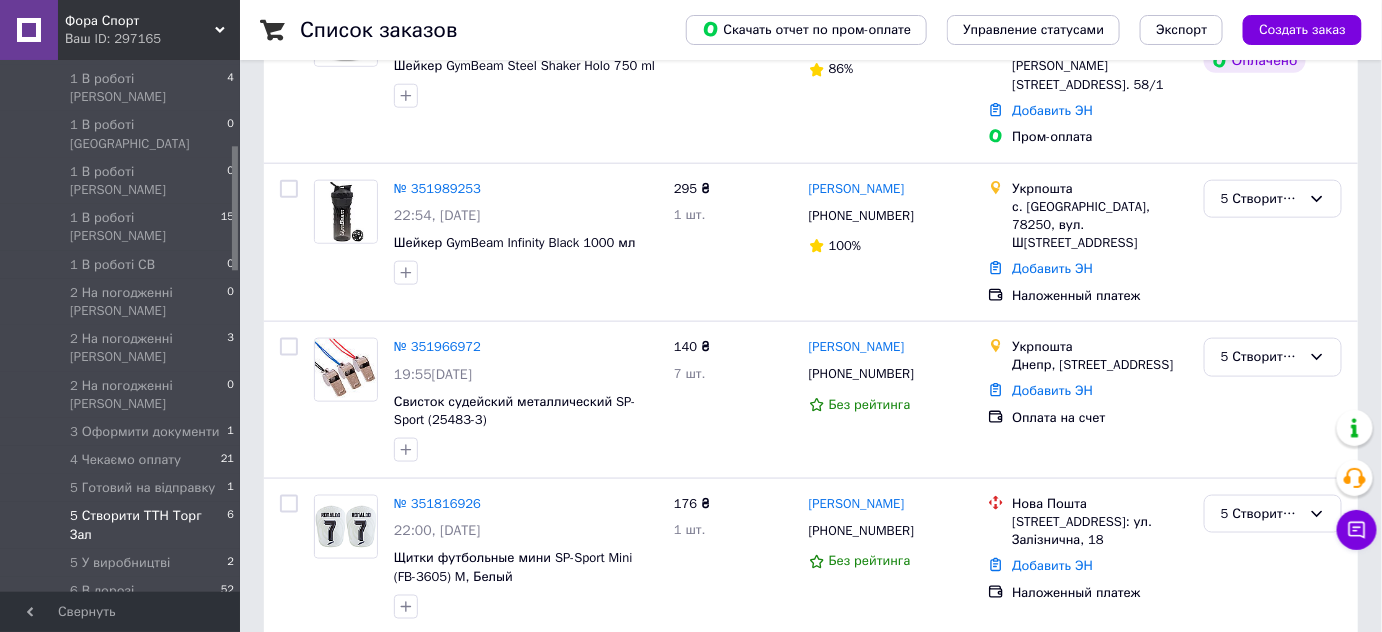 scroll, scrollTop: 829, scrollLeft: 0, axis: vertical 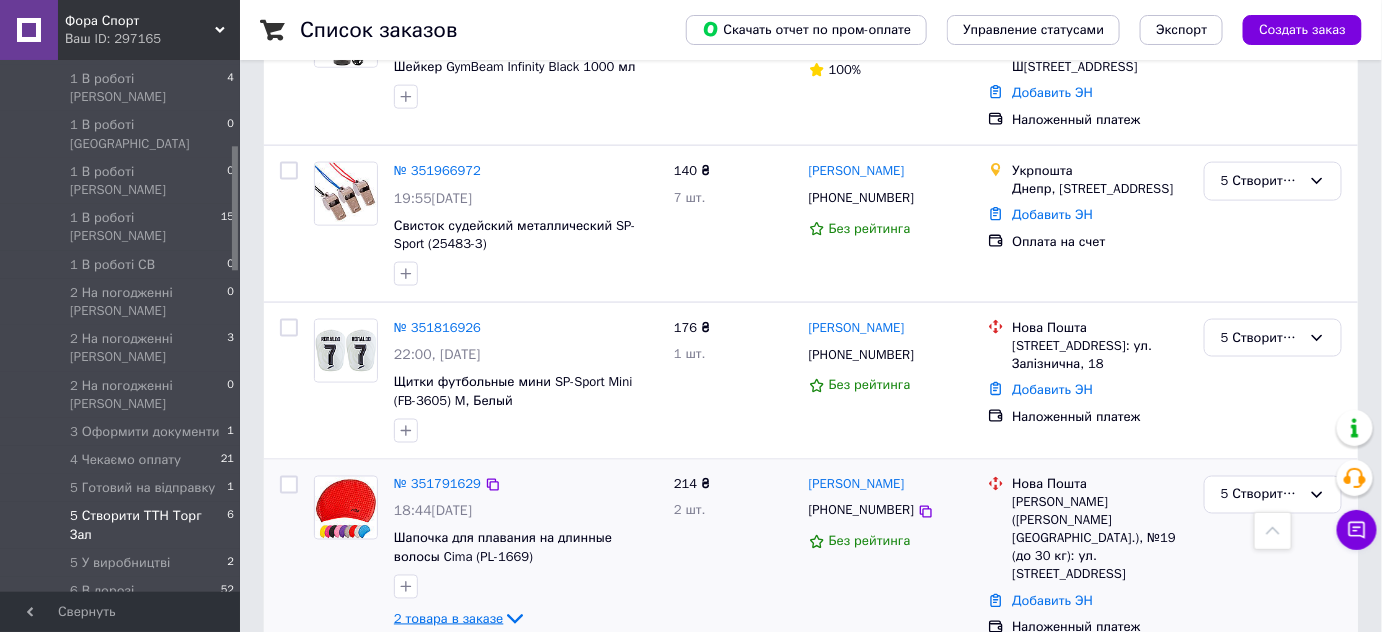 click on "2 товара в заказе" at bounding box center [448, 618] 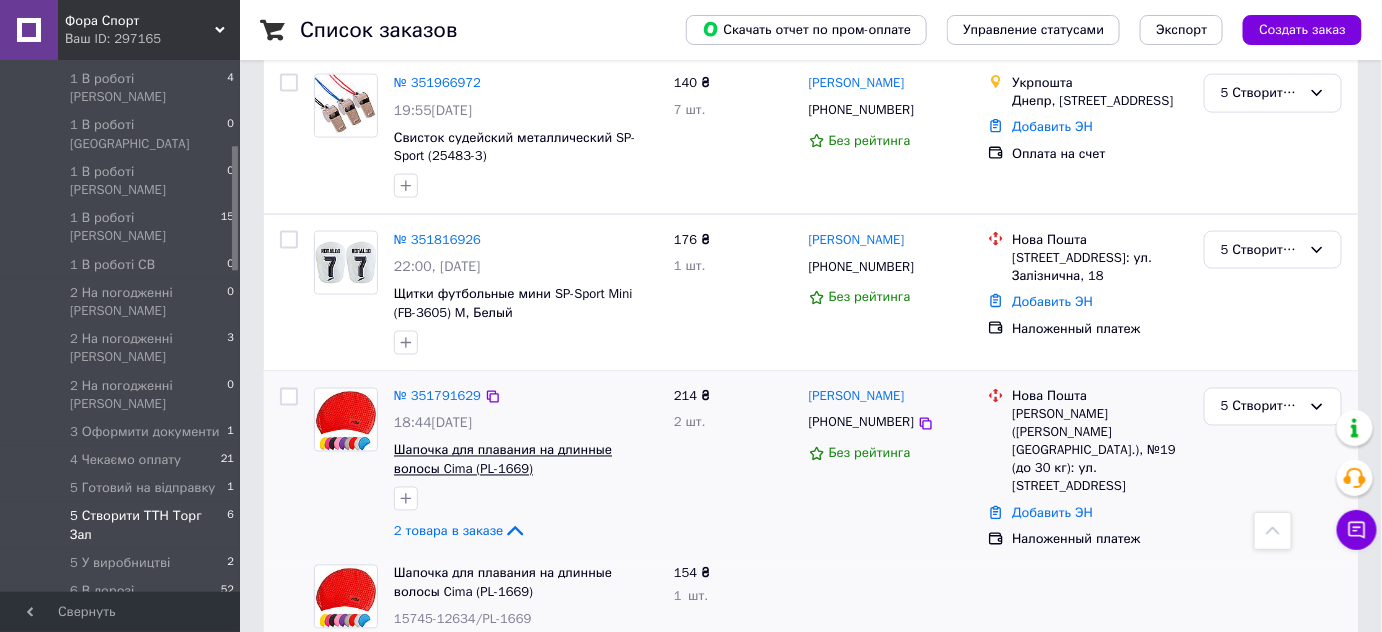 scroll, scrollTop: 989, scrollLeft: 0, axis: vertical 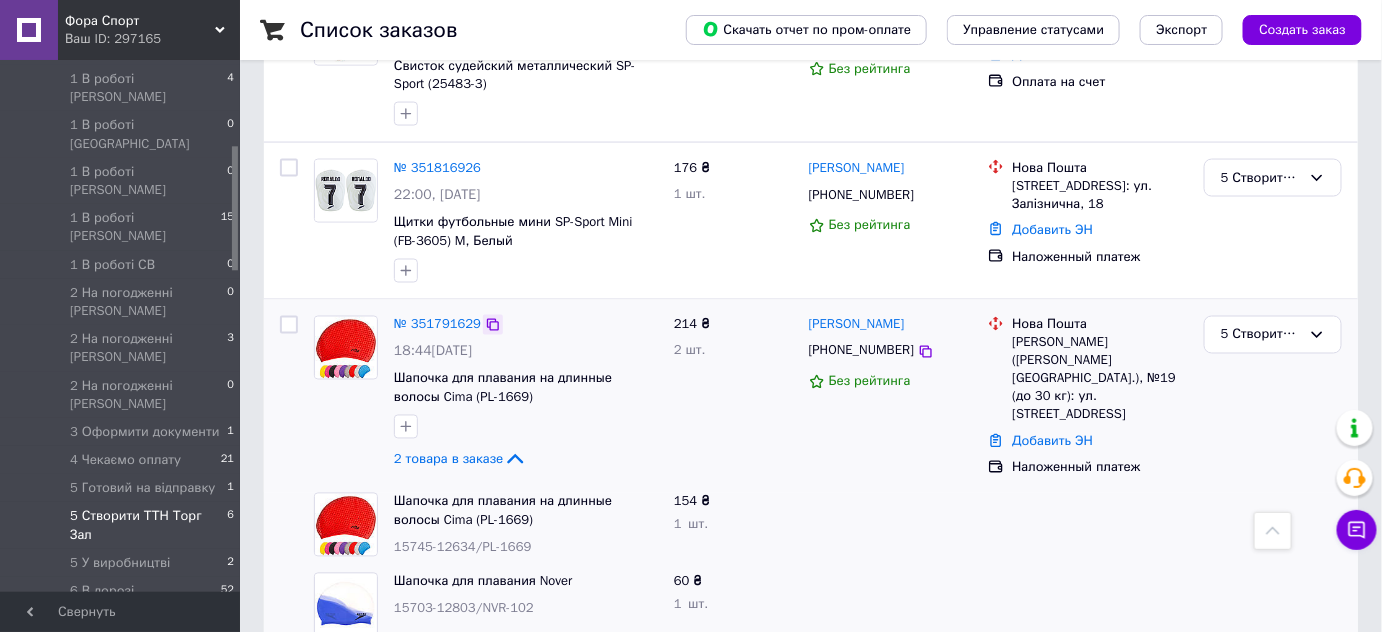 click 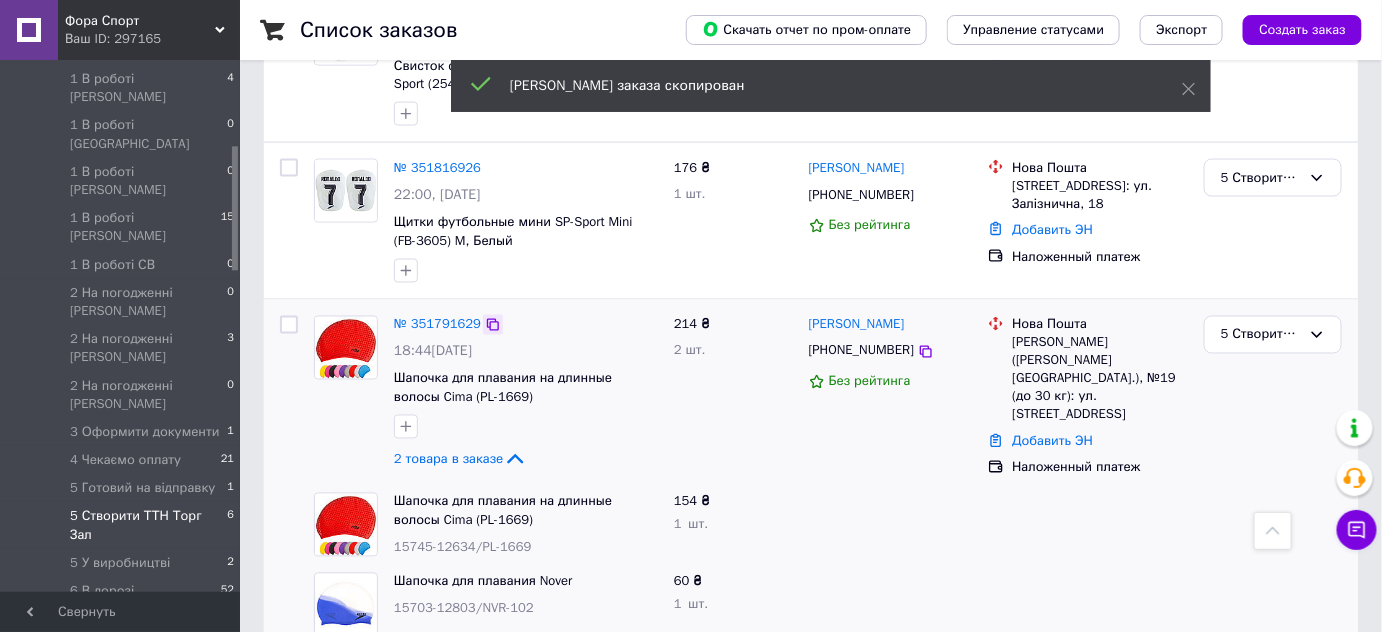 click 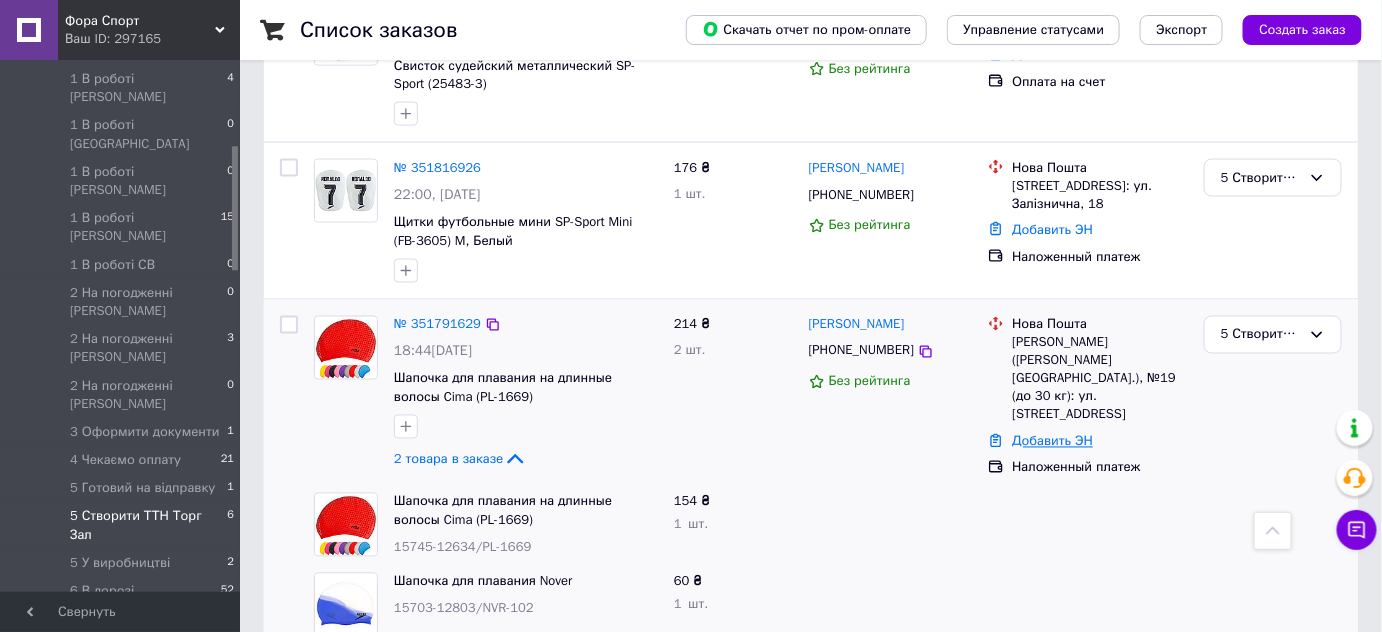click on "Добавить ЭН" at bounding box center [1052, 441] 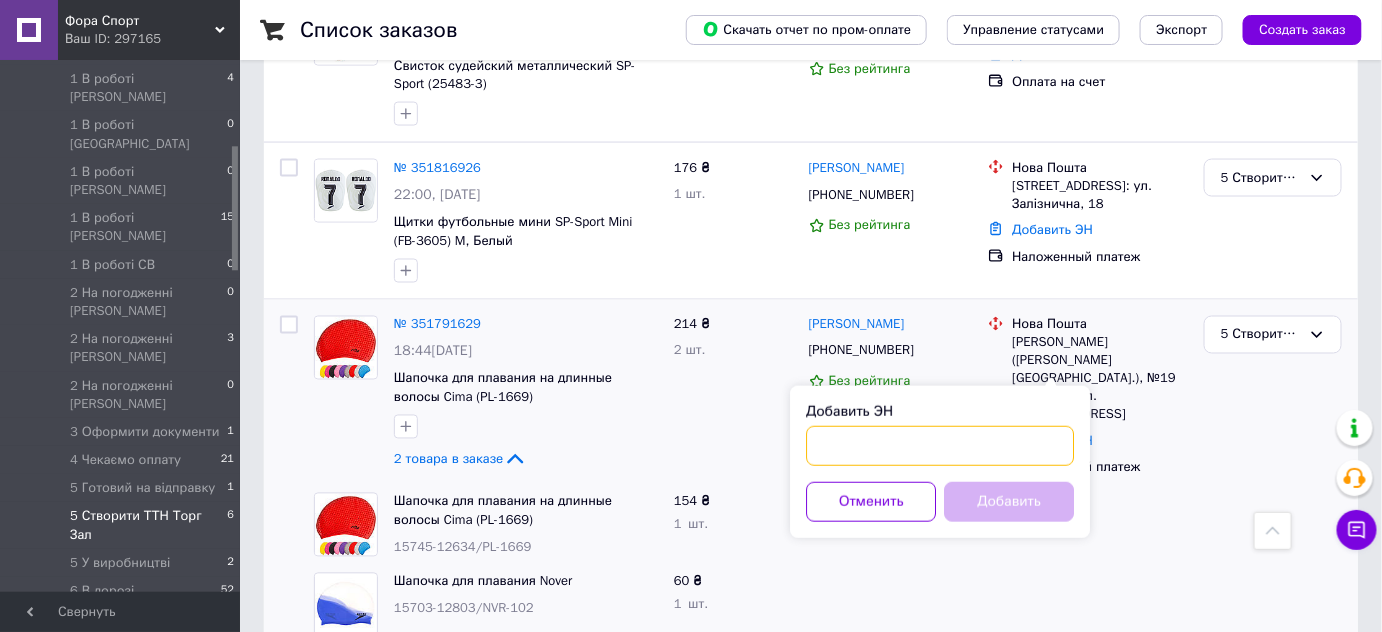 click on "Добавить ЭН" at bounding box center [940, 446] 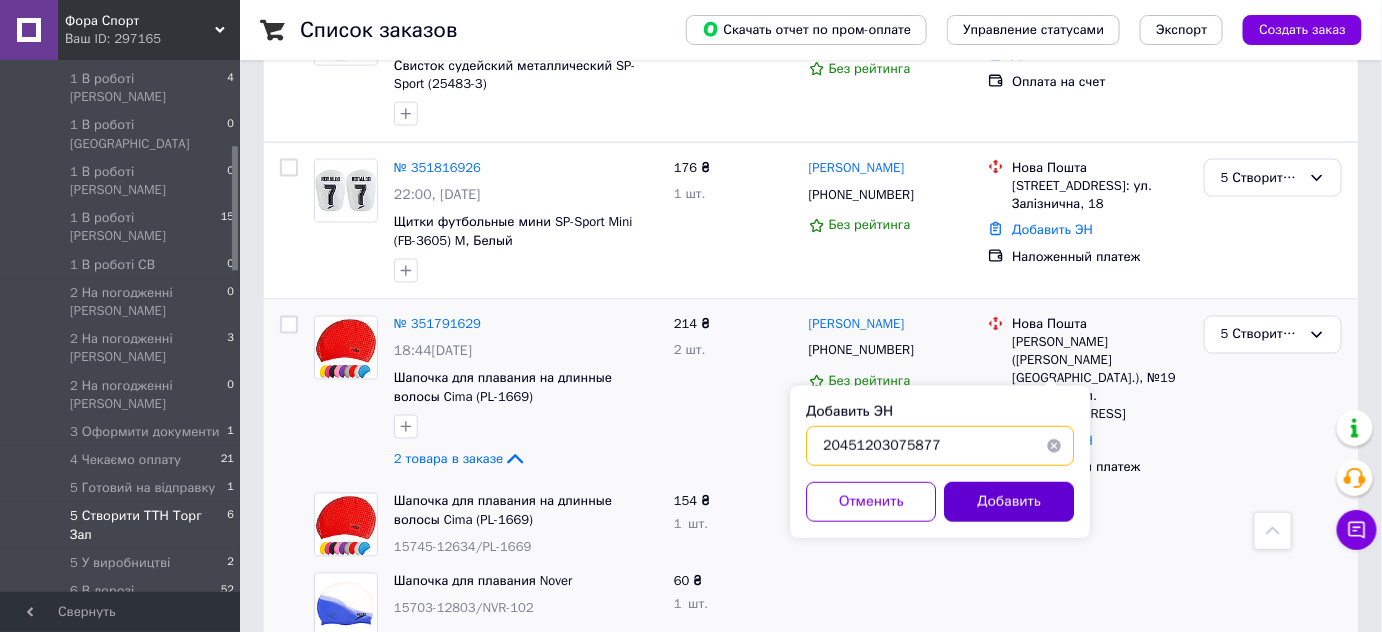 type on "20451203075877" 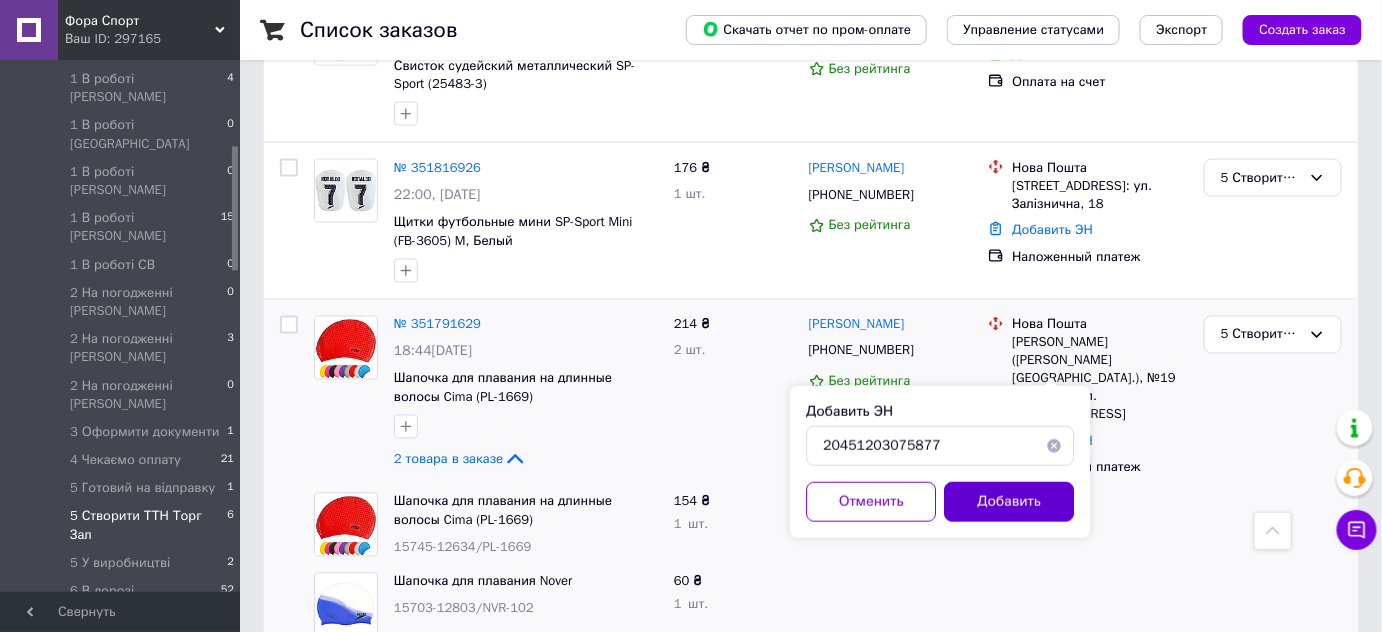 click on "Добавить" at bounding box center (1009, 502) 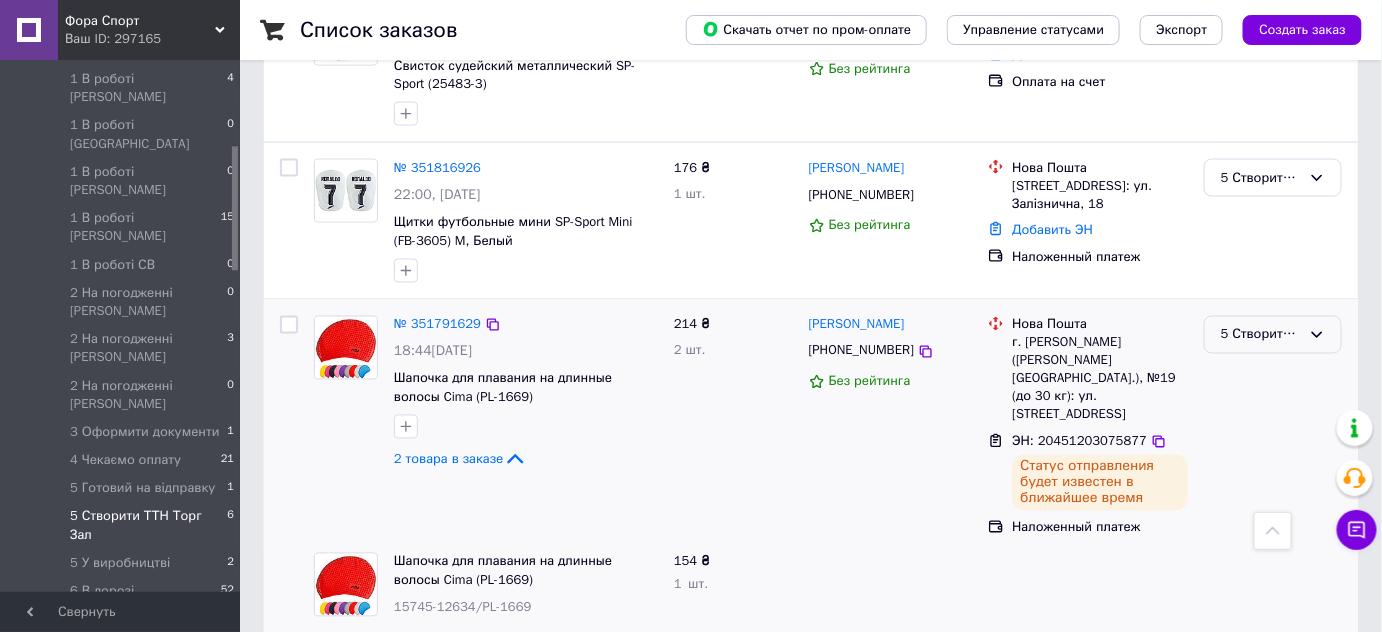 click on "5 Створити ТТН Торг Зал" at bounding box center (1261, 335) 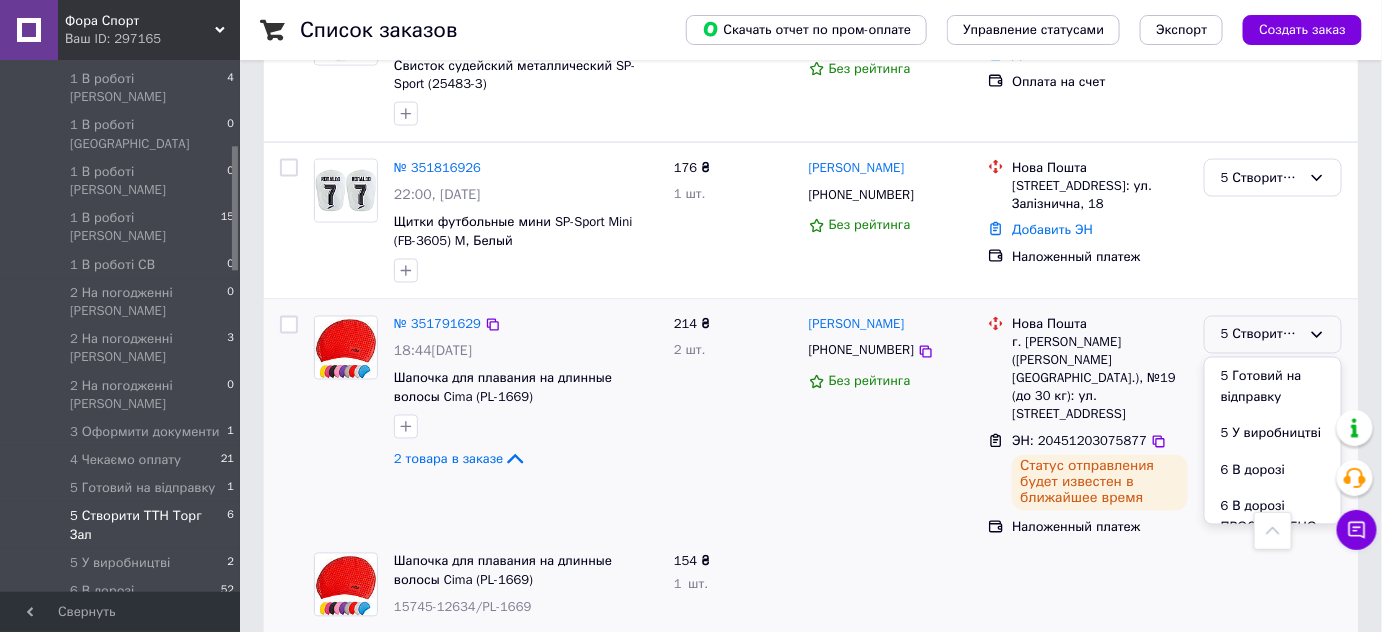 scroll, scrollTop: 1000, scrollLeft: 0, axis: vertical 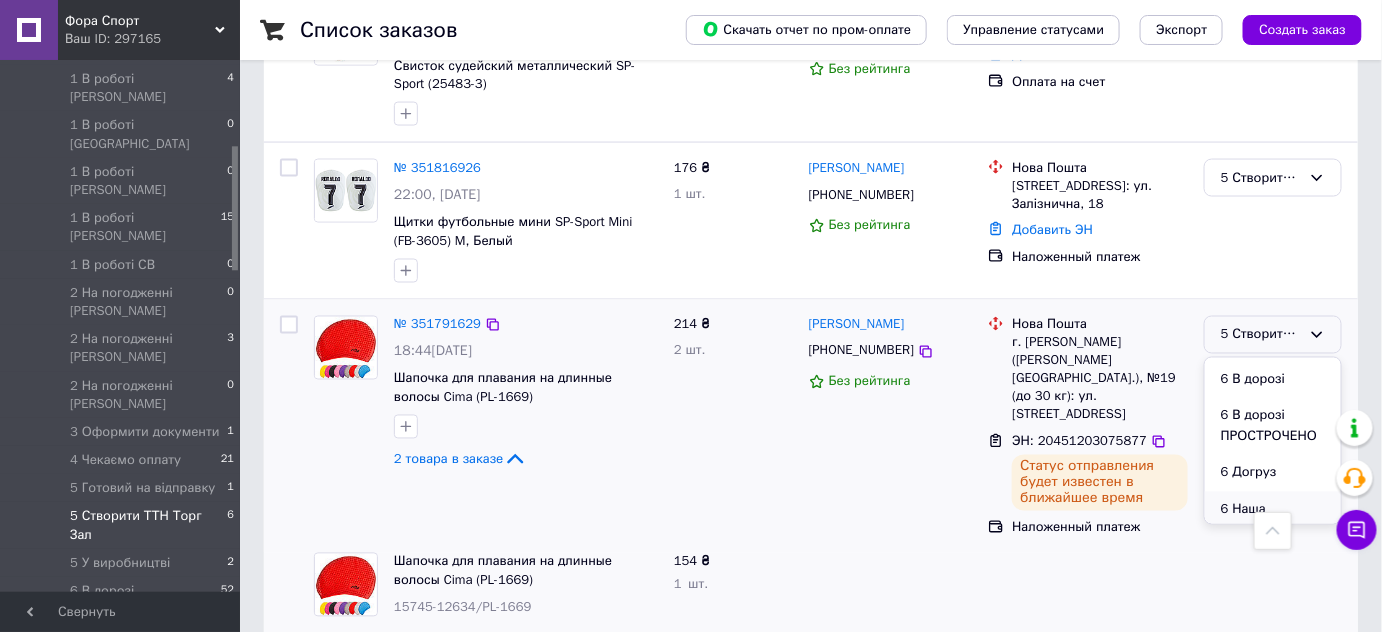 click on "6 Наша відправка" at bounding box center (1273, 520) 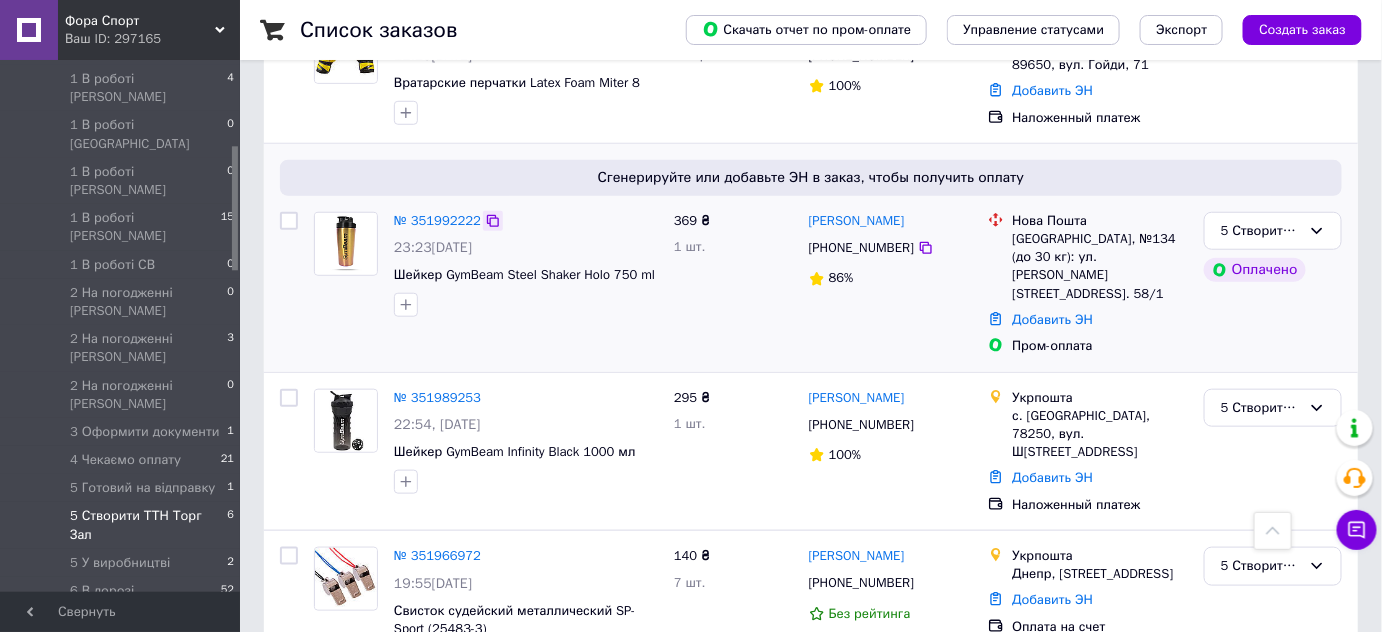 scroll, scrollTop: 171, scrollLeft: 0, axis: vertical 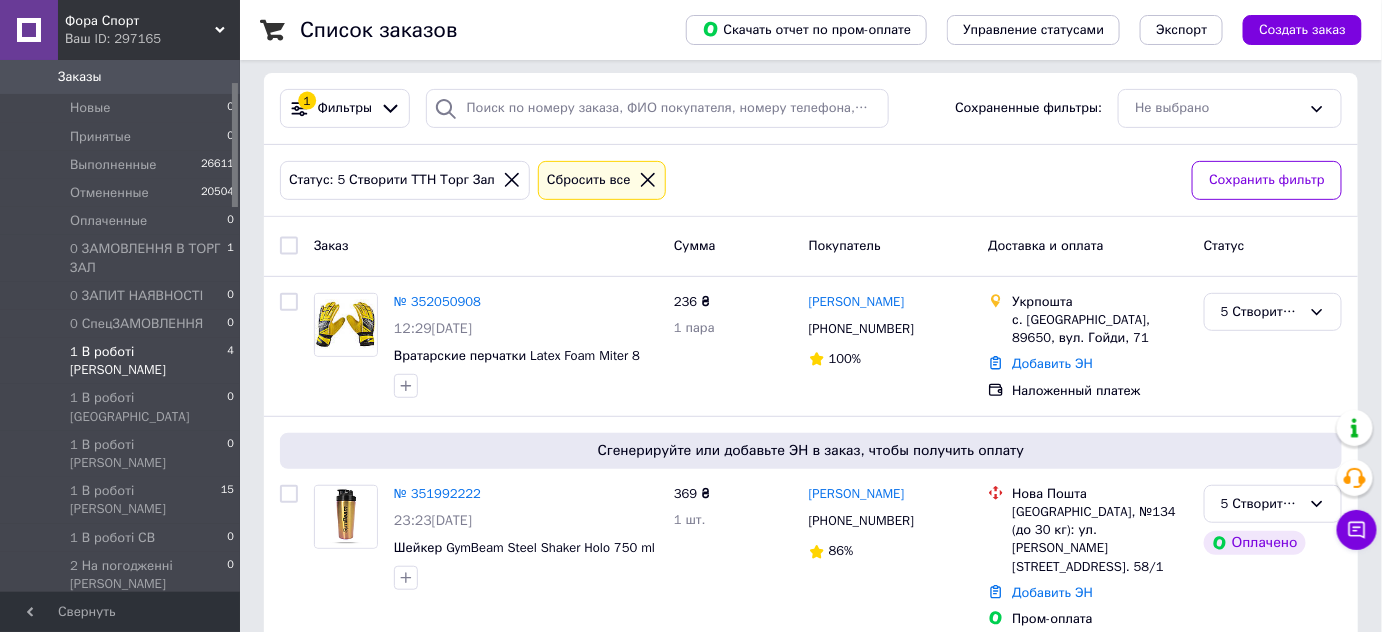 click on "1 В роботі [PERSON_NAME]" at bounding box center (148, 361) 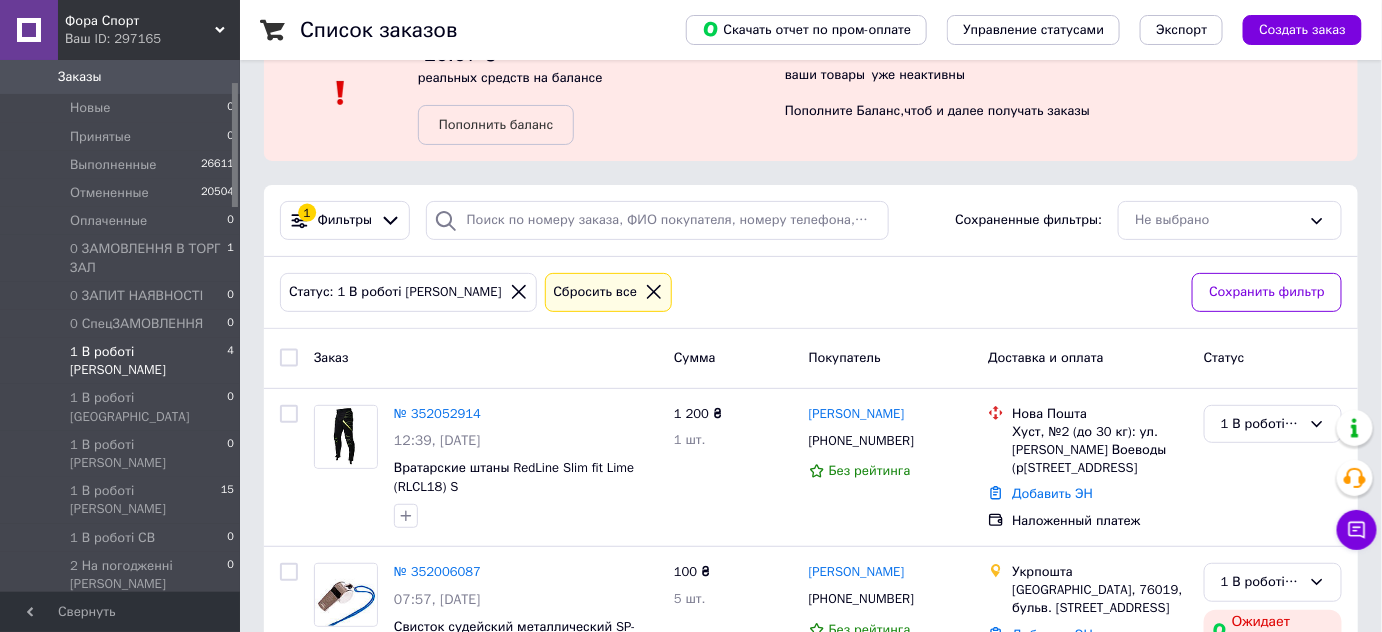 scroll, scrollTop: 90, scrollLeft: 0, axis: vertical 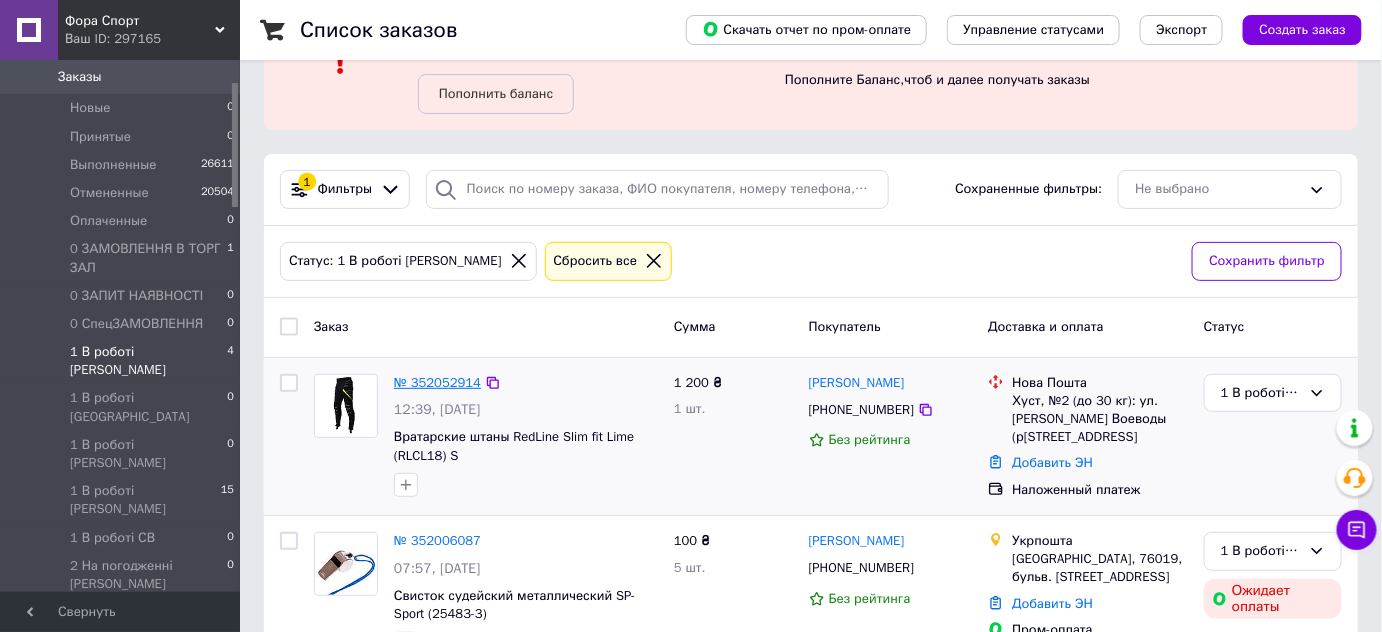 click on "№ 352052914" at bounding box center (437, 382) 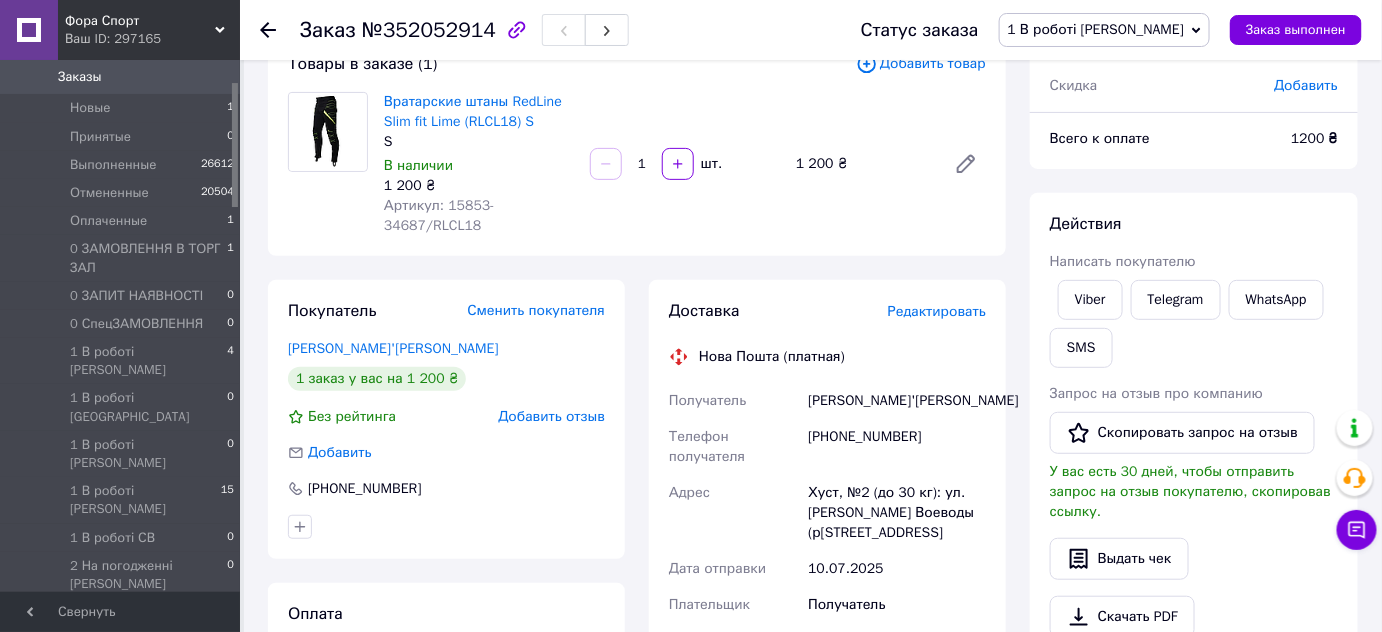 scroll, scrollTop: 181, scrollLeft: 0, axis: vertical 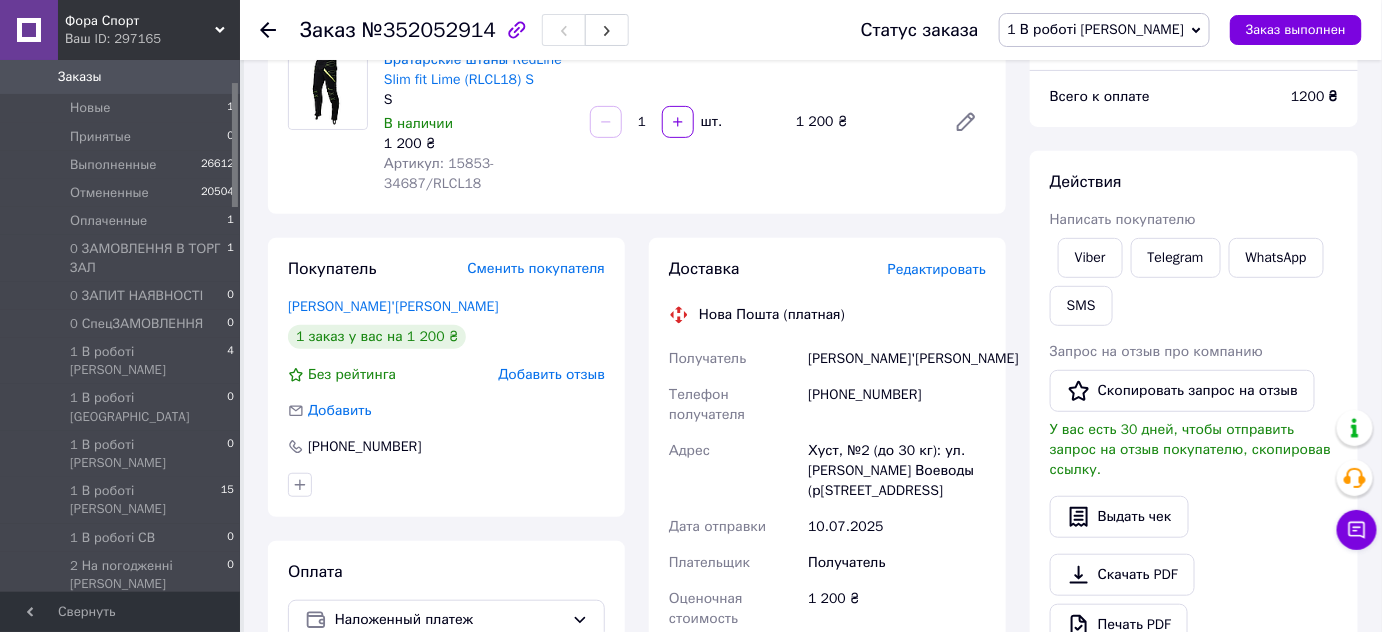 click on "1 В роботі [PERSON_NAME]" at bounding box center [1096, 29] 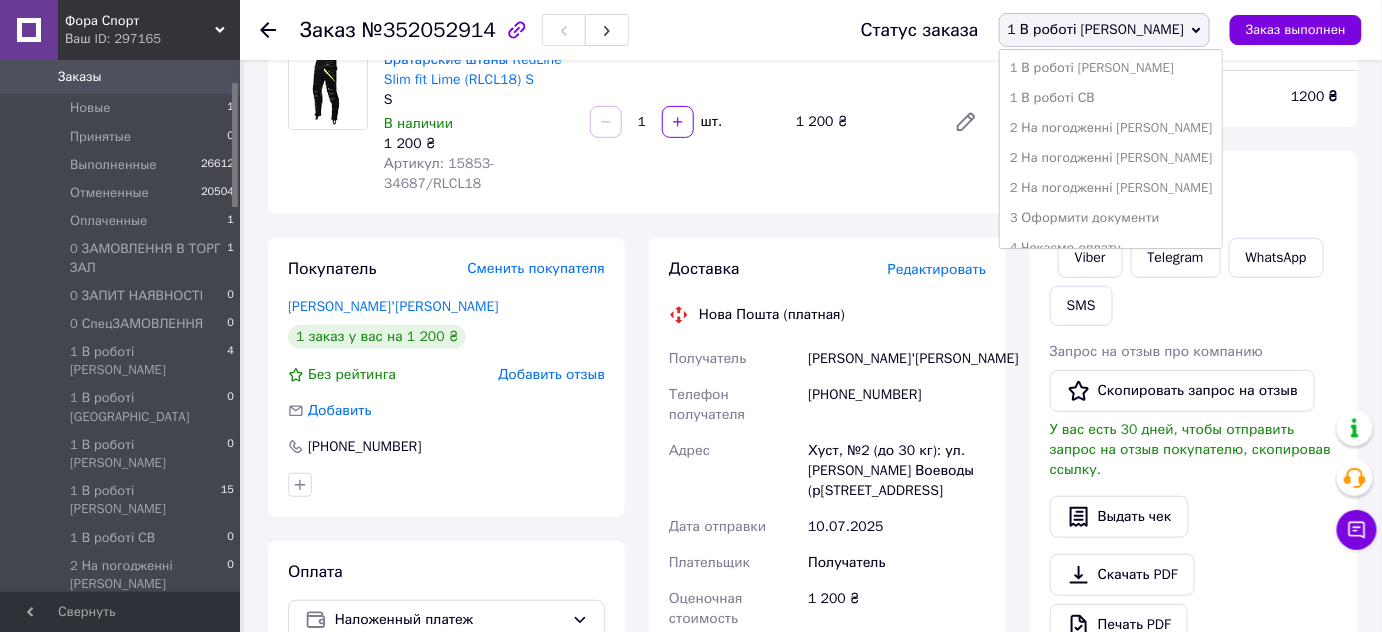 scroll, scrollTop: 363, scrollLeft: 0, axis: vertical 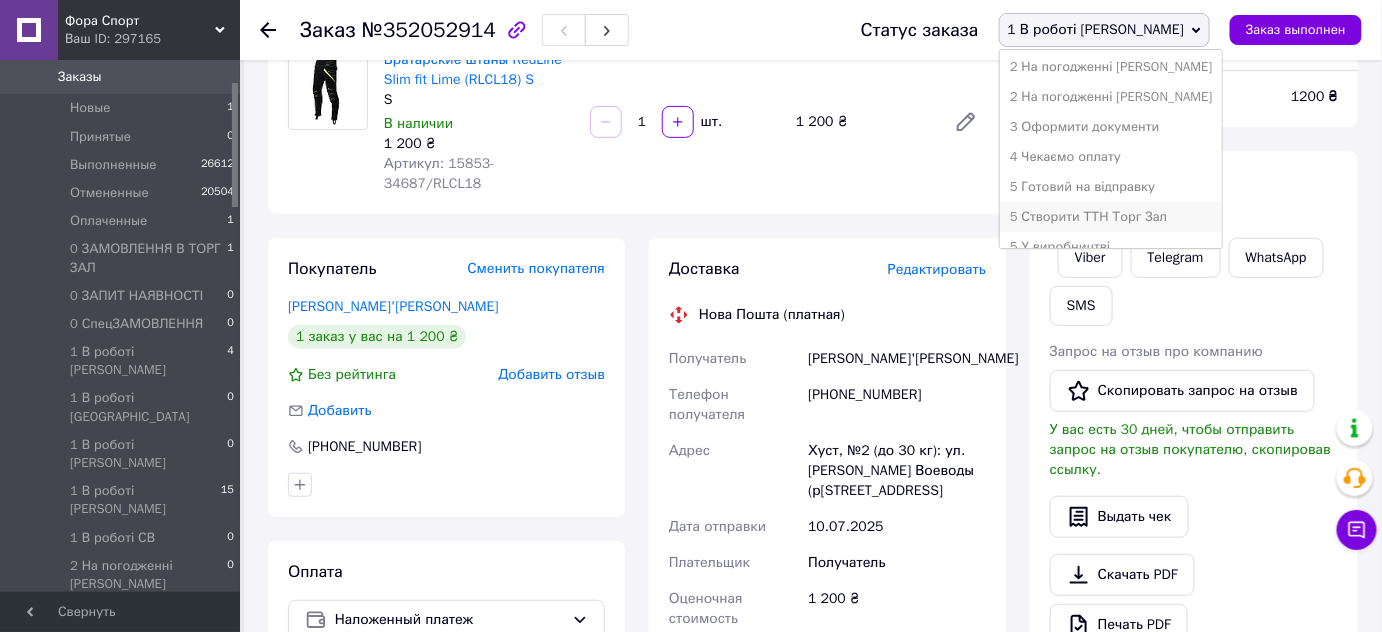 click on "5 Створити ТТН Торг Зал" at bounding box center (1111, 217) 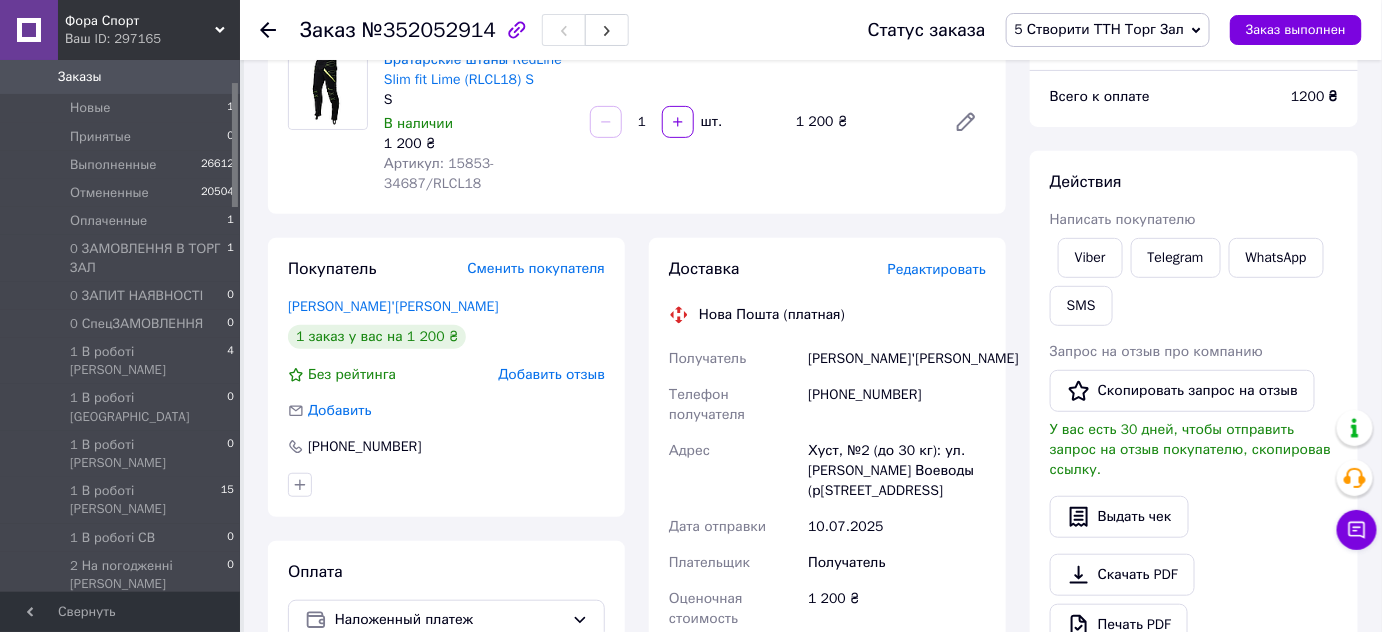 click 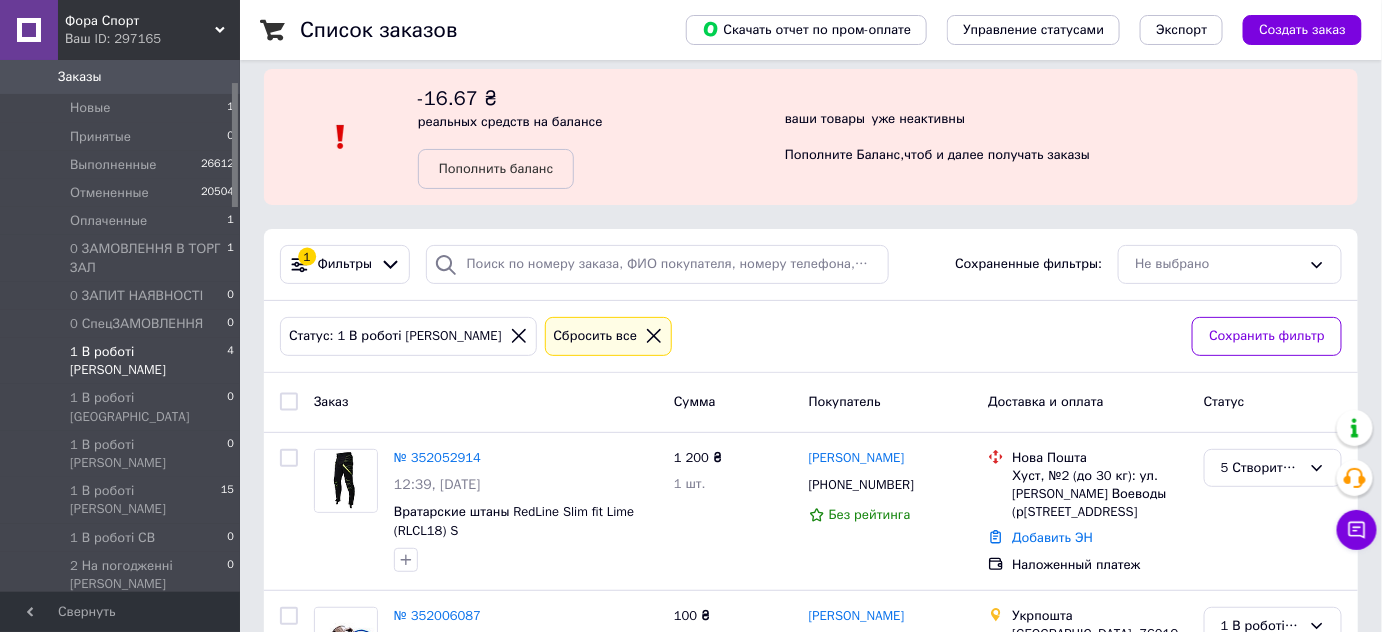 scroll, scrollTop: 0, scrollLeft: 0, axis: both 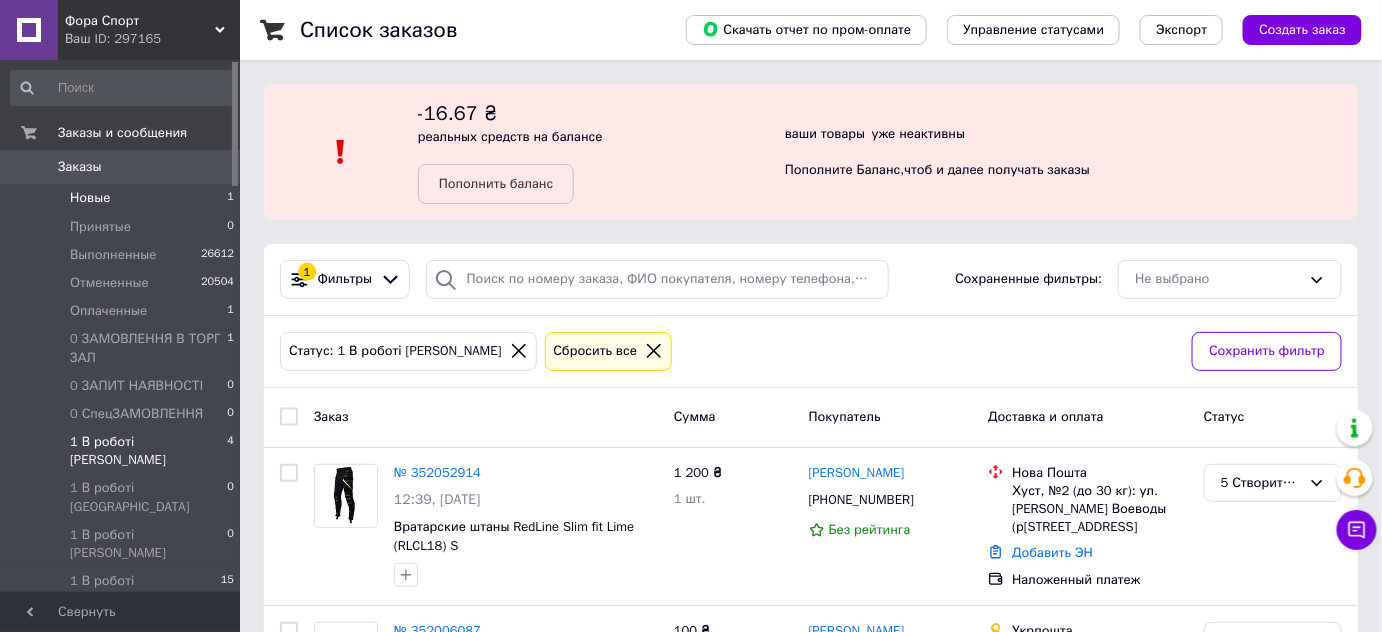 click on "Новые" at bounding box center (90, 198) 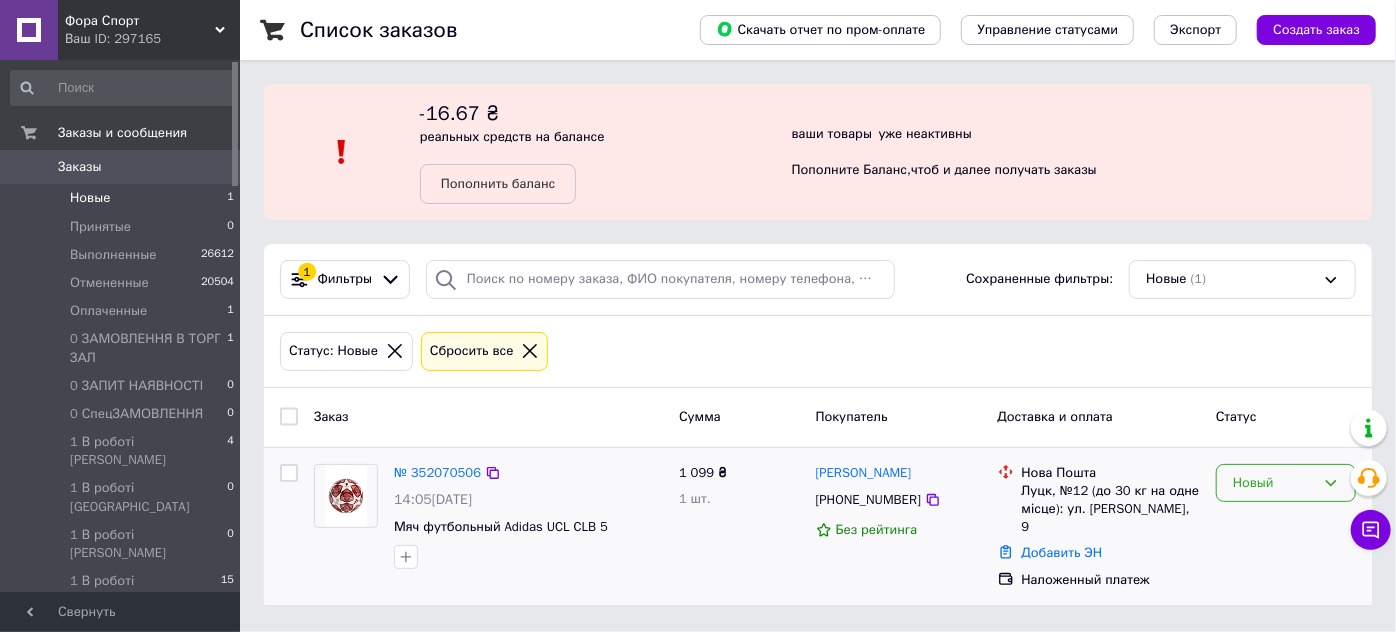 click on "Новый" at bounding box center [1274, 483] 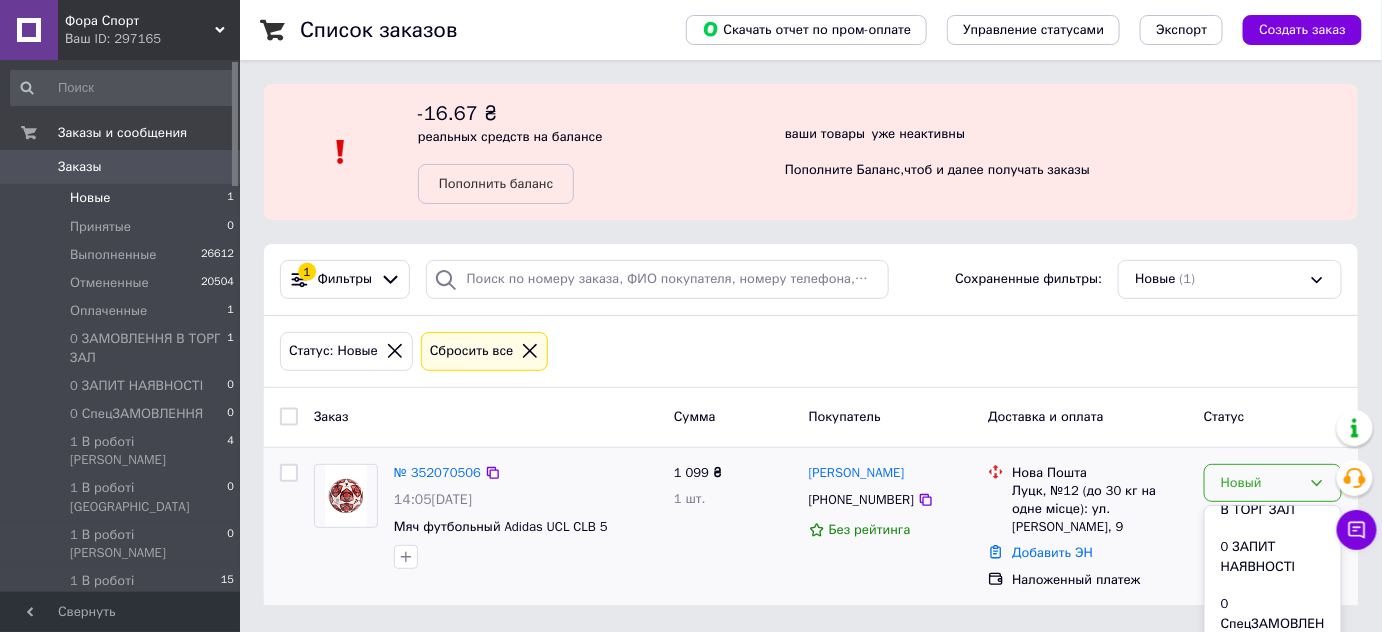 scroll, scrollTop: 272, scrollLeft: 0, axis: vertical 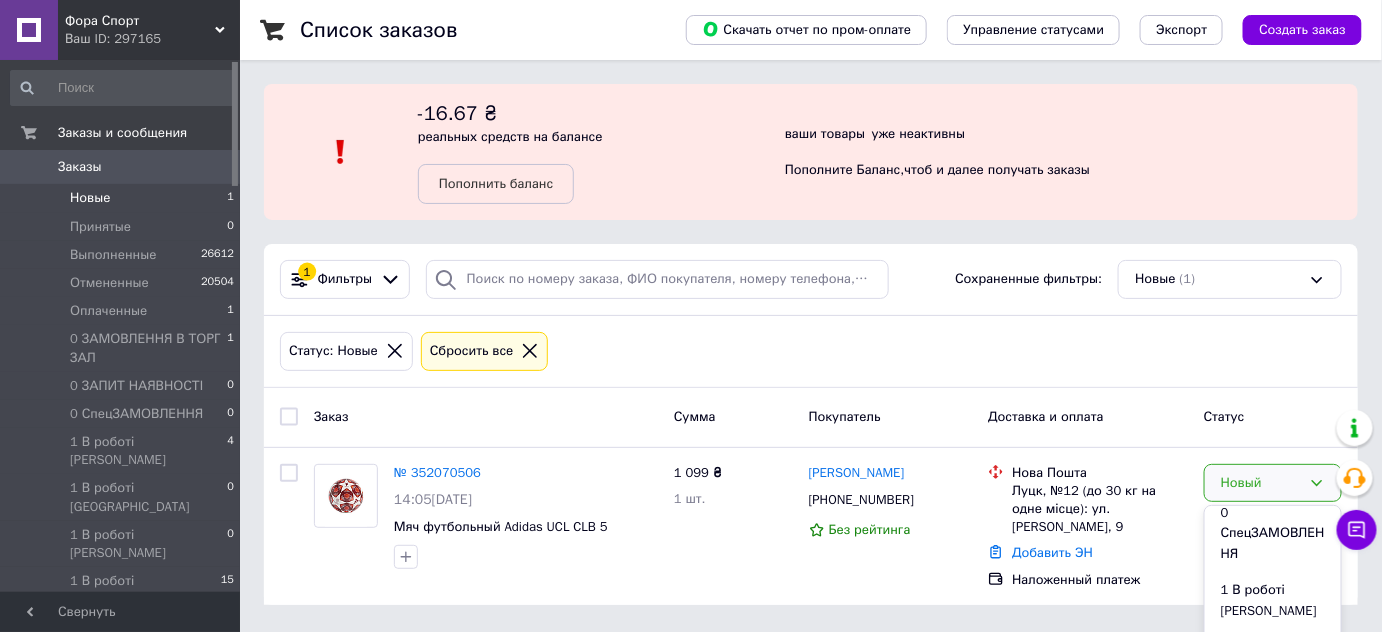 click on "1 В роботі [PERSON_NAME]" at bounding box center (1273, 600) 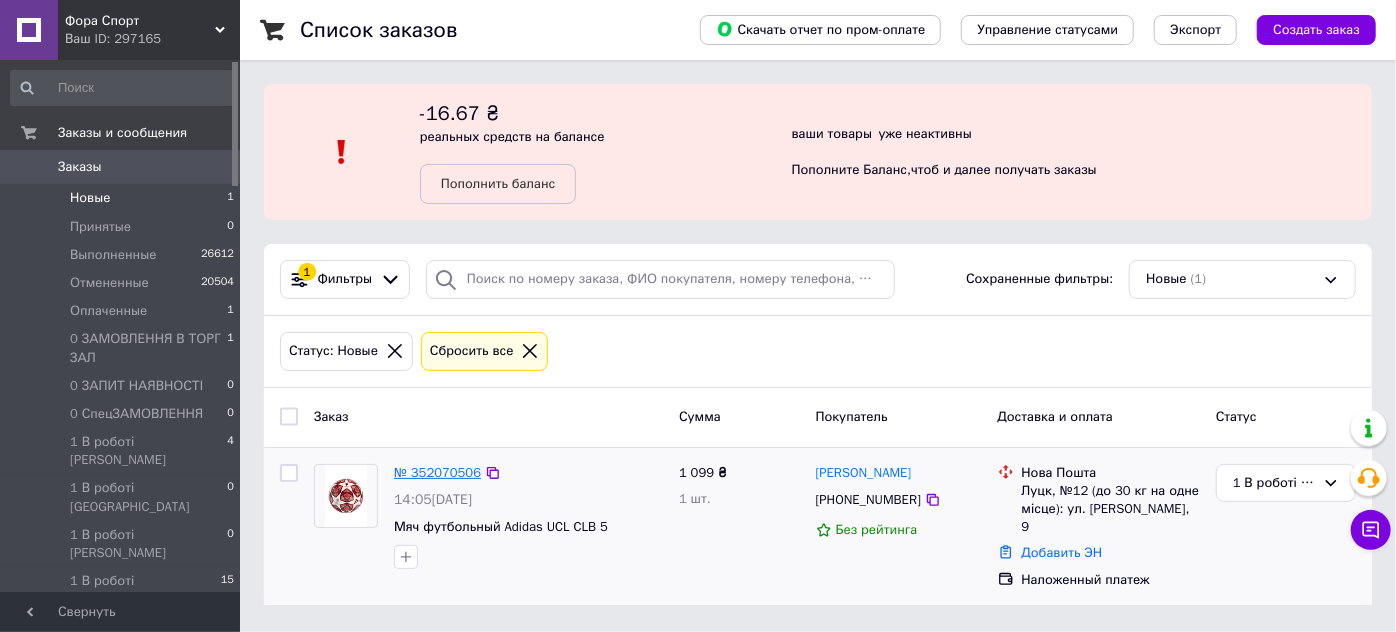 click on "№ 352070506" at bounding box center [437, 472] 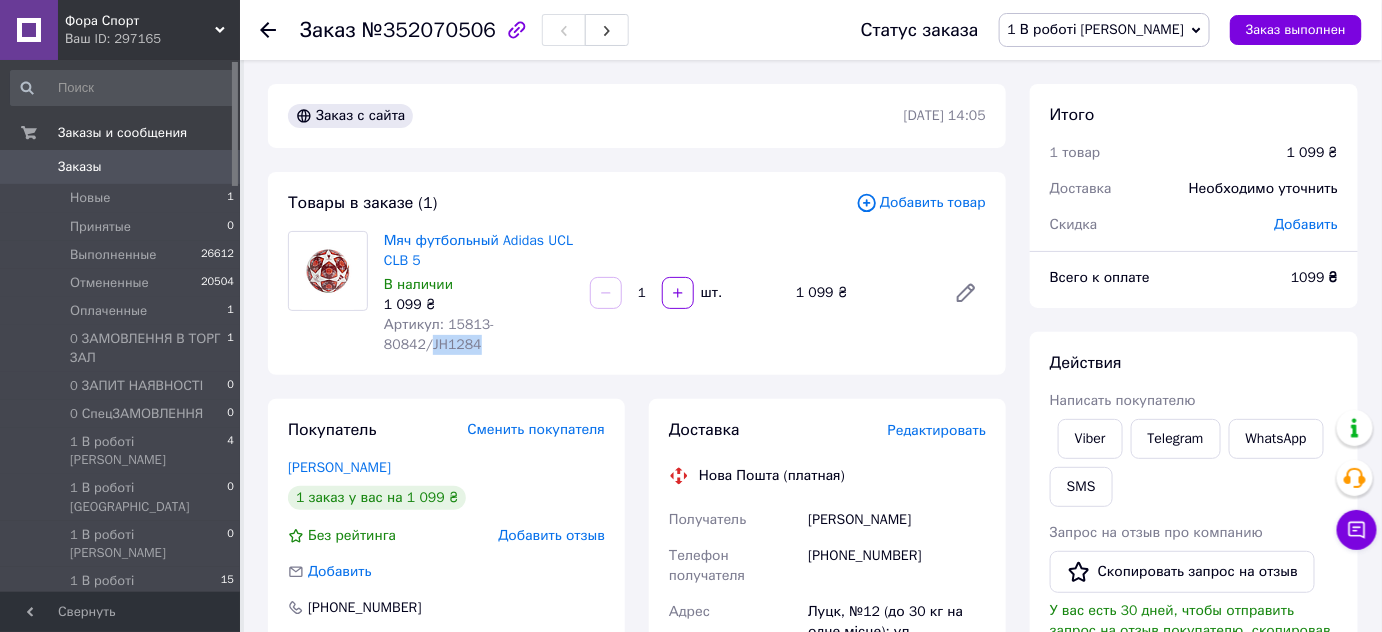 drag, startPoint x: 435, startPoint y: 342, endPoint x: 505, endPoint y: 341, distance: 70.00714 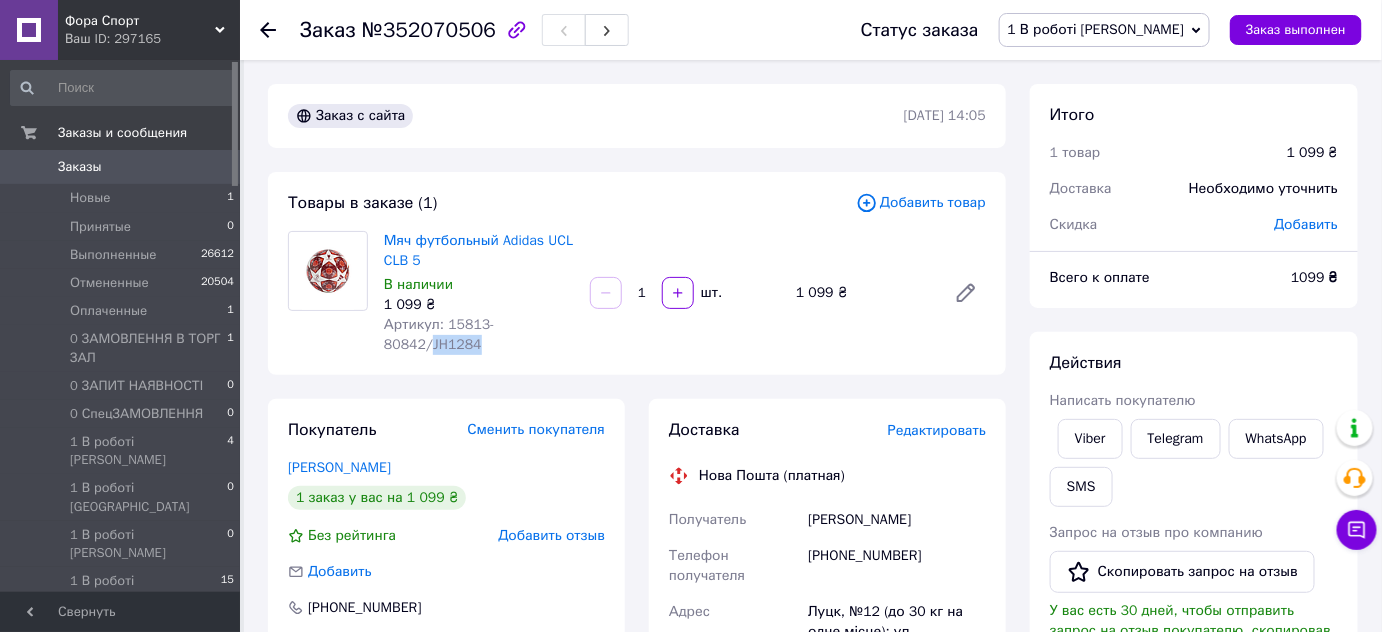 copy on "JH1284" 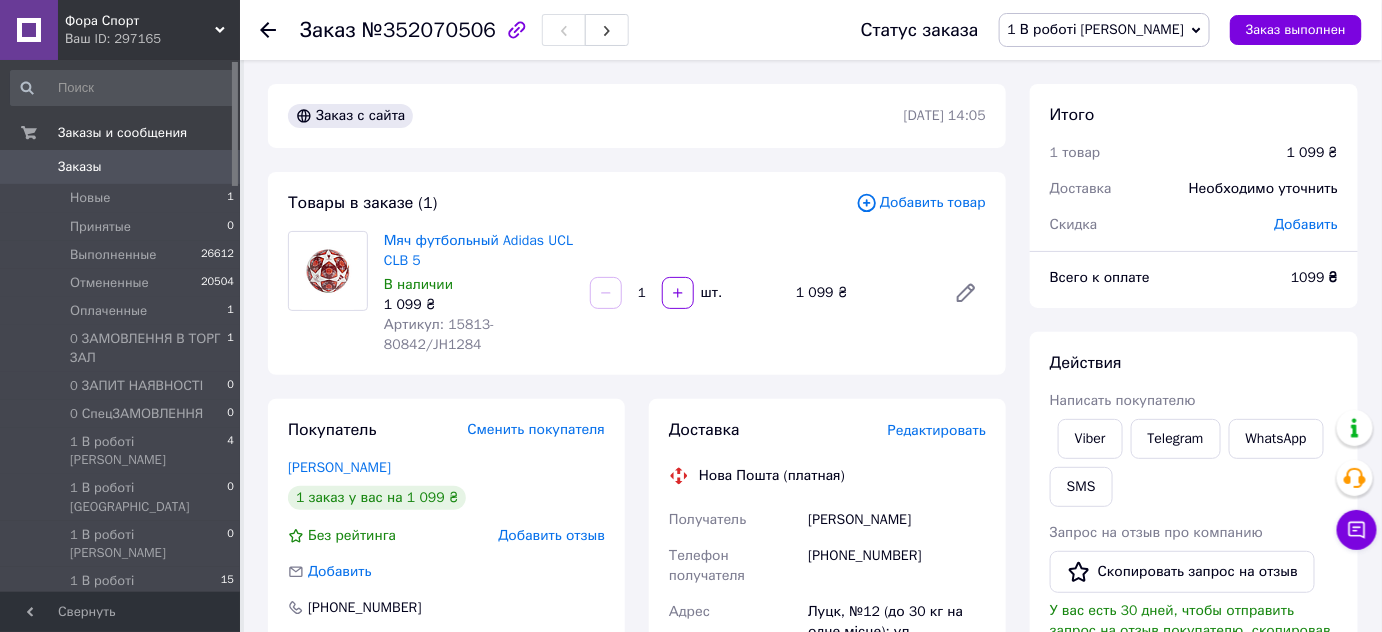 click on "Артикул: 15813-80842/JH1284" at bounding box center [439, 334] 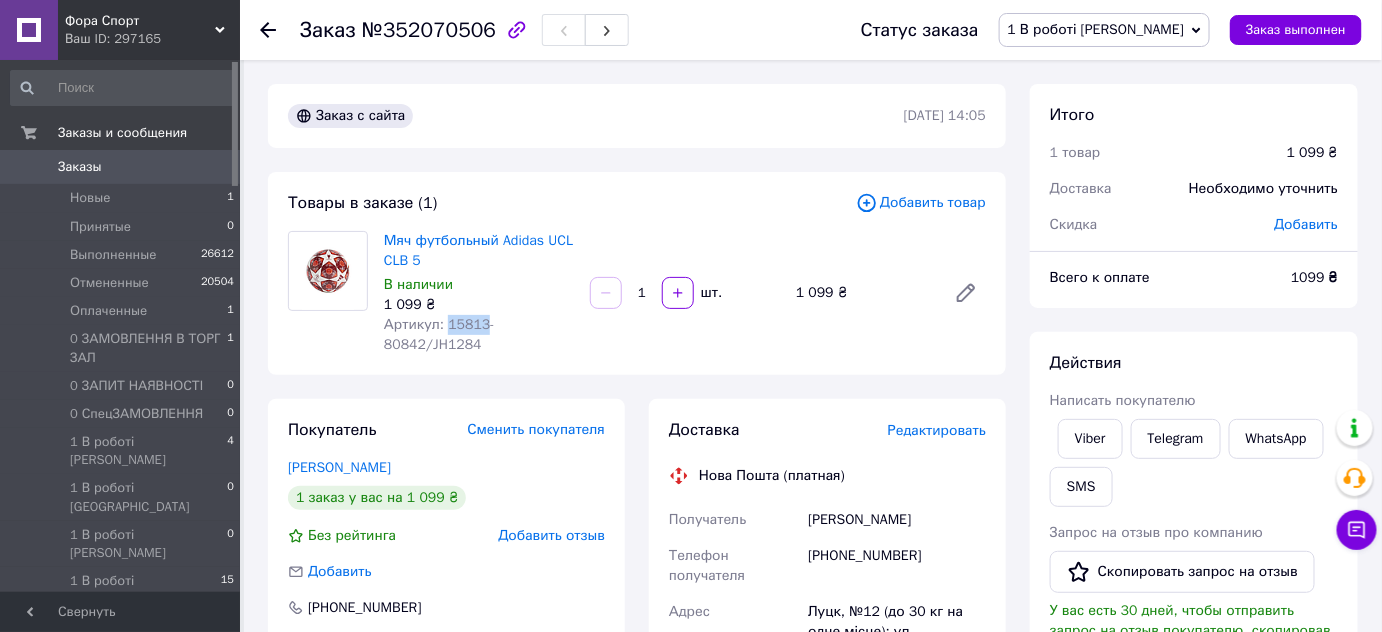 click on "Артикул: 15813-80842/JH1284" at bounding box center [439, 334] 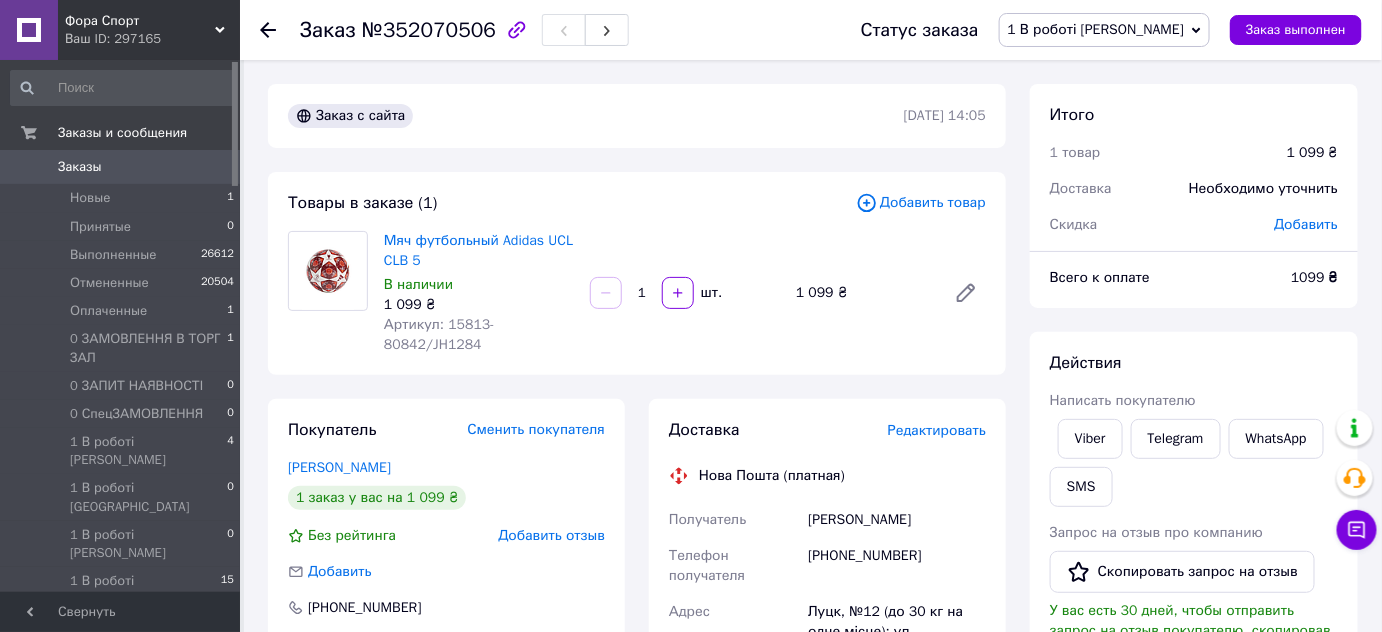 click on "Артикул: 15813-80842/JH1284" at bounding box center [439, 334] 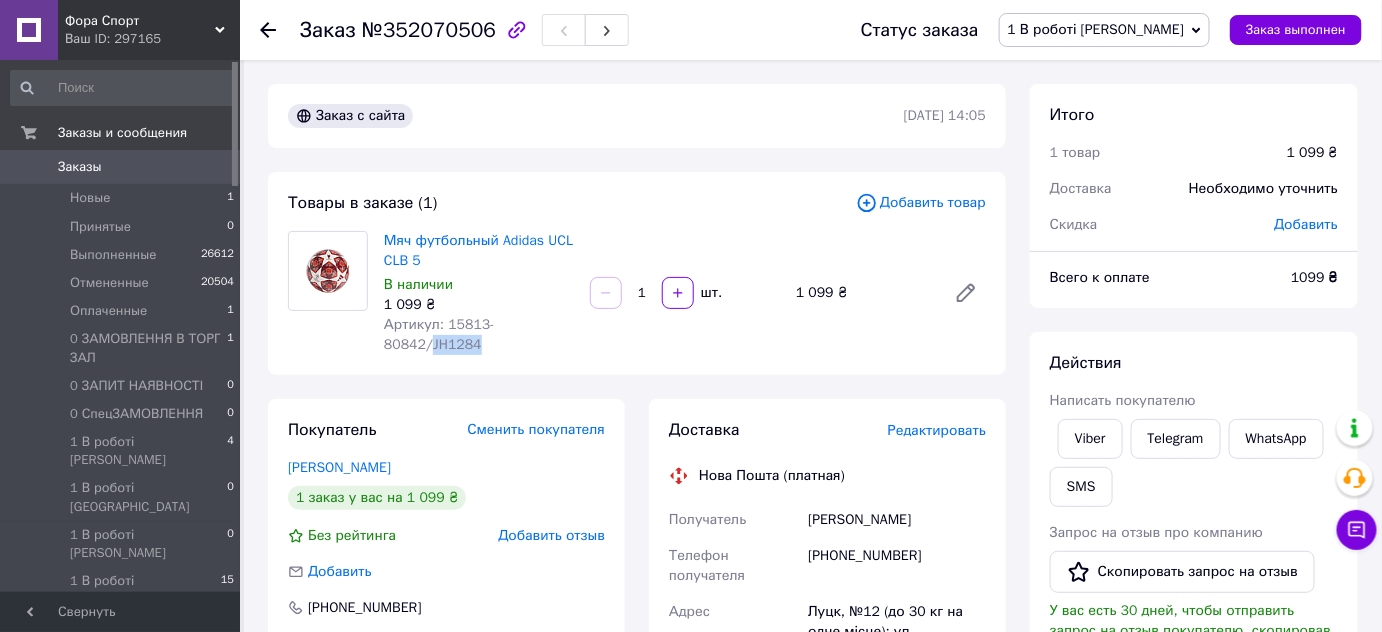 click on "Артикул: 15813-80842/JH1284" at bounding box center [439, 334] 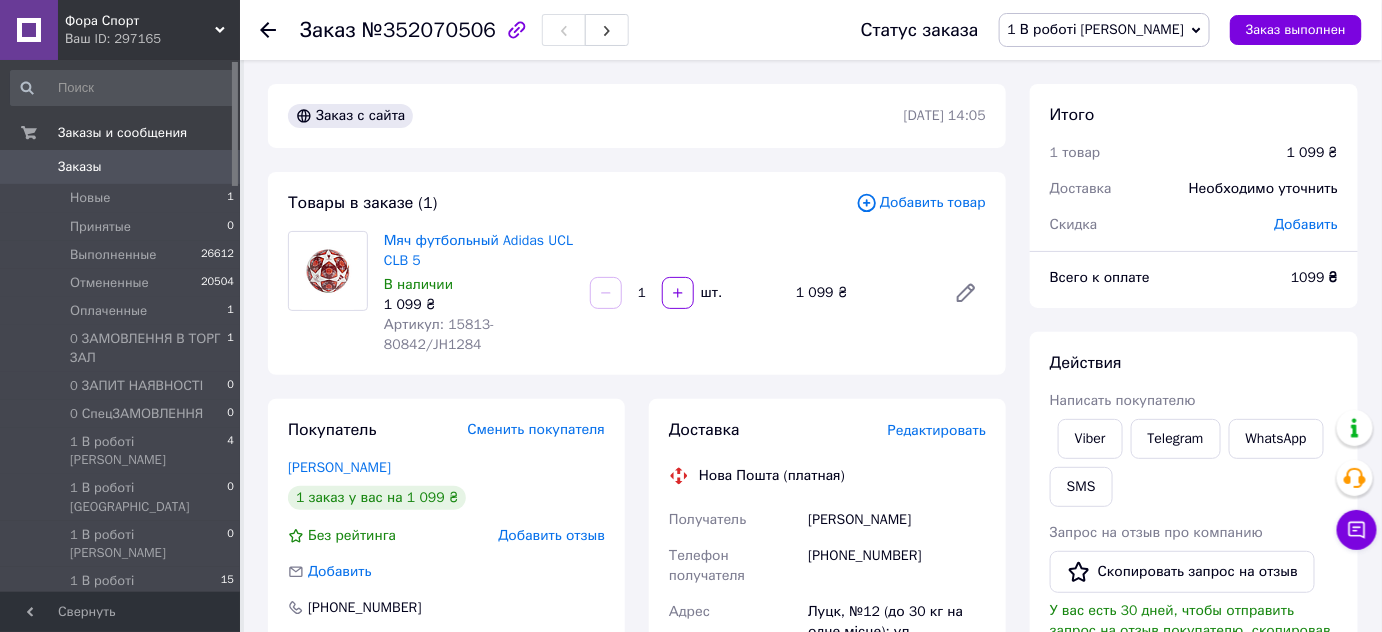 drag, startPoint x: 402, startPoint y: 2, endPoint x: 762, endPoint y: 164, distance: 394.7708 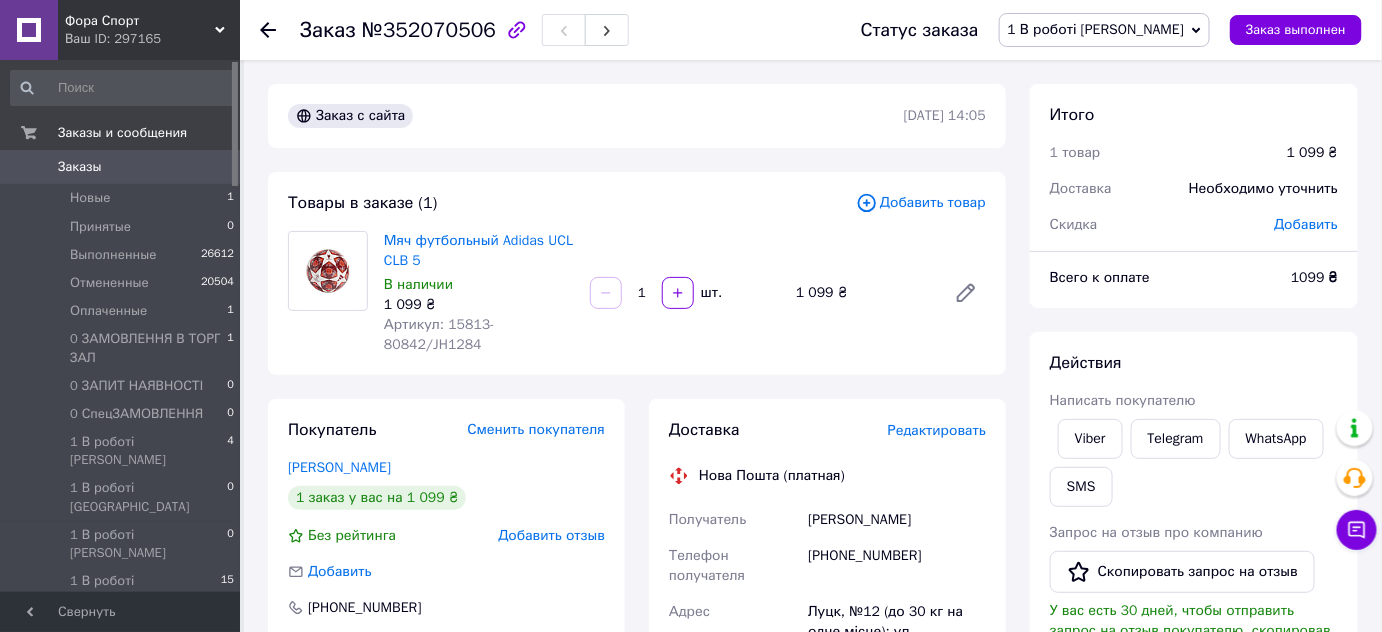 click on "Артикул: 15813-80842/JH1284" at bounding box center [439, 334] 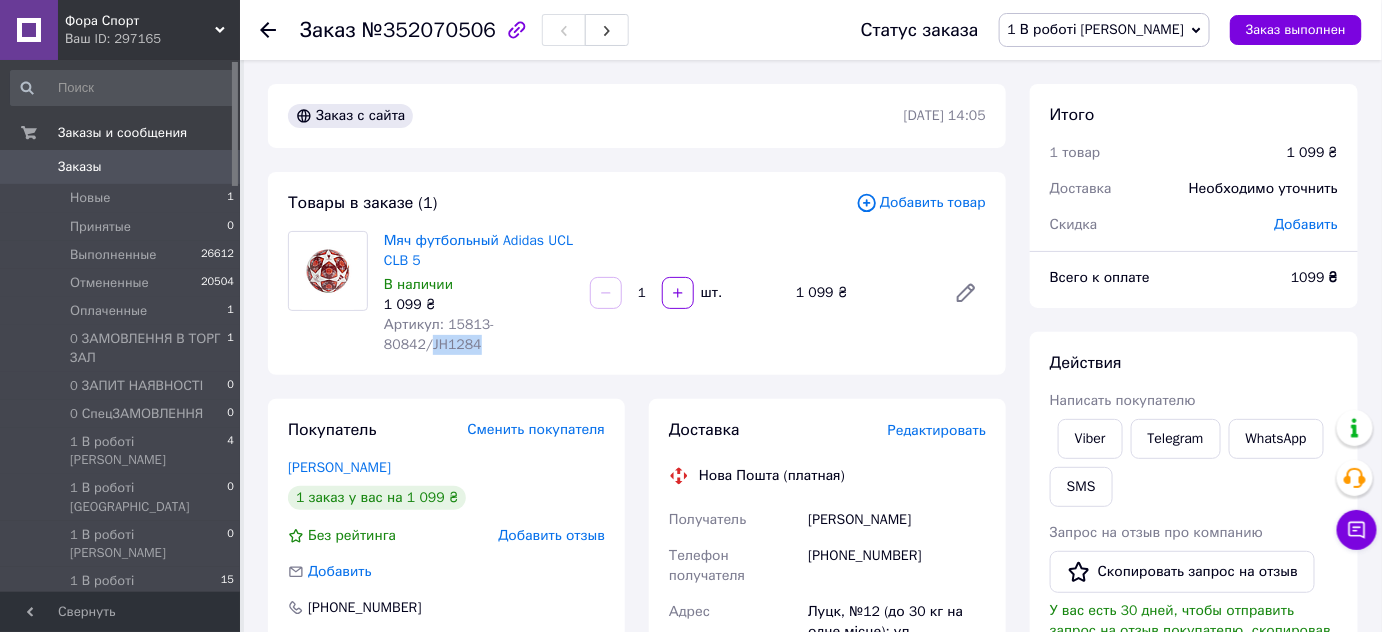 click on "Артикул: 15813-80842/JH1284" at bounding box center (439, 334) 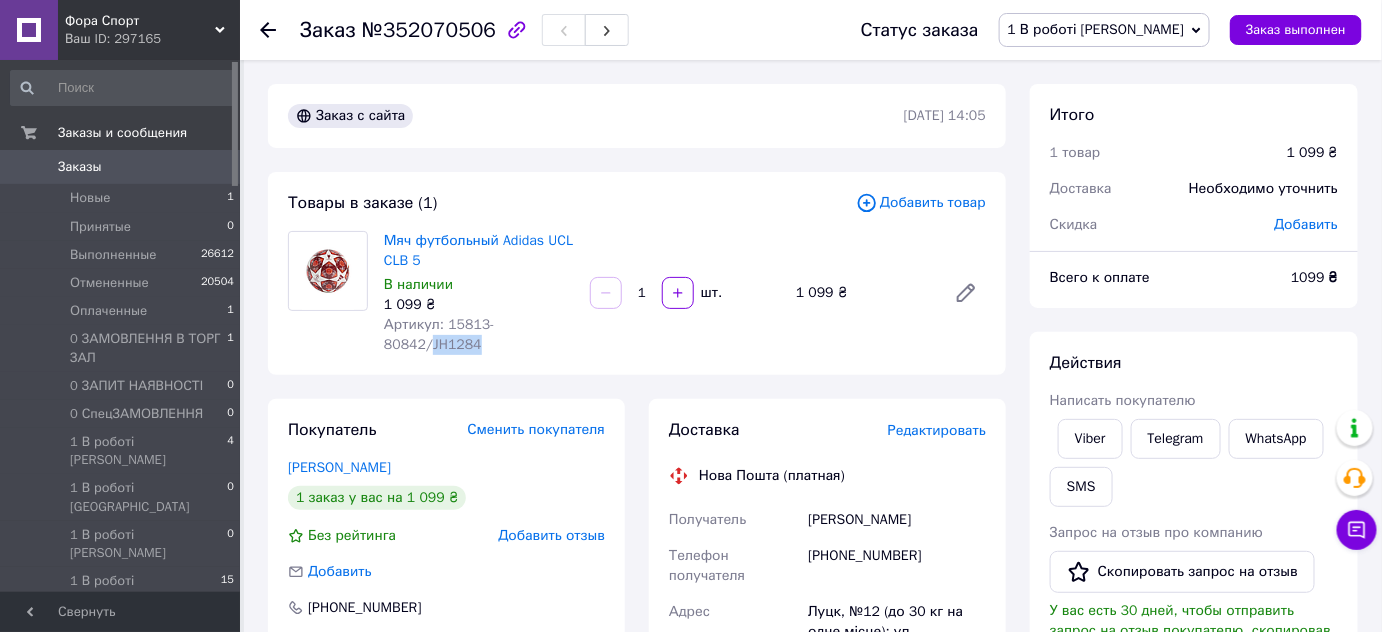 copy on "JH1284" 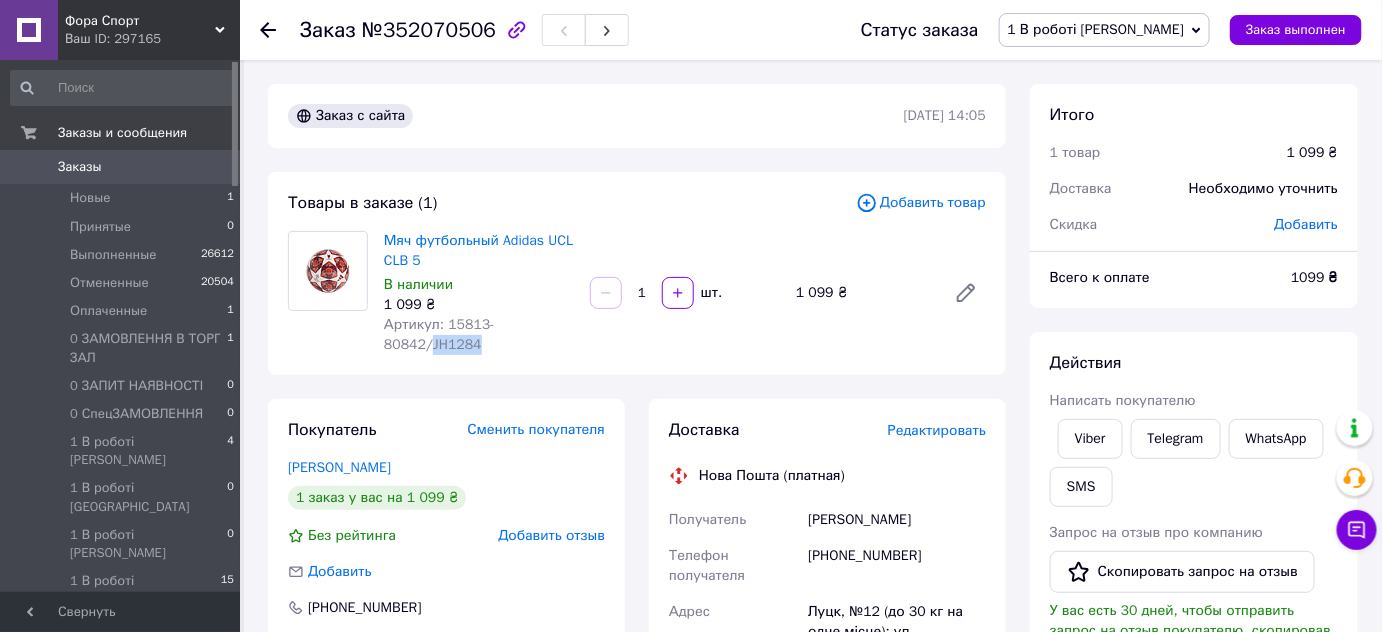 copy on "JH1284" 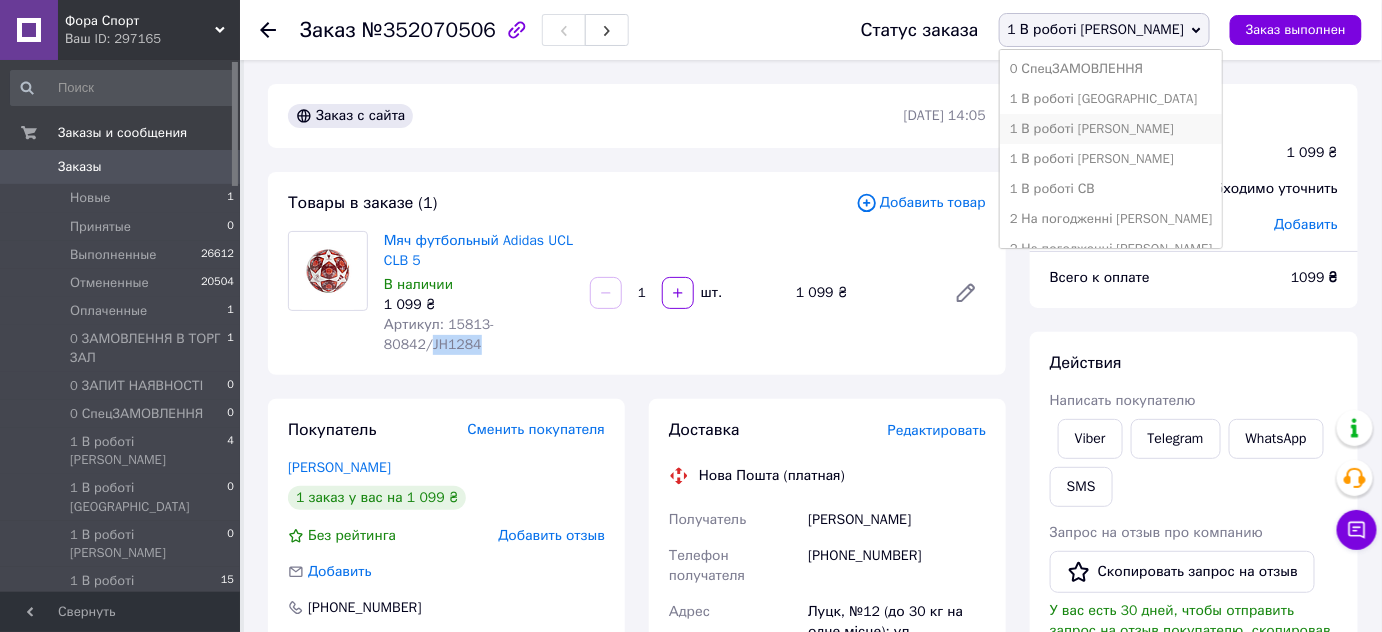 scroll, scrollTop: 0, scrollLeft: 0, axis: both 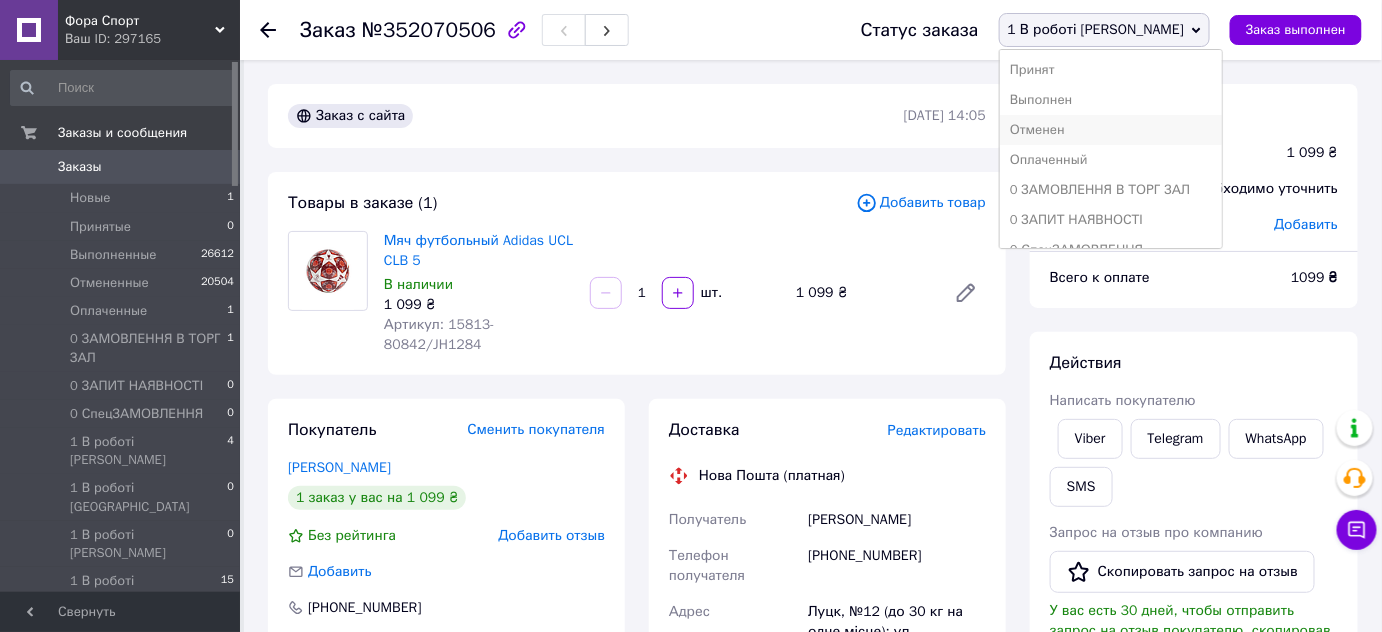 click on "Отменен" at bounding box center (1111, 130) 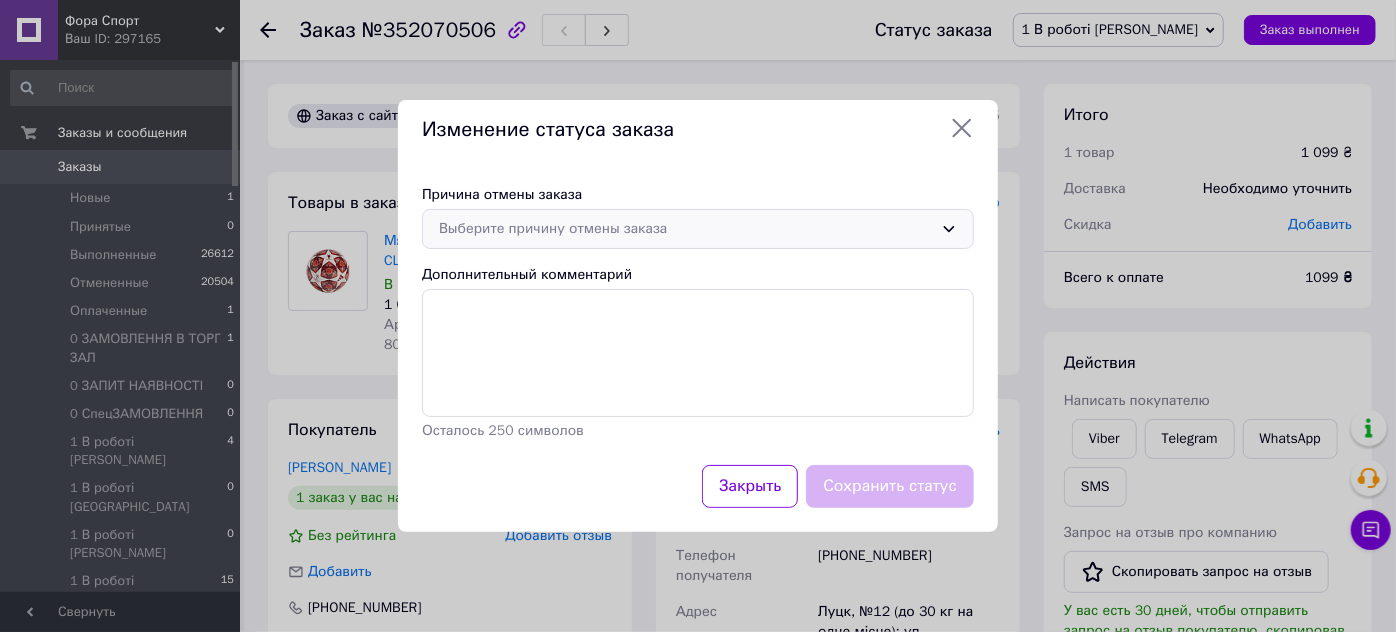 click on "Выберите причину отмены заказа" at bounding box center (686, 229) 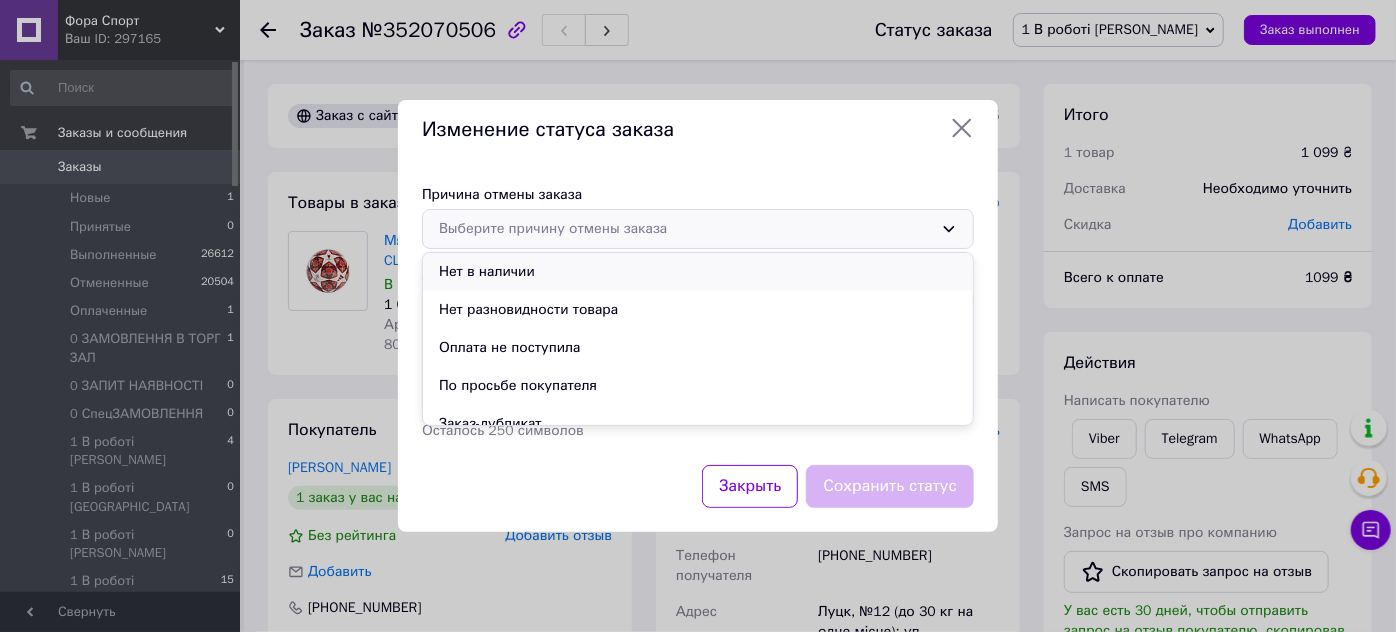 click on "Нет в наличии" at bounding box center (698, 272) 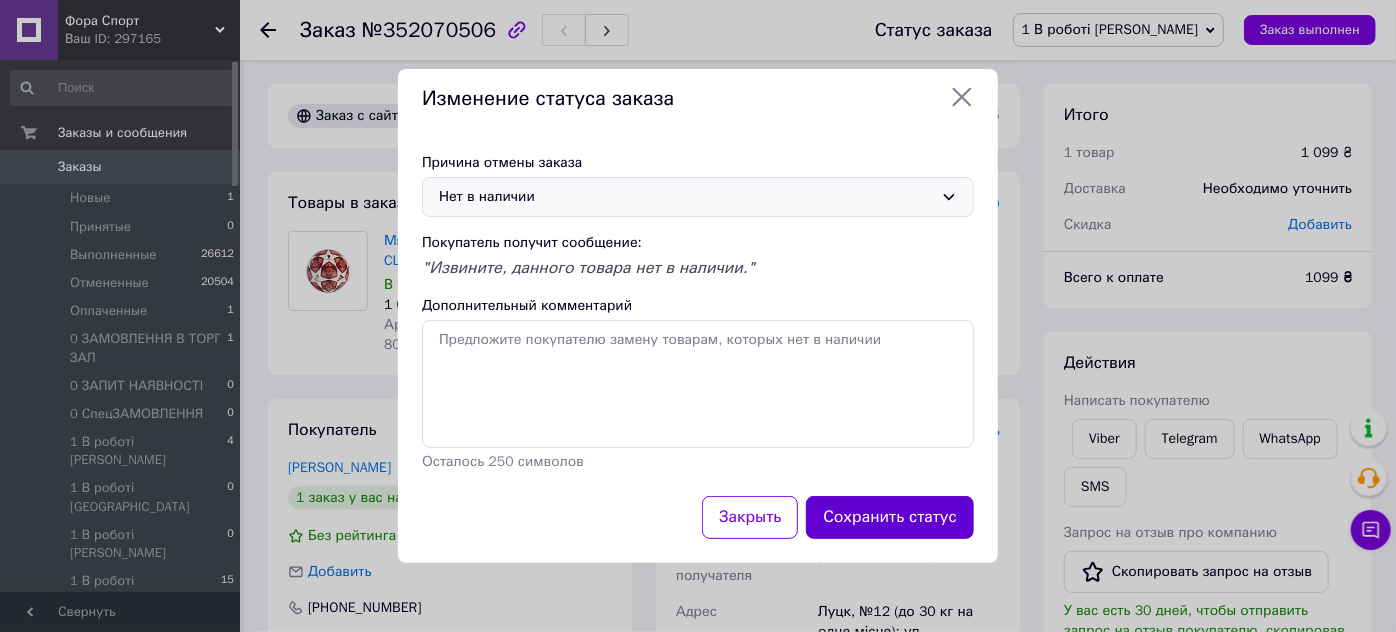 click on "Сохранить статус" at bounding box center [890, 517] 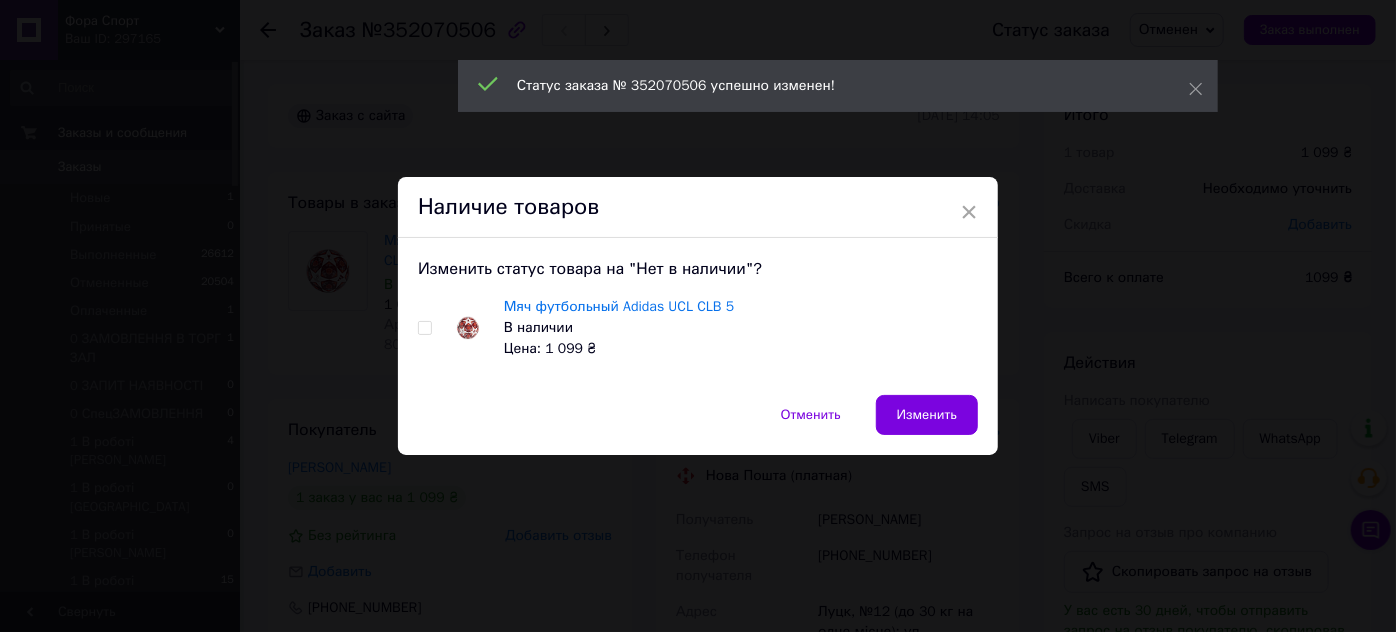 click at bounding box center (424, 328) 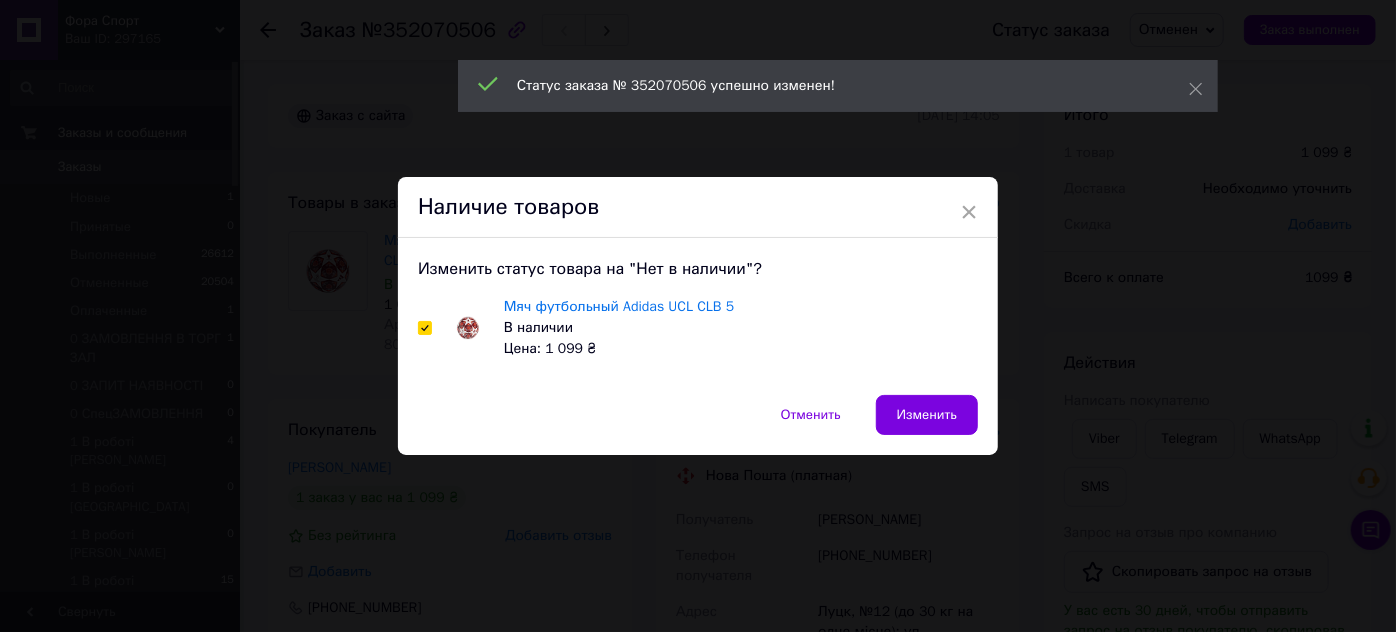 checkbox on "true" 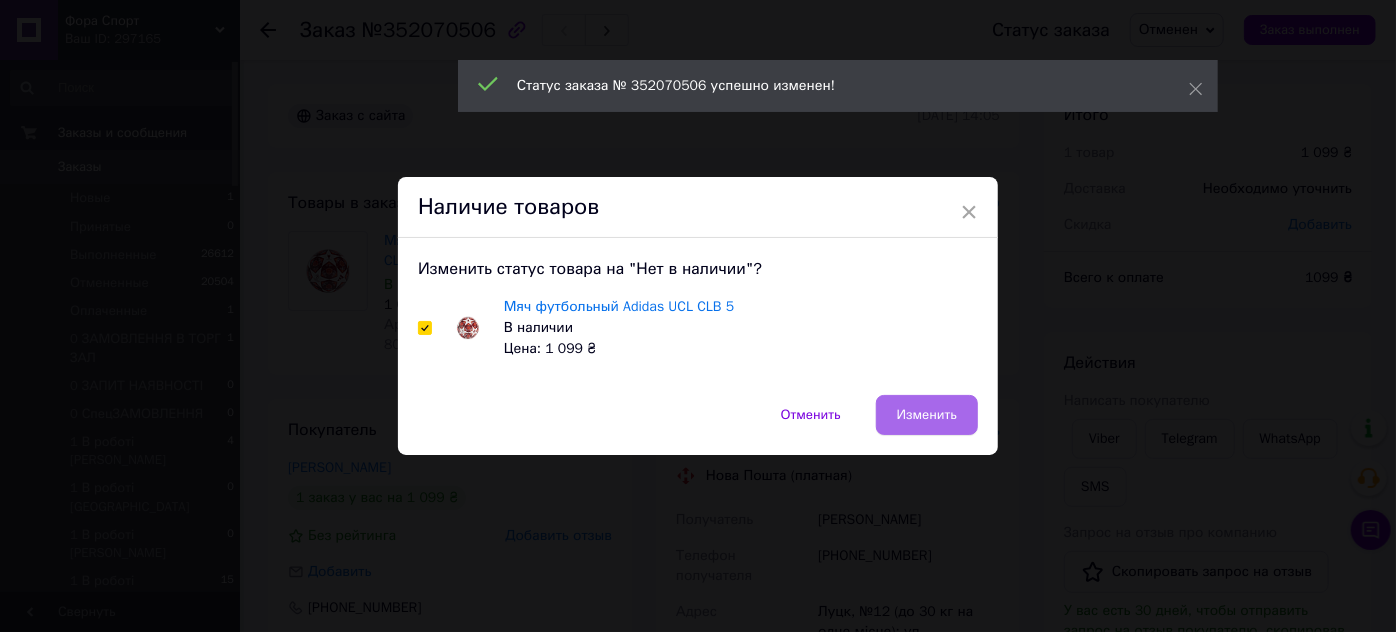 click on "Изменить" at bounding box center (927, 415) 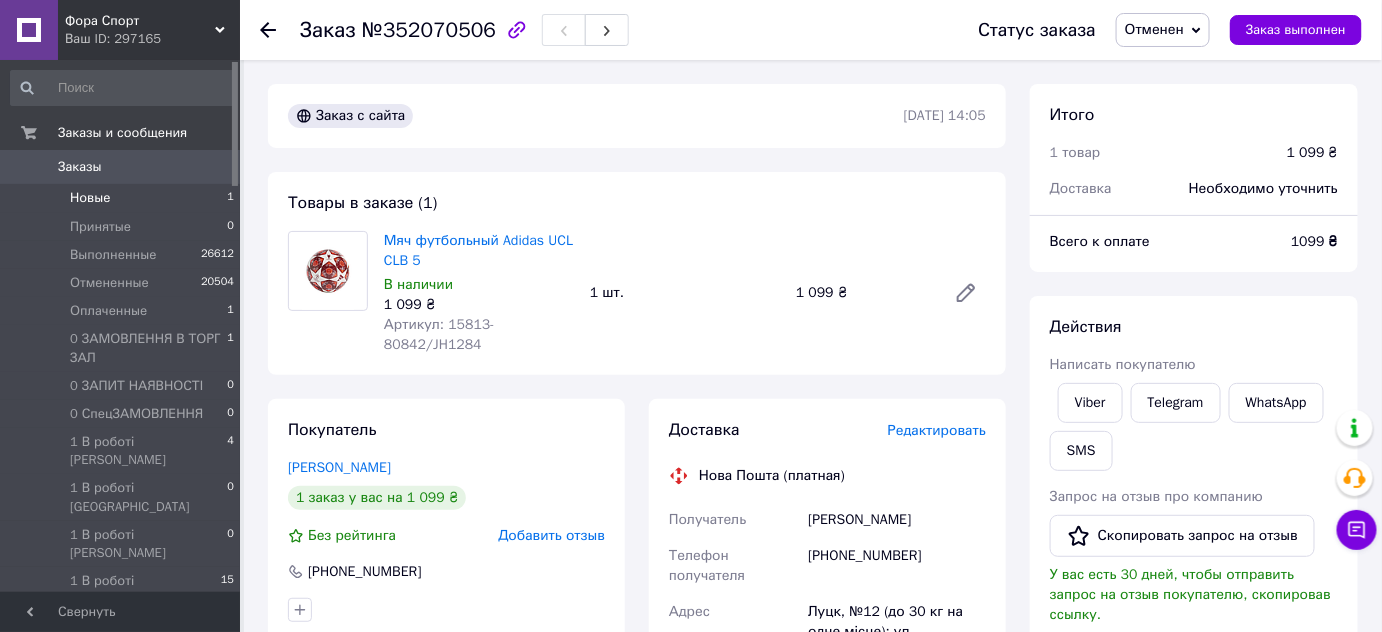 click on "Новые 1" at bounding box center (123, 198) 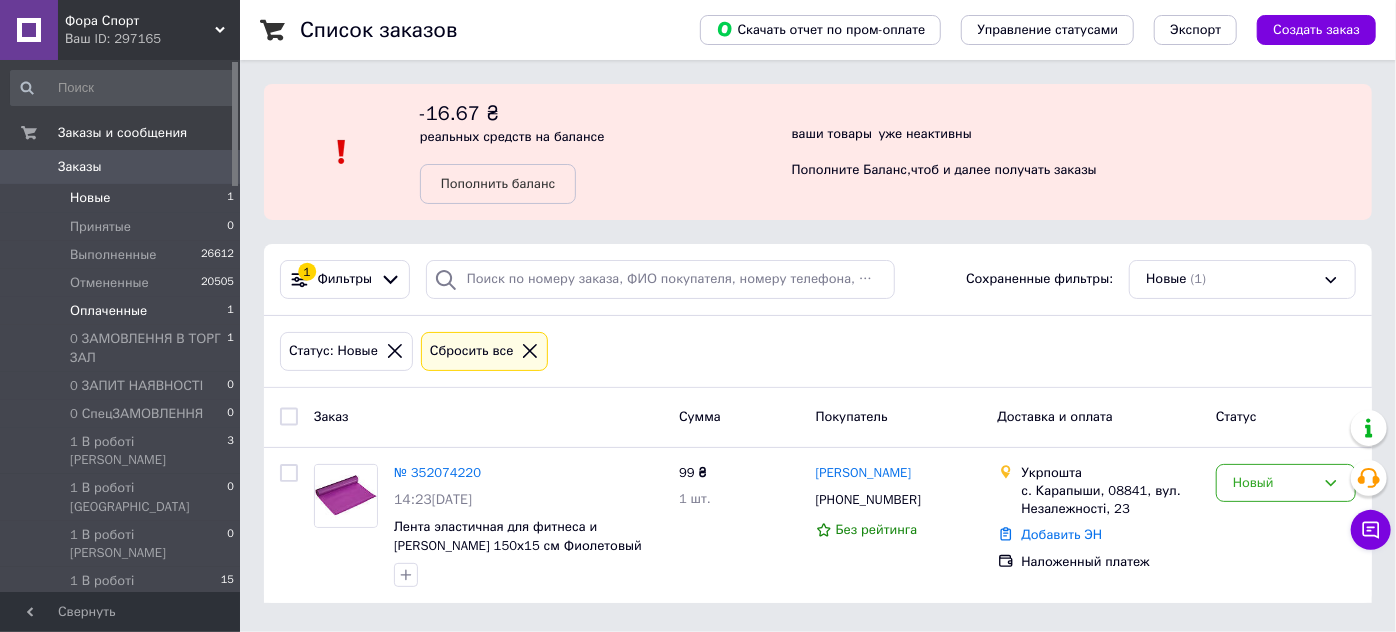 click on "Оплаченные 1" at bounding box center [123, 311] 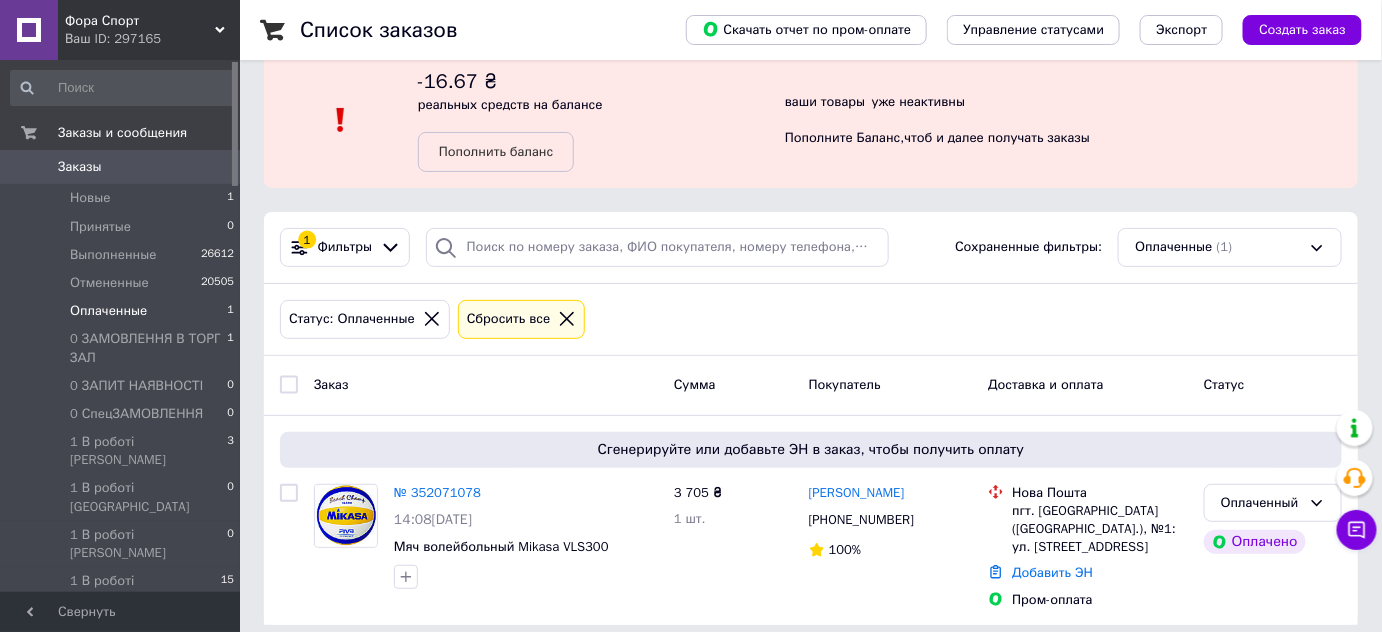scroll, scrollTop: 47, scrollLeft: 0, axis: vertical 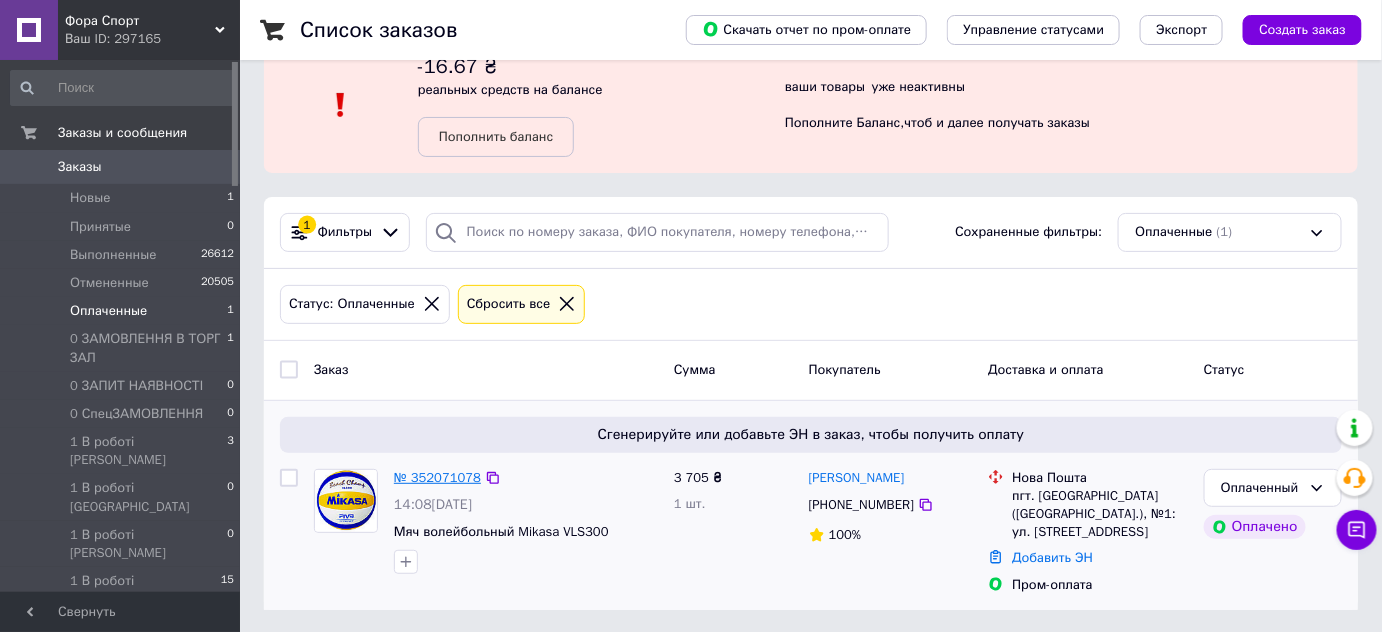 click on "№ 352071078" at bounding box center (437, 477) 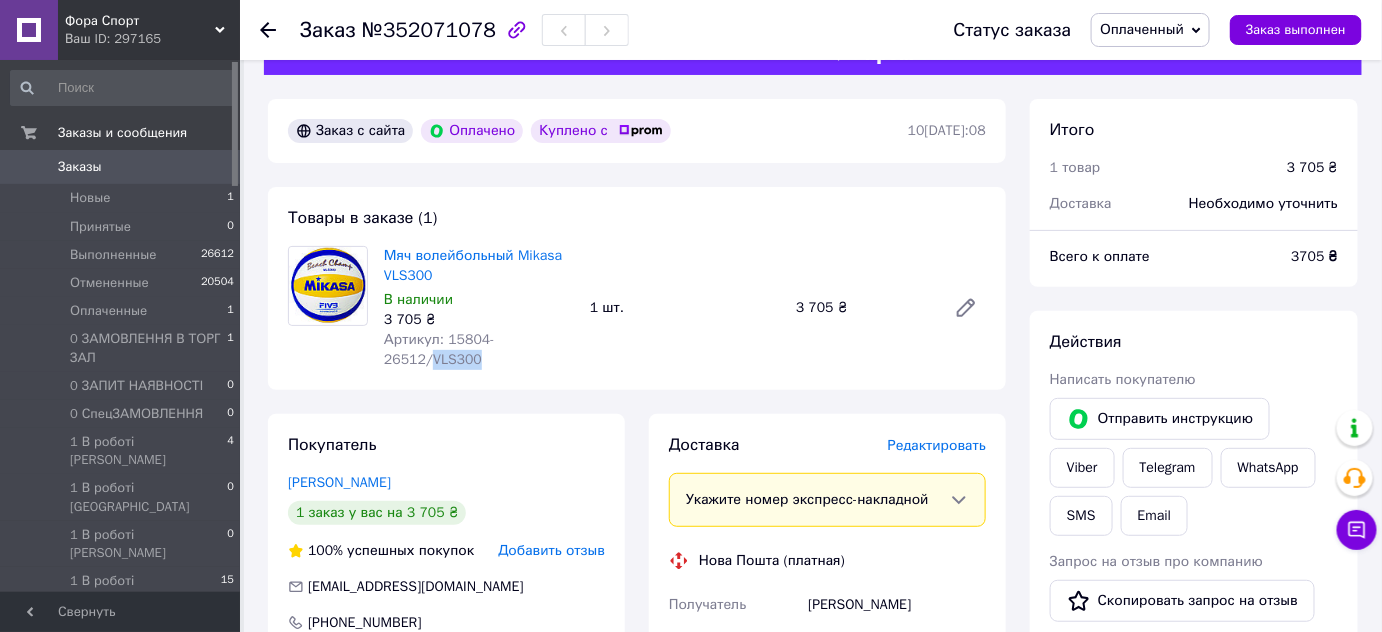 drag, startPoint x: 428, startPoint y: 362, endPoint x: 482, endPoint y: 363, distance: 54.00926 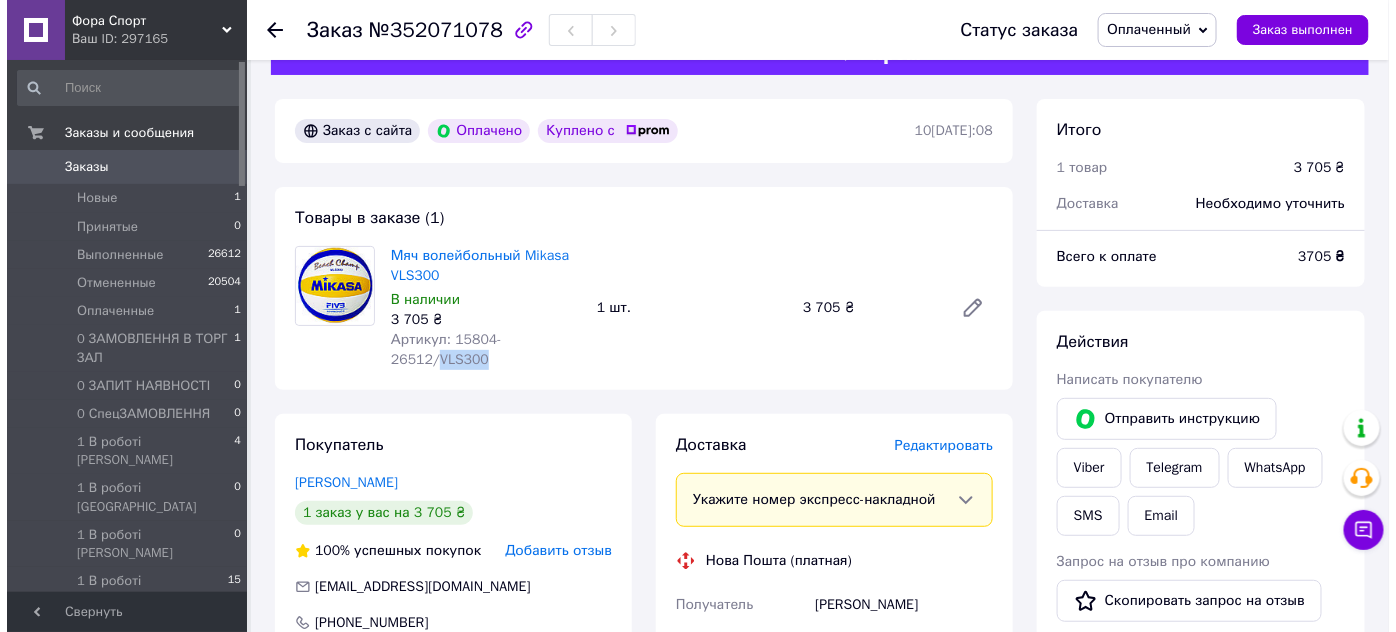 scroll, scrollTop: 138, scrollLeft: 0, axis: vertical 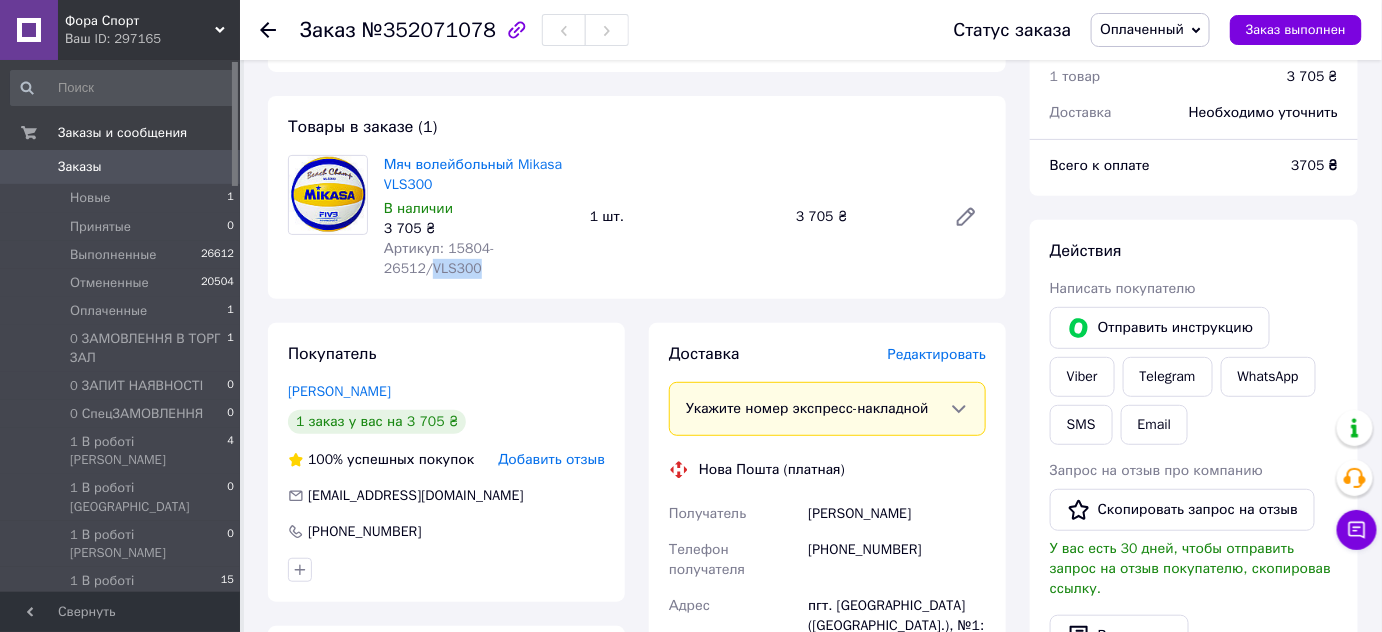 click on "Оплаченный" at bounding box center (1150, 30) 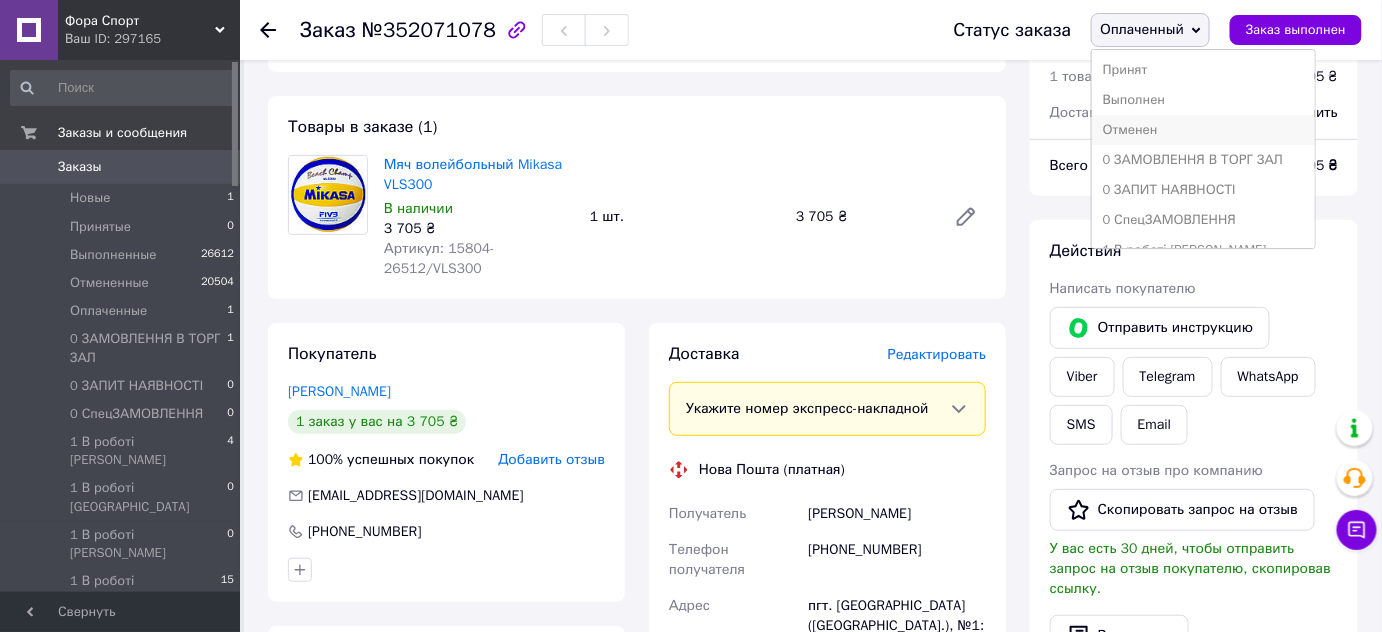 click on "Отменен" at bounding box center (1203, 130) 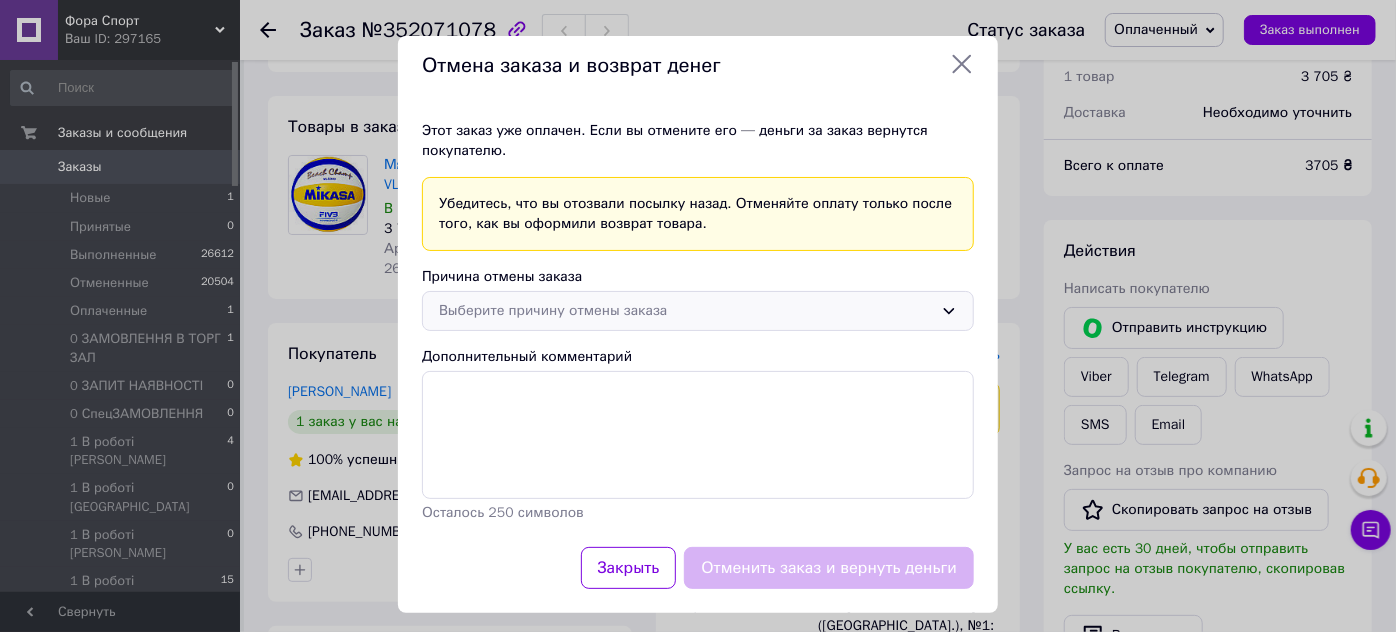 click on "Выберите причину отмены заказа" at bounding box center (686, 311) 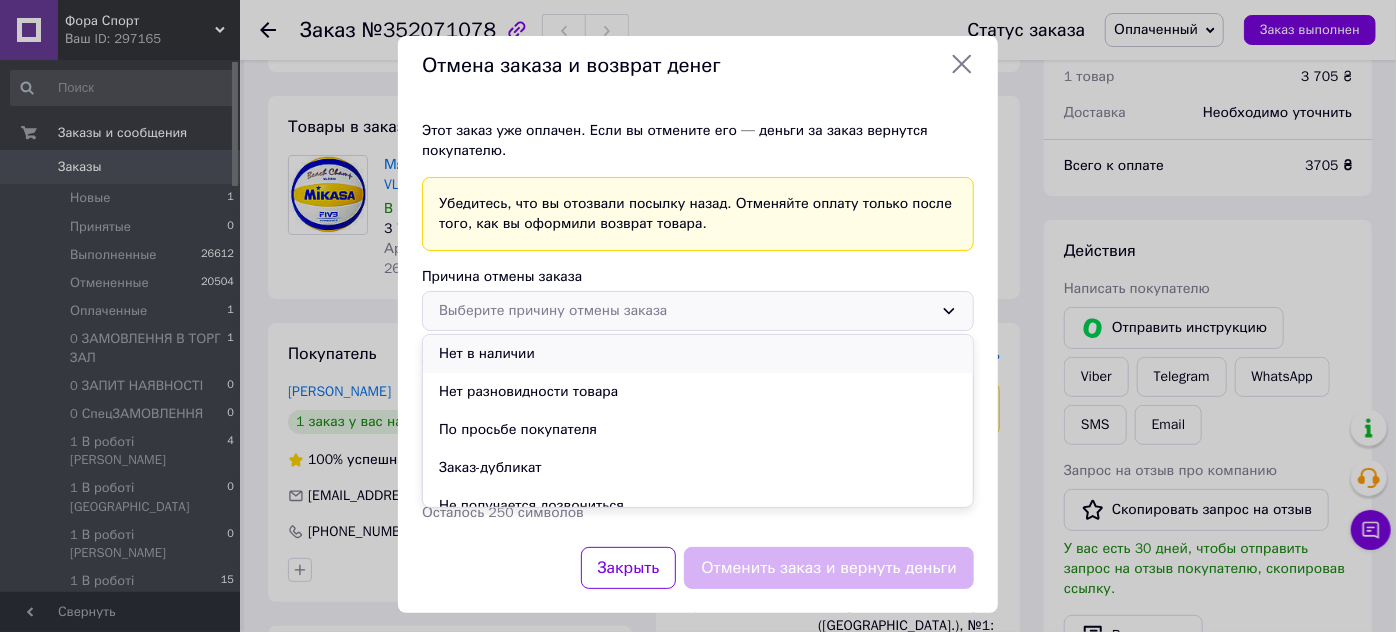 click on "Нет в наличии" at bounding box center [698, 354] 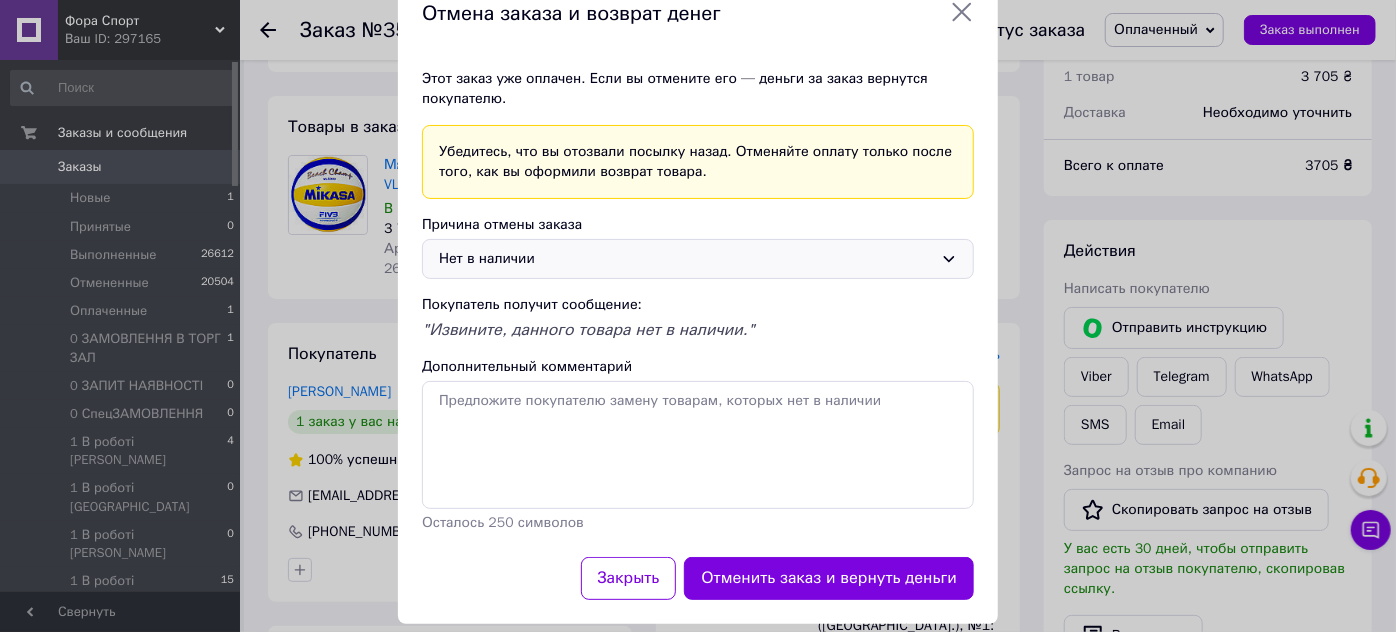 scroll, scrollTop: 78, scrollLeft: 0, axis: vertical 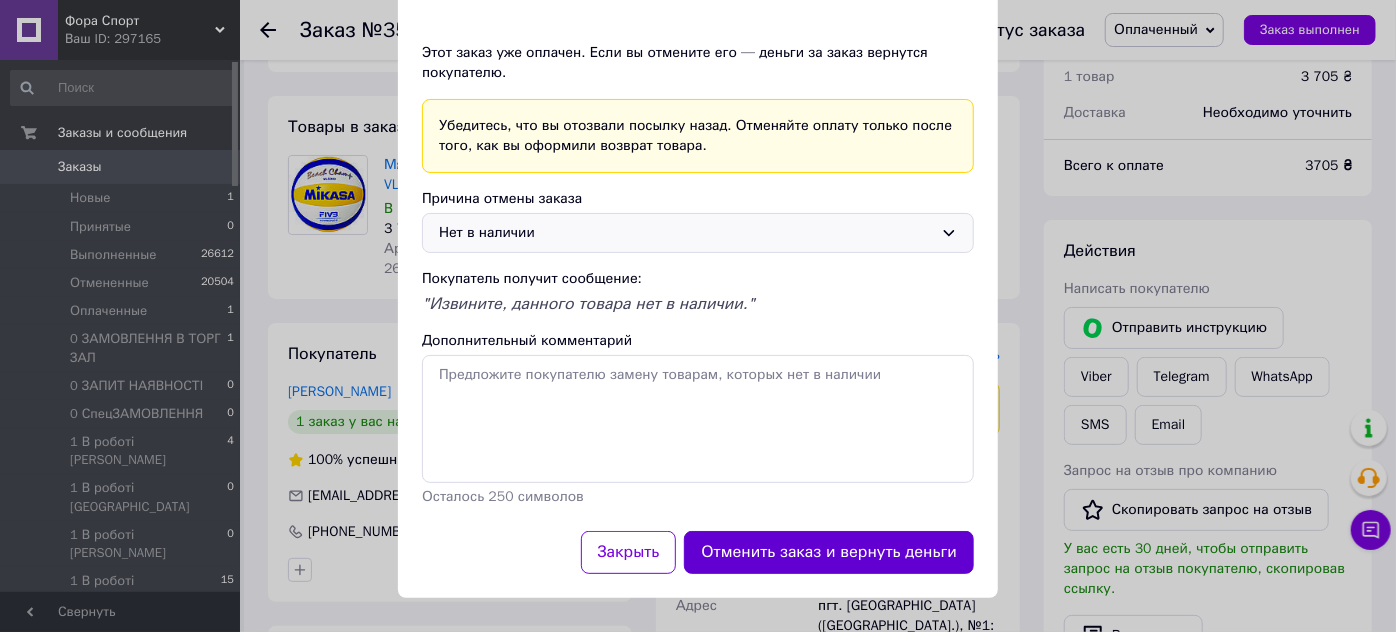 click on "Отменить заказ и вернуть деньги" at bounding box center [829, 552] 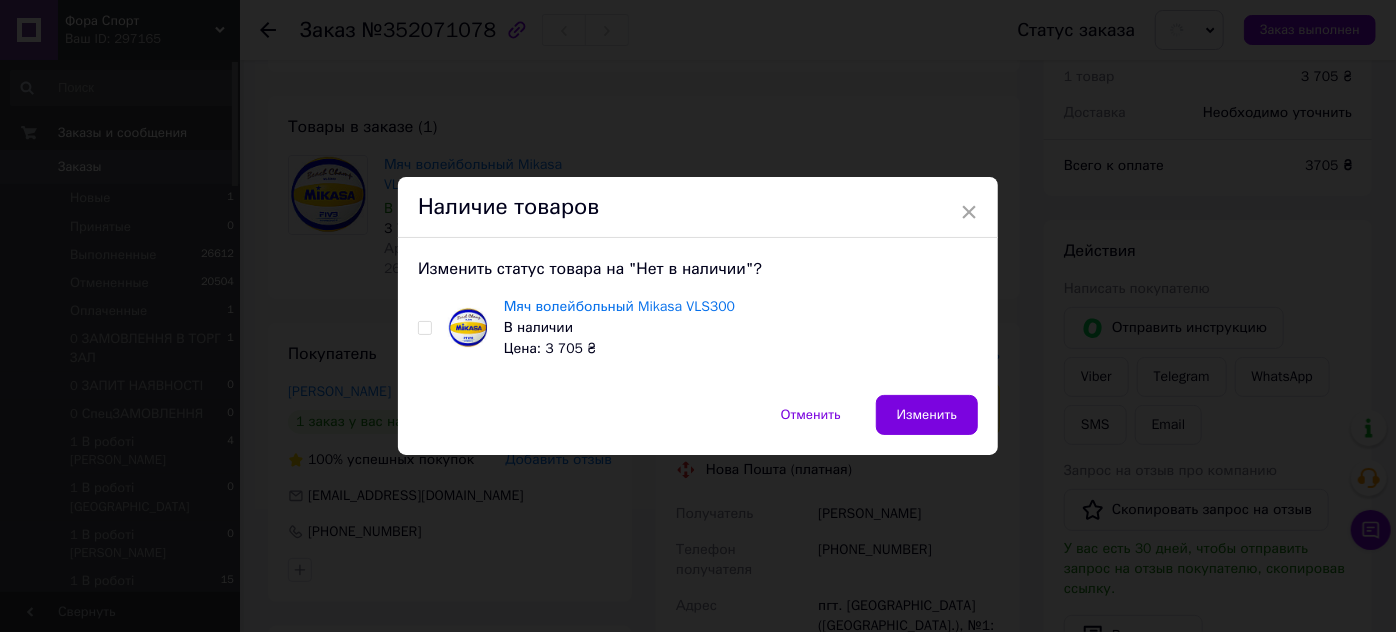 click at bounding box center [424, 328] 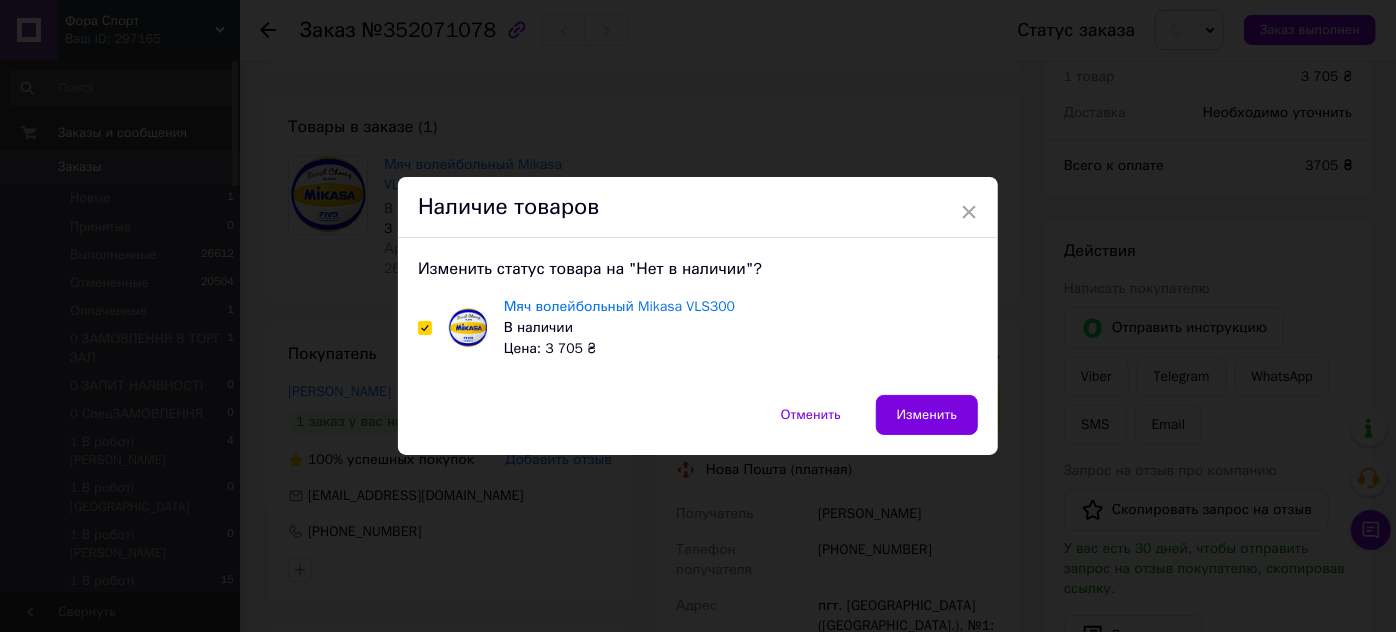 checkbox on "true" 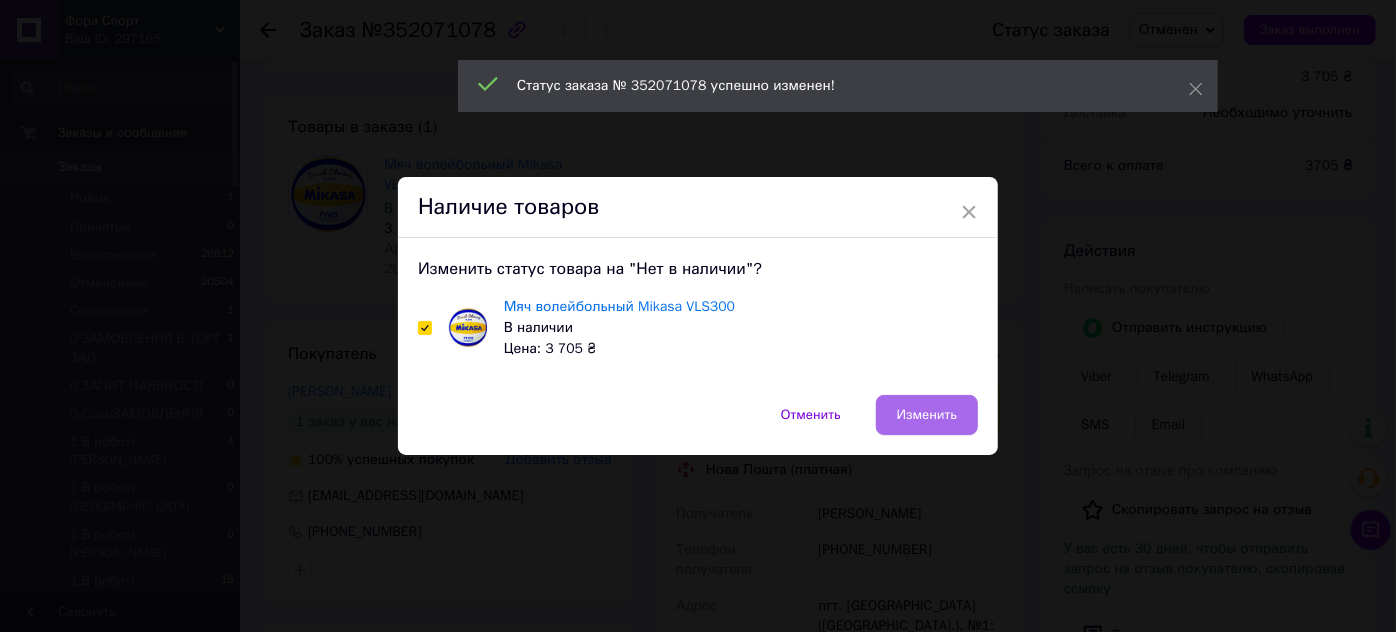 click on "Изменить" at bounding box center (927, 415) 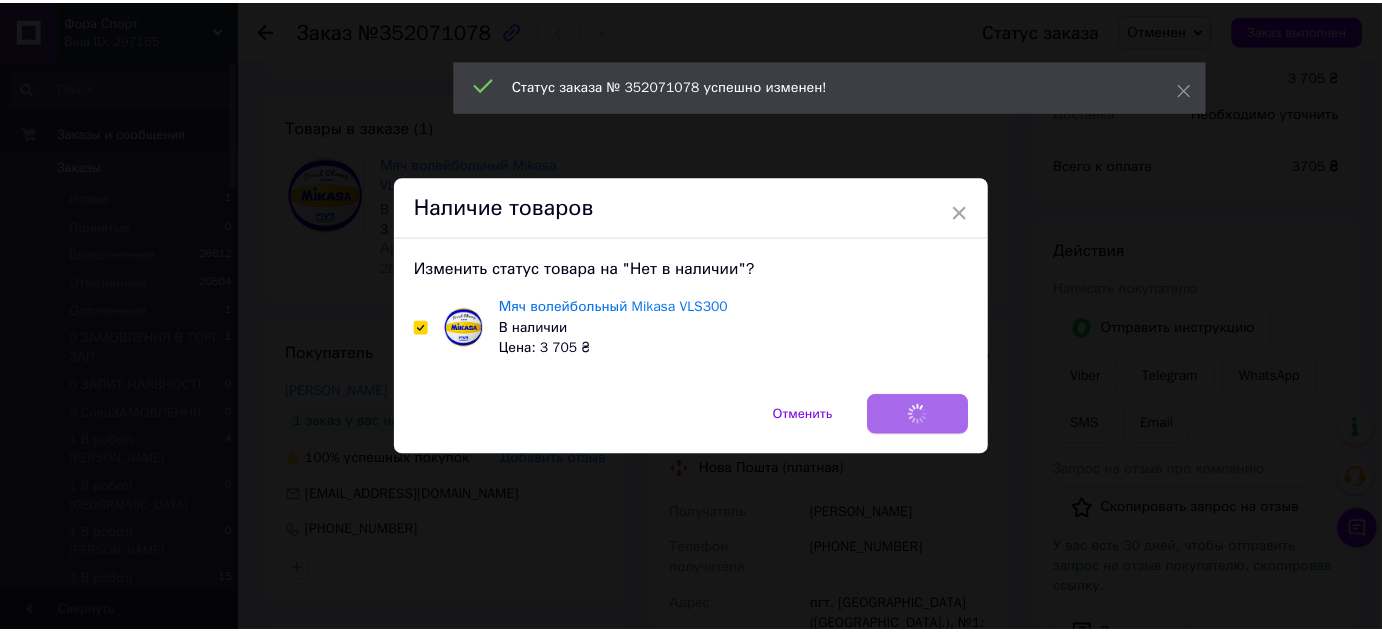 scroll, scrollTop: 75, scrollLeft: 0, axis: vertical 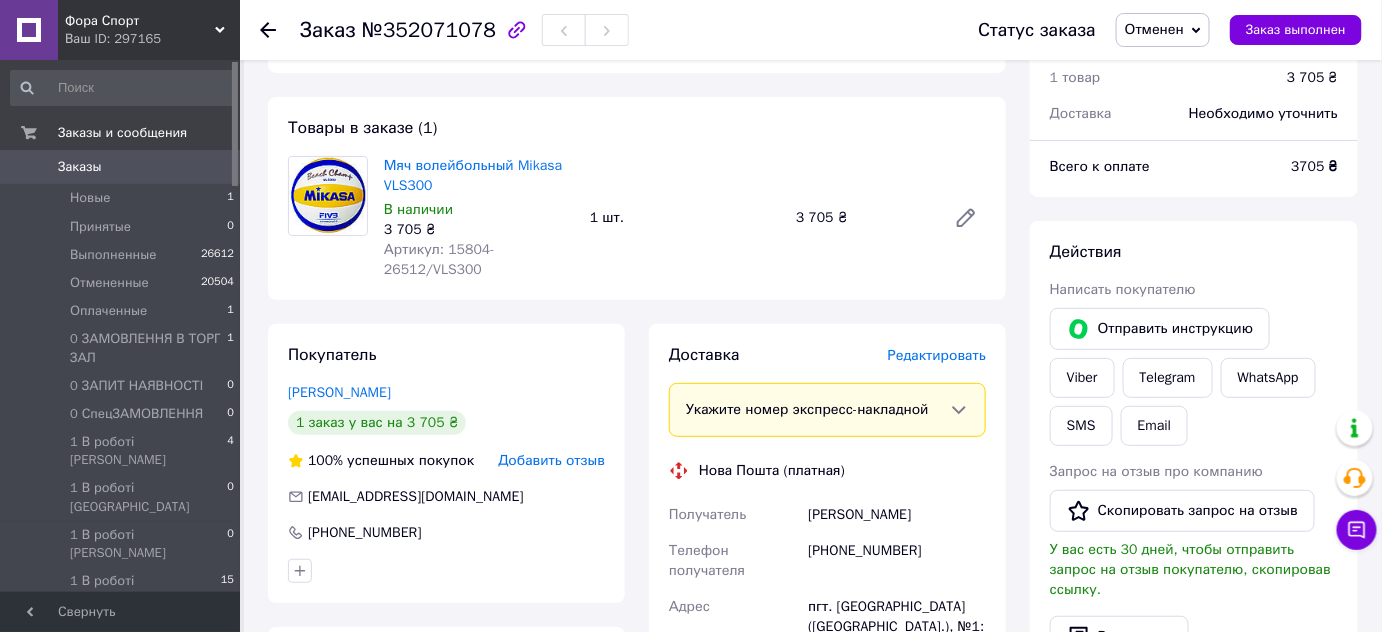 click 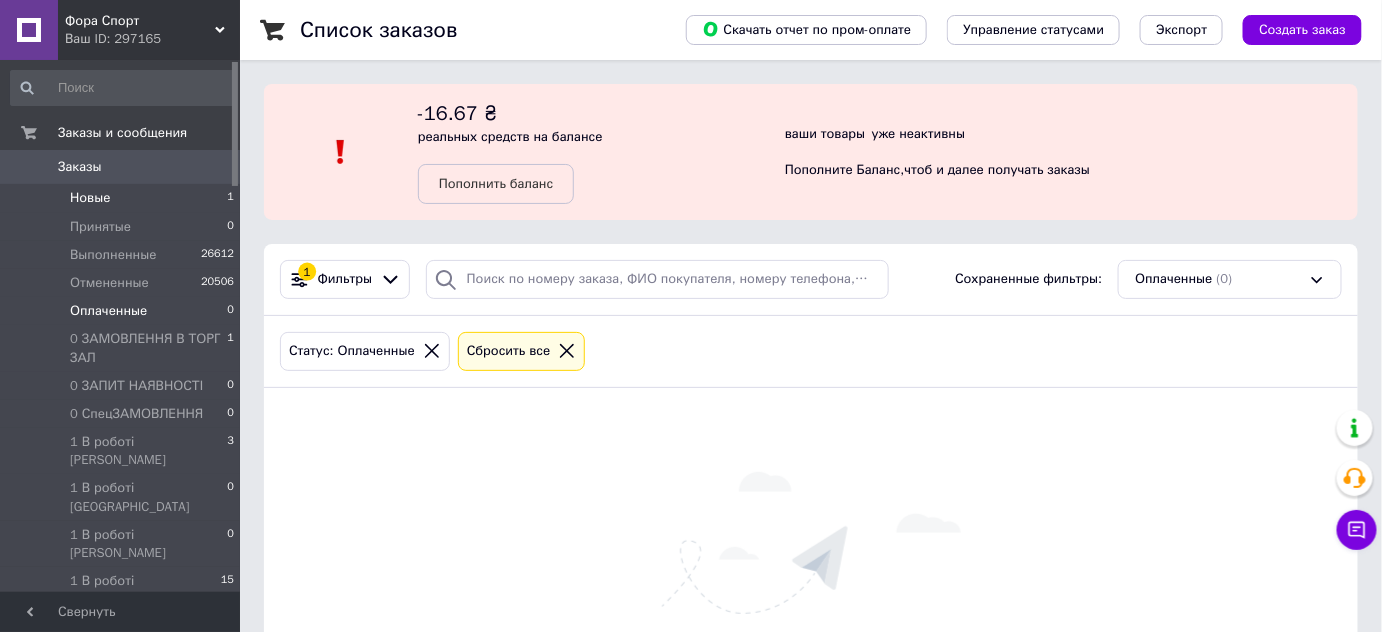 click on "Новые 1" at bounding box center [123, 198] 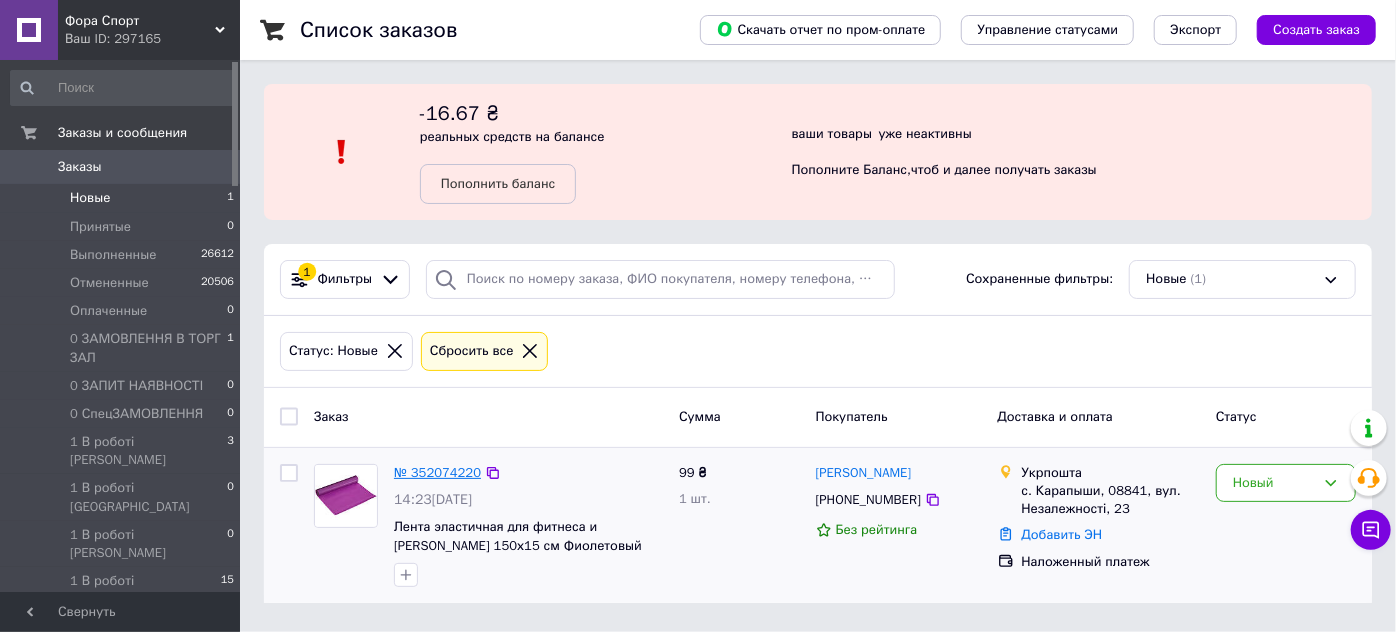 click on "№ 352074220" at bounding box center [437, 472] 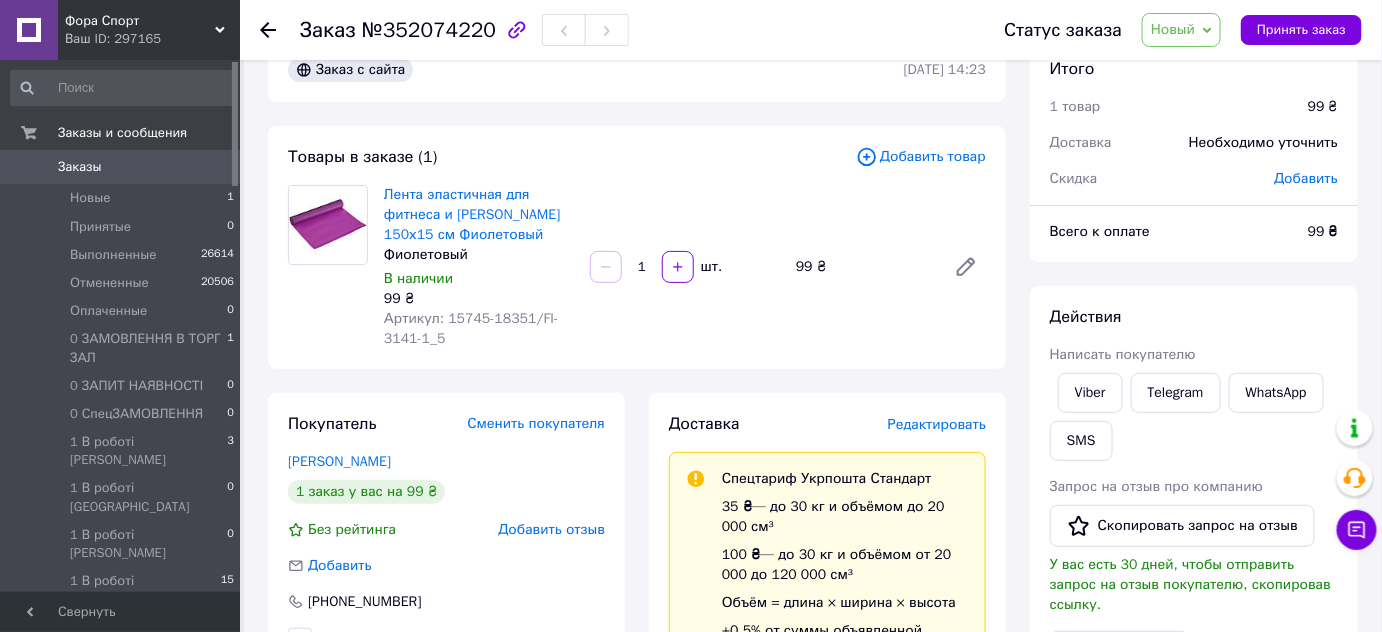 scroll, scrollTop: 0, scrollLeft: 0, axis: both 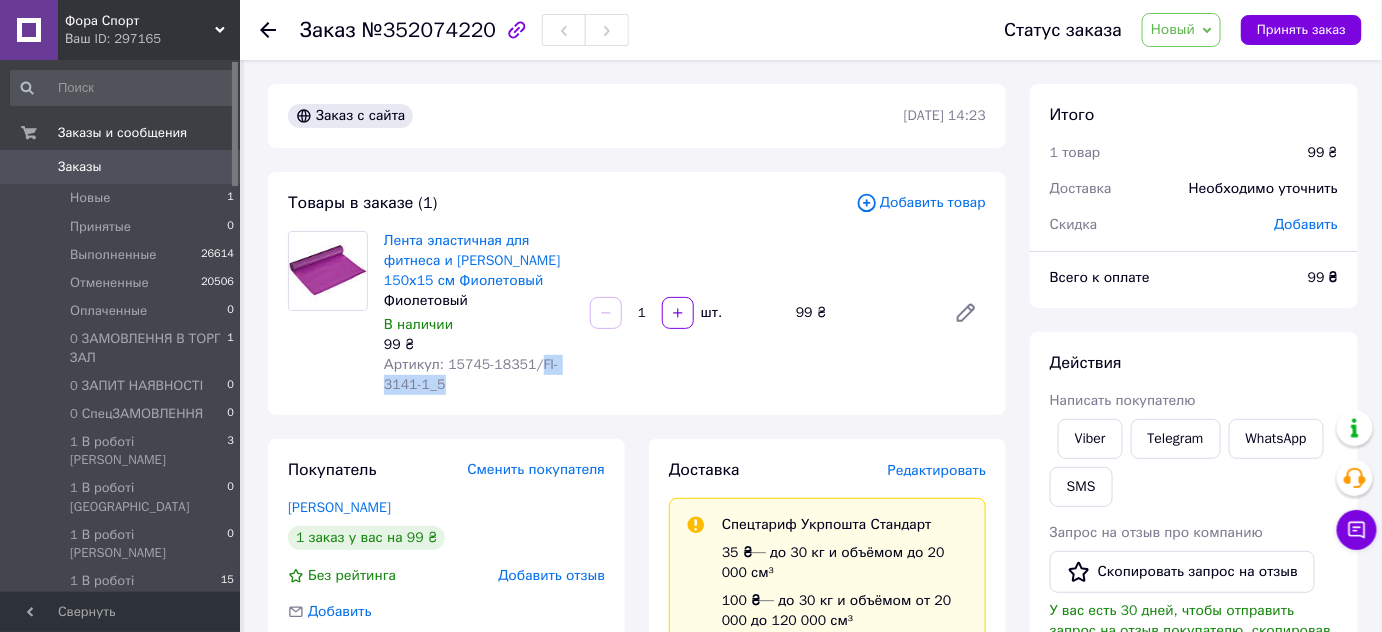 drag, startPoint x: 527, startPoint y: 367, endPoint x: 538, endPoint y: 388, distance: 23.70654 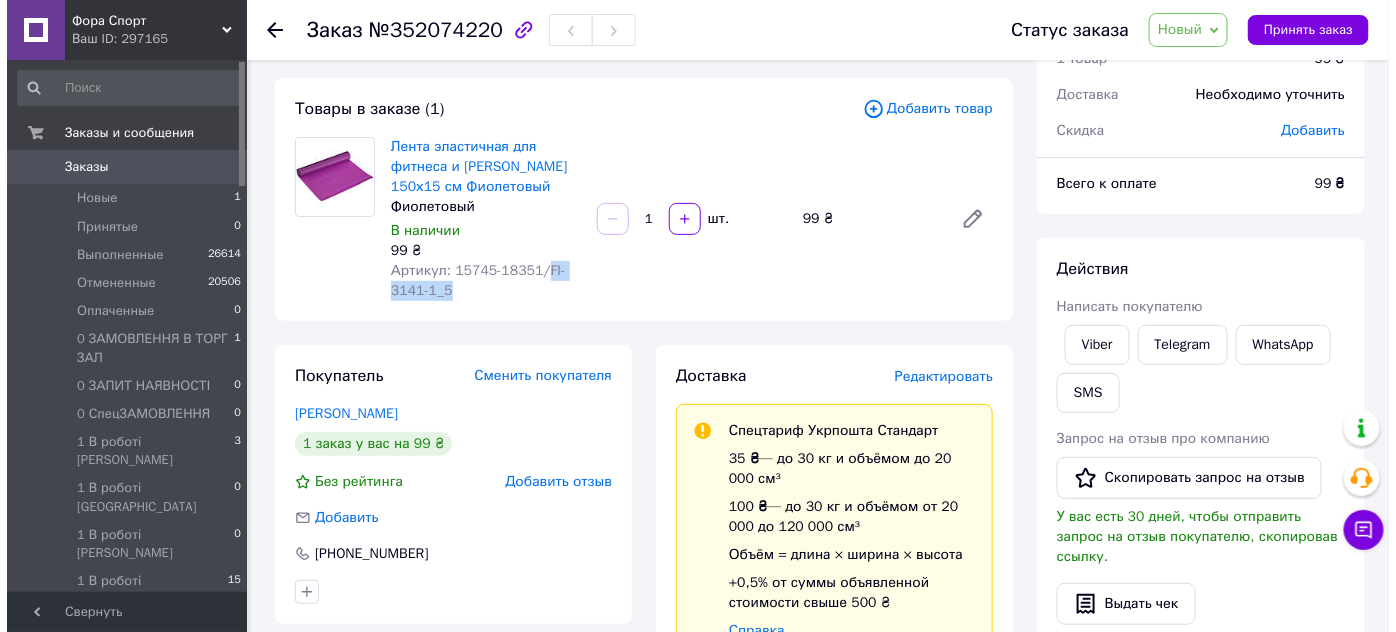 scroll, scrollTop: 90, scrollLeft: 0, axis: vertical 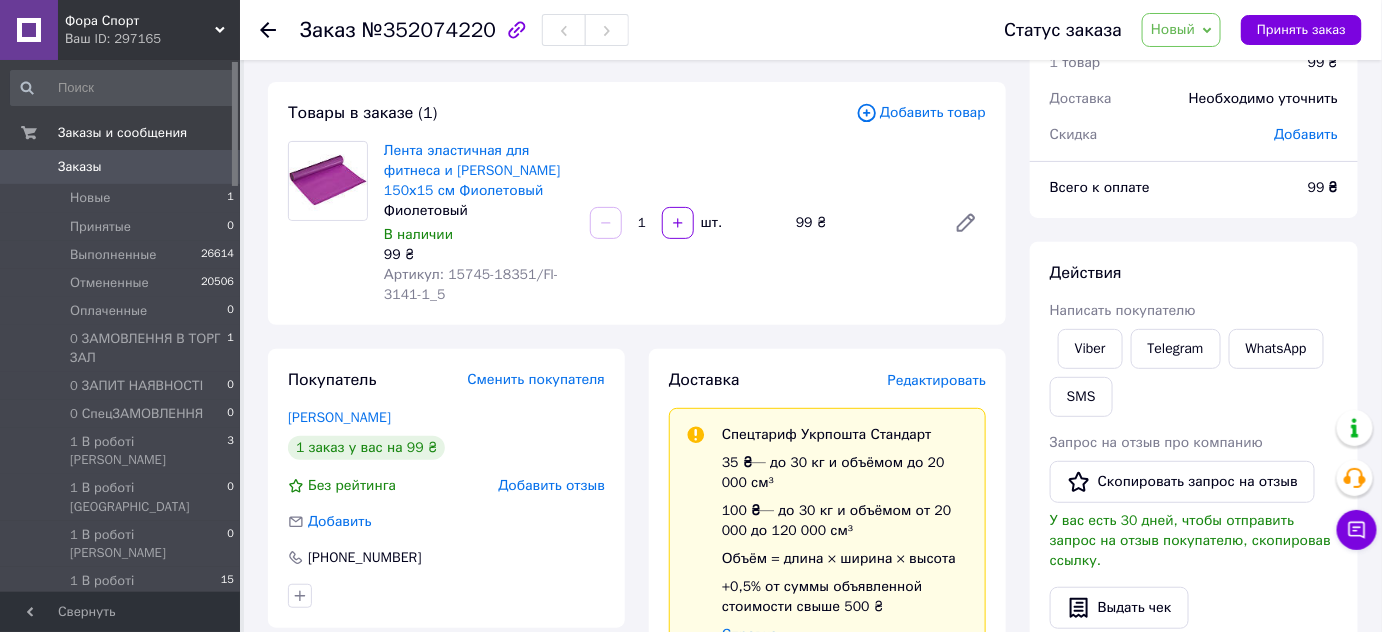 click on "Добавить товар" at bounding box center [921, 113] 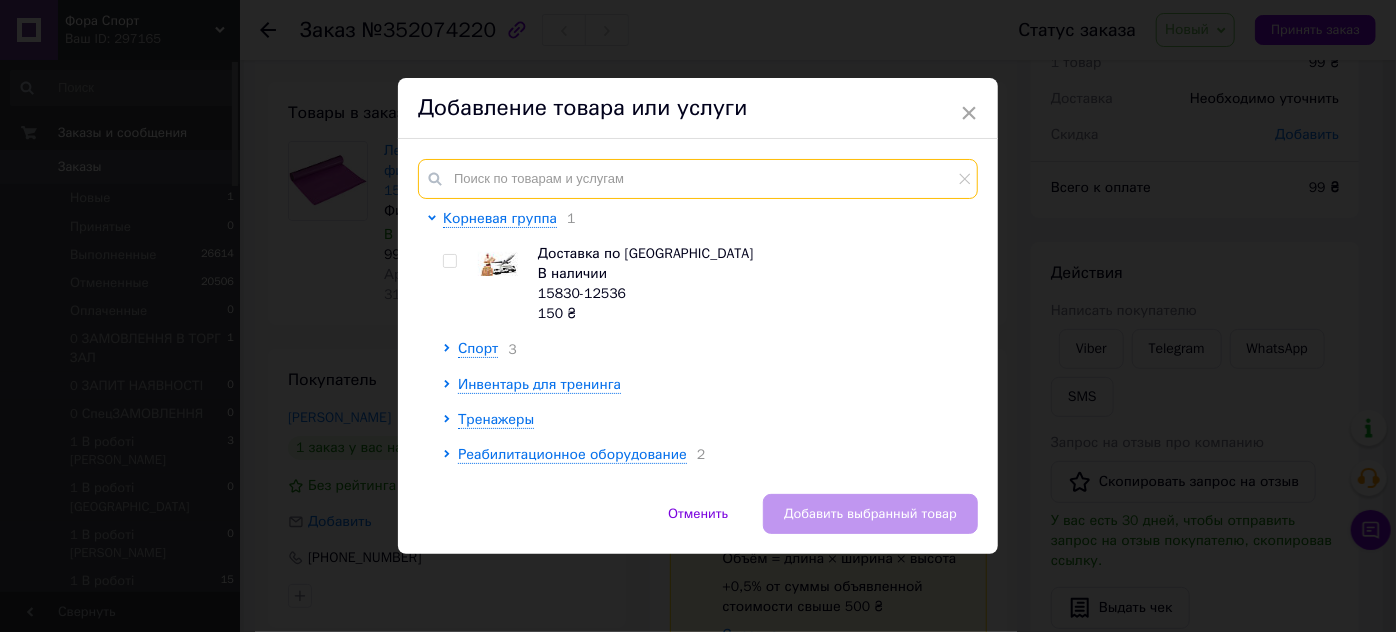 click at bounding box center (698, 179) 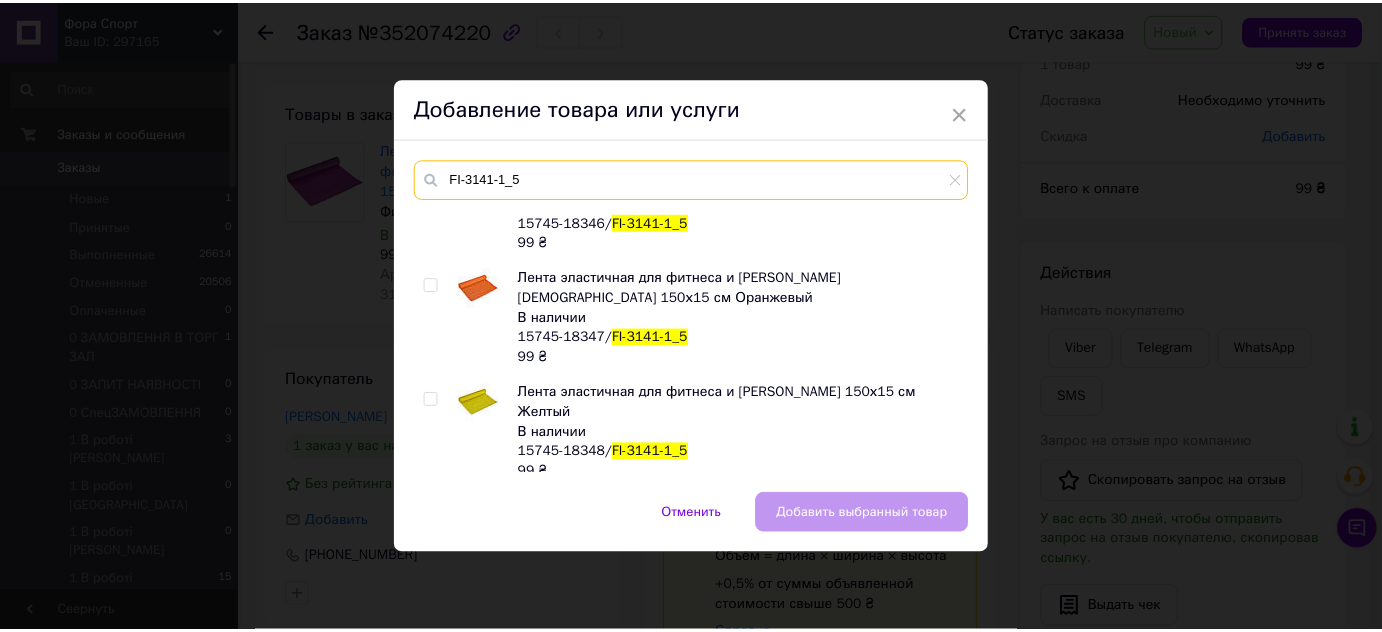 scroll, scrollTop: 181, scrollLeft: 0, axis: vertical 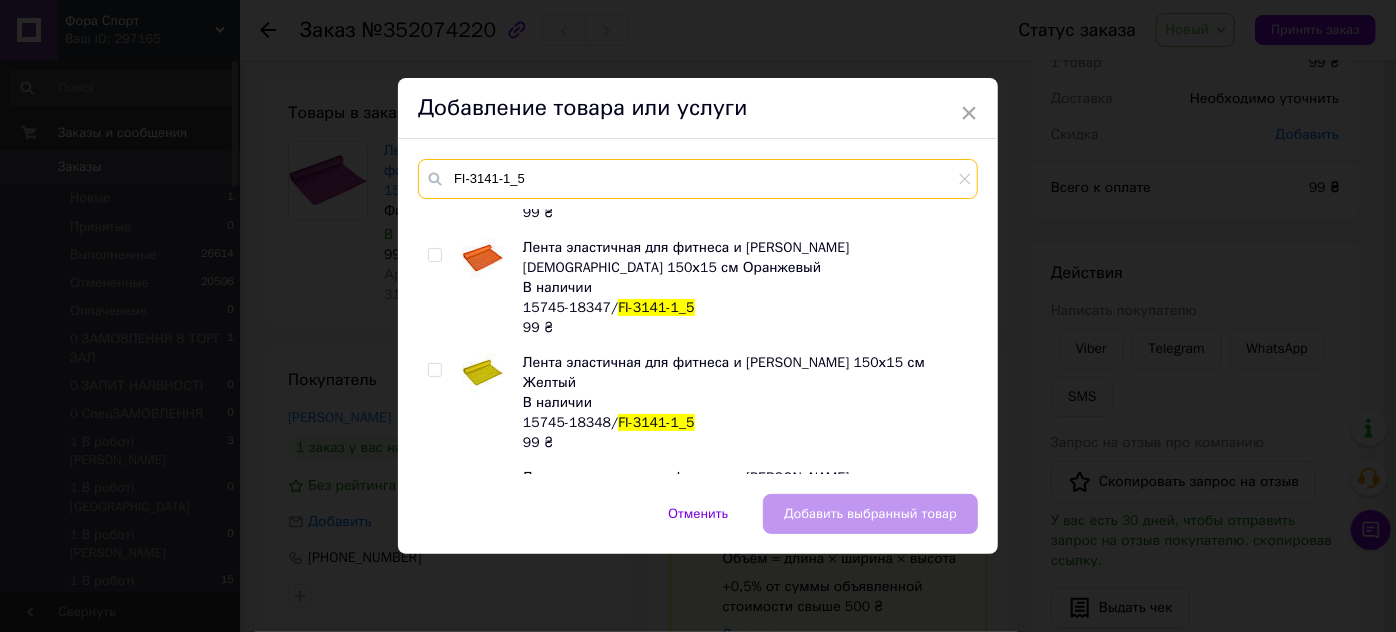 type on "FI-3141-1_5" 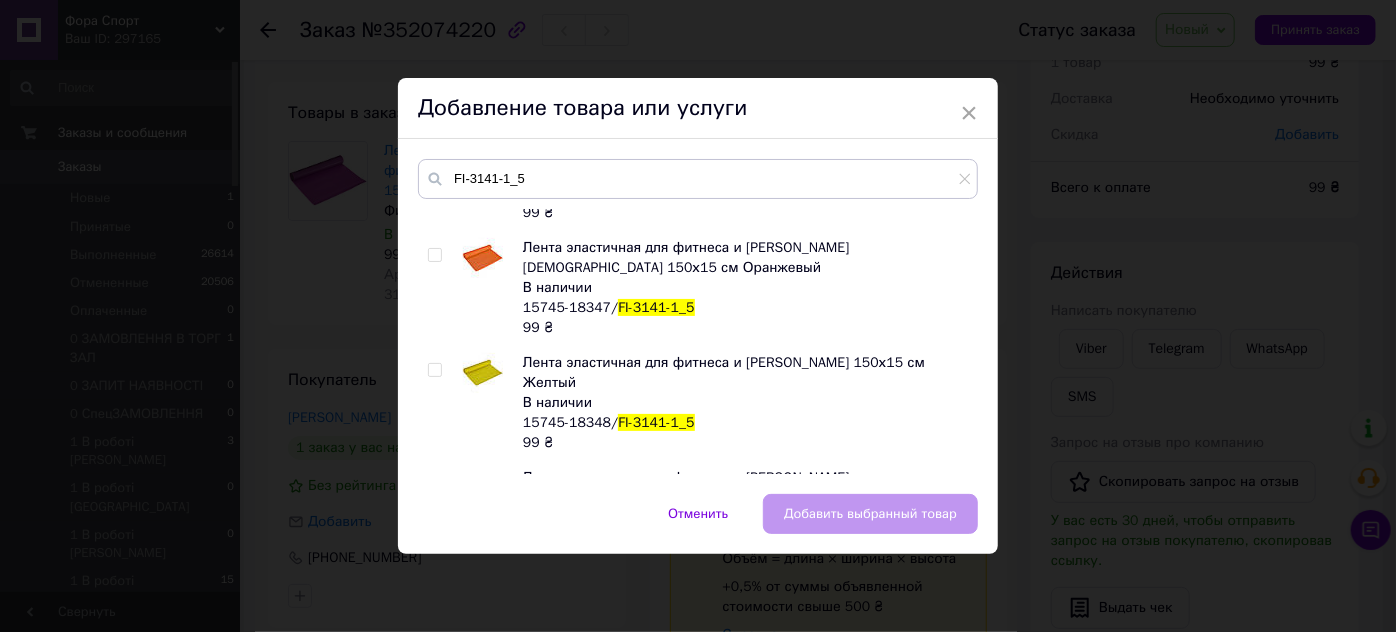 click at bounding box center [435, 370] 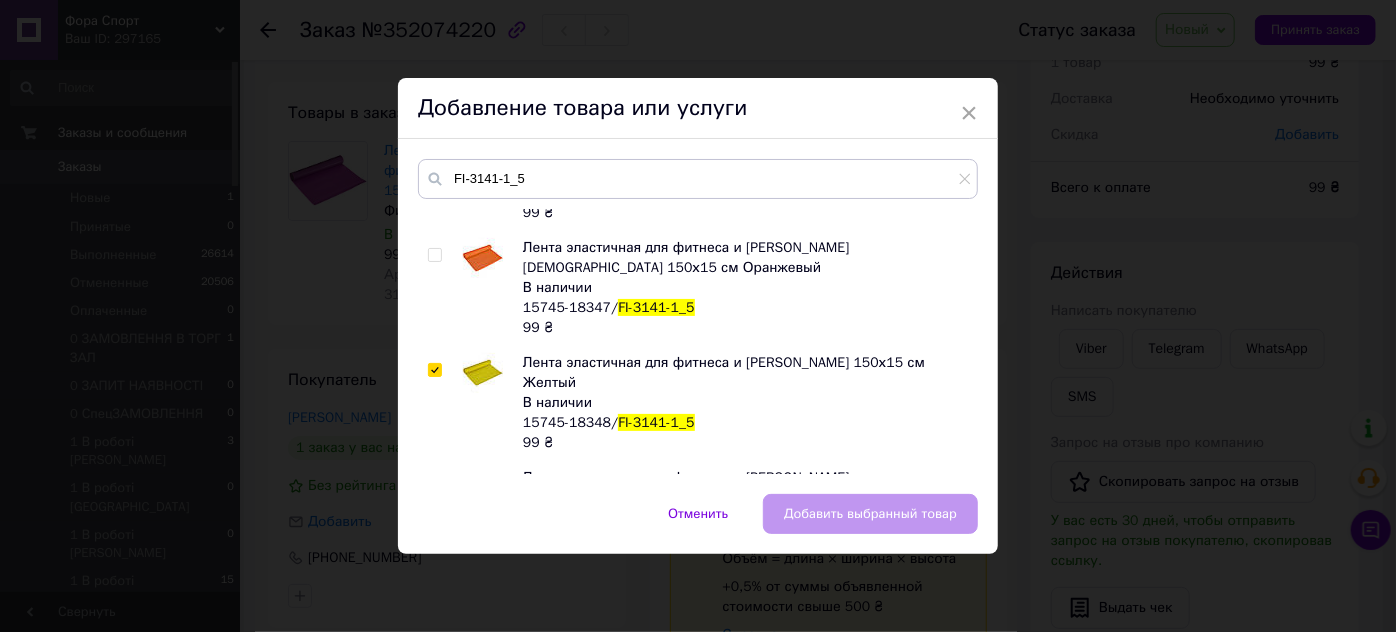 checkbox on "true" 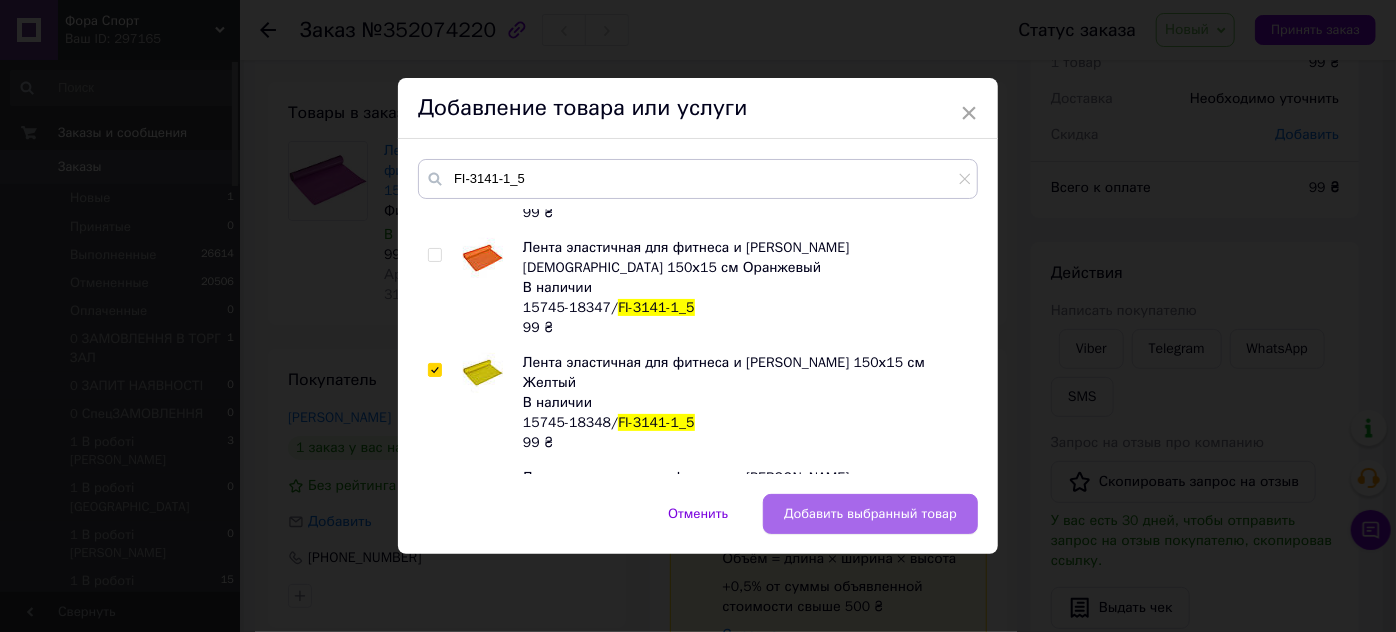 click on "Добавить выбранный товар" at bounding box center (870, 514) 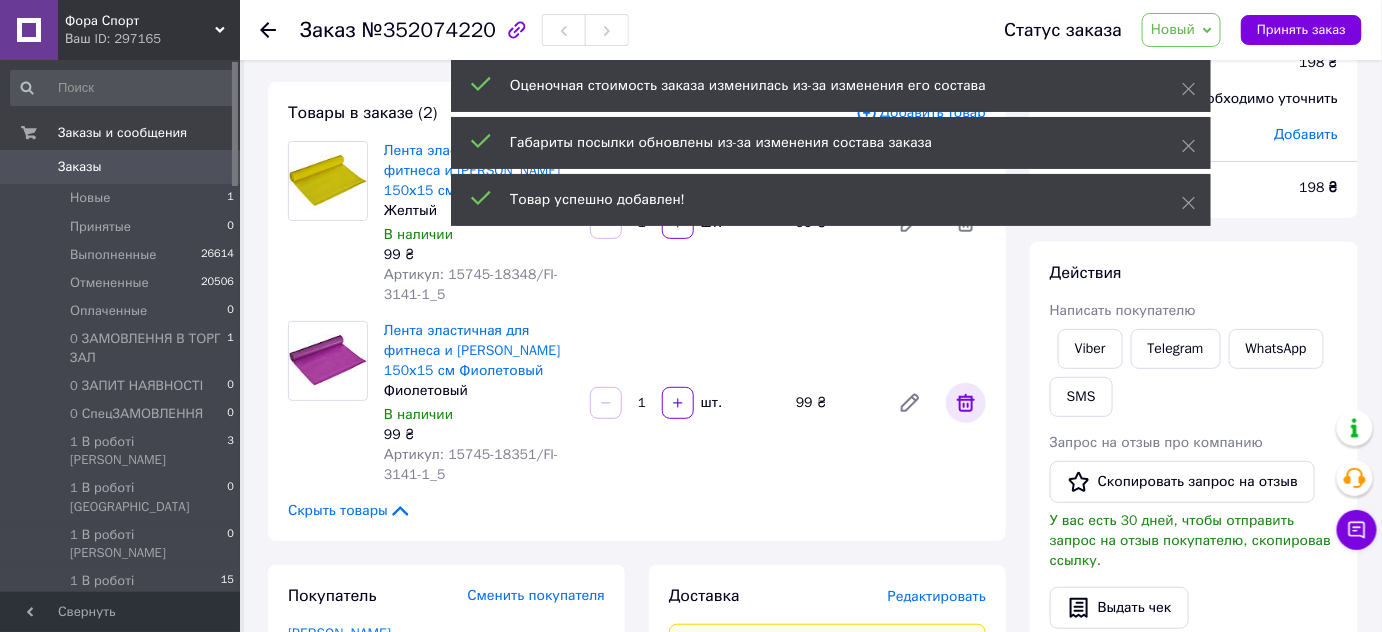 click 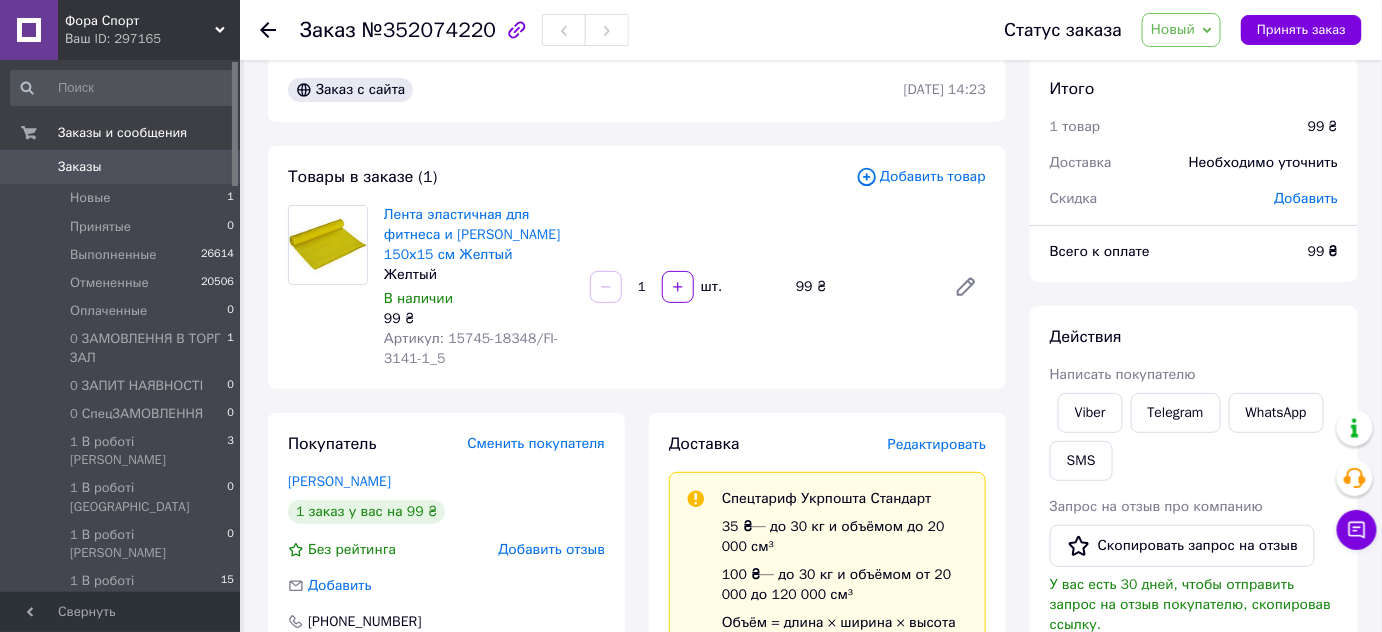 scroll, scrollTop: 0, scrollLeft: 0, axis: both 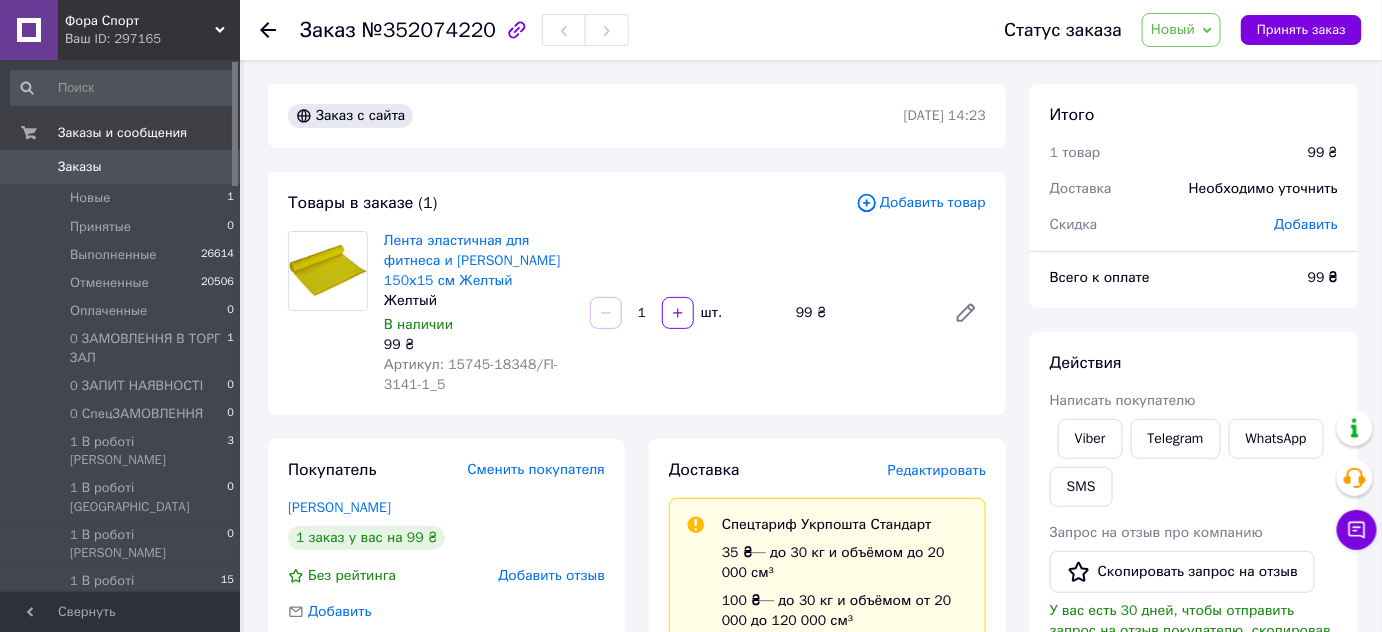 click on "Новый" at bounding box center [1181, 30] 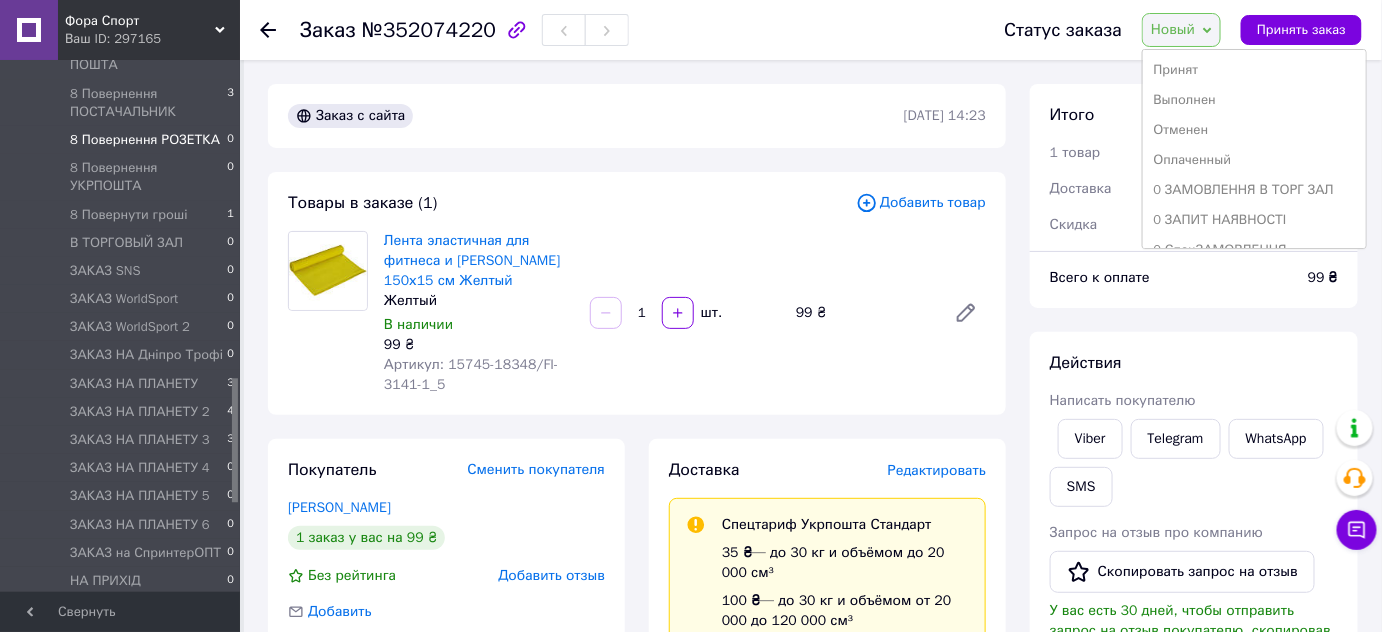 scroll, scrollTop: 1363, scrollLeft: 0, axis: vertical 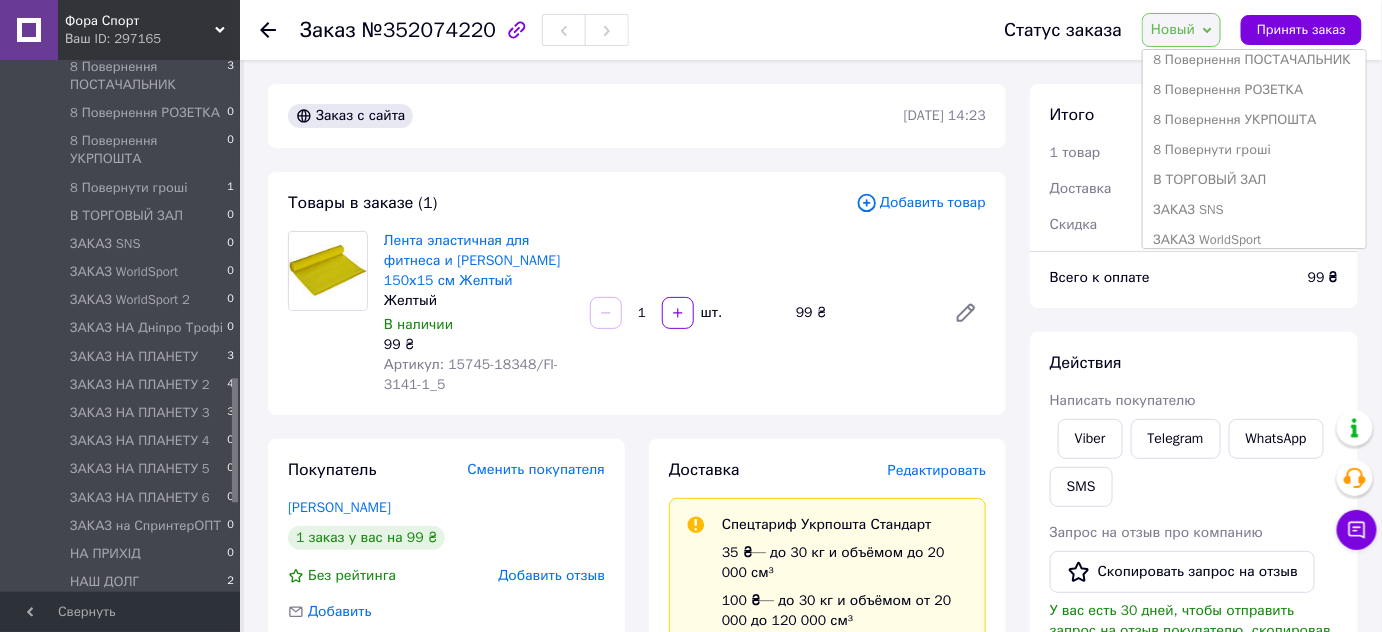 click on "Заказ №352074220 Статус заказа Новый Принят Выполнен Отменен Оплаченный 0 ЗАМОВЛЕННЯ В ТОРГ ЗАЛ 0 ЗАПИТ НАЯВНОСТІ 0 СпецЗАМОВЛЕННЯ 1 В роботі Вова 1 В роботі Даніїл 1 В роботі Катя 1 В роботі Марина 1 В роботі СВ 2 На погодженні Іван 2 На погодженні Катя 2 На погодженні Марина 3 Оформити документи 4  Чекаємо оплату  5 Готовий на відправку 5 Створити ТТН Торг Зал 5 У виробництві 6 В дорозі 6 В дорозі ПРОСТРОЧЕНО 6 Догруз 6 Наша відправка 6 Наша відправка ГОТОВО 6 Наша відпр. ГОТОВО Розе 6 Наша відпр. ГОТОВО Укрп 6 Самовивіз зі складу 6 Чекаємо ТТН 7 Забере в ТТ 7 Забрати наложку 1" at bounding box center [813, 948] 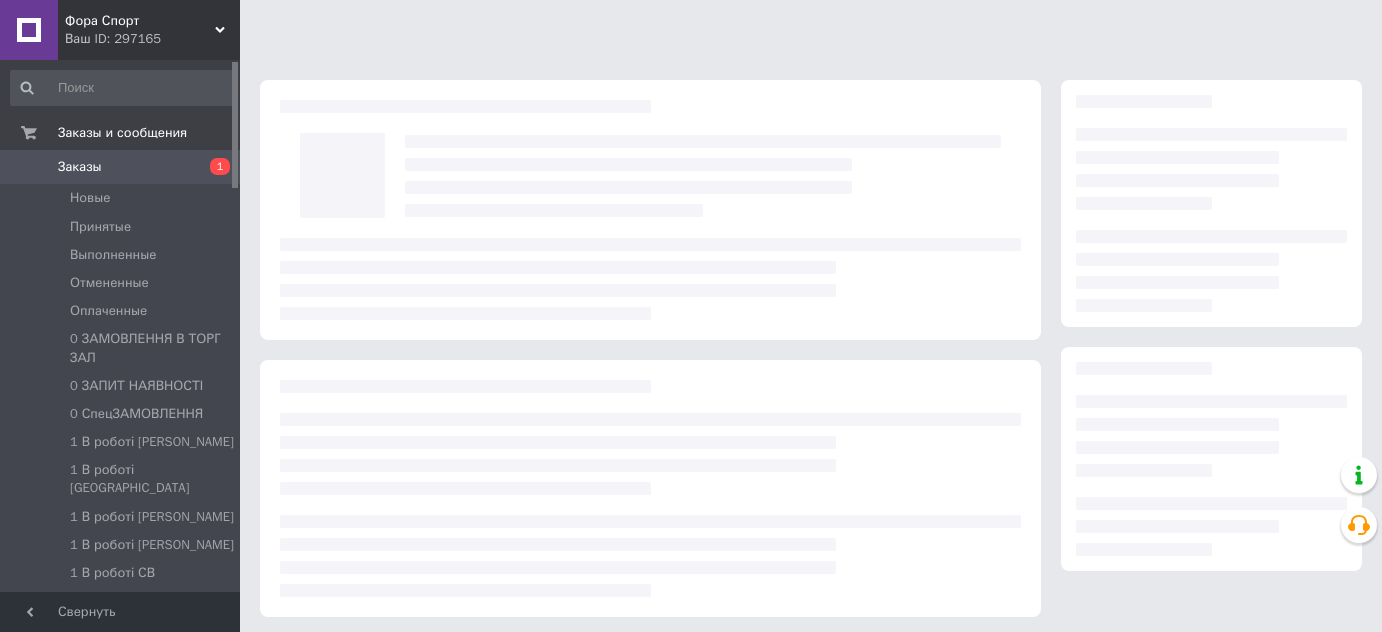 scroll, scrollTop: 0, scrollLeft: 0, axis: both 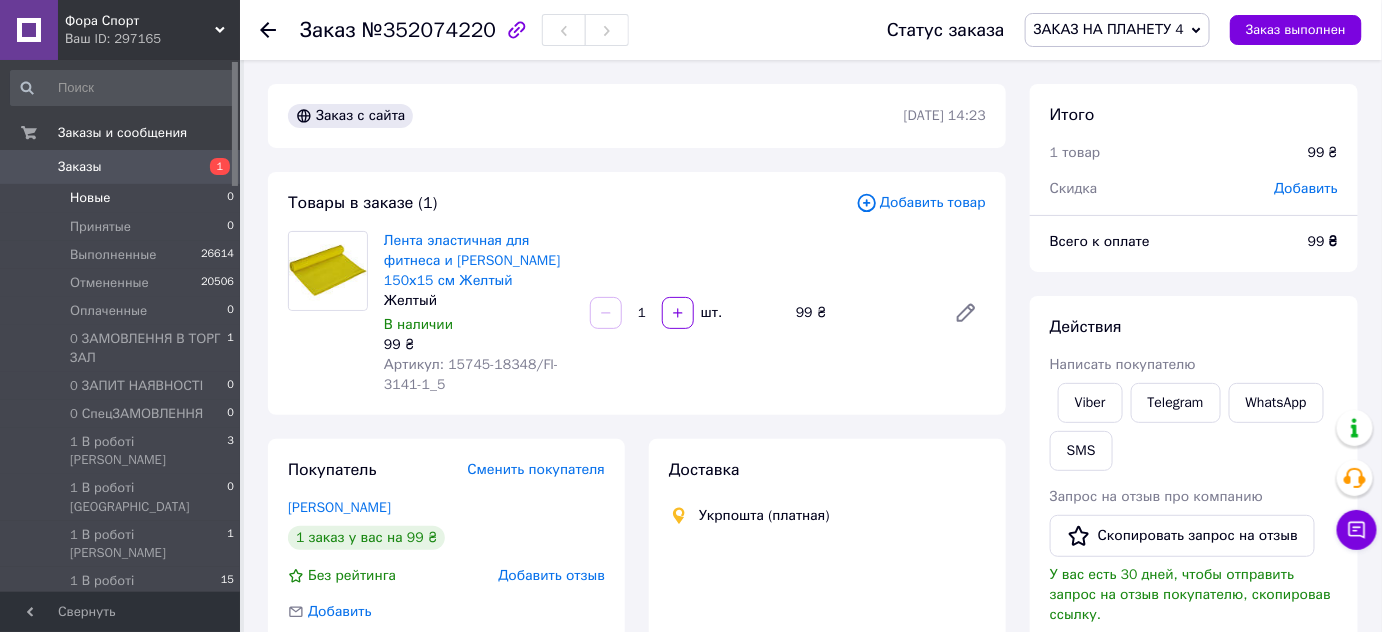 click on "Новые 0" at bounding box center (123, 198) 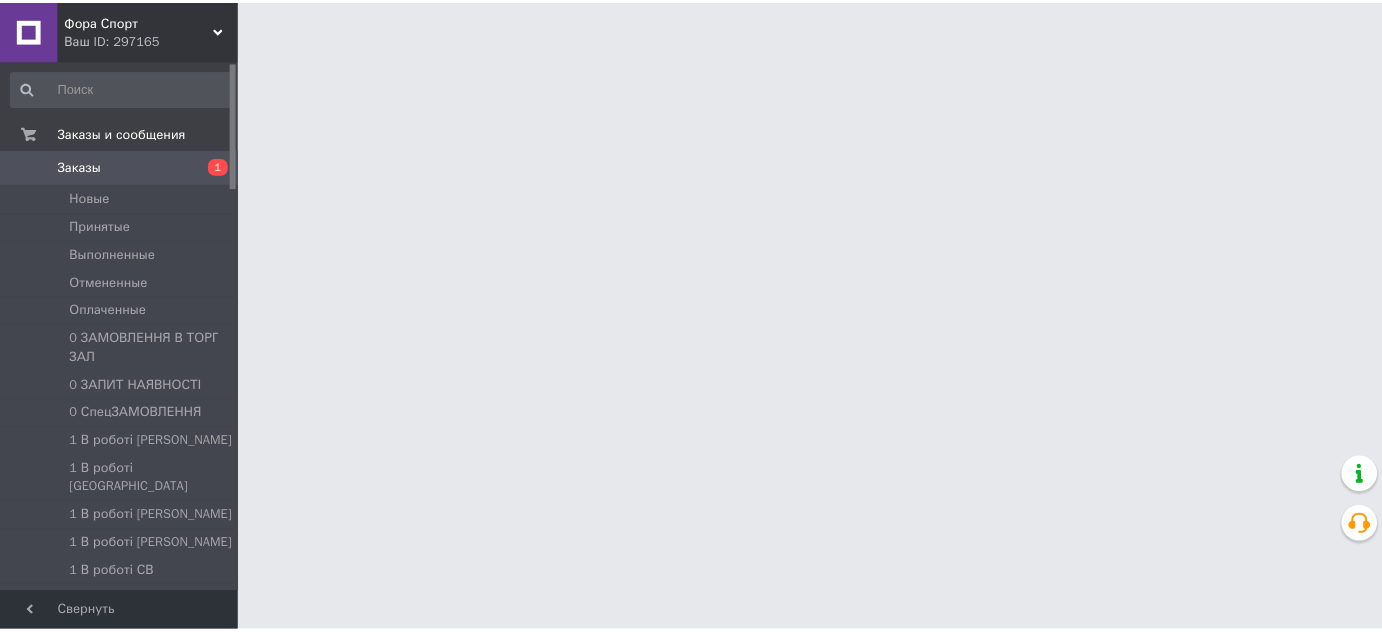 scroll, scrollTop: 0, scrollLeft: 0, axis: both 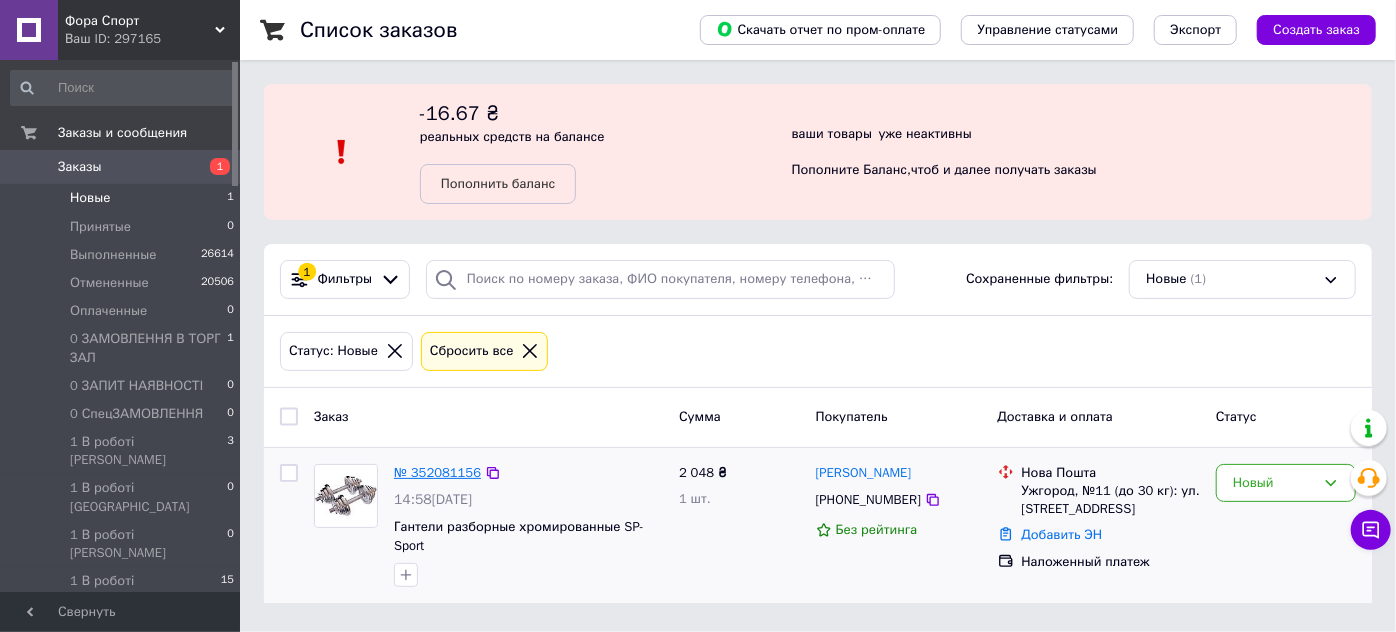 click on "№ 352081156" at bounding box center [437, 472] 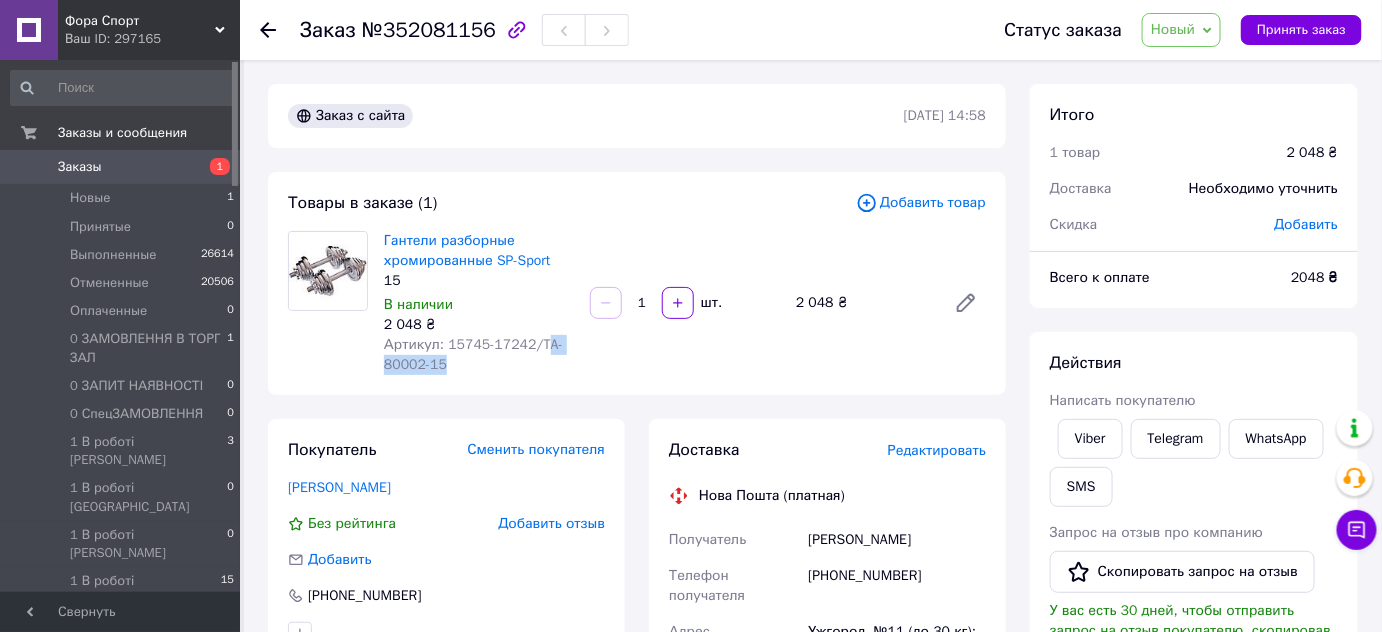 drag, startPoint x: 533, startPoint y: 346, endPoint x: 554, endPoint y: 375, distance: 35.805027 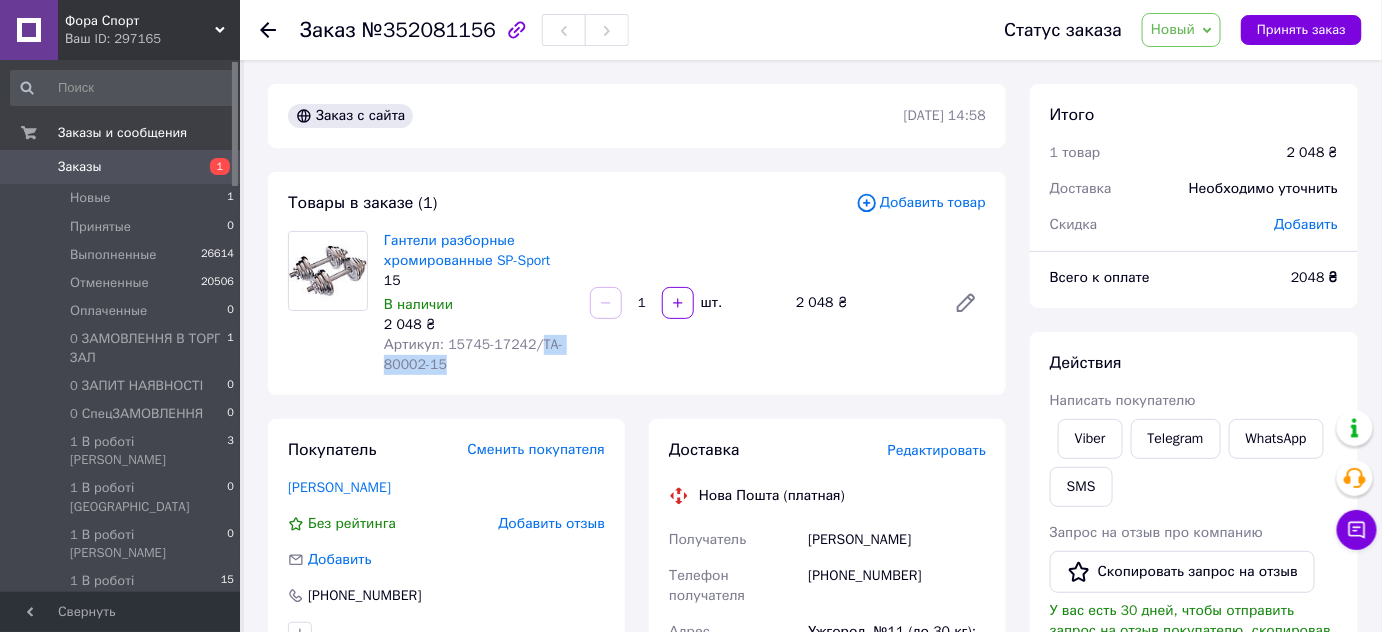 drag, startPoint x: 531, startPoint y: 345, endPoint x: 538, endPoint y: 364, distance: 20.248457 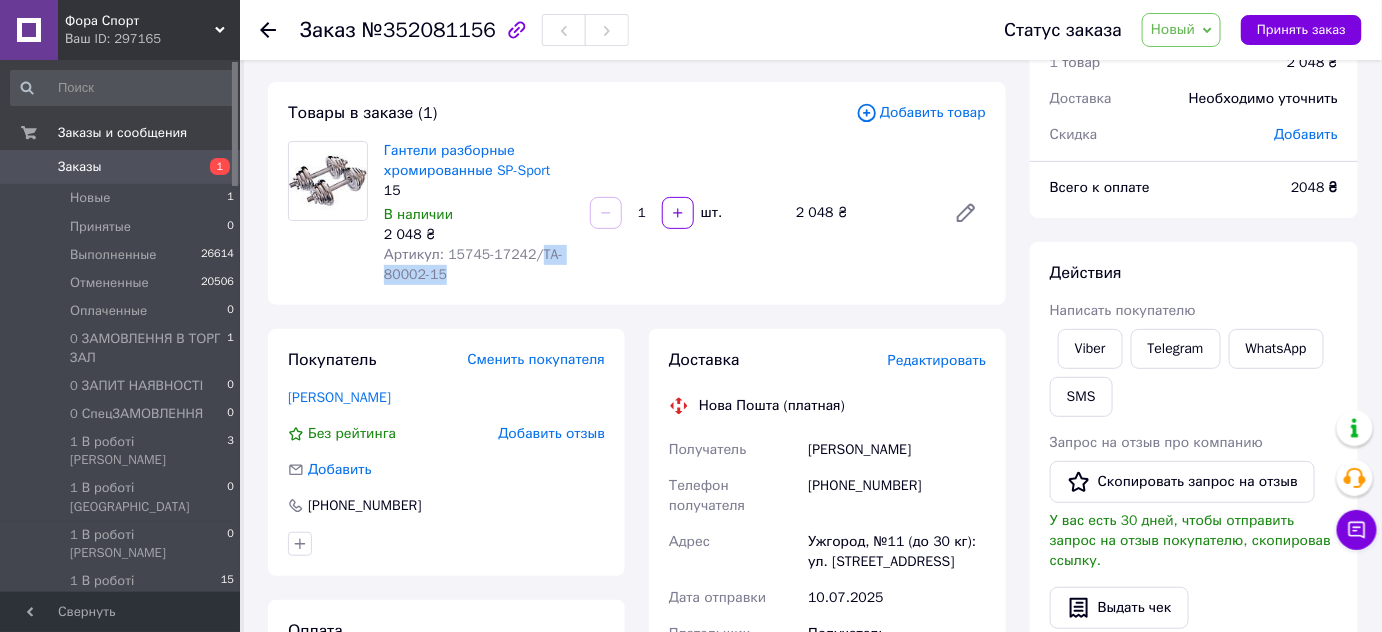 scroll, scrollTop: 0, scrollLeft: 0, axis: both 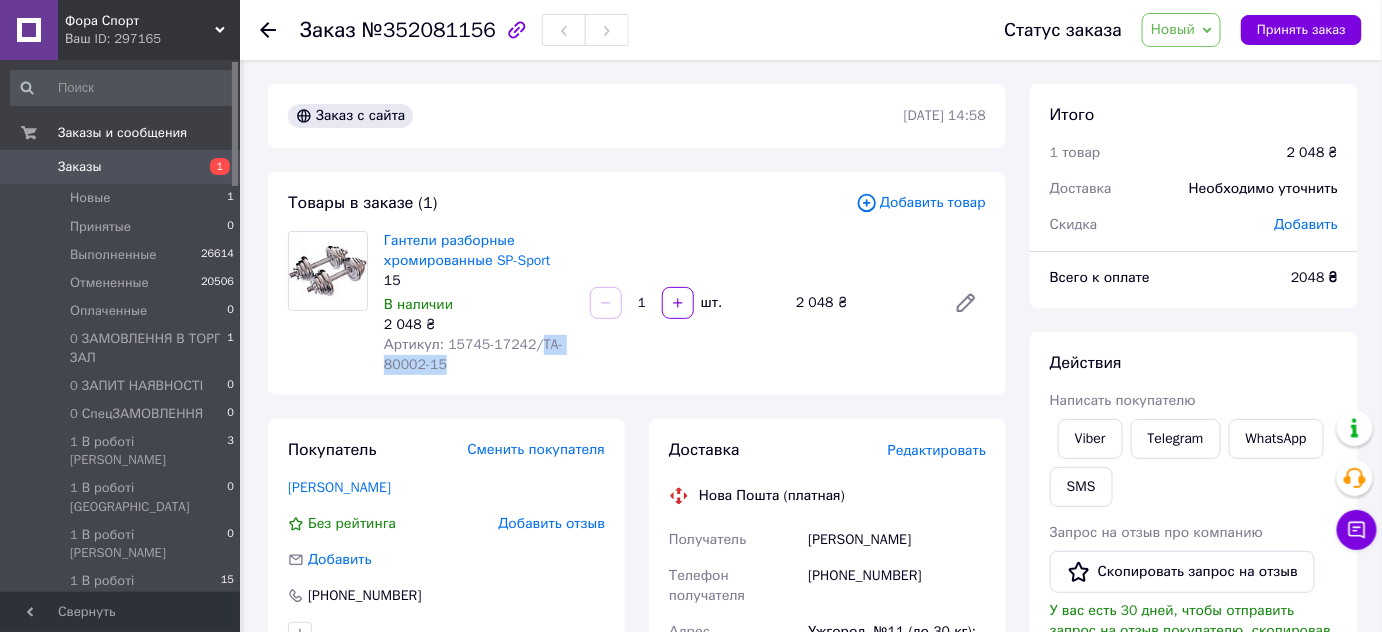 click on "Новый" at bounding box center [1181, 30] 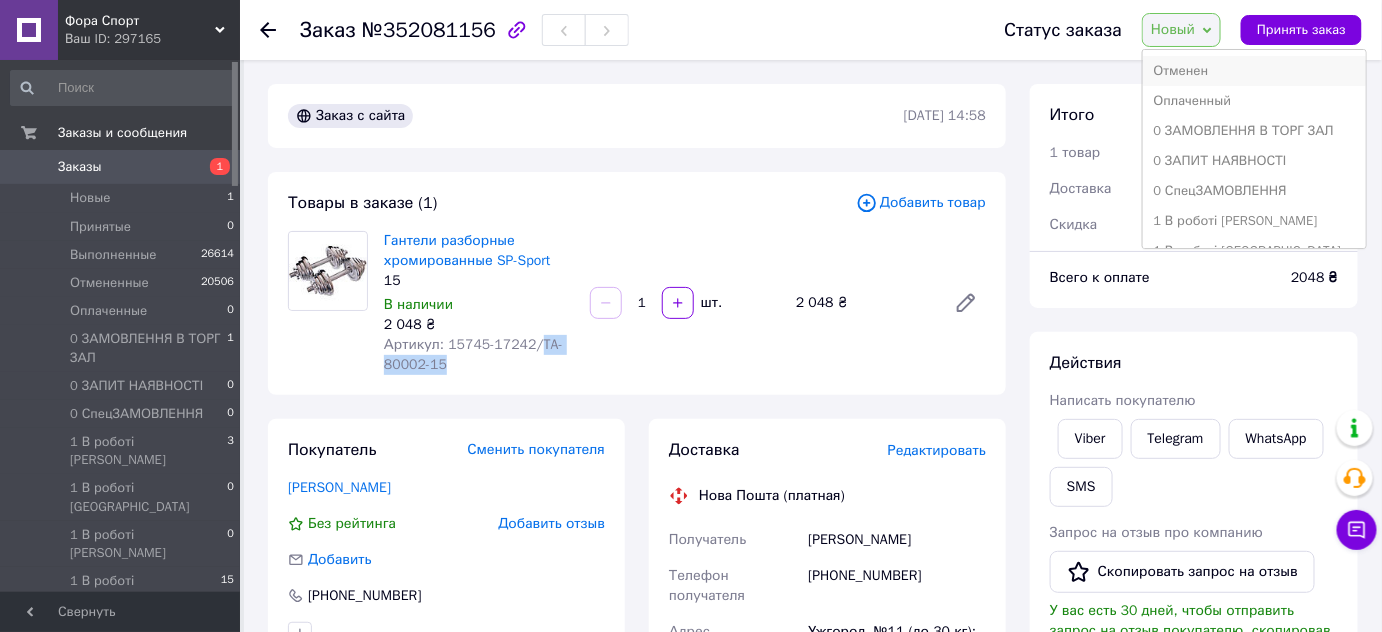 scroll, scrollTop: 90, scrollLeft: 0, axis: vertical 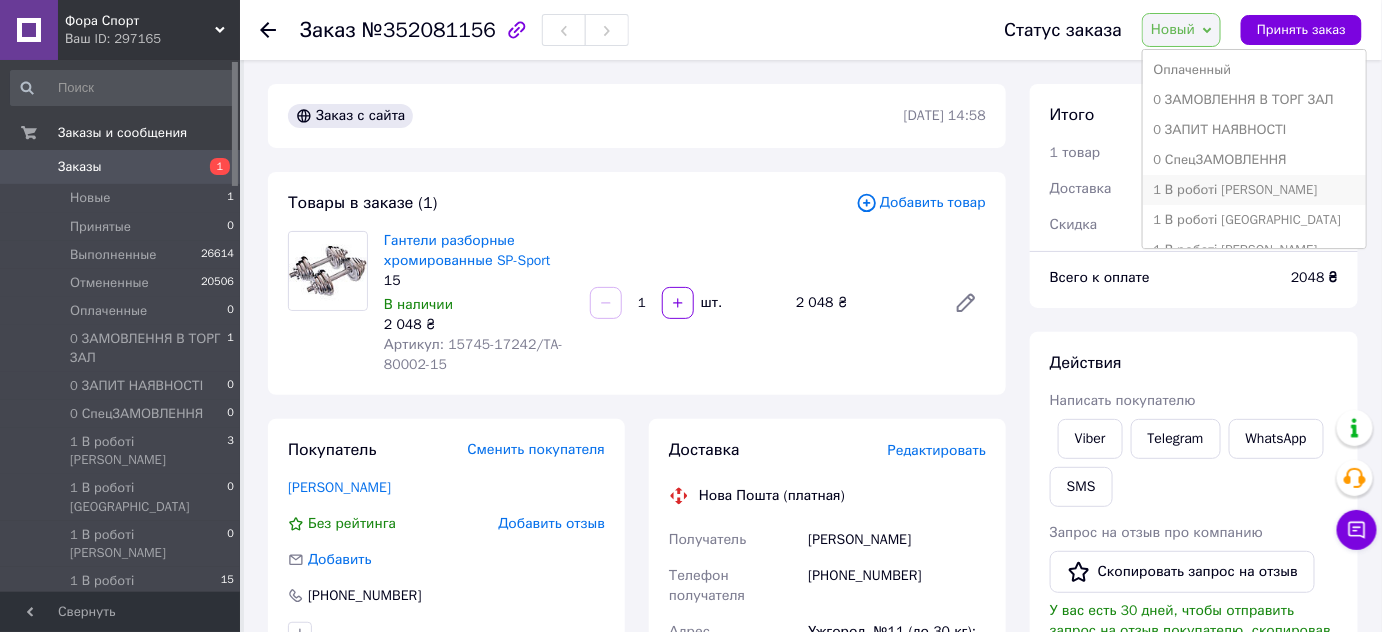 click on "1 В роботі [PERSON_NAME]" at bounding box center [1254, 190] 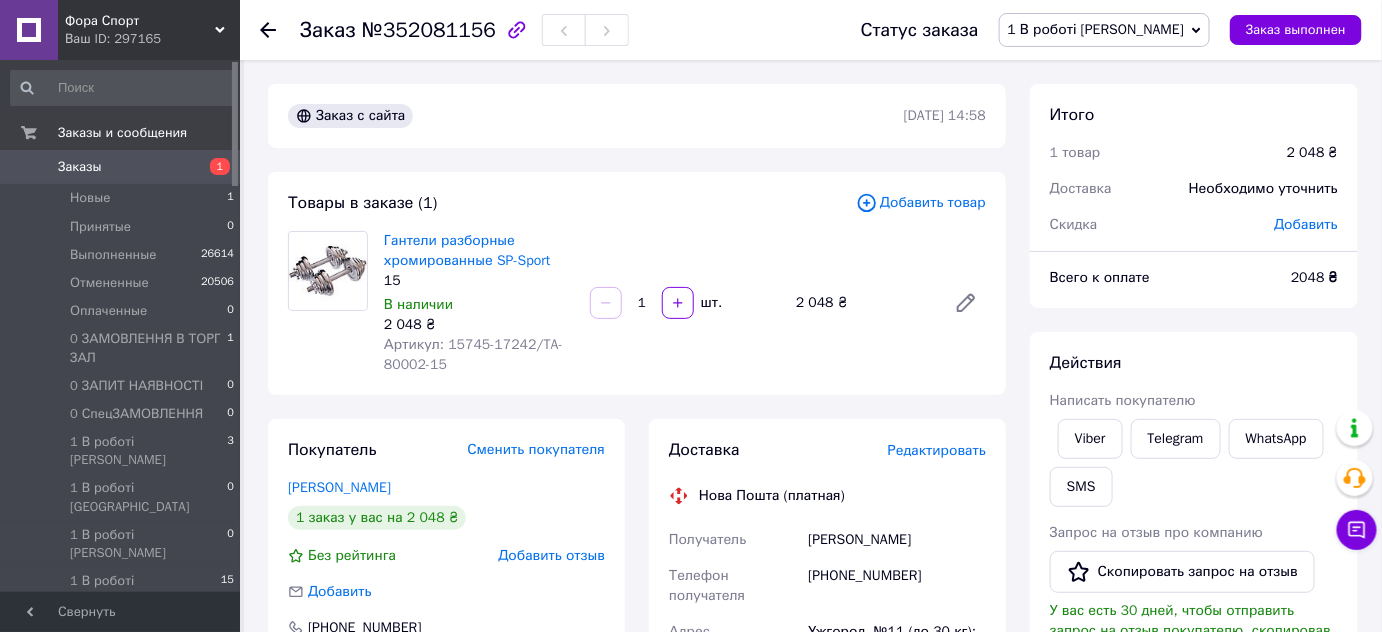 click 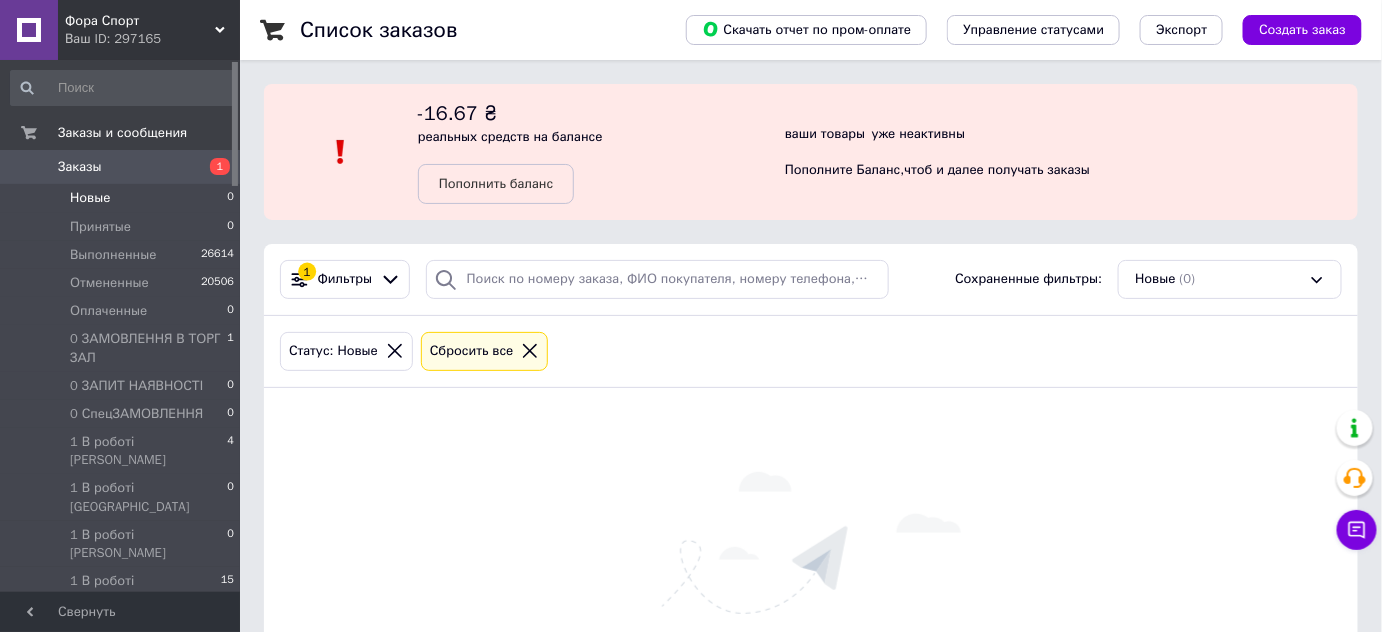 click on "Новые 0" at bounding box center [123, 198] 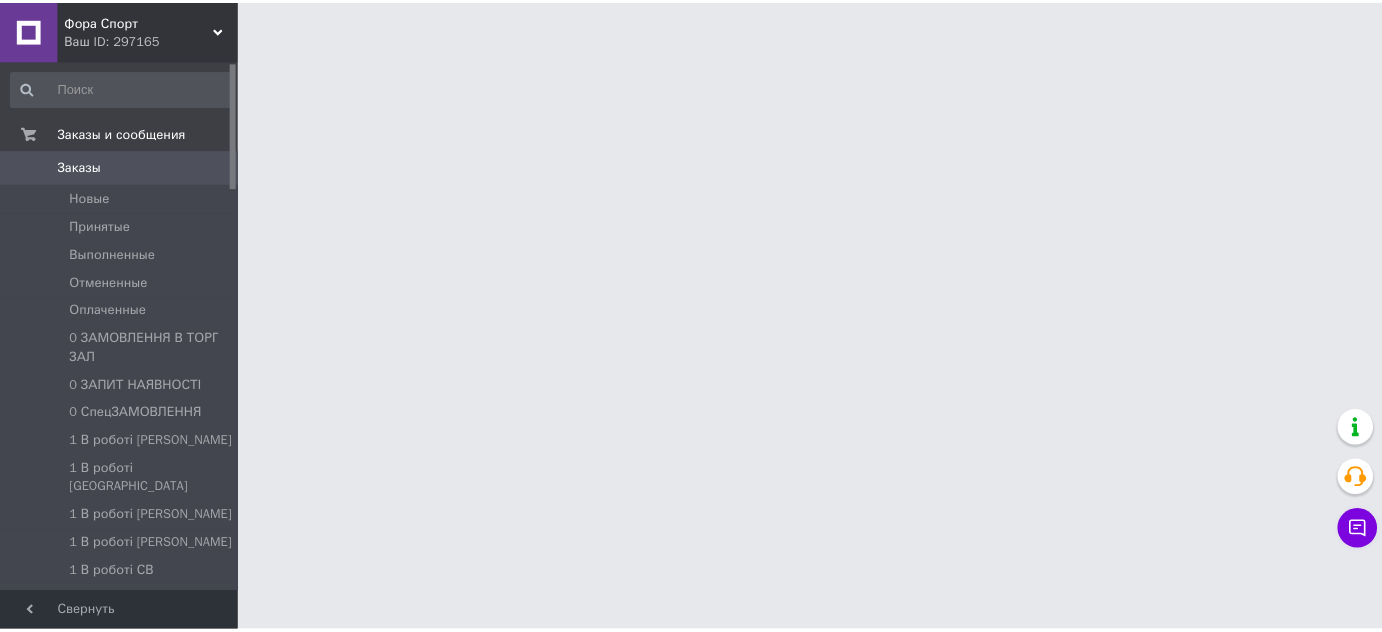 scroll, scrollTop: 0, scrollLeft: 0, axis: both 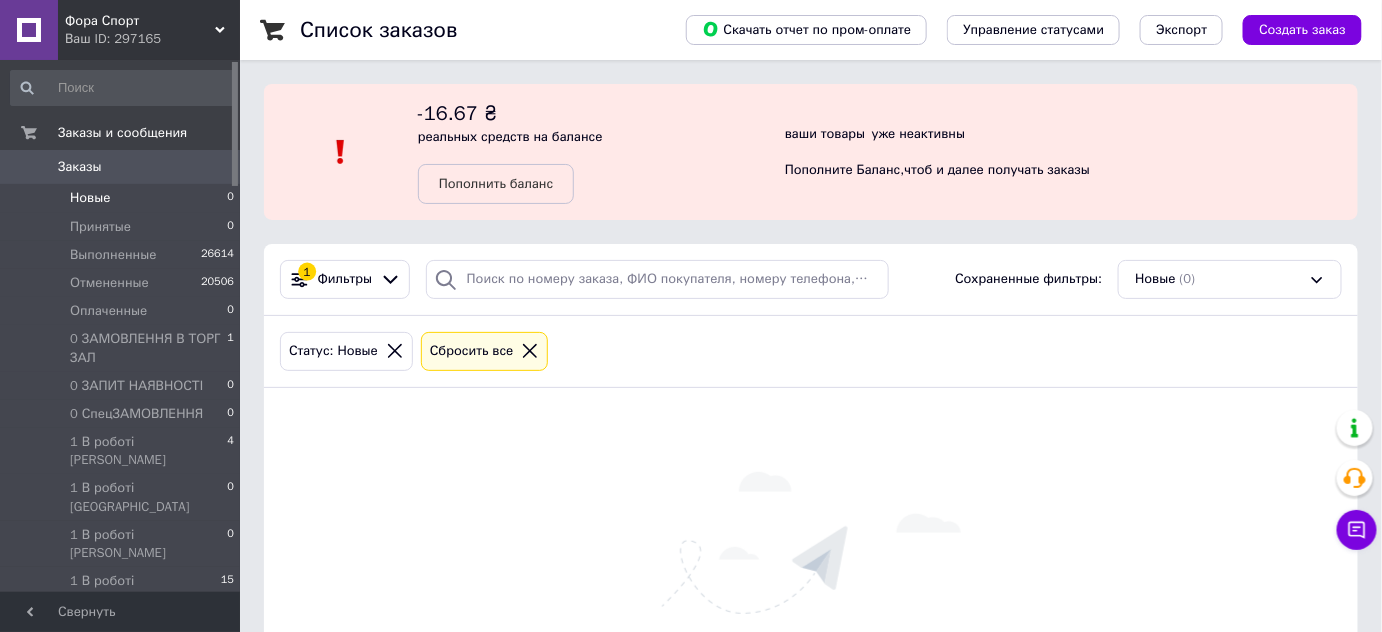 click on "Новые" at bounding box center [90, 198] 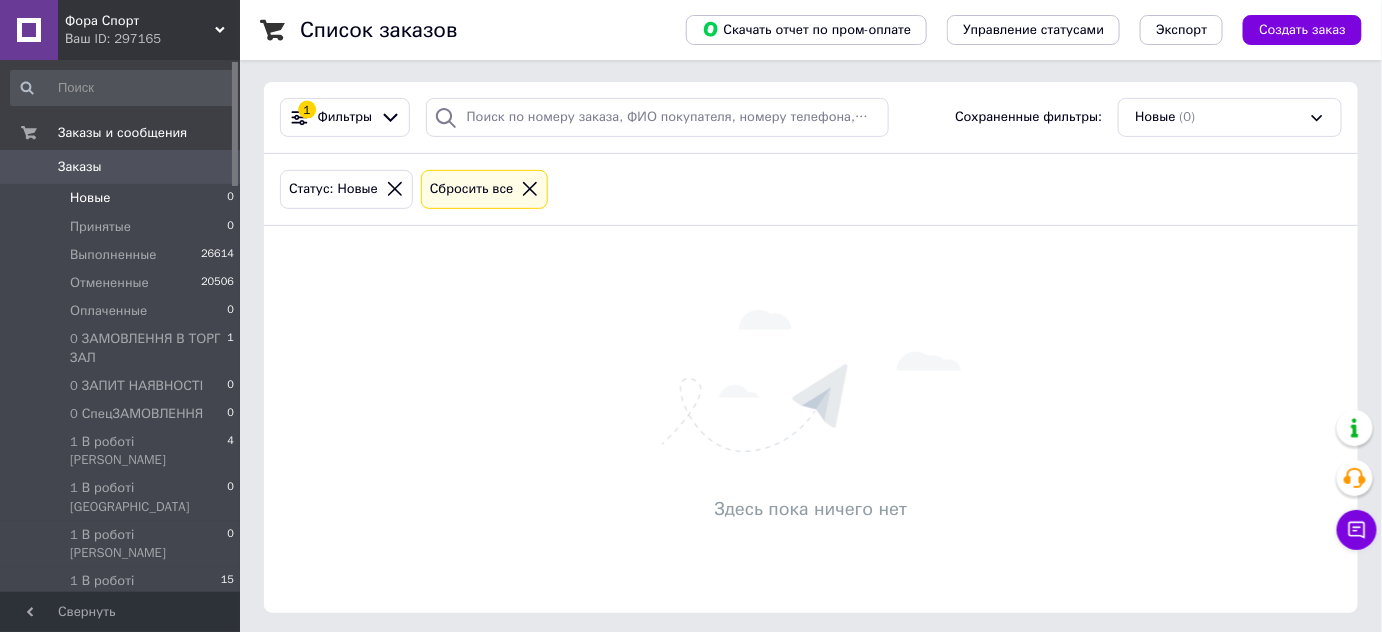 scroll, scrollTop: 165, scrollLeft: 0, axis: vertical 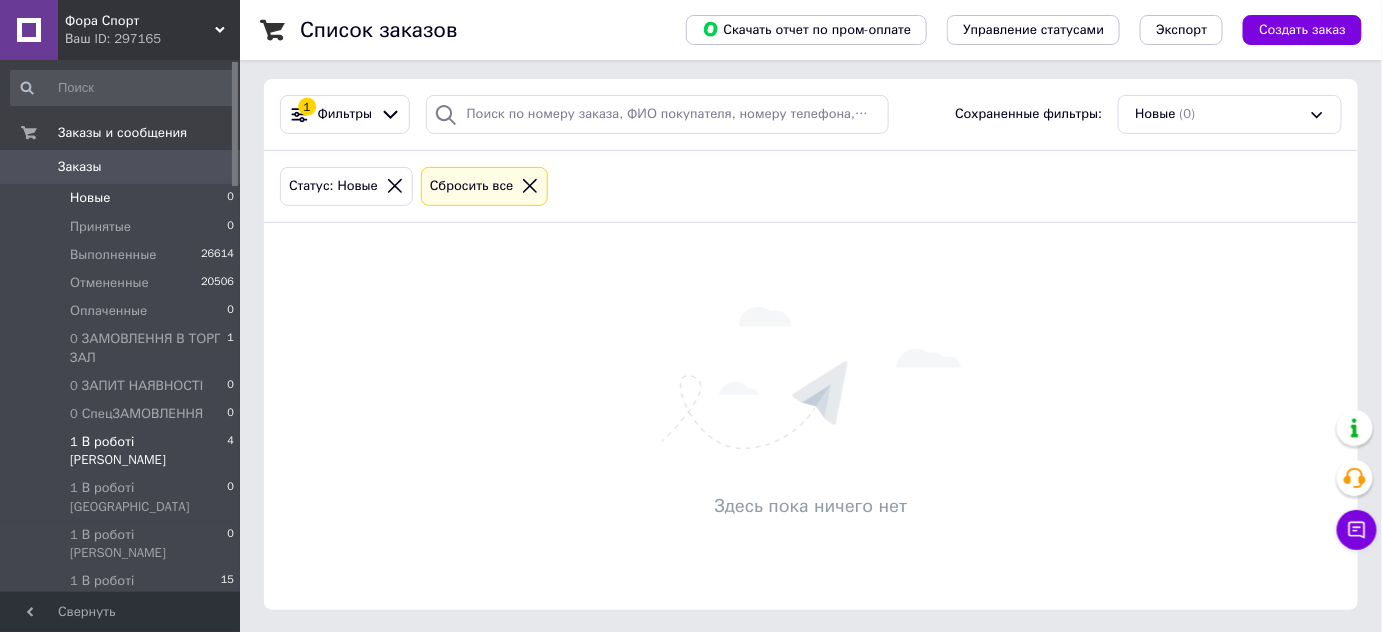 click on "1 В роботі [PERSON_NAME]" at bounding box center [148, 451] 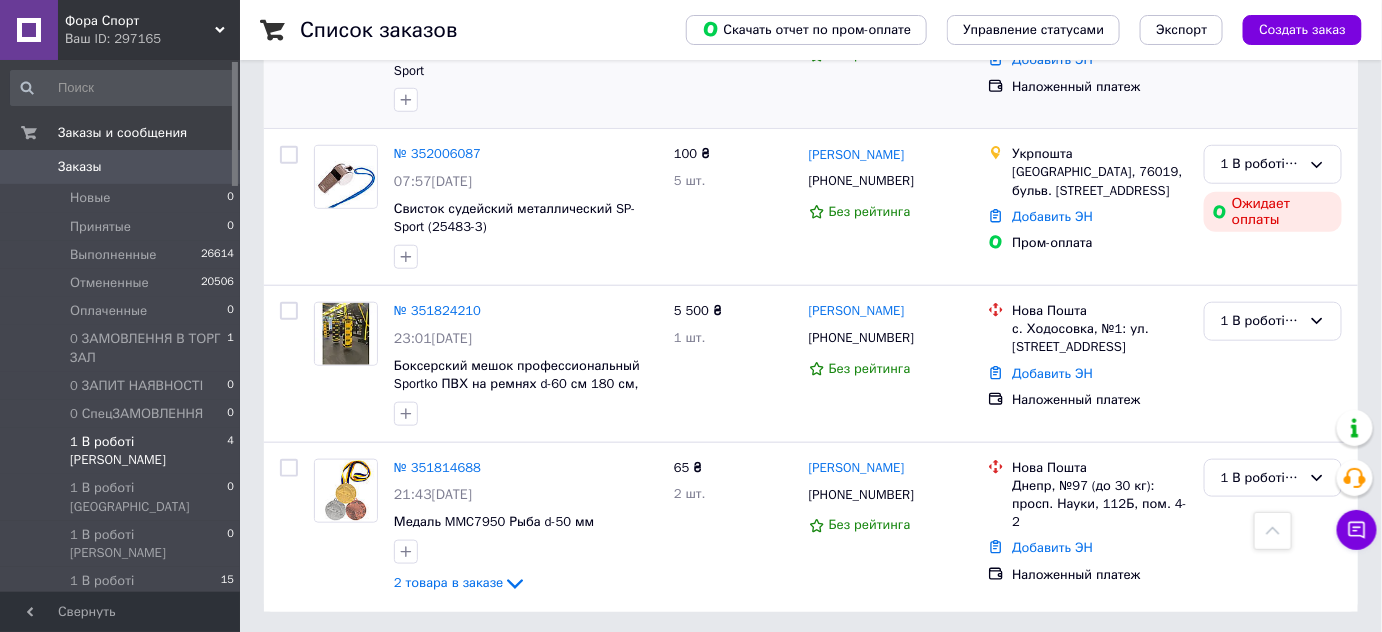 scroll, scrollTop: 476, scrollLeft: 0, axis: vertical 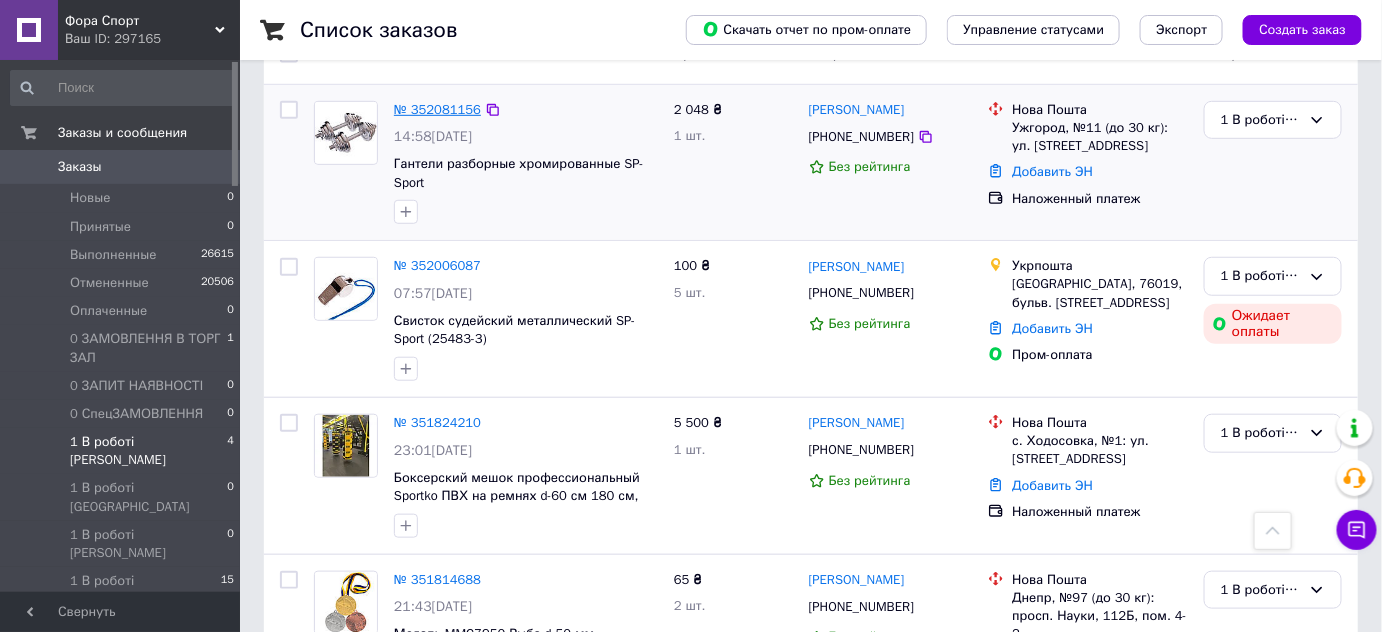 click on "№ 352081156" at bounding box center (437, 109) 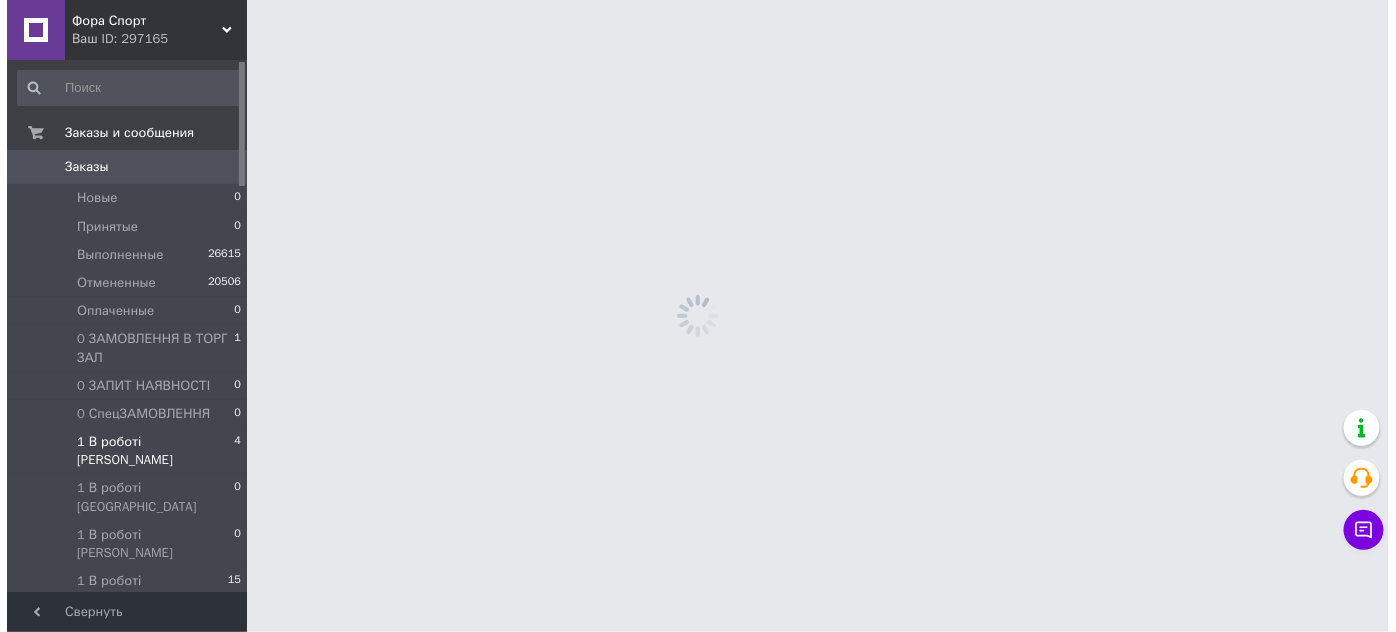 scroll, scrollTop: 0, scrollLeft: 0, axis: both 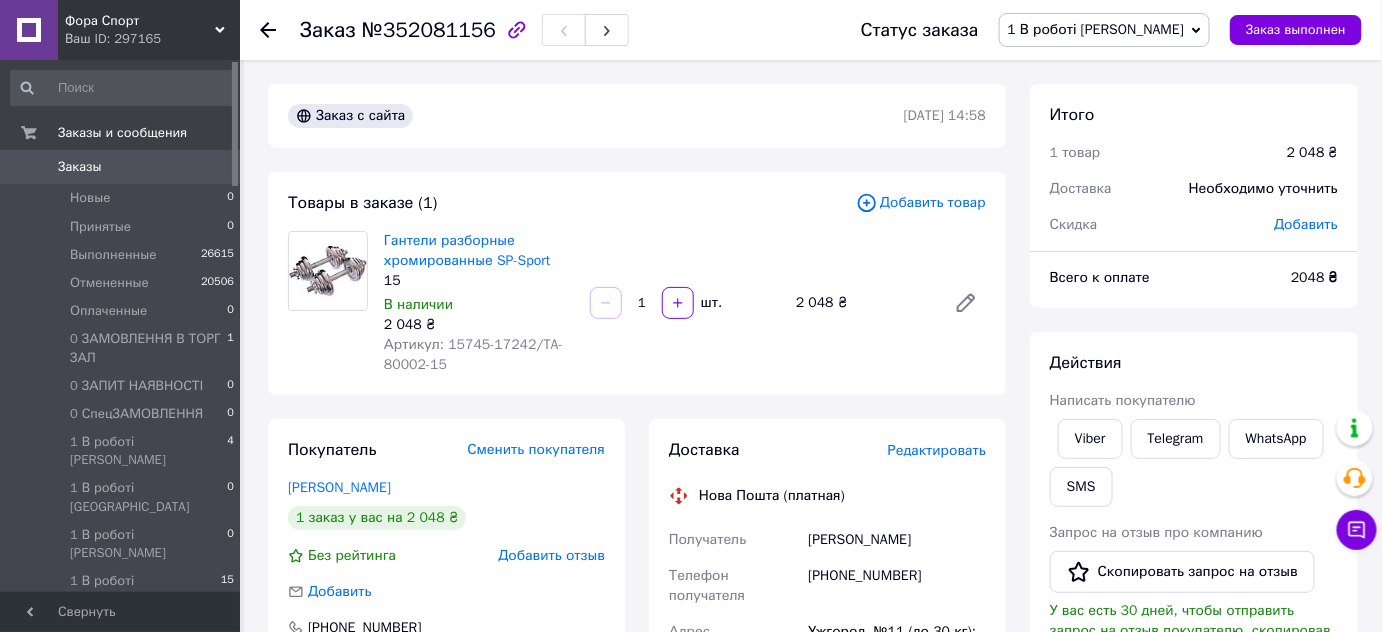 click on "1 В роботі [PERSON_NAME]" at bounding box center [1105, 30] 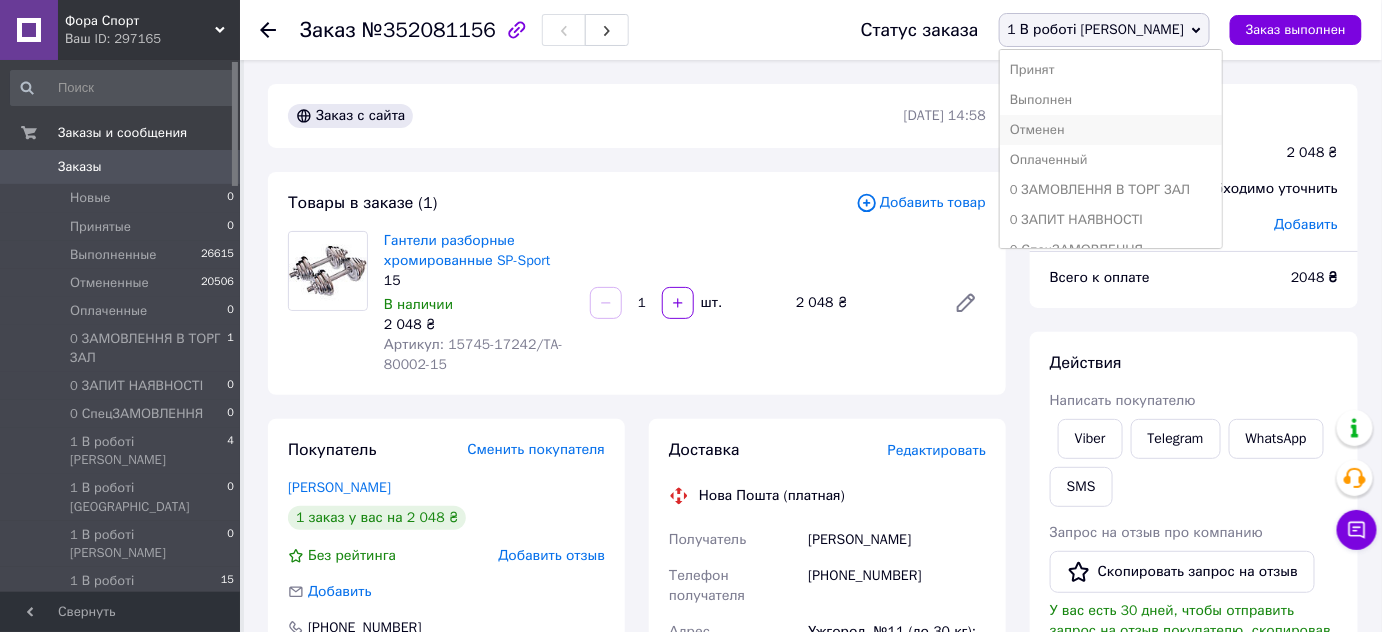click on "Отменен" at bounding box center [1111, 130] 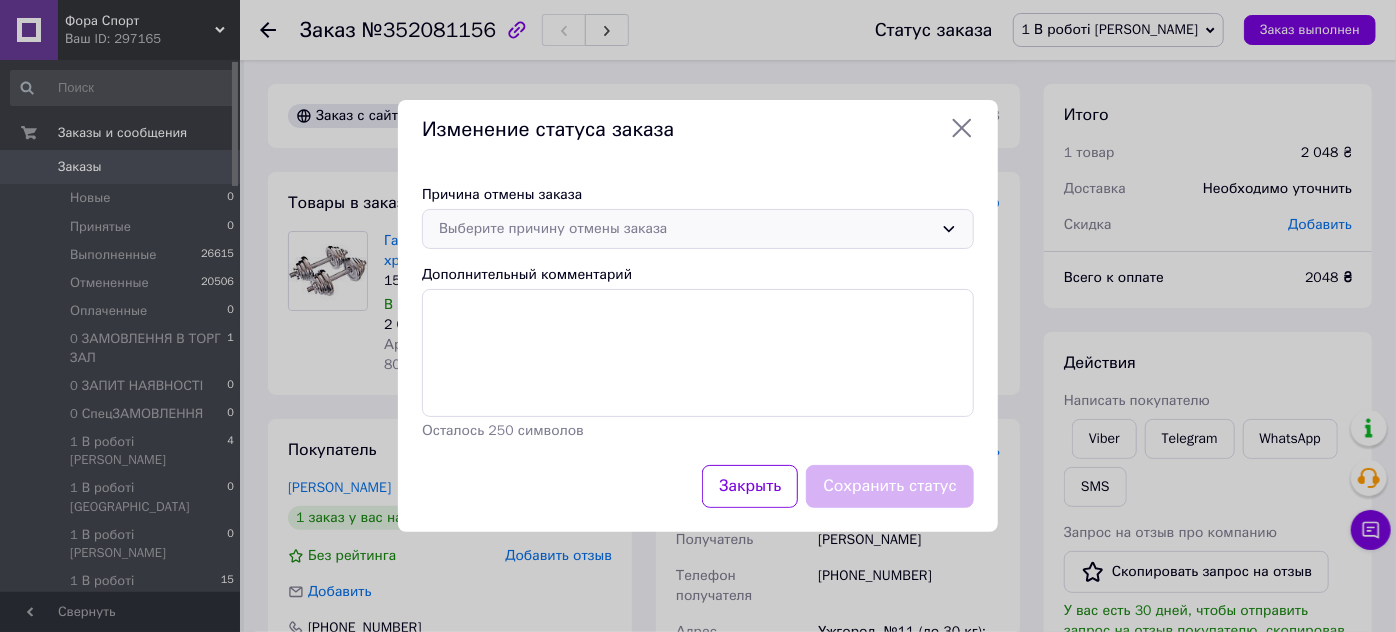 click on "Выберите причину отмены заказа" at bounding box center (686, 229) 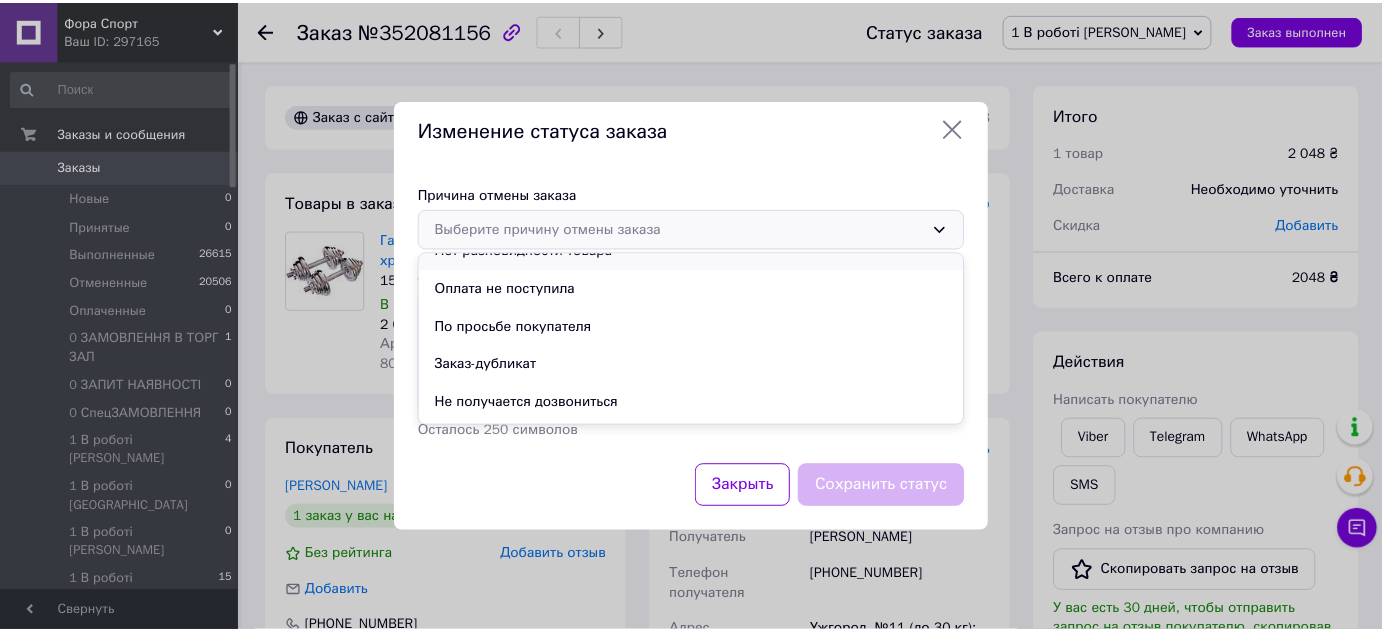 scroll, scrollTop: 90, scrollLeft: 0, axis: vertical 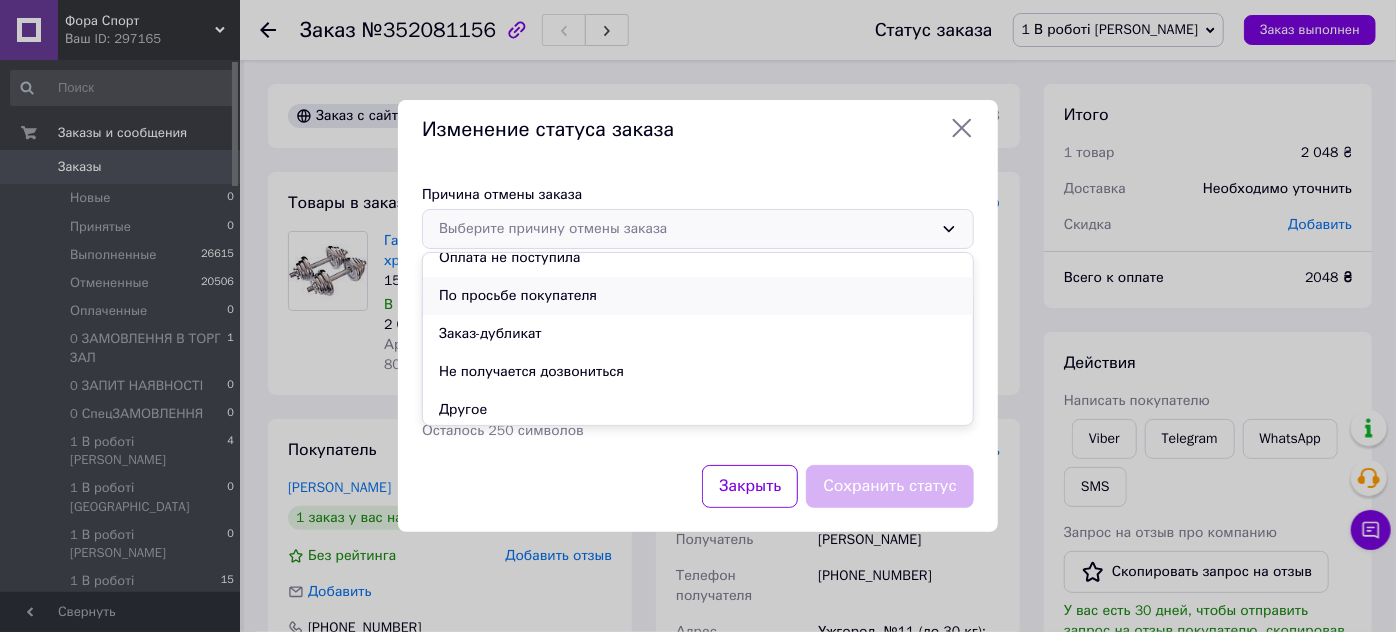 click on "По просьбе покупателя" at bounding box center [698, 296] 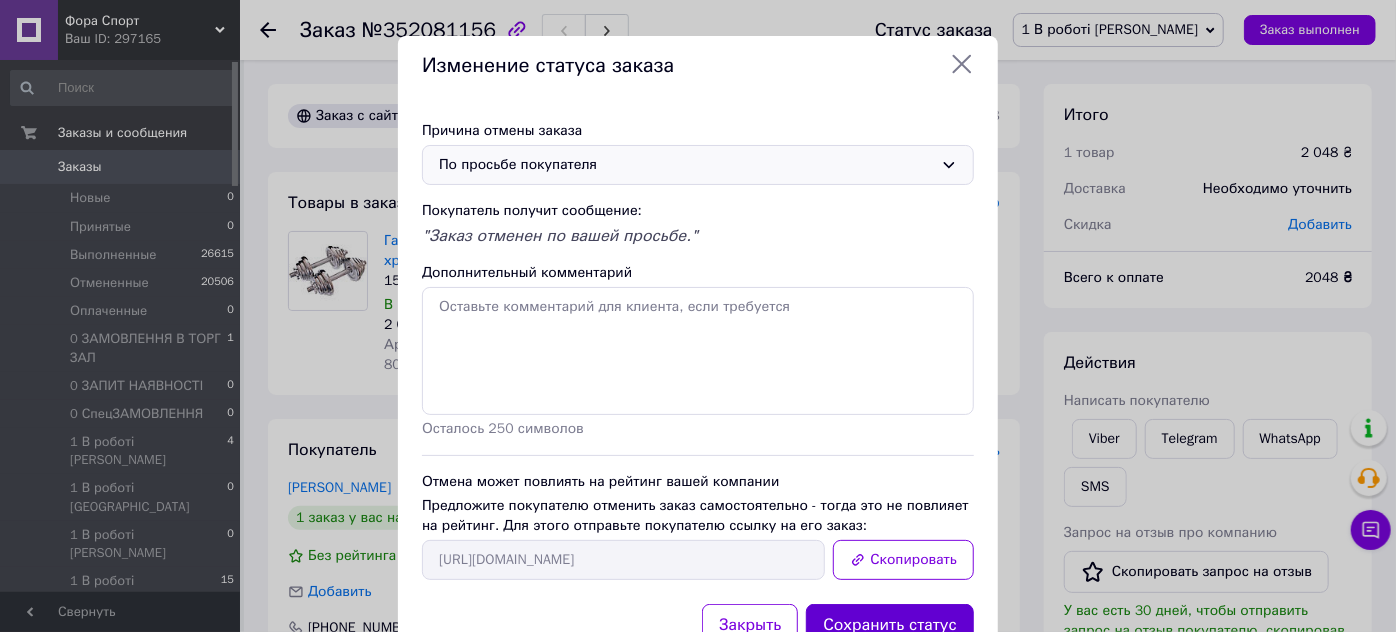 click on "Сохранить статус" at bounding box center [890, 625] 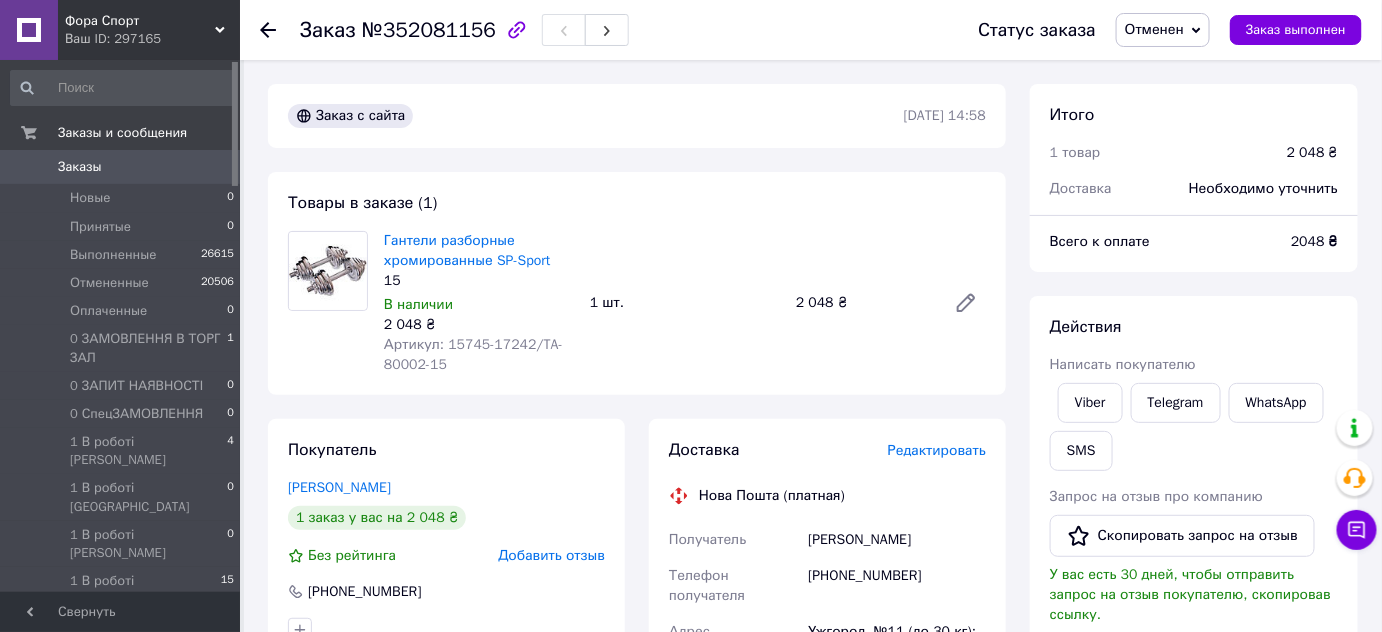 click at bounding box center [268, 30] 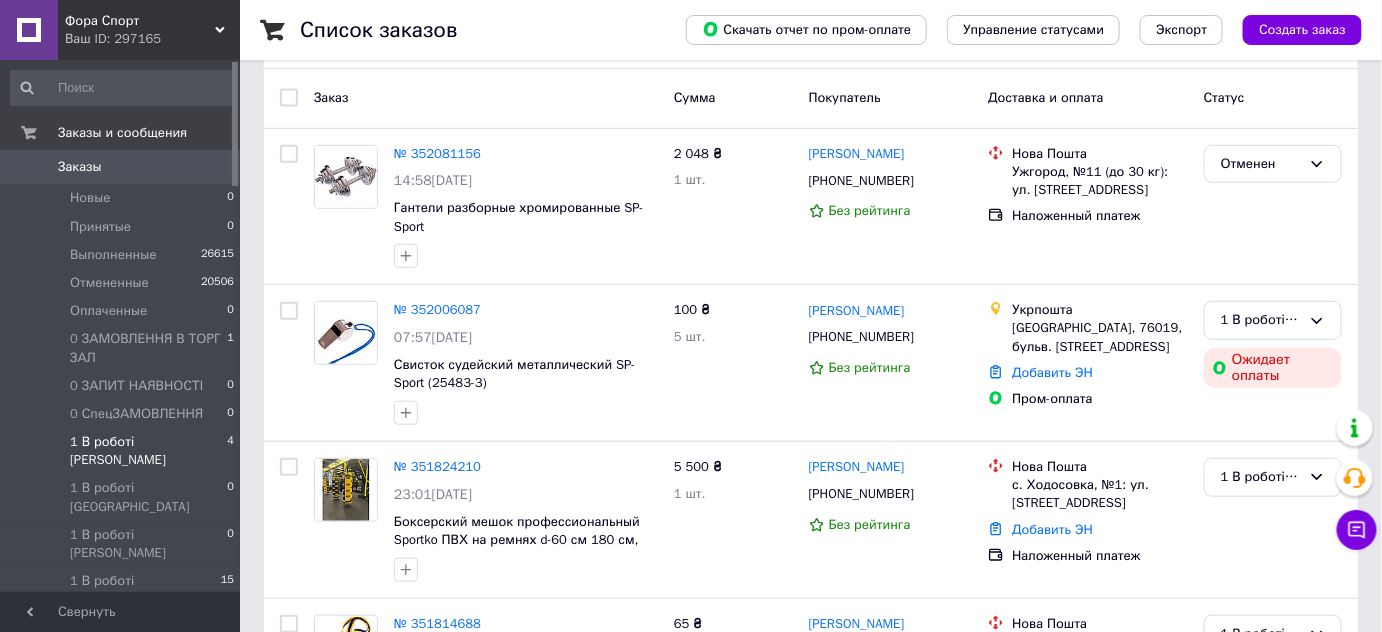 scroll, scrollTop: 363, scrollLeft: 0, axis: vertical 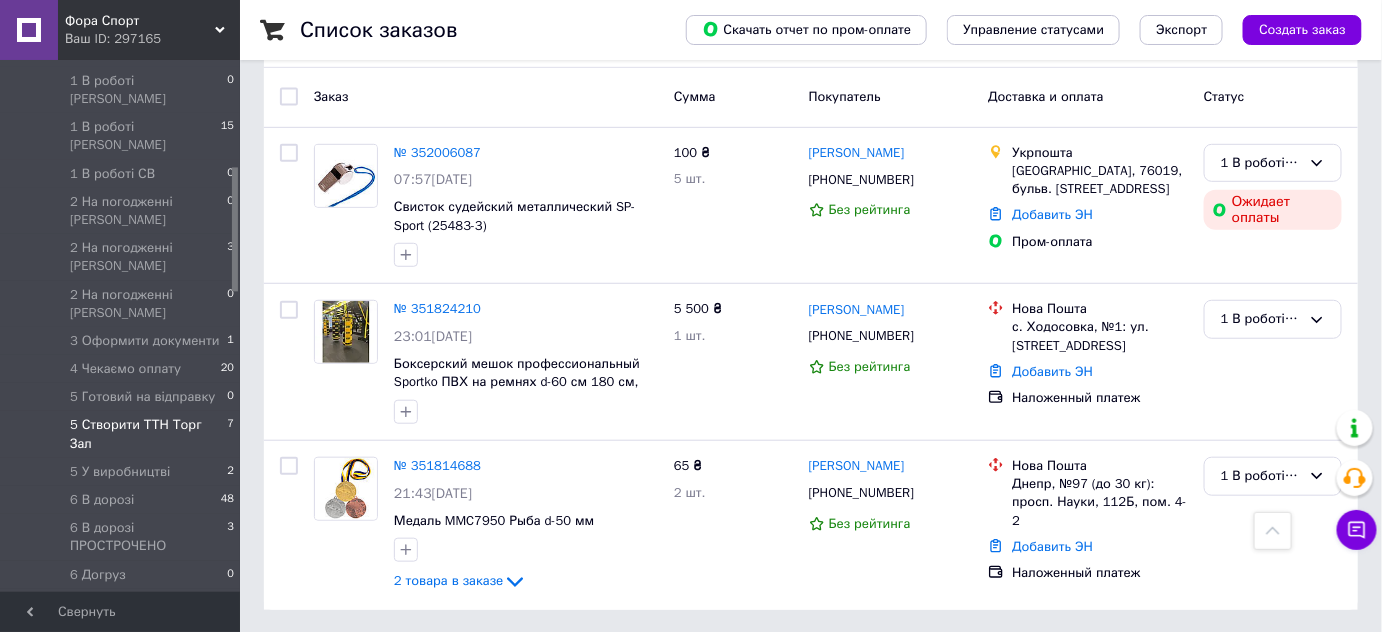 click on "5 Створити ТТН Торг Зал 7" at bounding box center (123, 434) 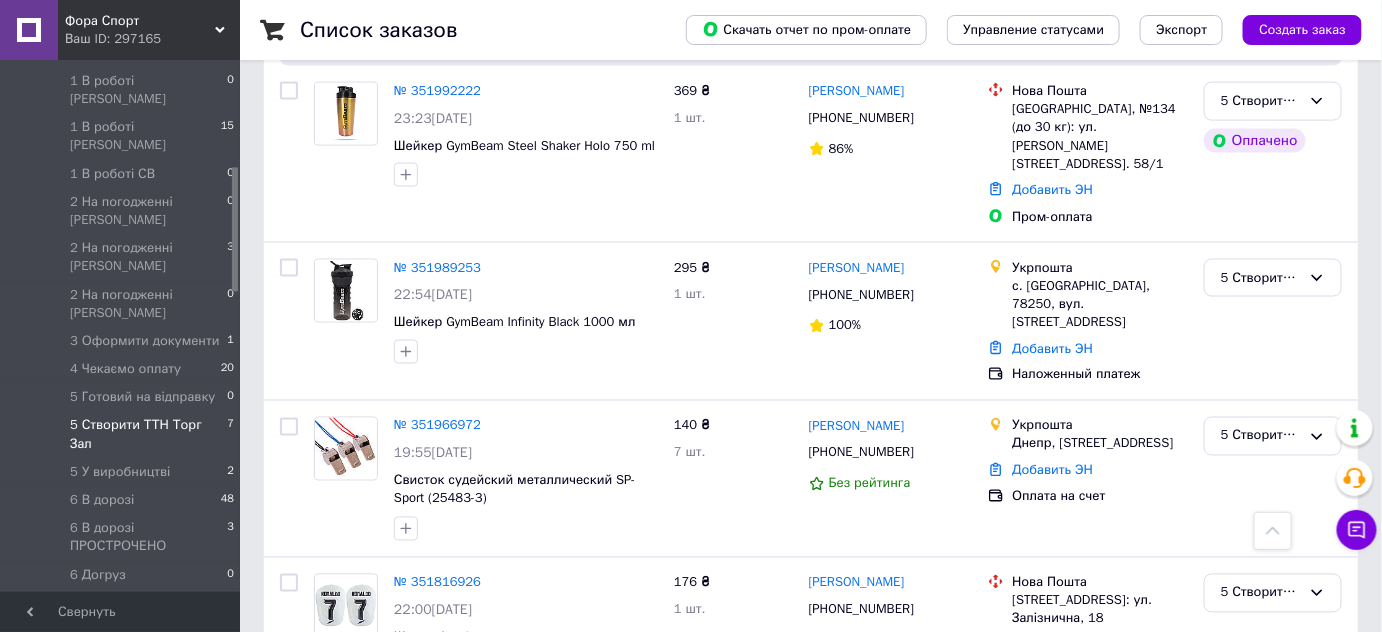 scroll, scrollTop: 957, scrollLeft: 0, axis: vertical 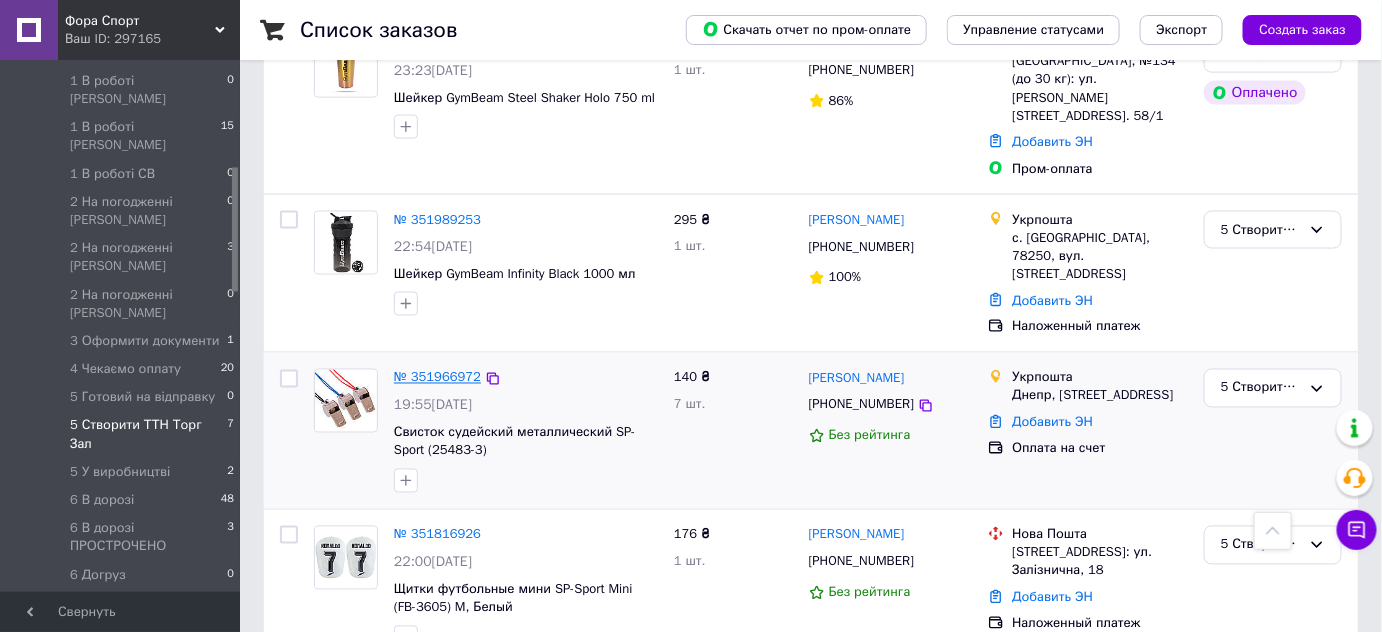 click on "№ 351966972" at bounding box center (437, 377) 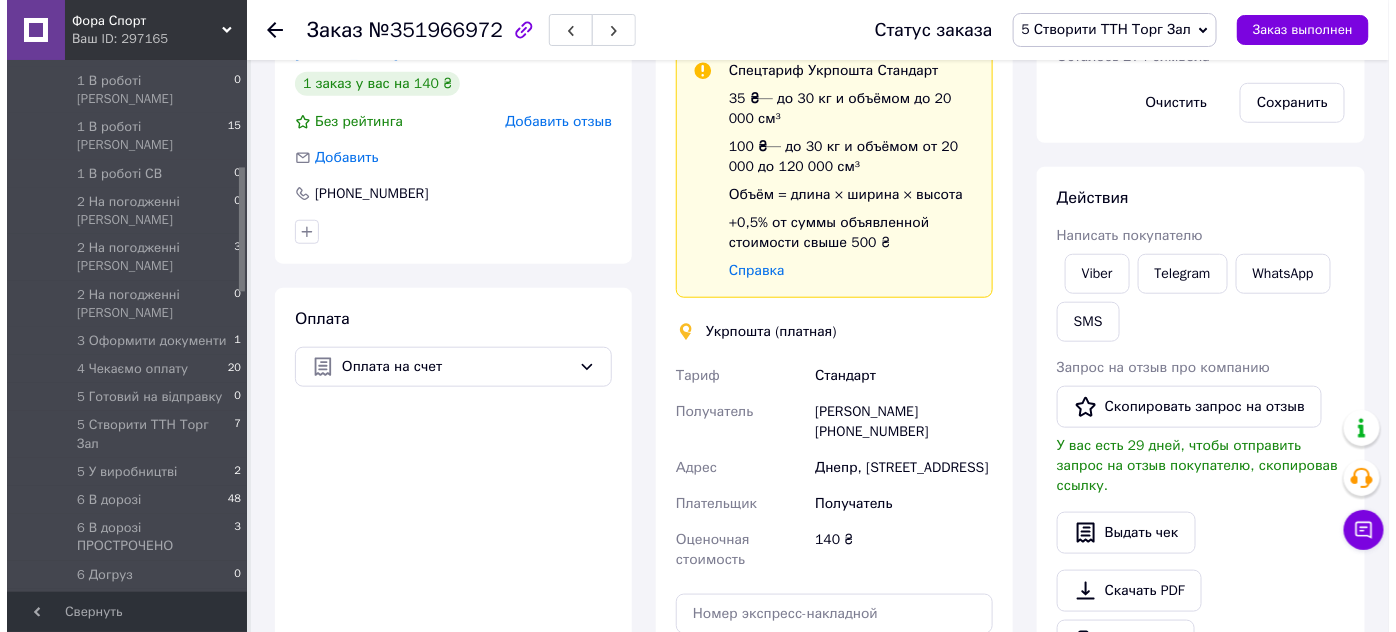 scroll, scrollTop: 363, scrollLeft: 0, axis: vertical 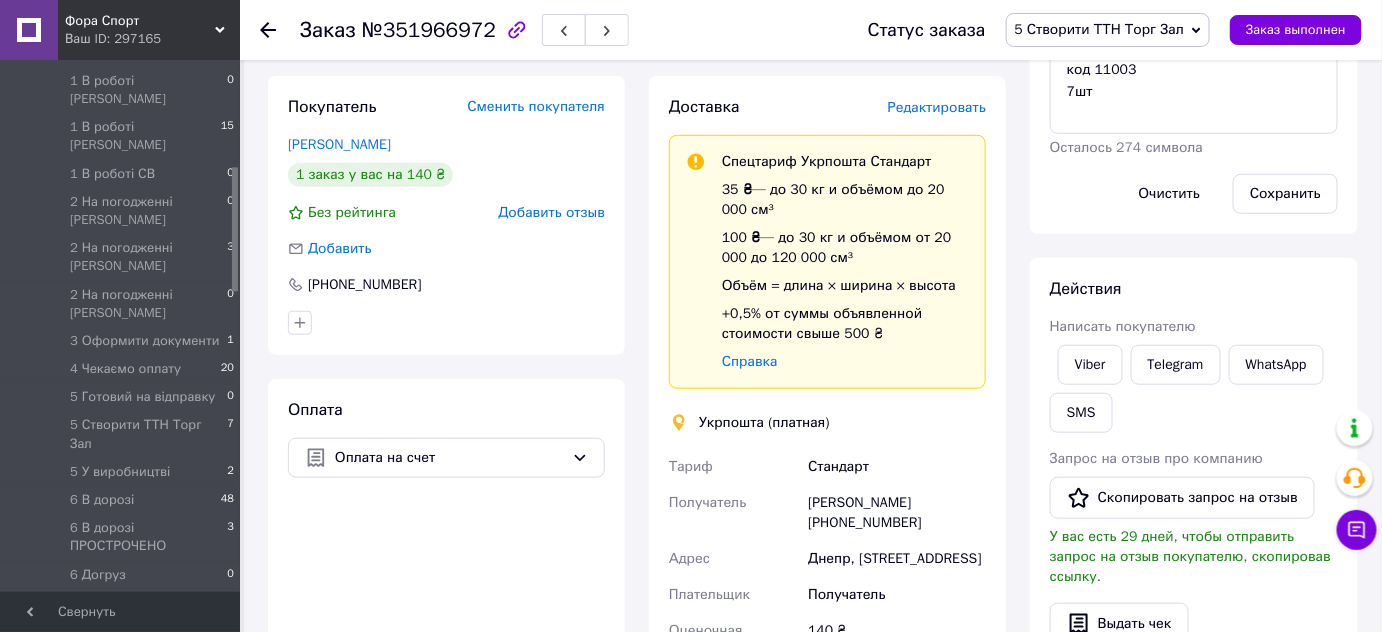 click on "Редактировать" at bounding box center (937, 107) 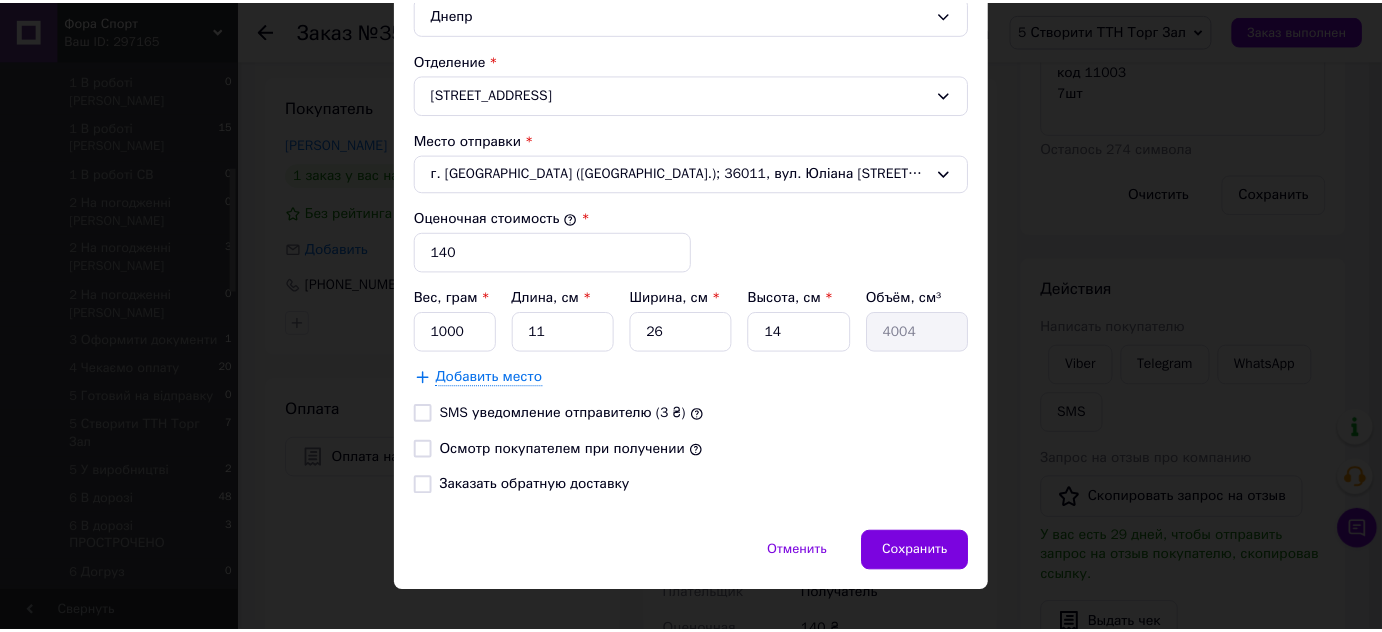 scroll, scrollTop: 684, scrollLeft: 0, axis: vertical 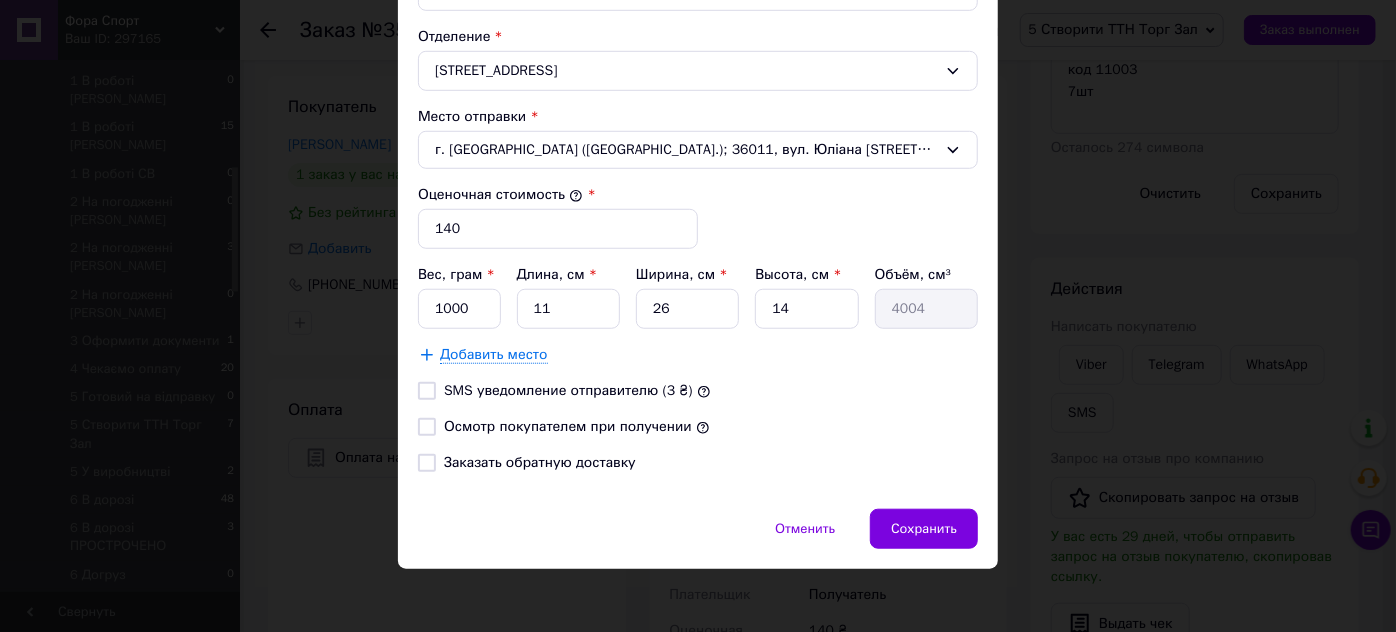 click on "Осмотр покупателем при получении" at bounding box center (427, 427) 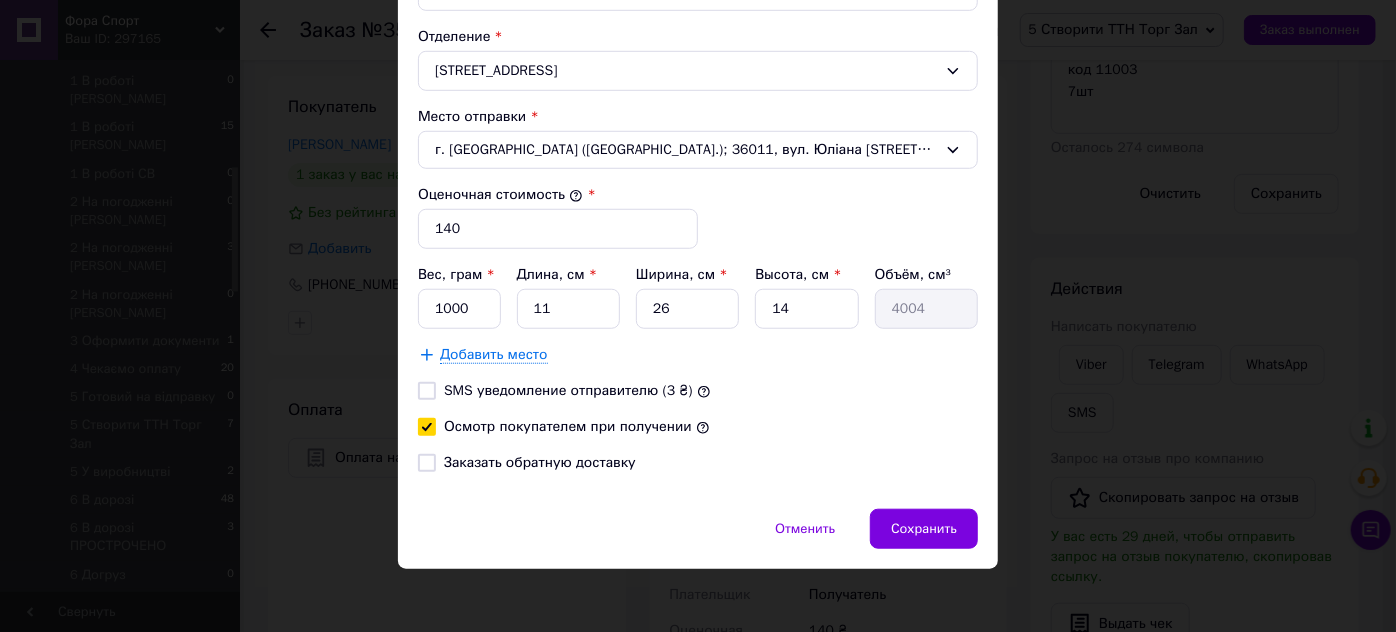 checkbox on "true" 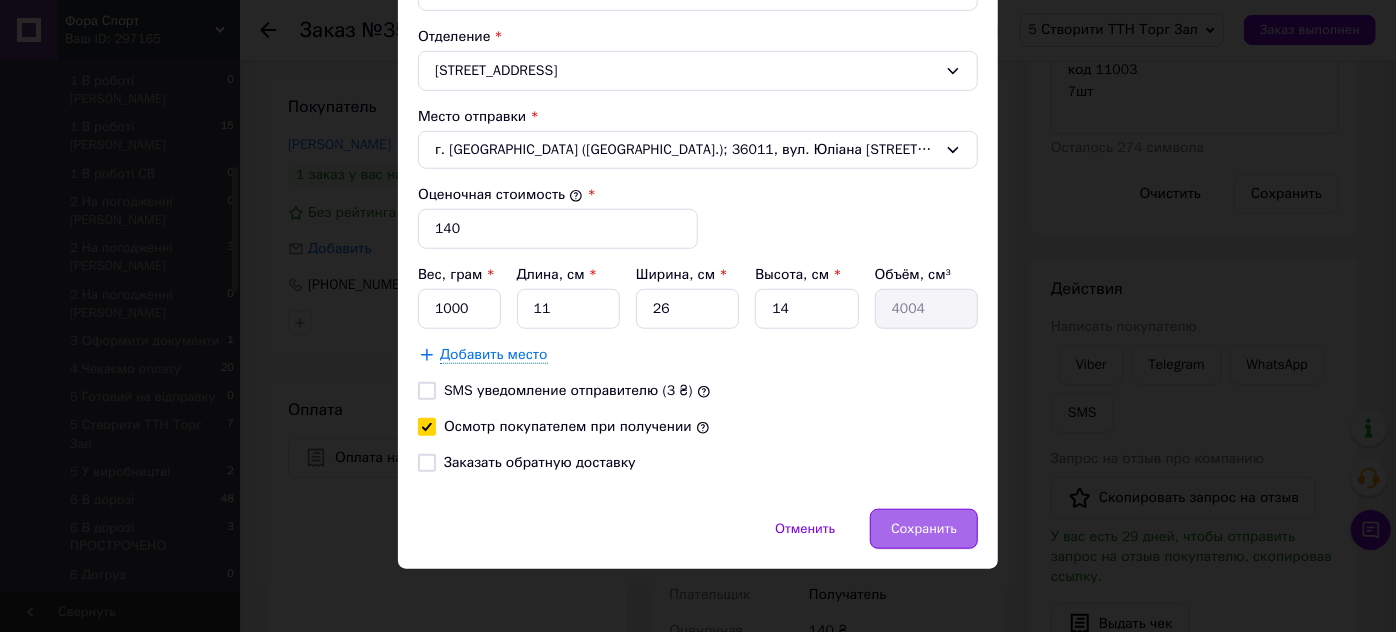 click on "Сохранить" at bounding box center [924, 529] 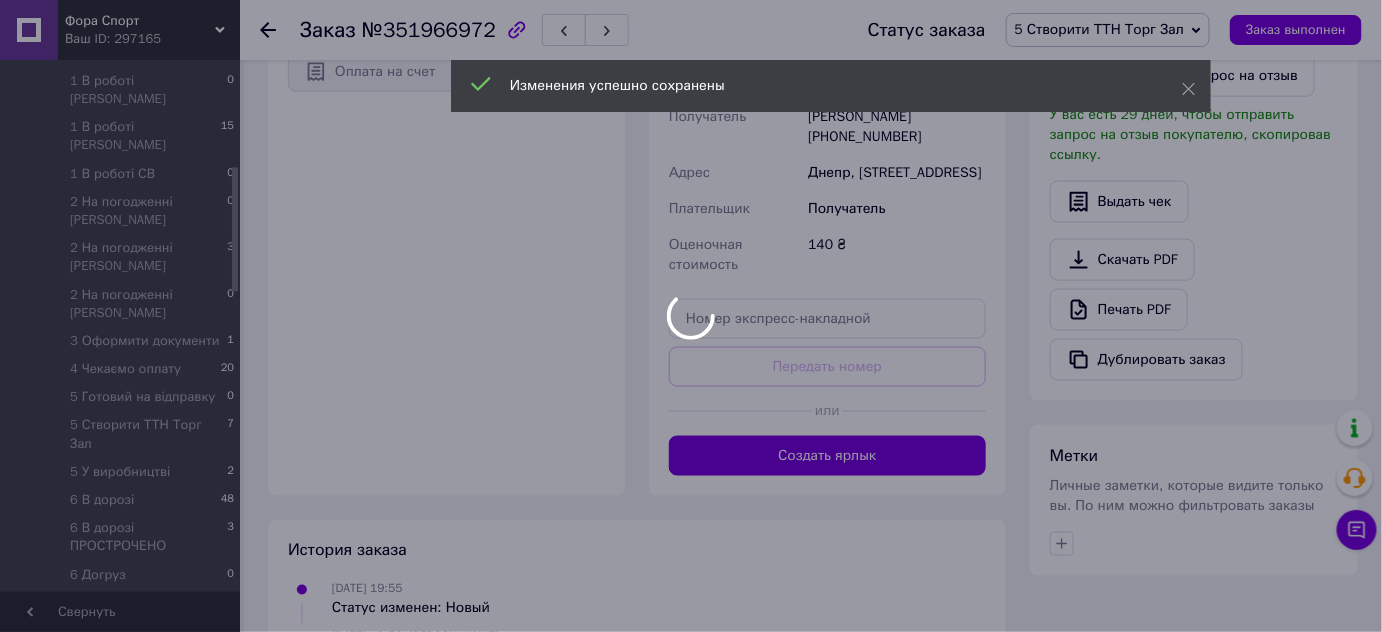 scroll, scrollTop: 818, scrollLeft: 0, axis: vertical 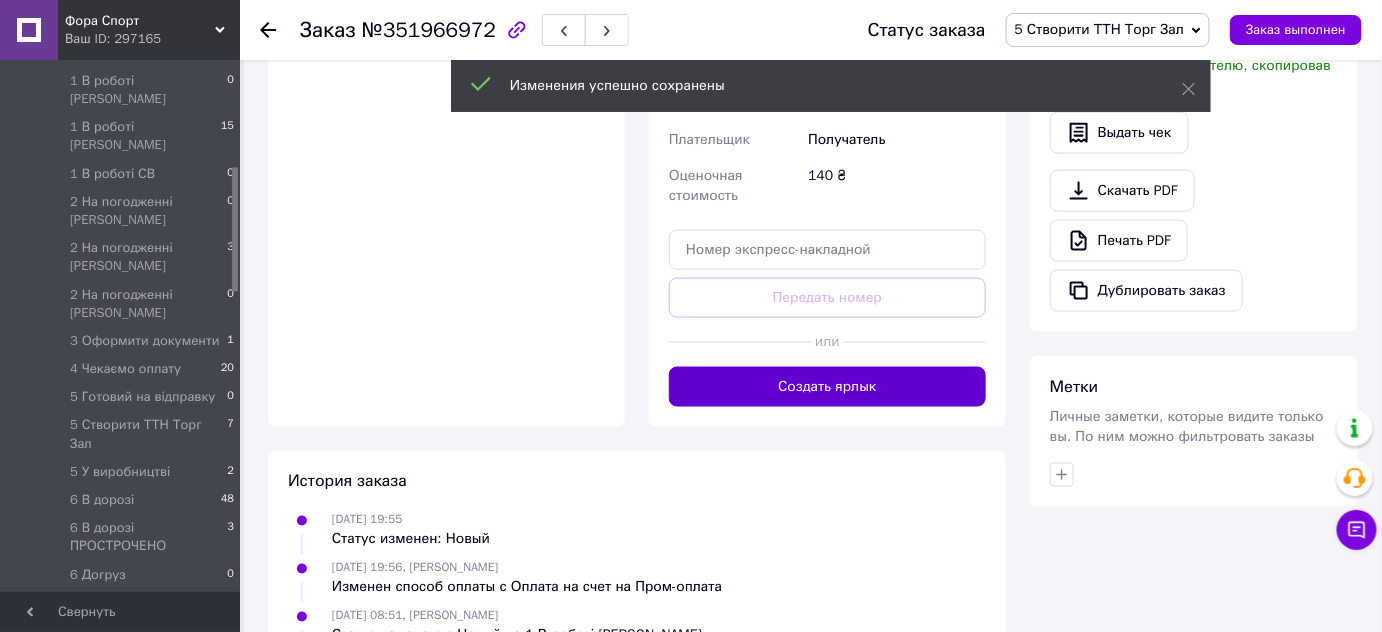click on "Создать ярлык" at bounding box center (827, 387) 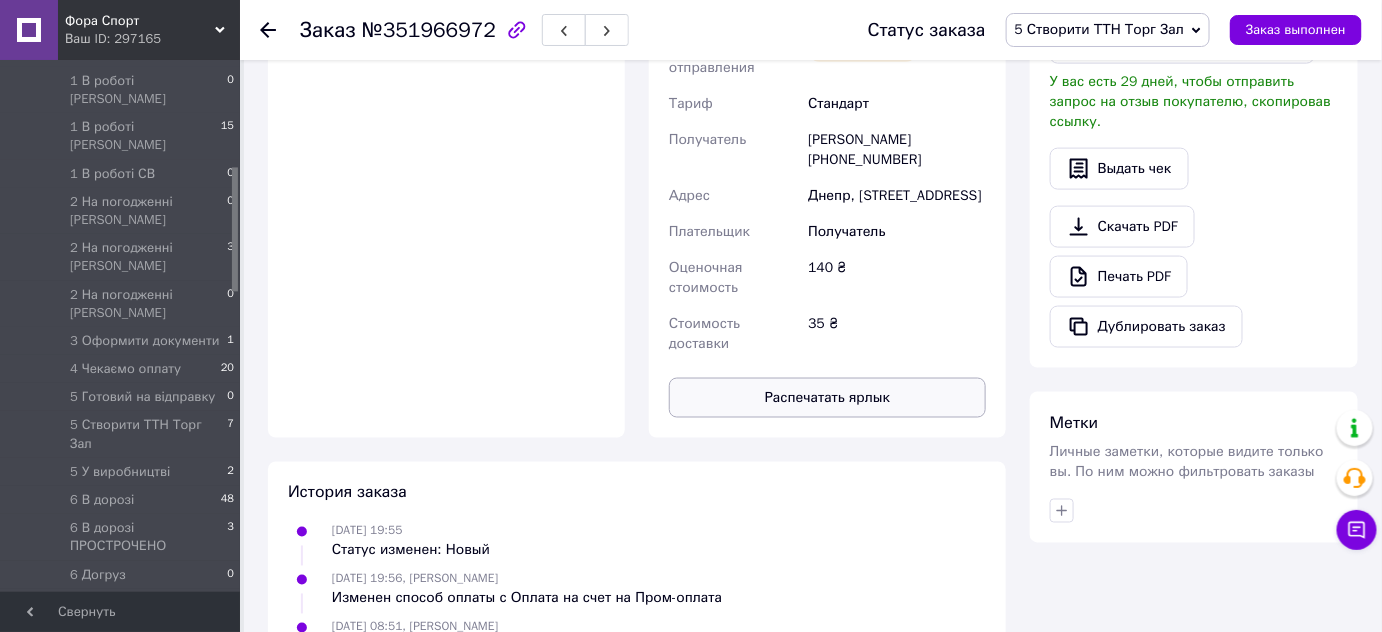click on "Распечатать ярлык" at bounding box center [827, 398] 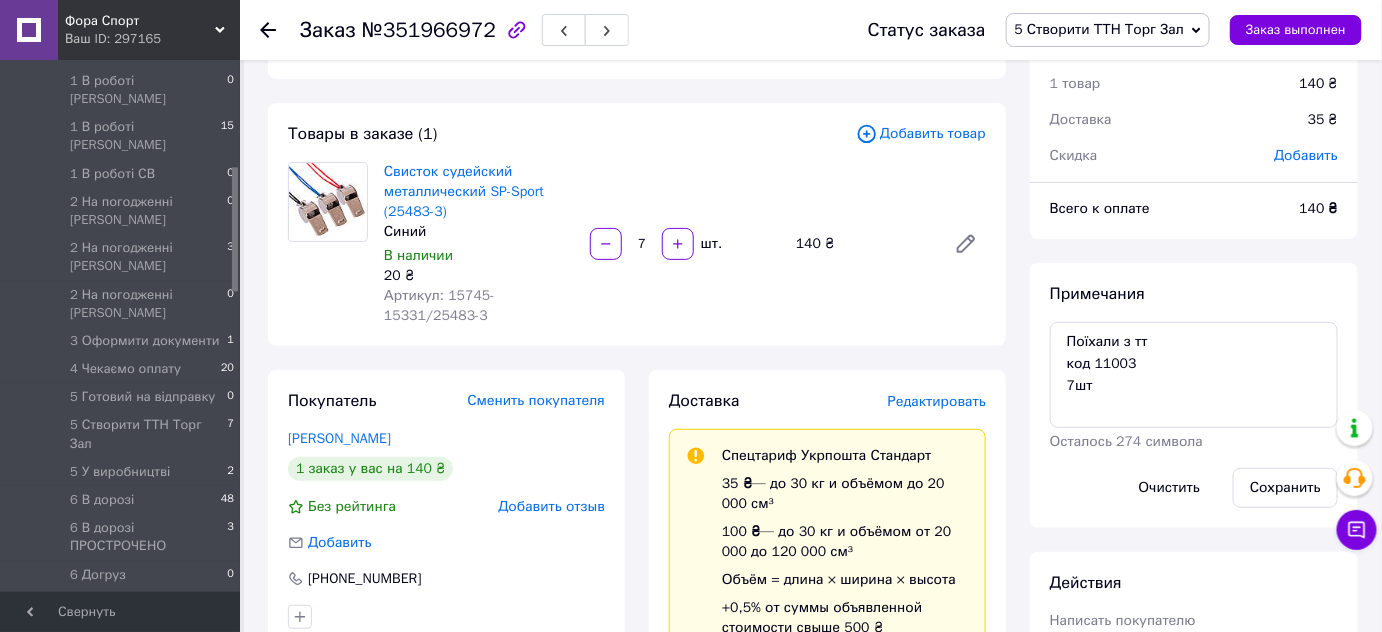 scroll, scrollTop: 0, scrollLeft: 0, axis: both 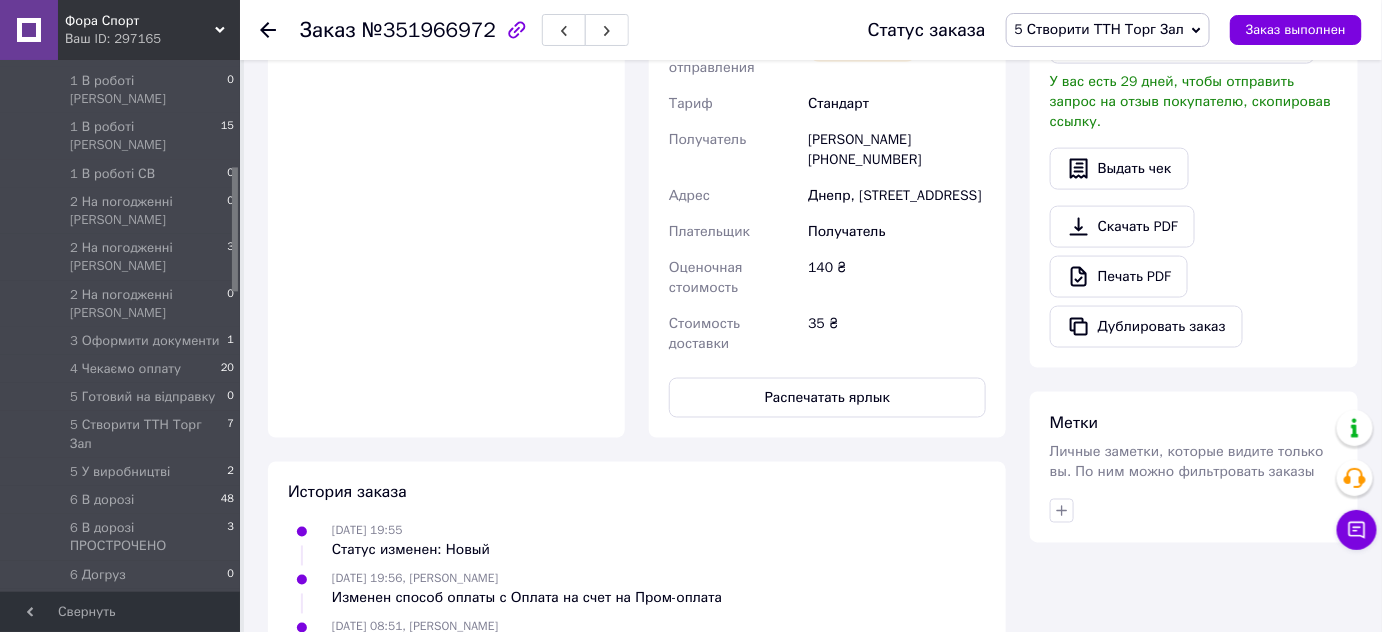 click on "5 Створити ТТН Торг Зал" at bounding box center [1108, 30] 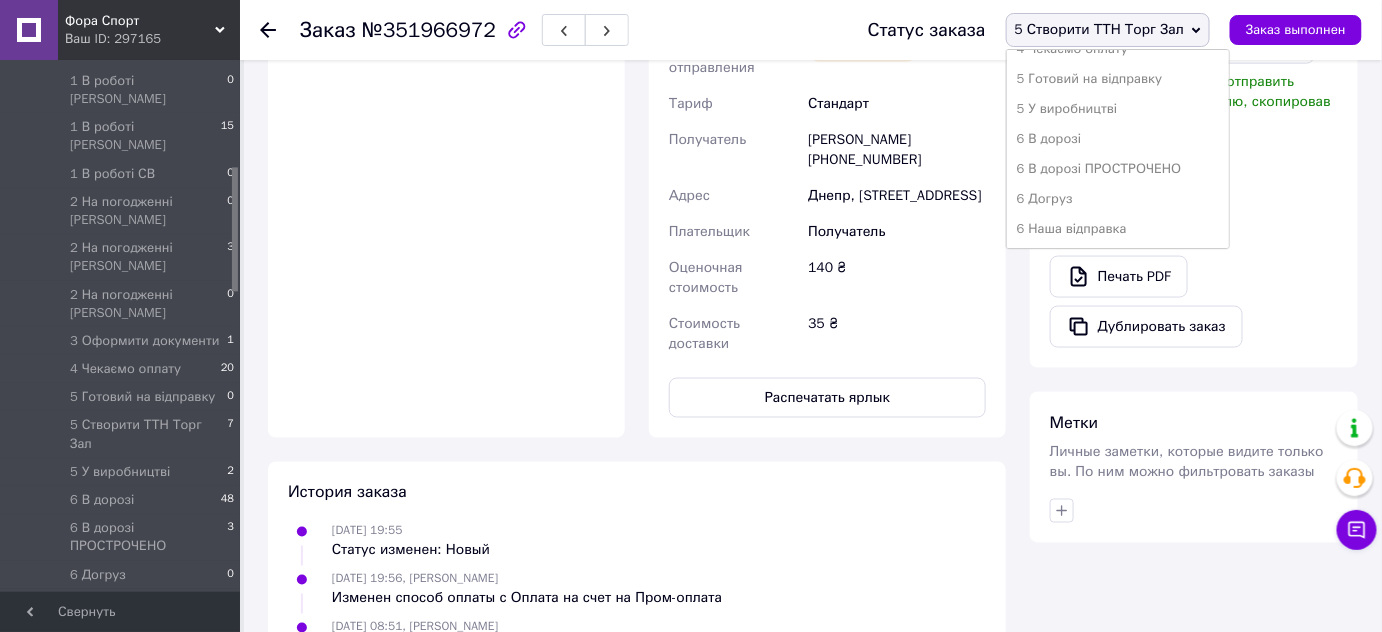 scroll, scrollTop: 545, scrollLeft: 0, axis: vertical 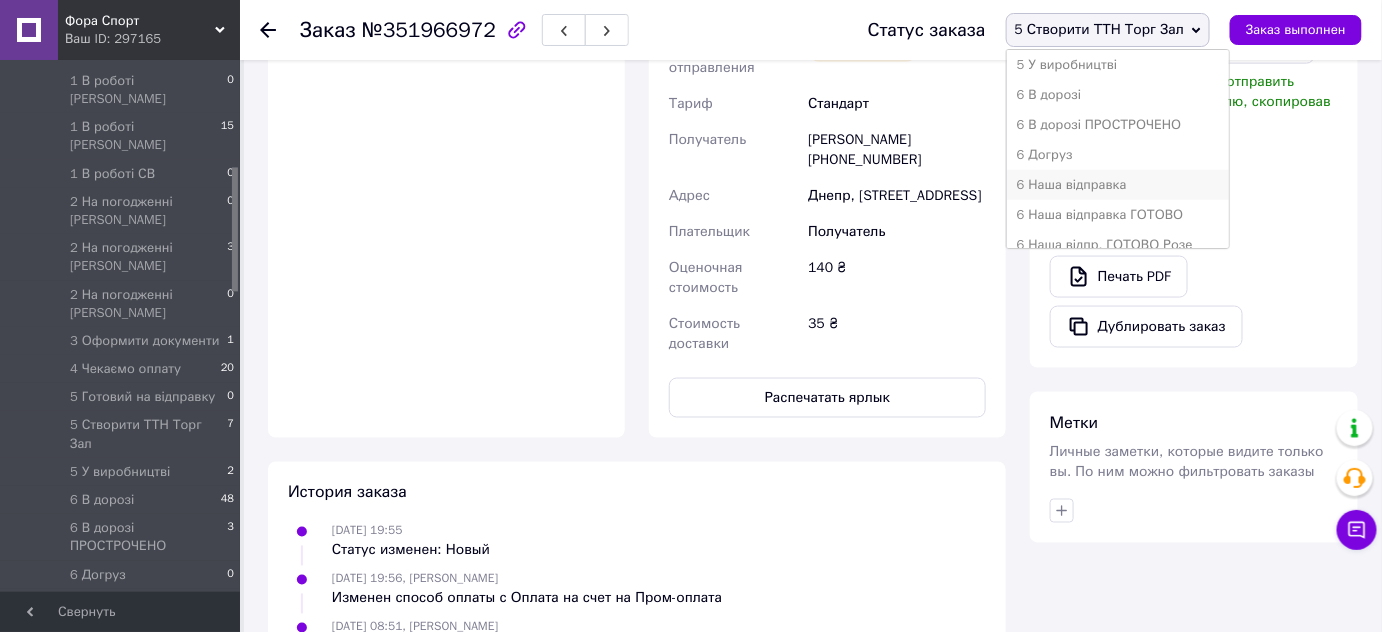 click on "6 Наша відправка" at bounding box center (1118, 185) 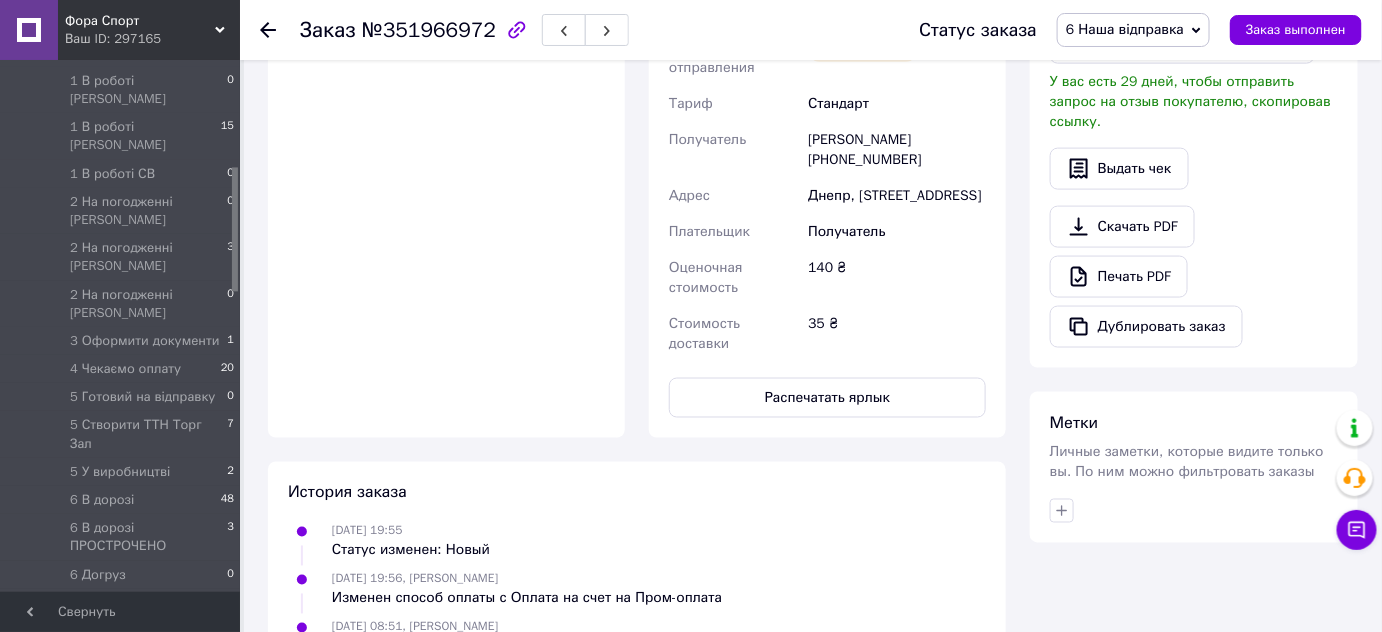 click 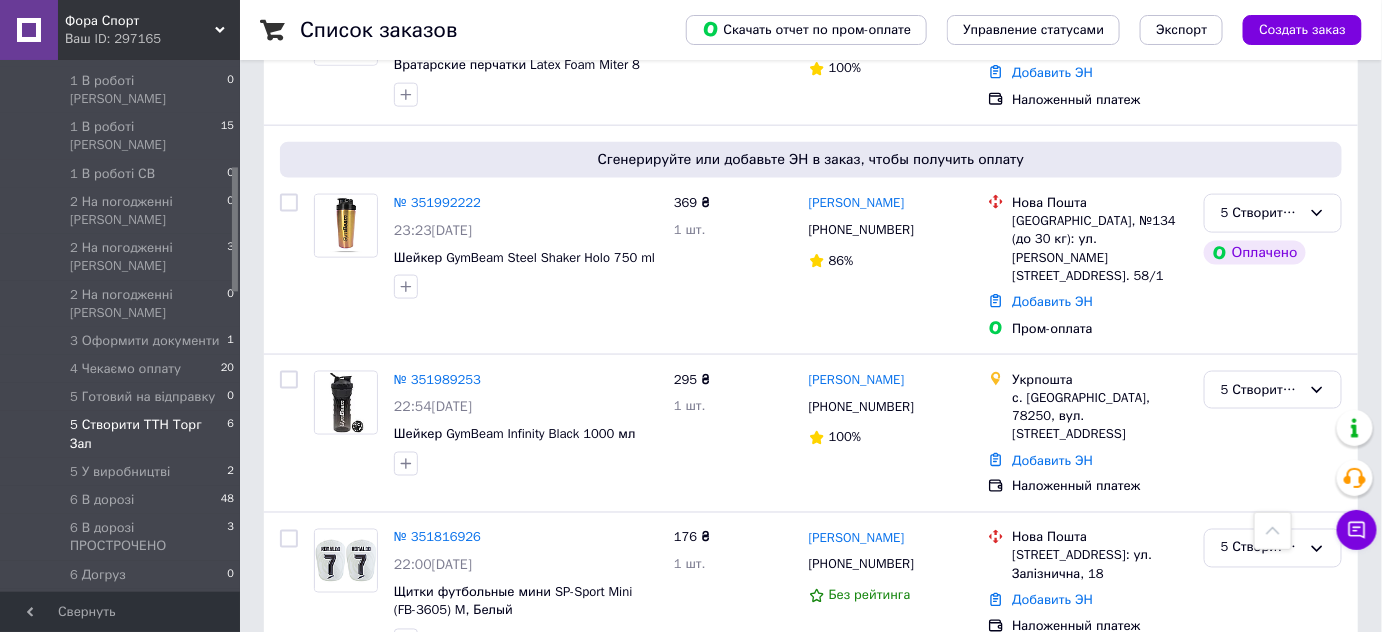 scroll, scrollTop: 800, scrollLeft: 0, axis: vertical 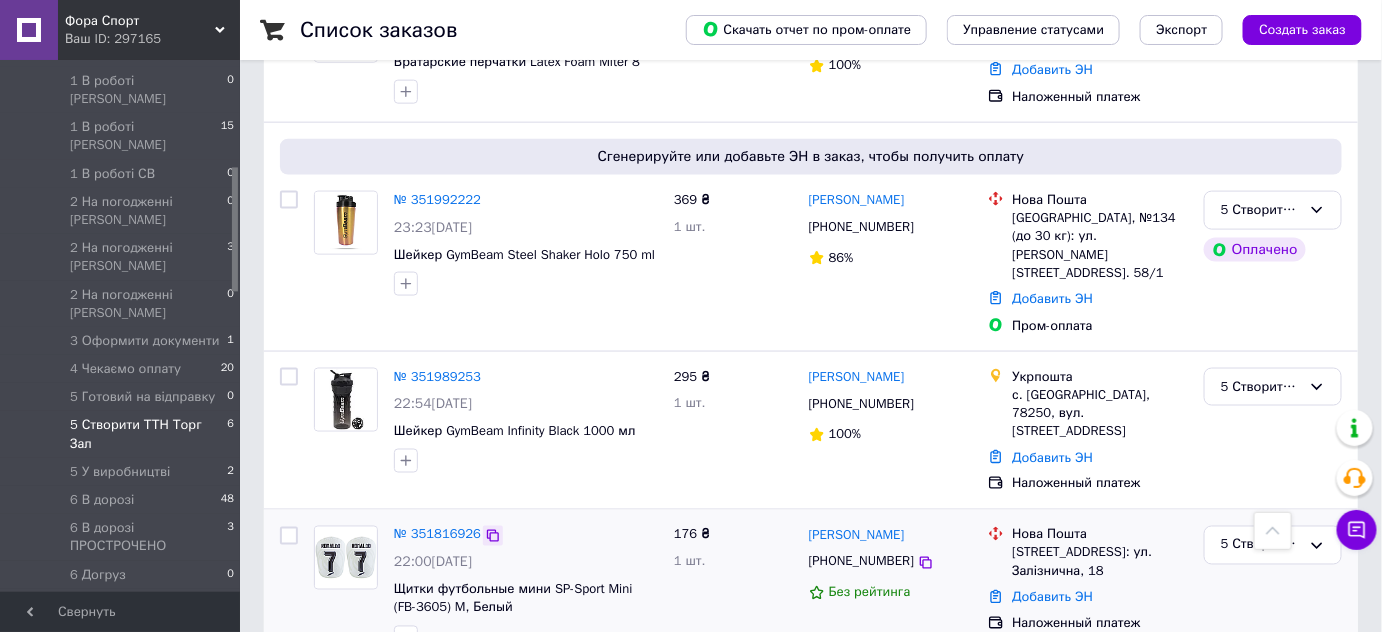 click 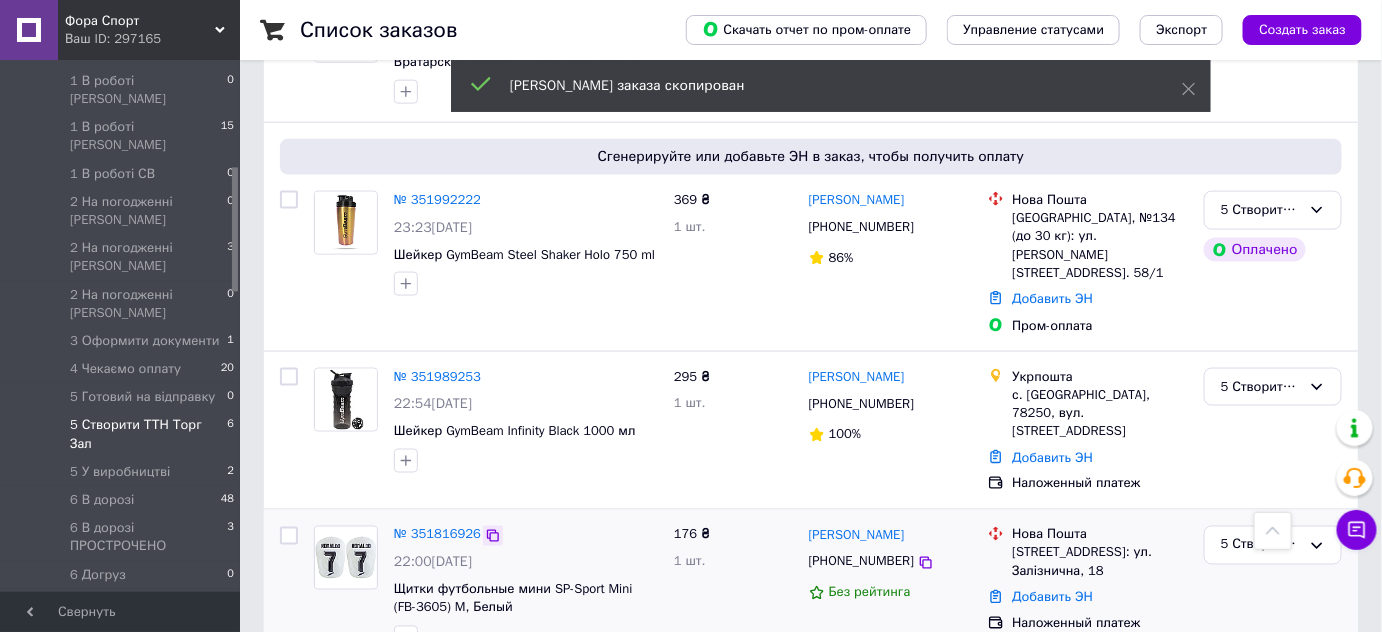click 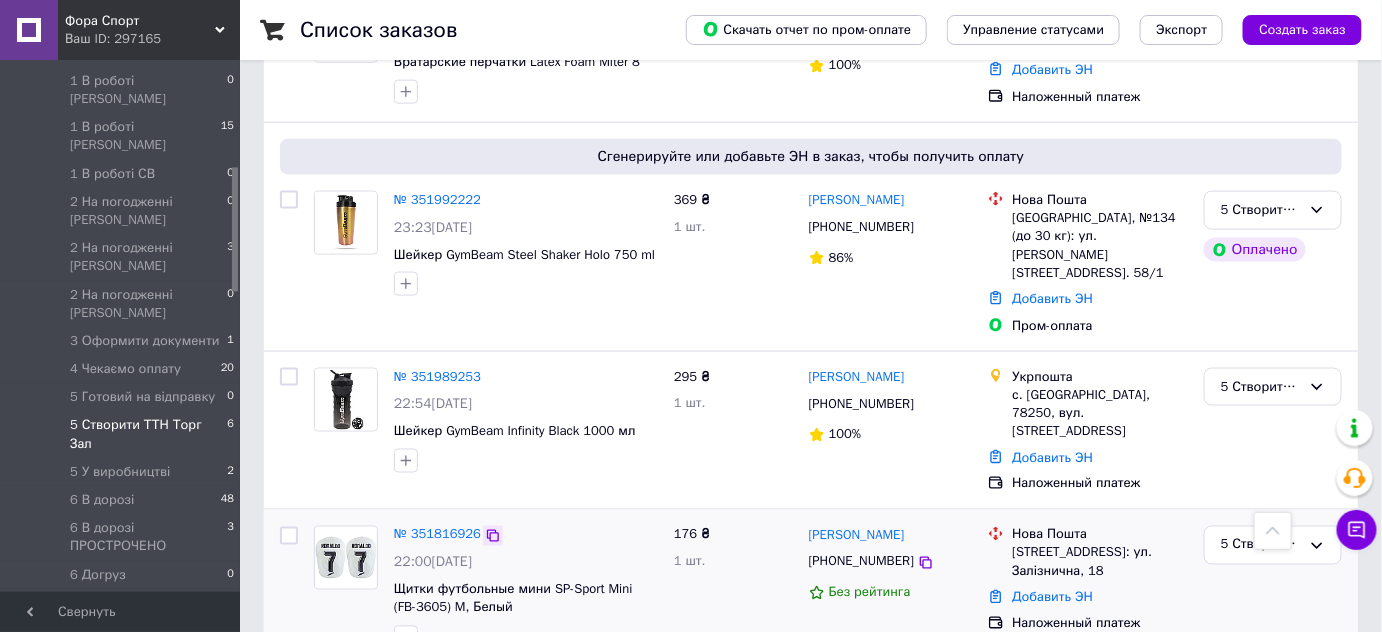 click 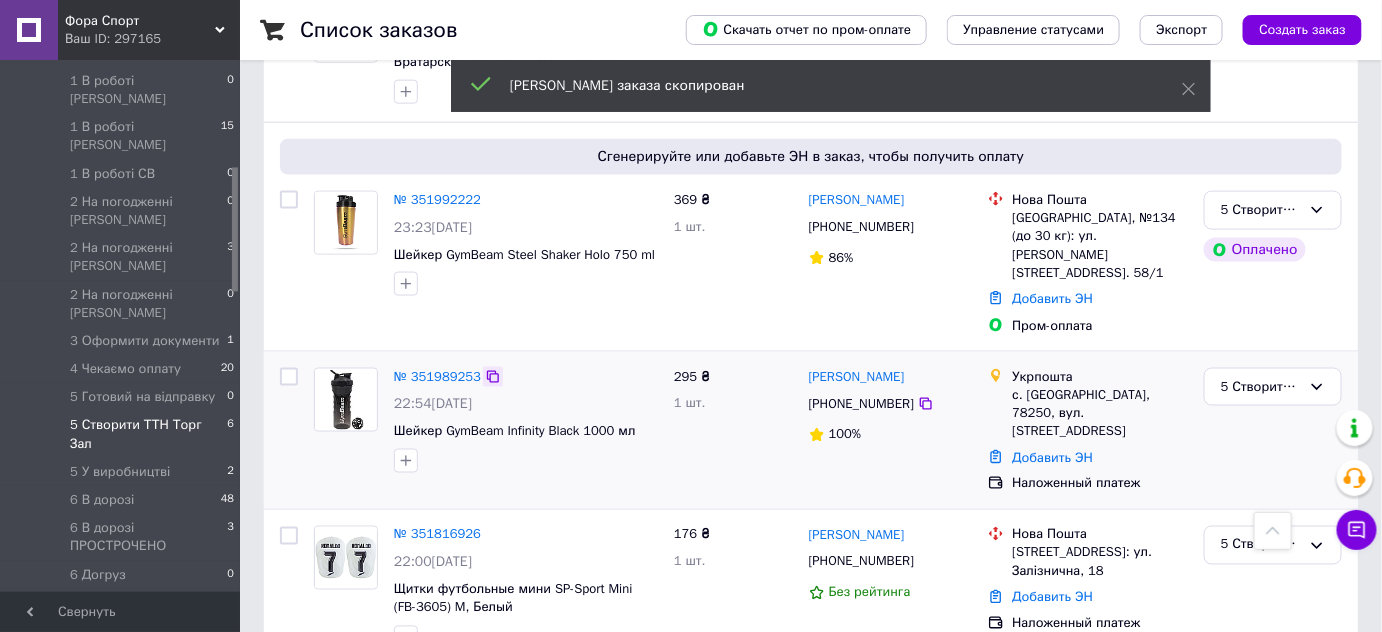 click 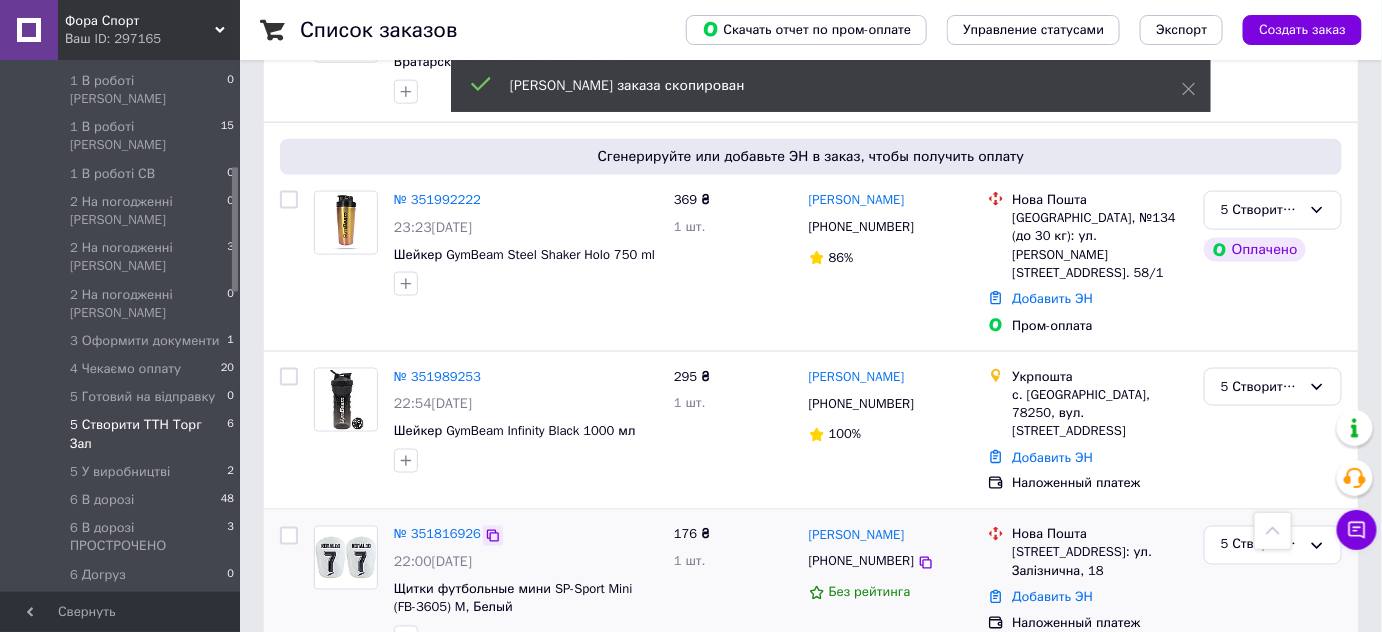 click 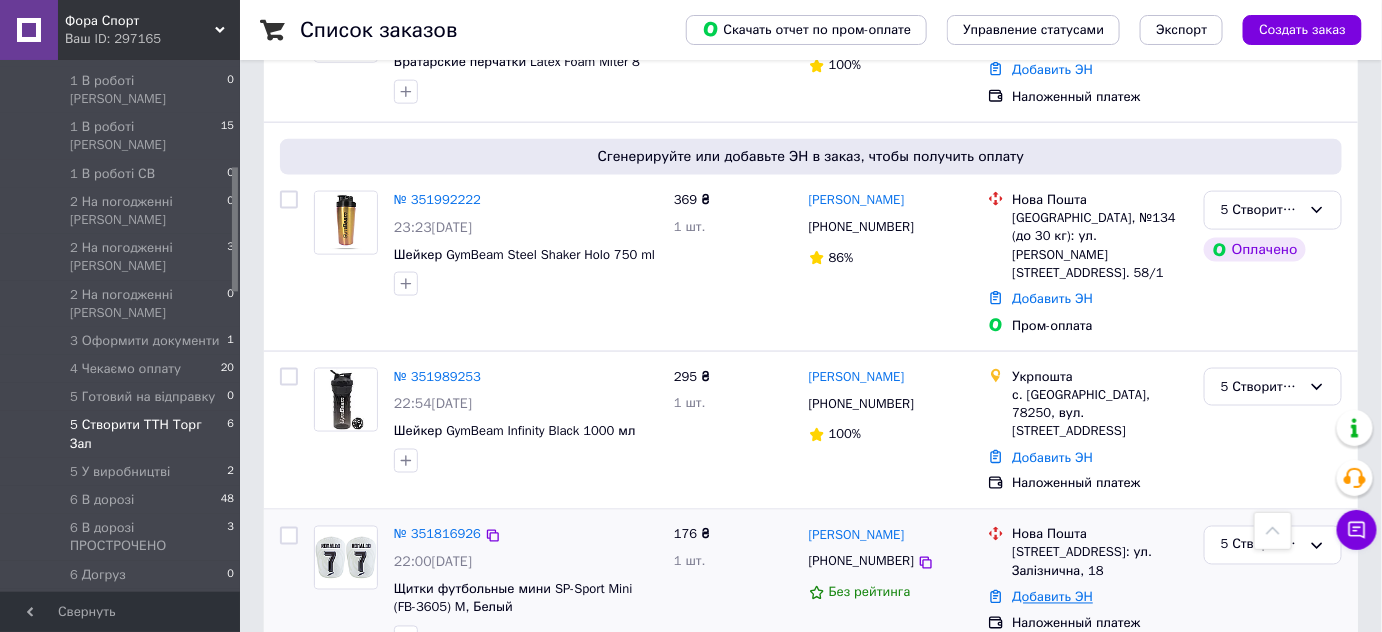 click on "Добавить ЭН" at bounding box center (1052, 597) 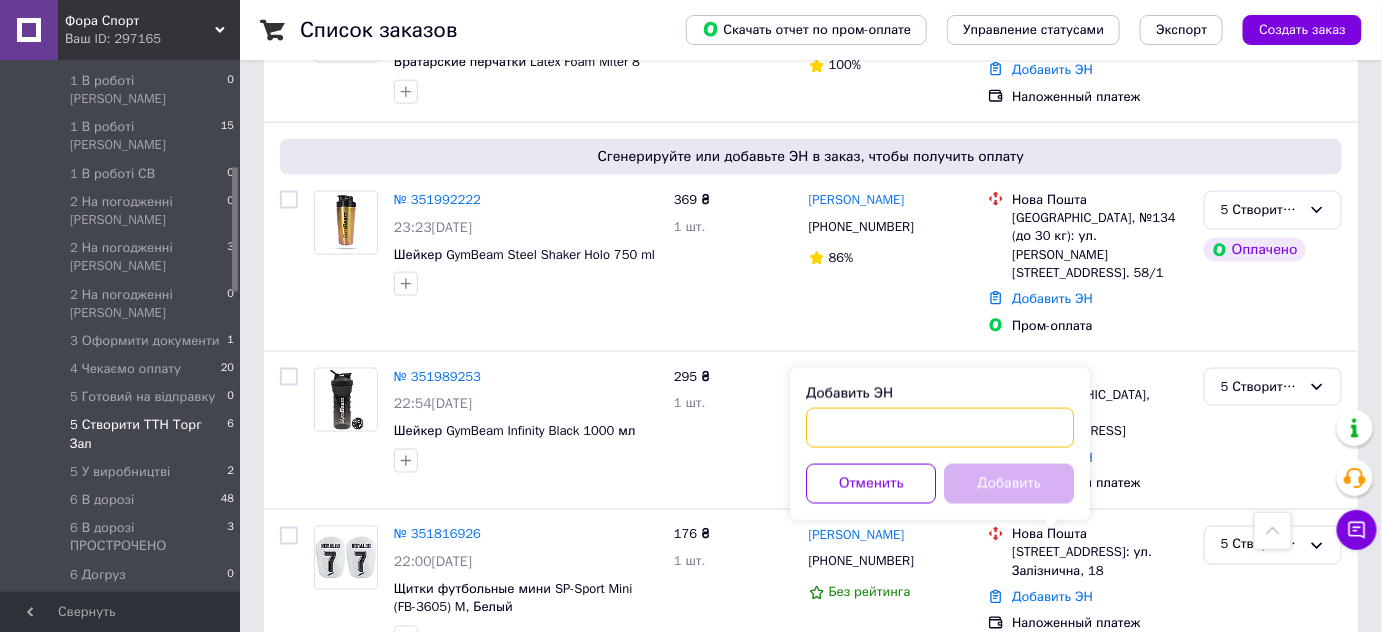 click on "Добавить ЭН" at bounding box center (940, 428) 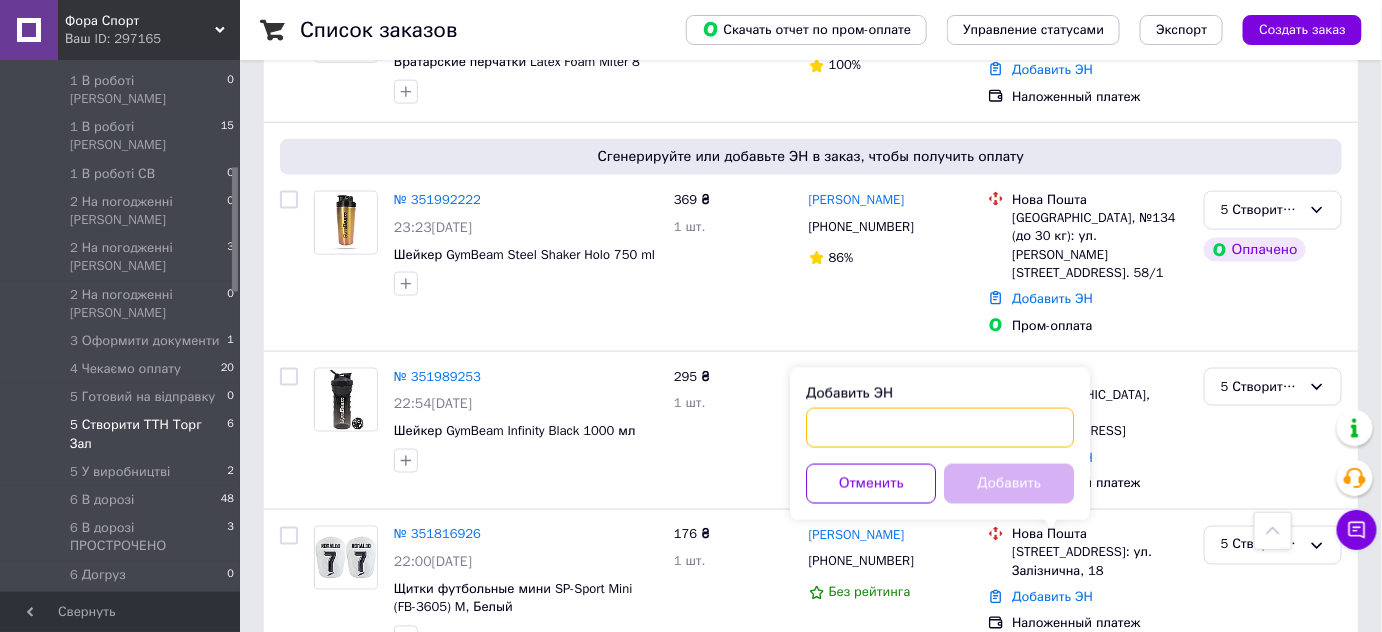 paste on "20451203199319" 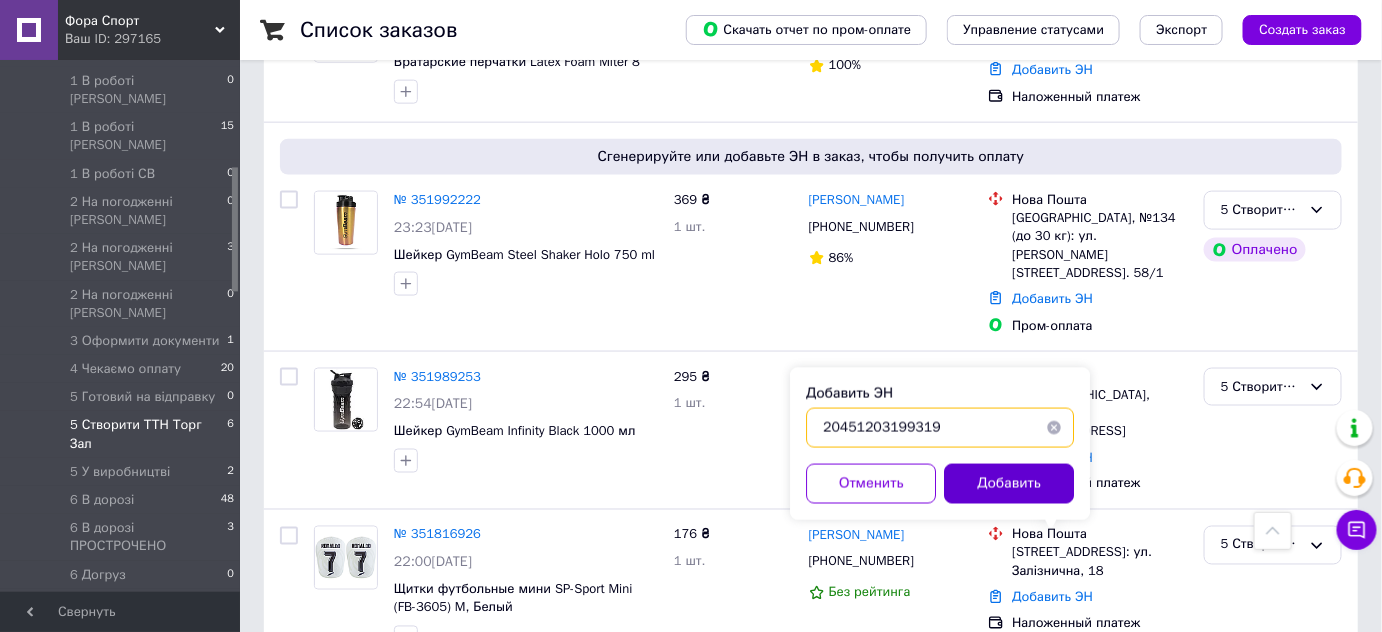 type on "20451203199319" 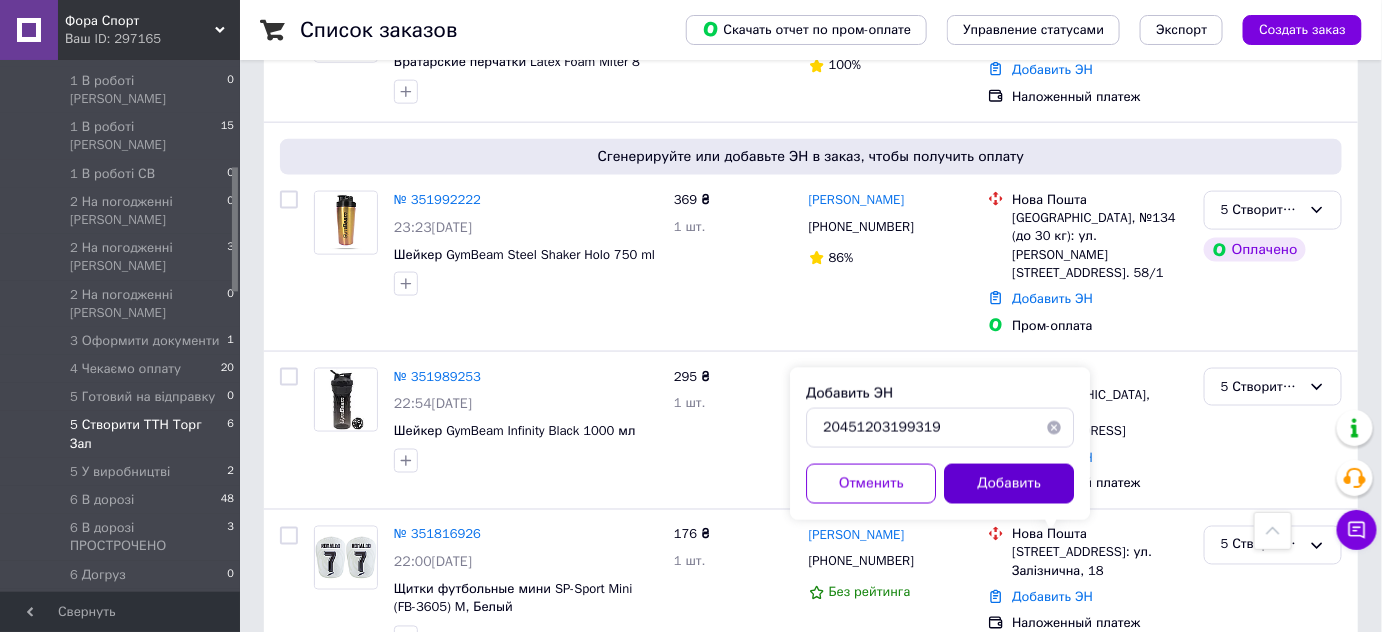 click on "Добавить" at bounding box center [1009, 484] 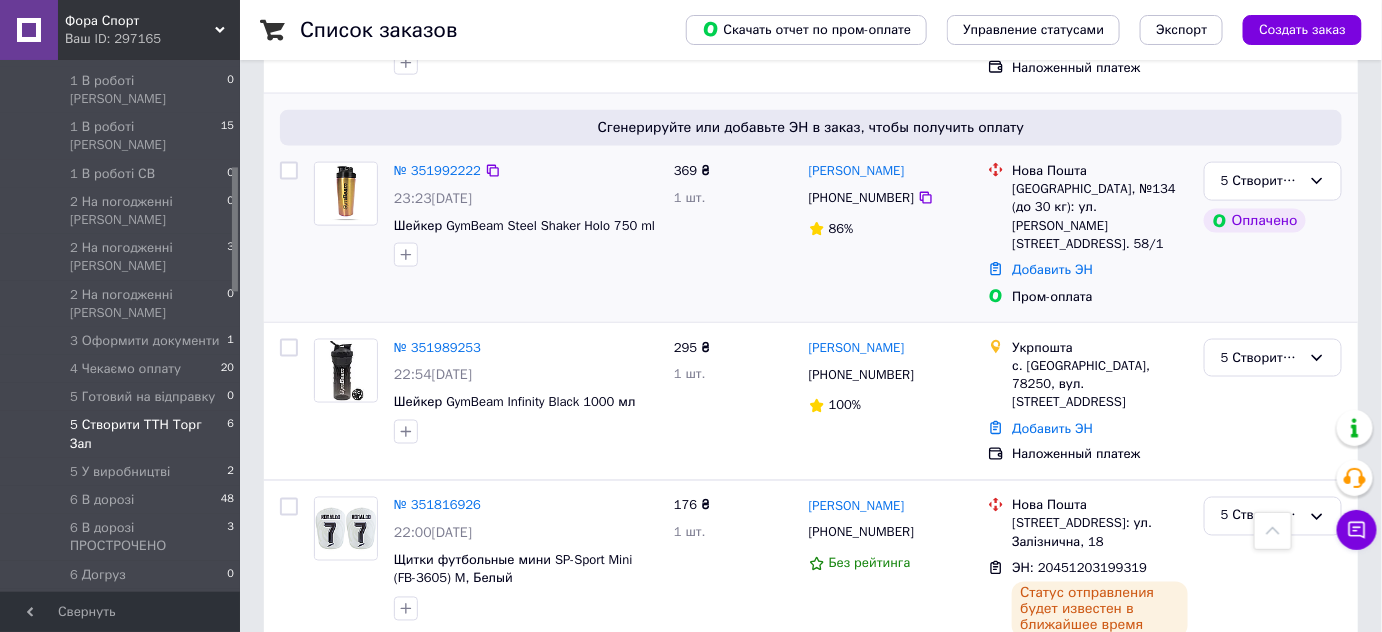 scroll, scrollTop: 844, scrollLeft: 0, axis: vertical 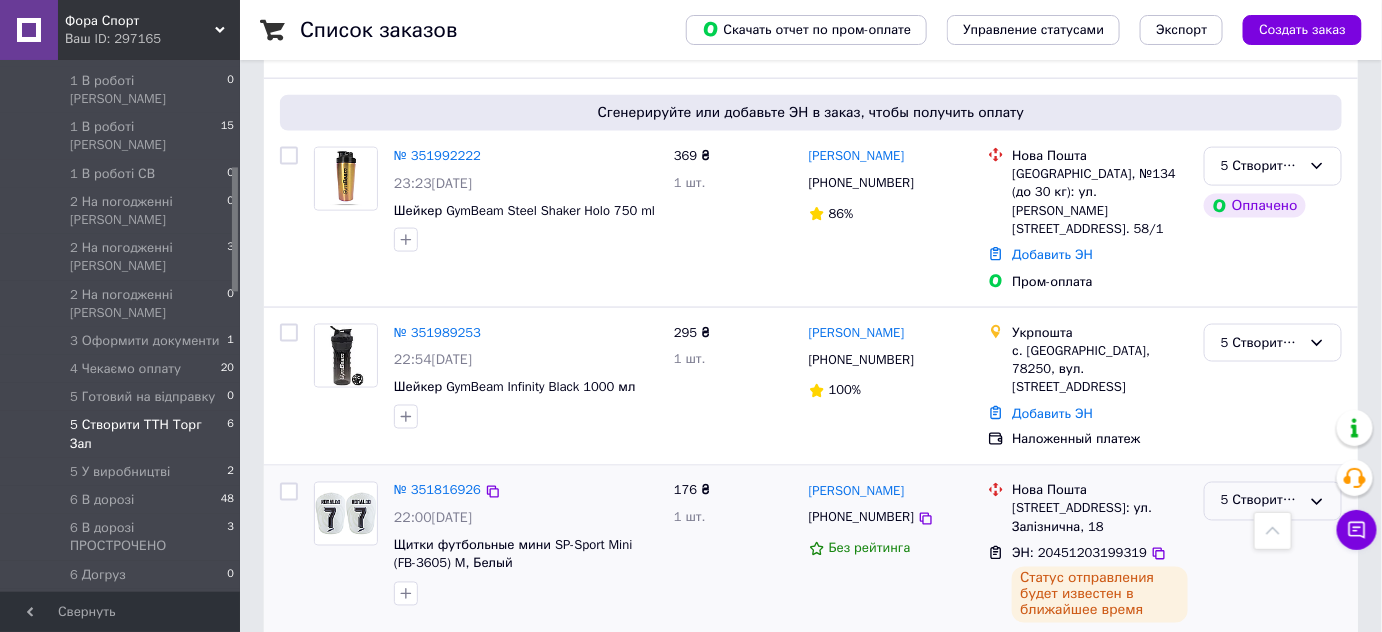 click on "5 Створити ТТН Торг Зал" at bounding box center [1261, 501] 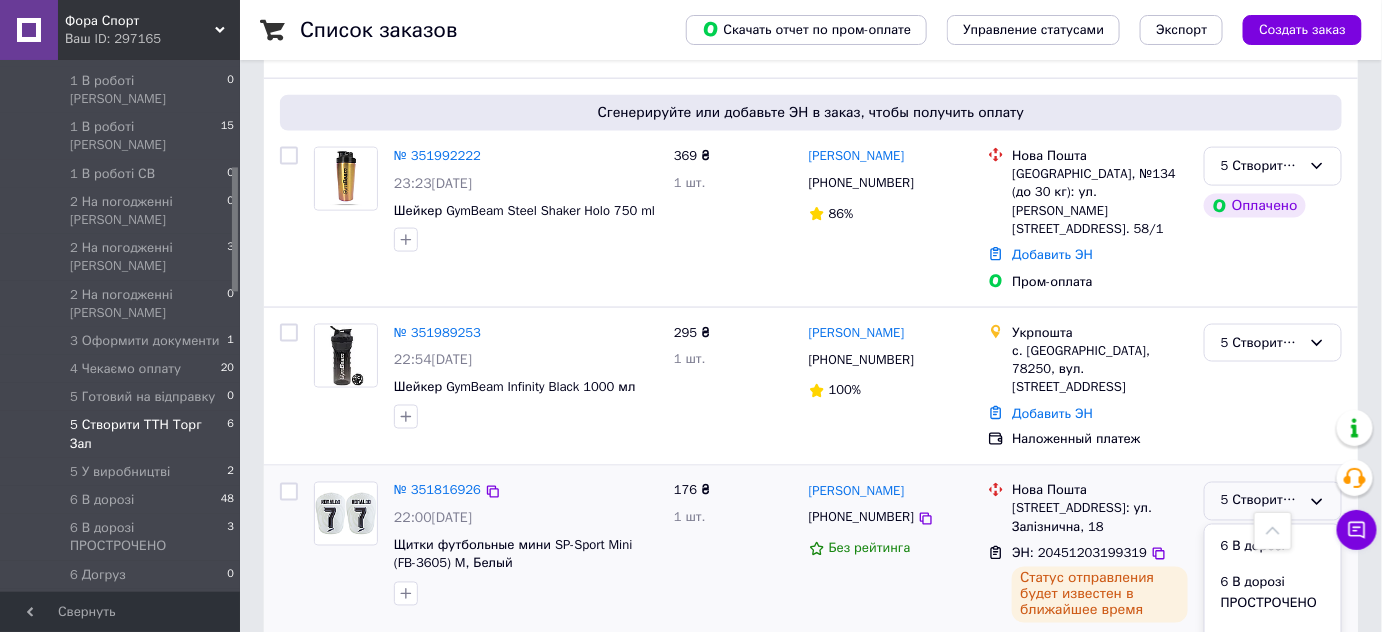scroll, scrollTop: 1090, scrollLeft: 0, axis: vertical 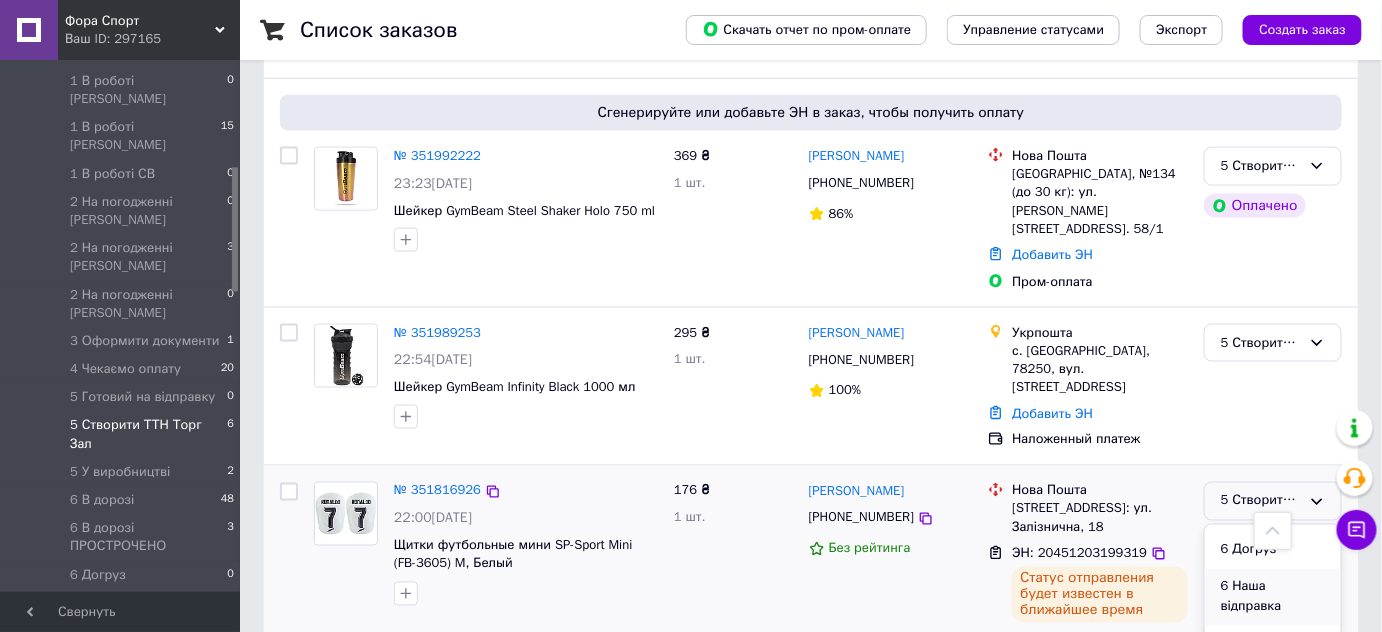 click on "6 Наша відправка" at bounding box center [1273, 597] 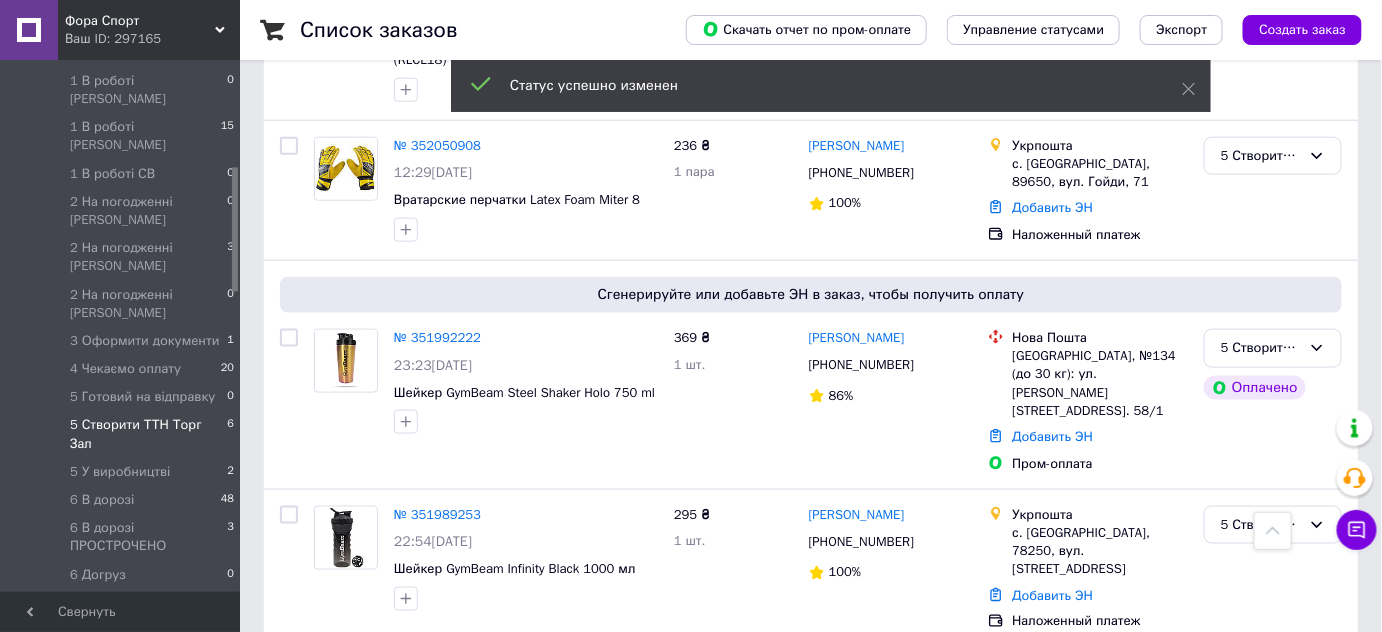 scroll, scrollTop: 571, scrollLeft: 0, axis: vertical 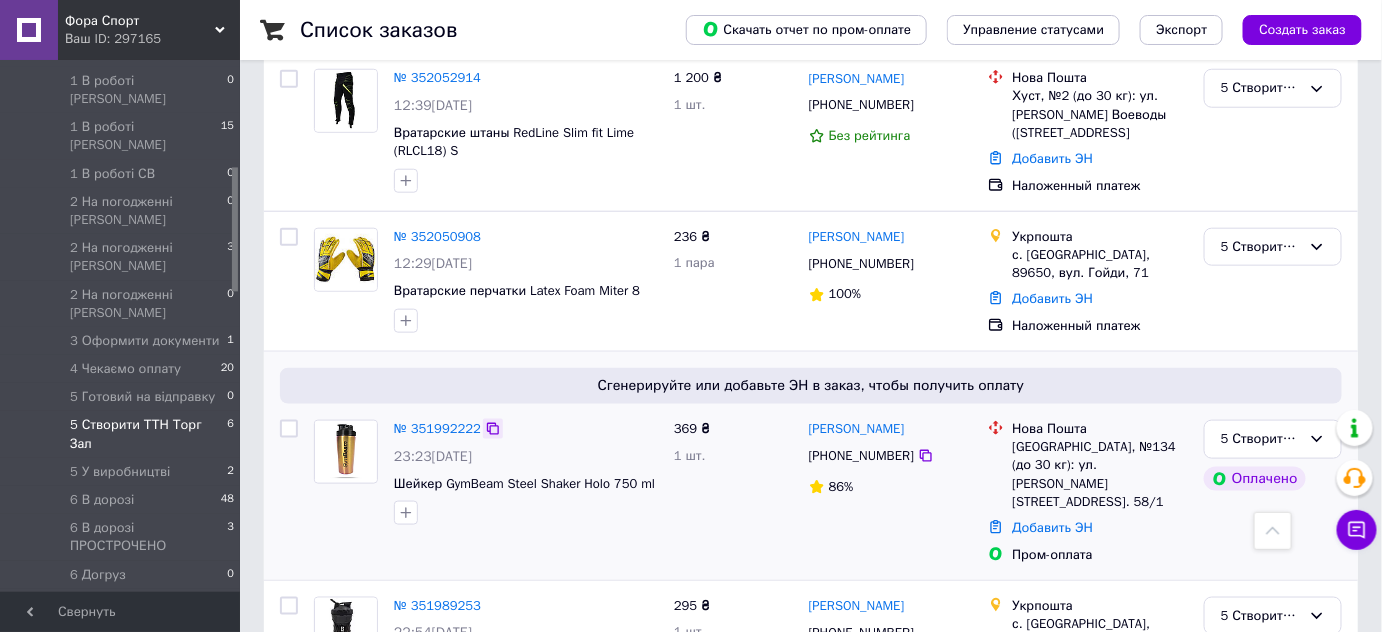 click 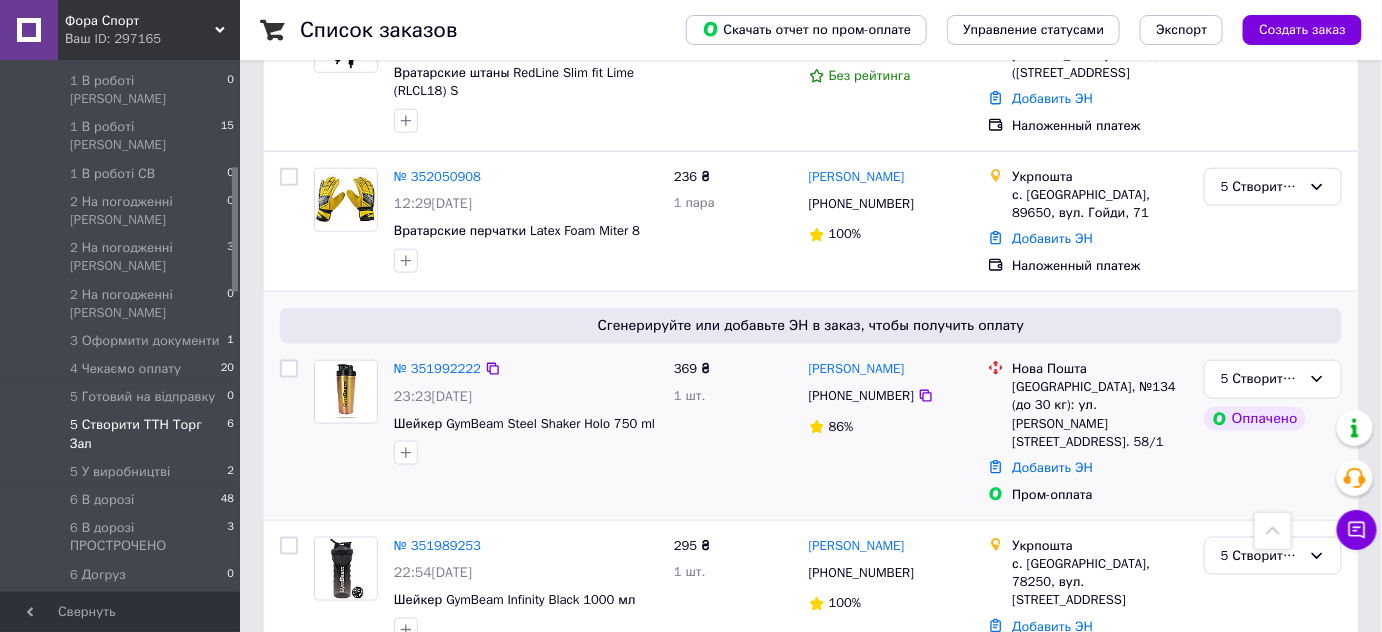 scroll, scrollTop: 662, scrollLeft: 0, axis: vertical 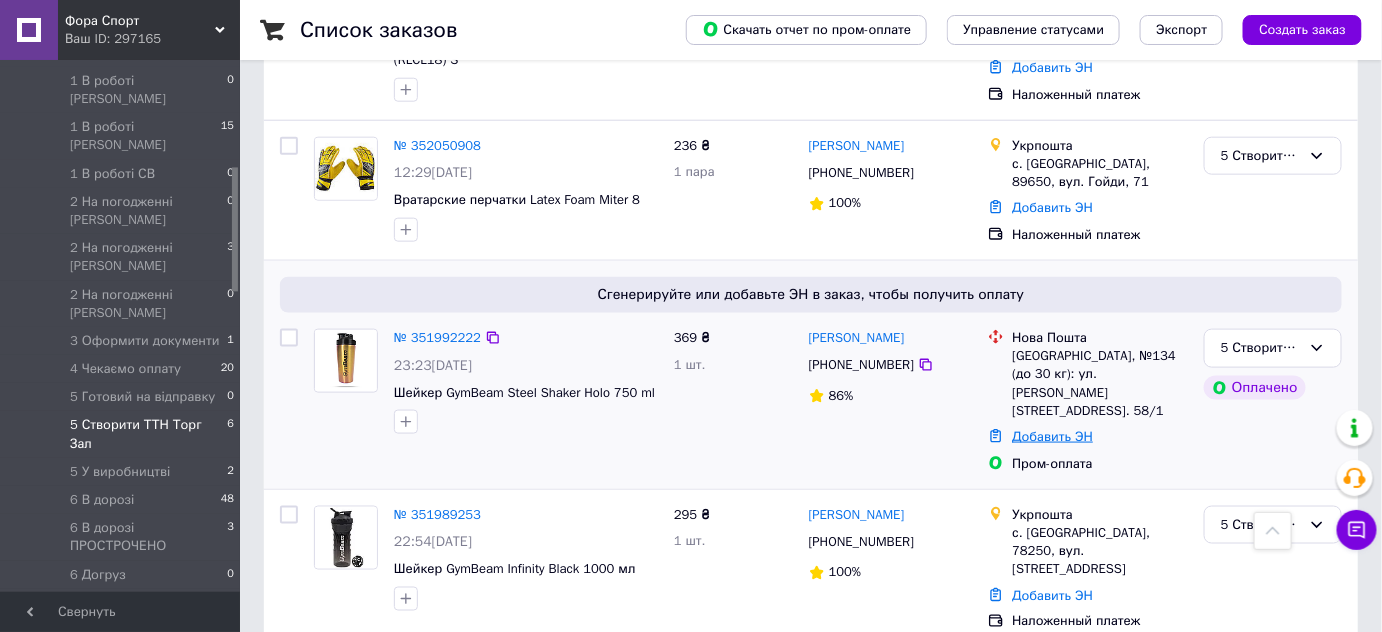 click on "Добавить ЭН" at bounding box center [1052, 436] 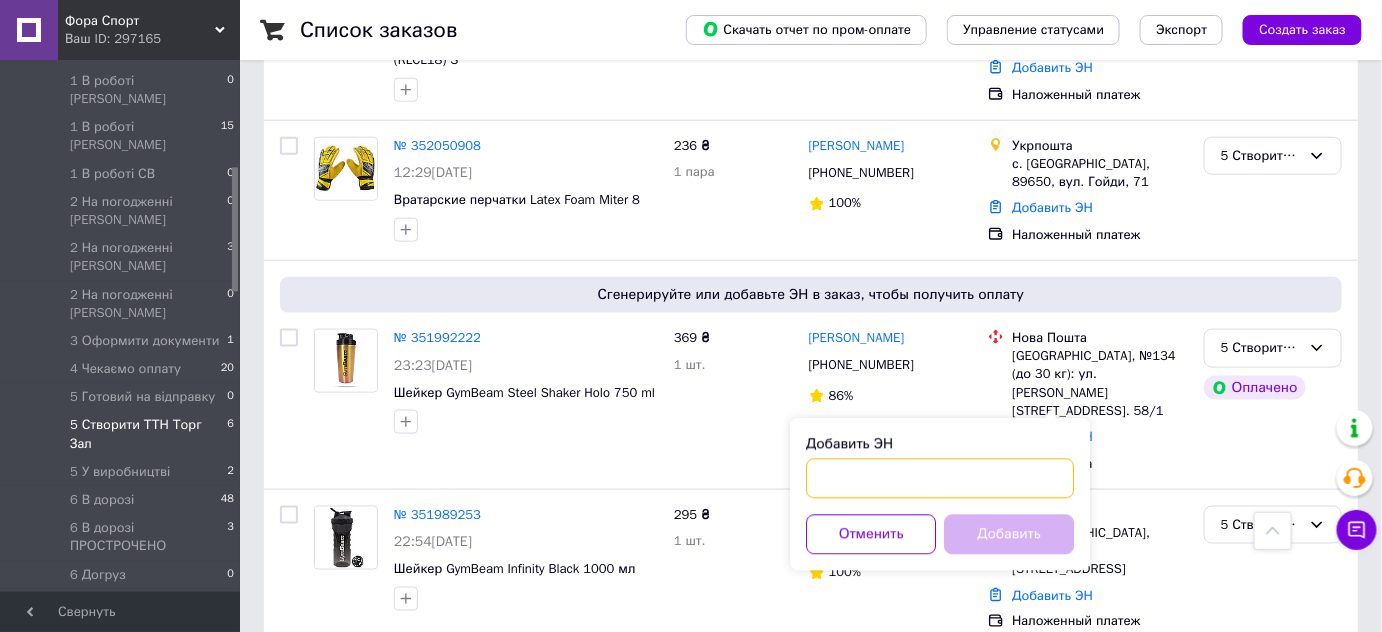 click on "Добавить ЭН" at bounding box center [940, 479] 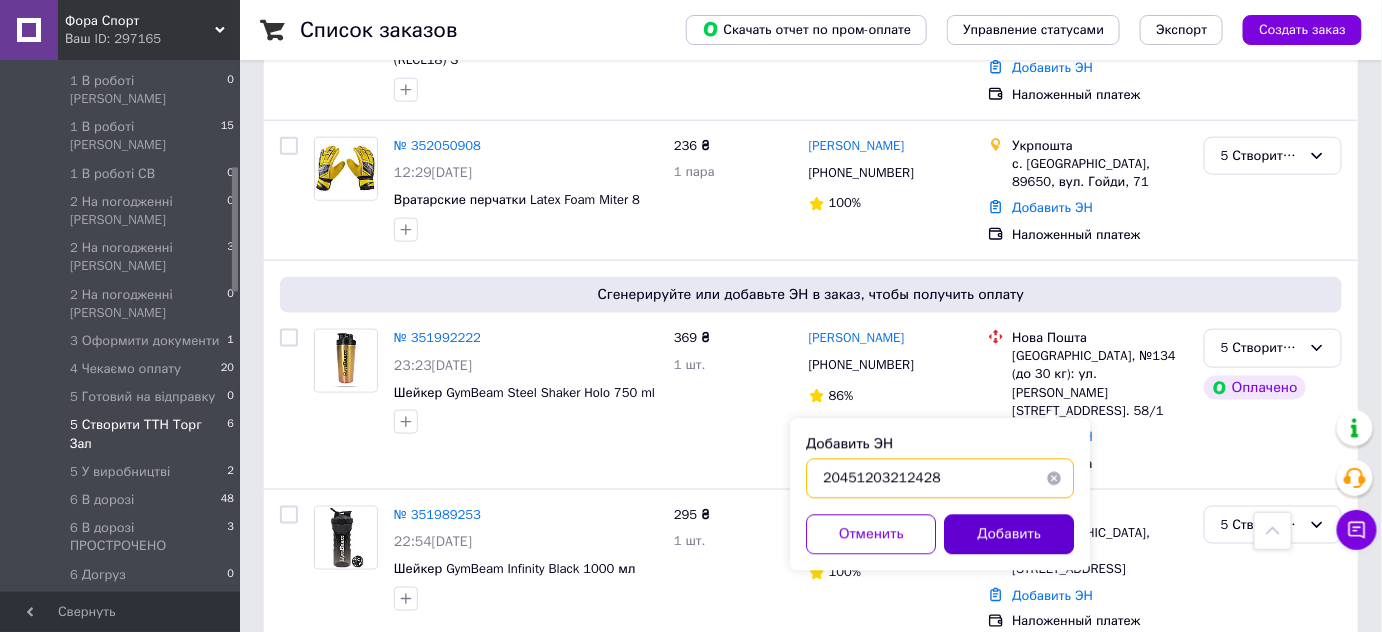 type on "20451203212428" 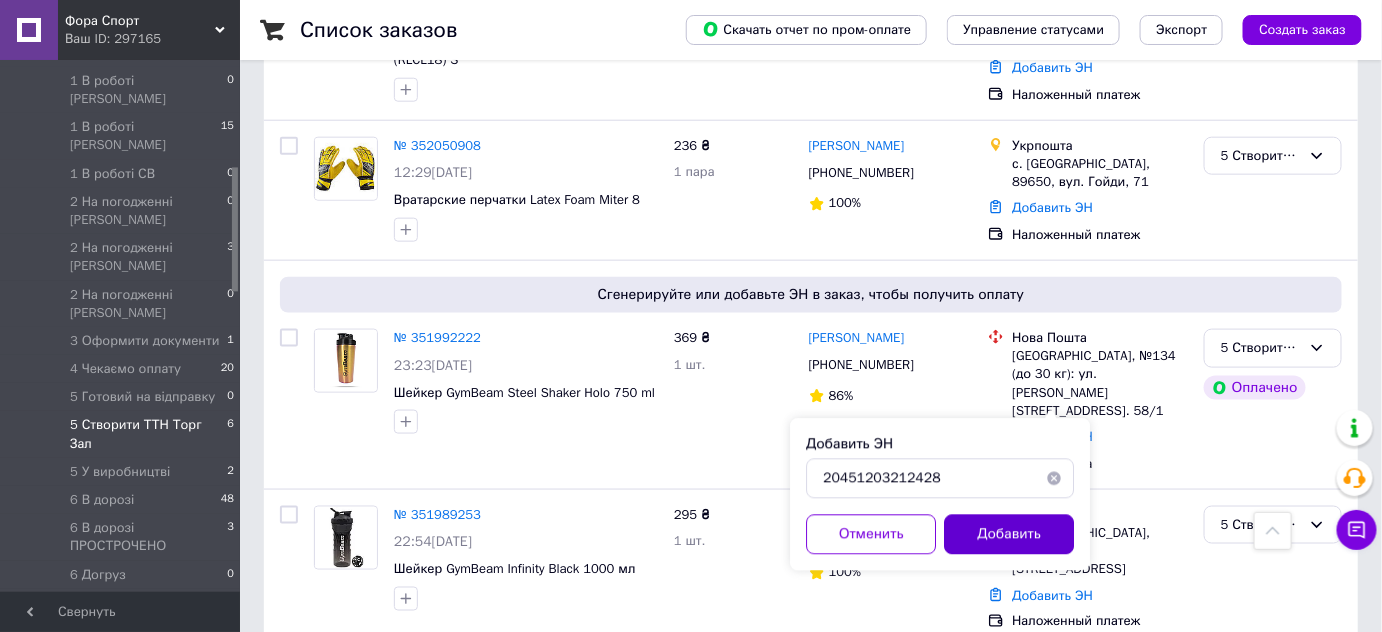 click on "Добавить" at bounding box center [1009, 535] 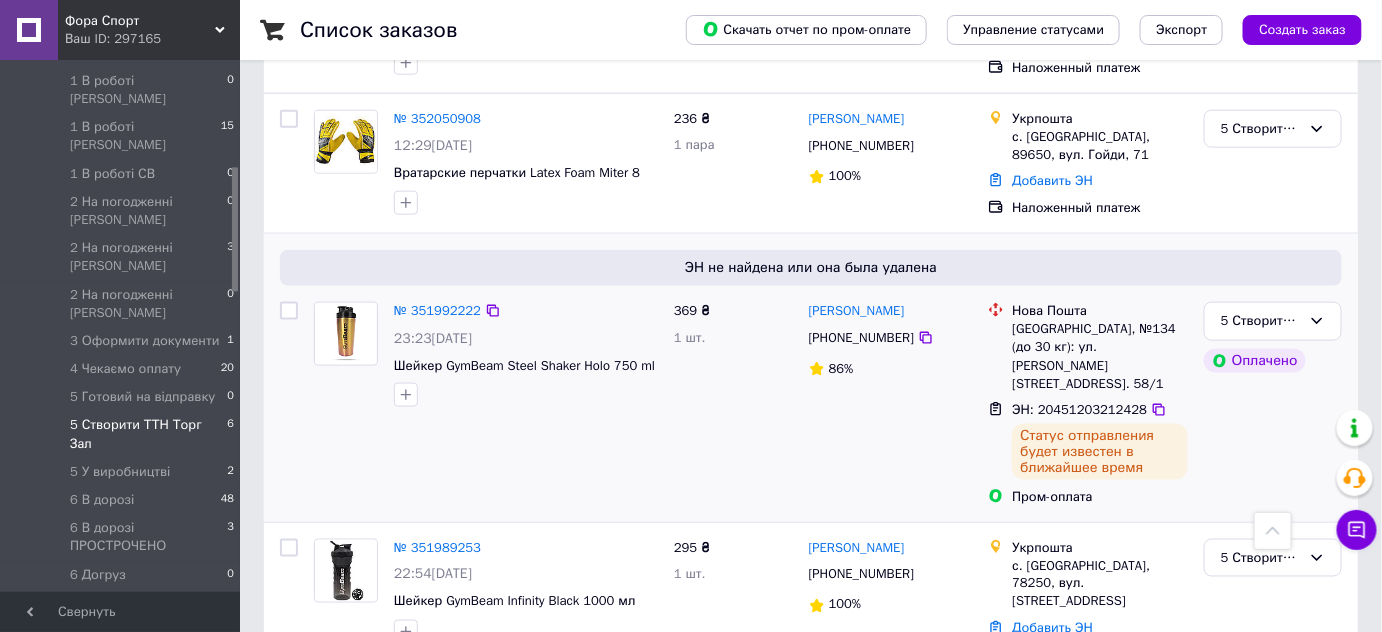 scroll, scrollTop: 704, scrollLeft: 0, axis: vertical 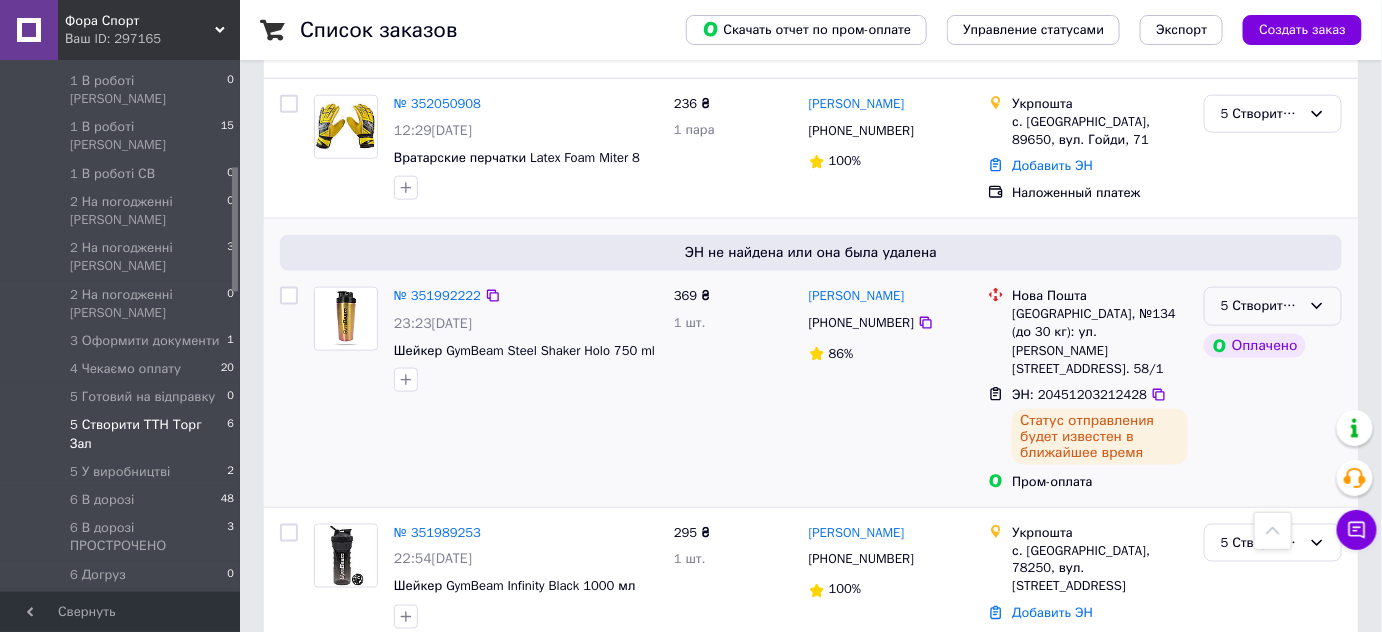 click 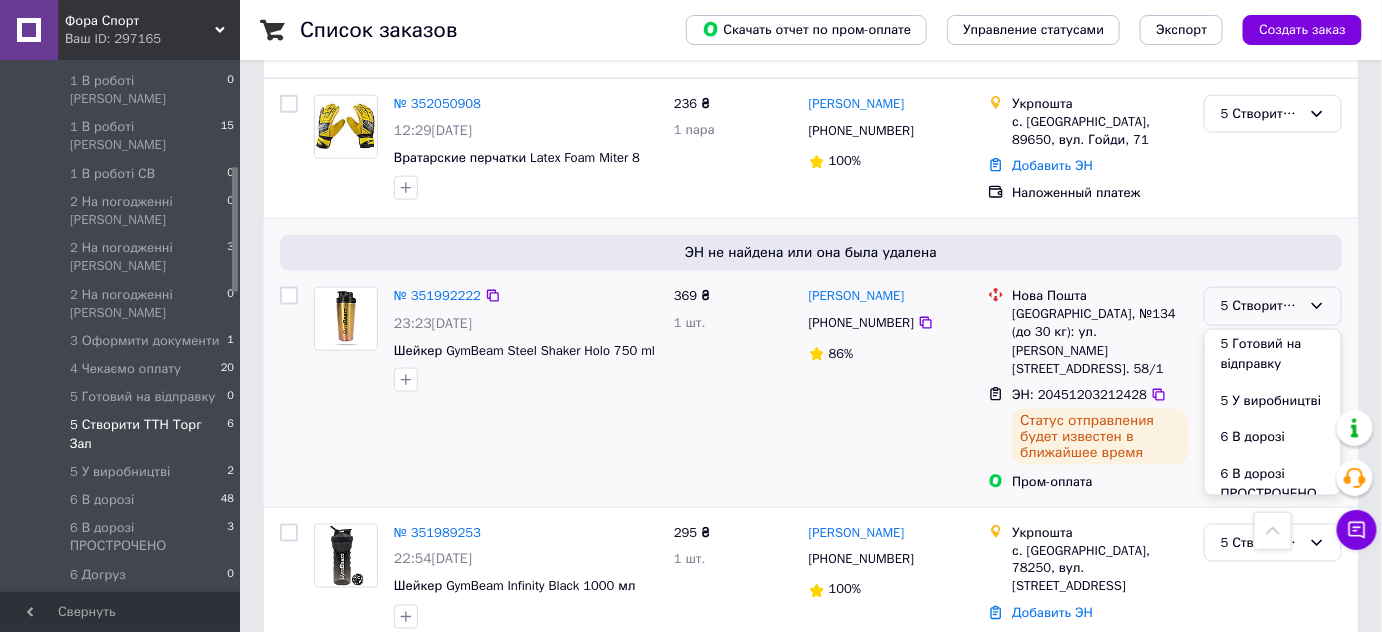 scroll, scrollTop: 1000, scrollLeft: 0, axis: vertical 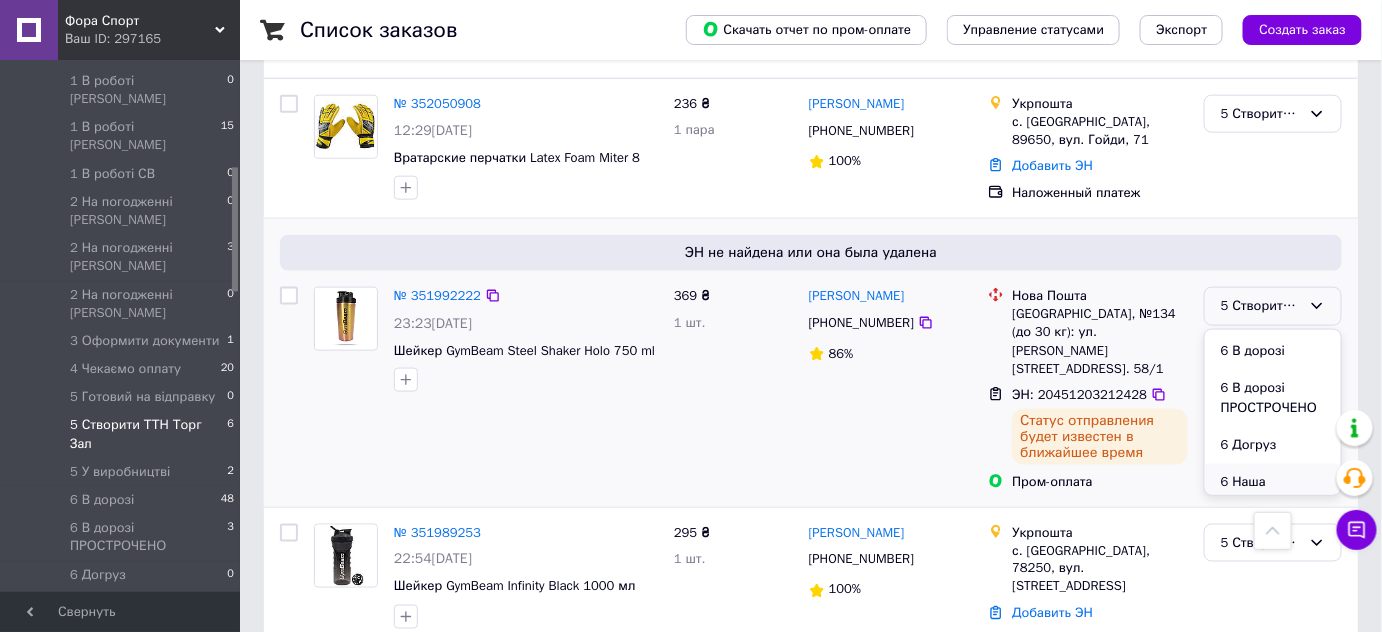 click on "6 Наша відправка" at bounding box center (1273, 492) 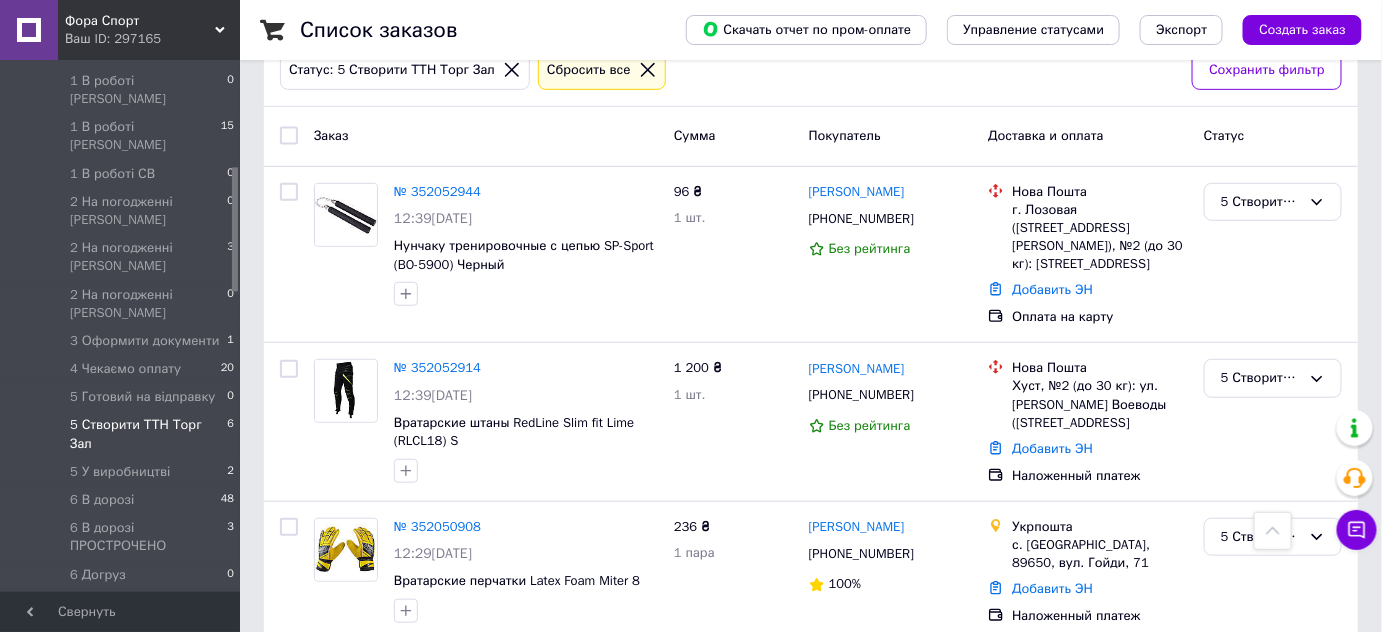 scroll, scrollTop: 249, scrollLeft: 0, axis: vertical 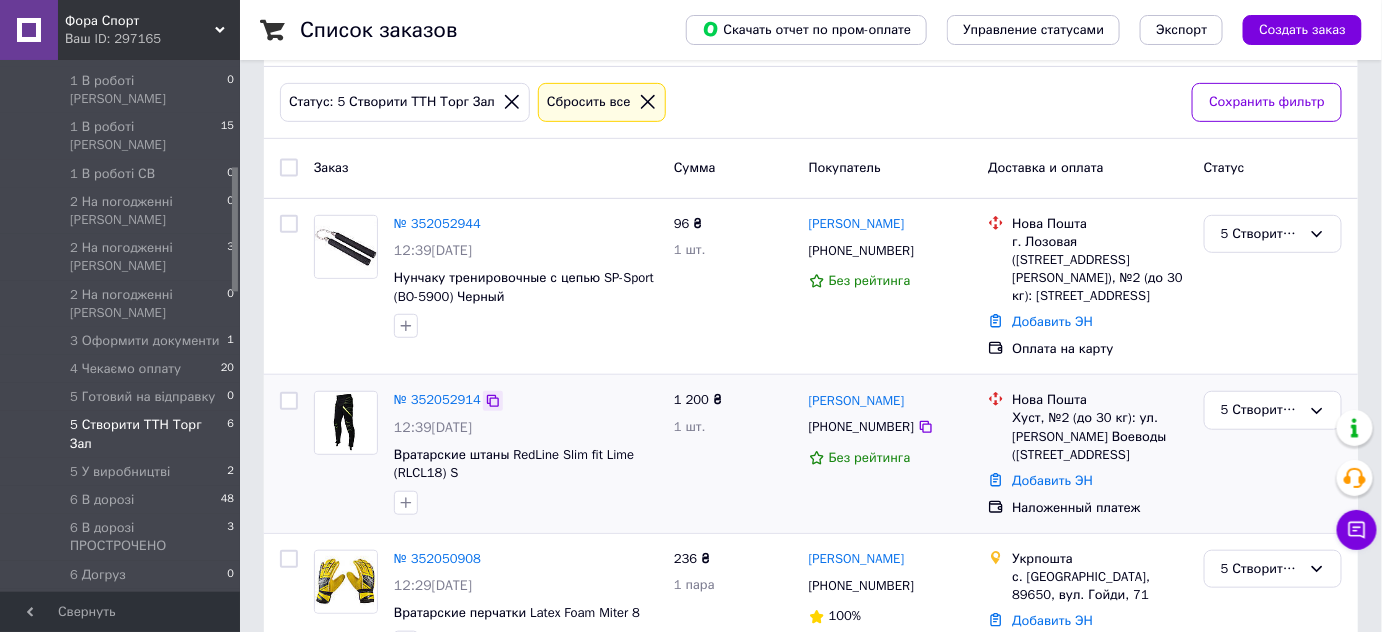 click 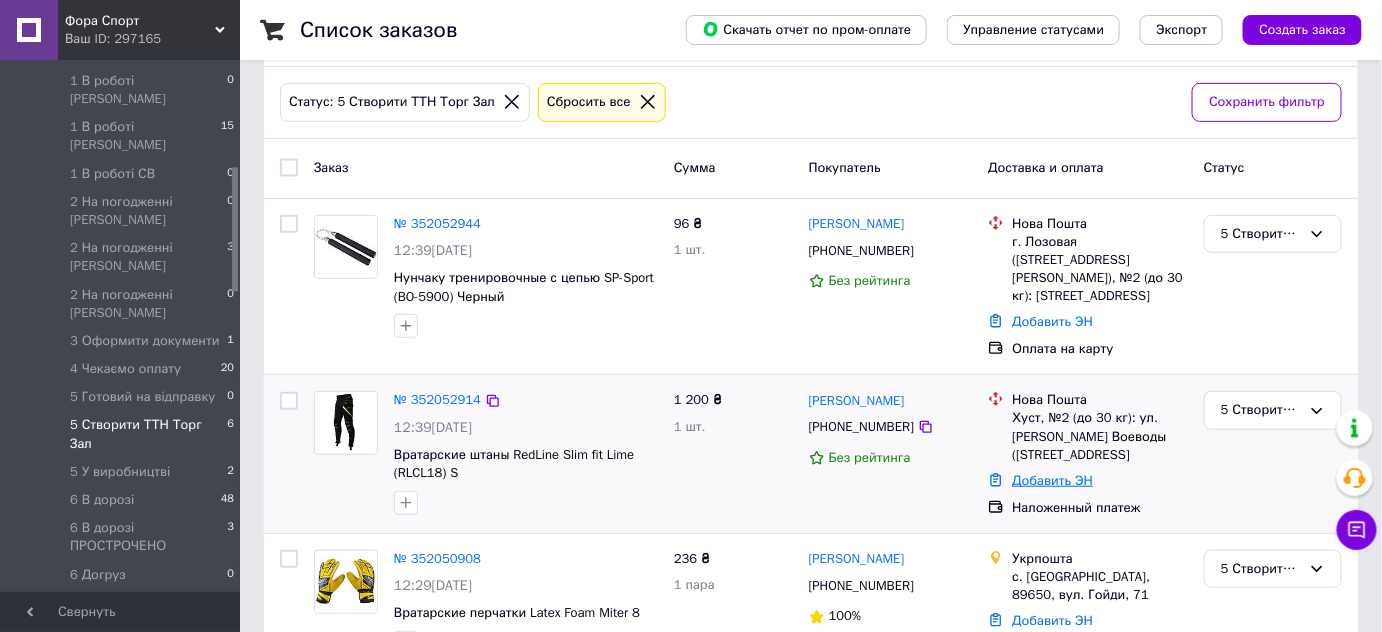 click on "Добавить ЭН" at bounding box center [1052, 480] 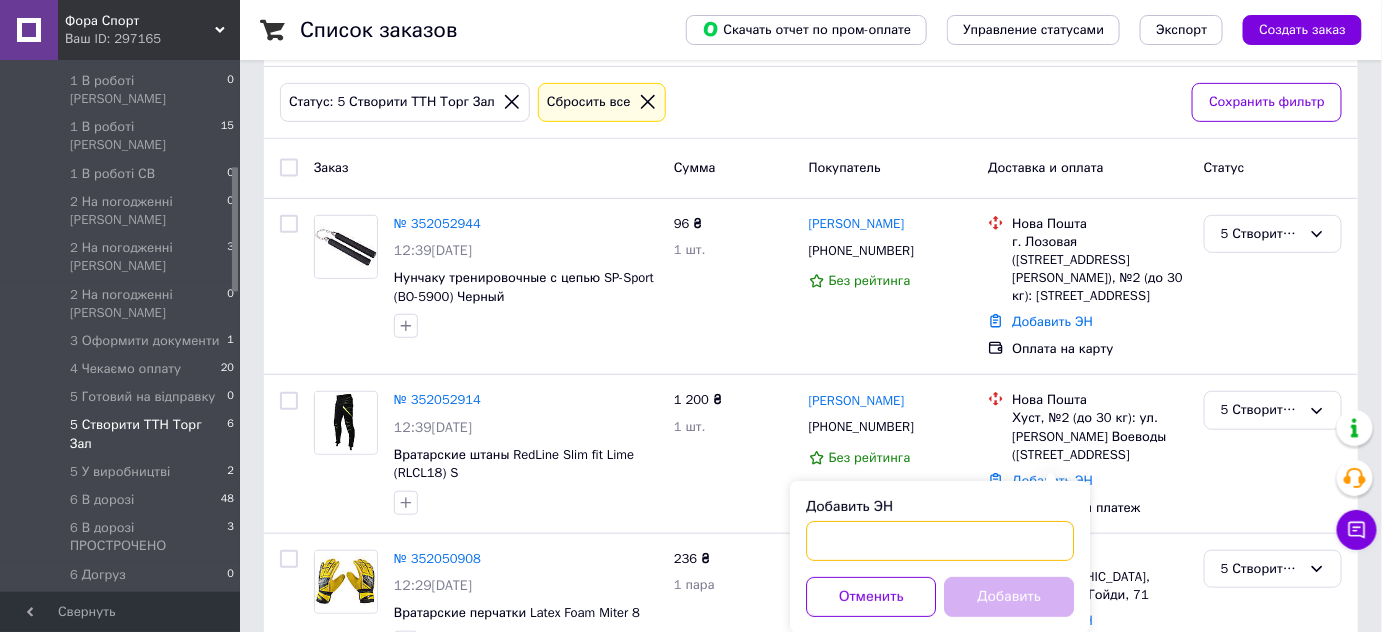 click on "Добавить ЭН" at bounding box center (940, 541) 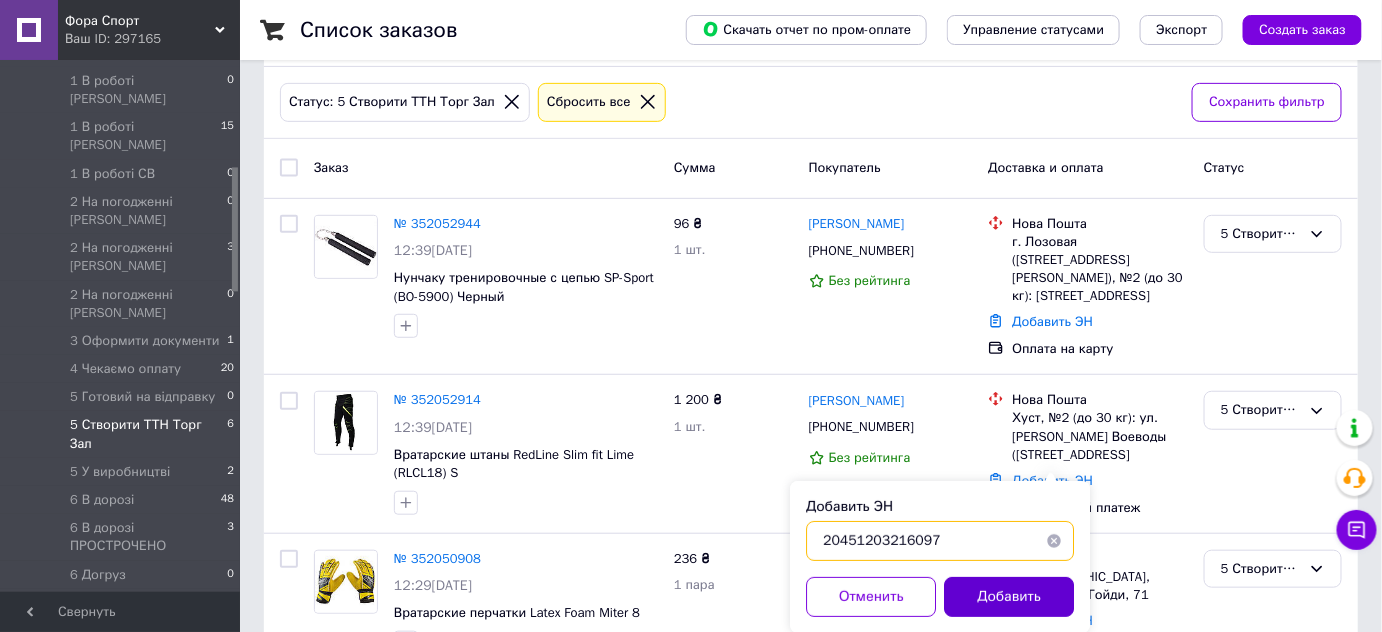 type on "20451203216097" 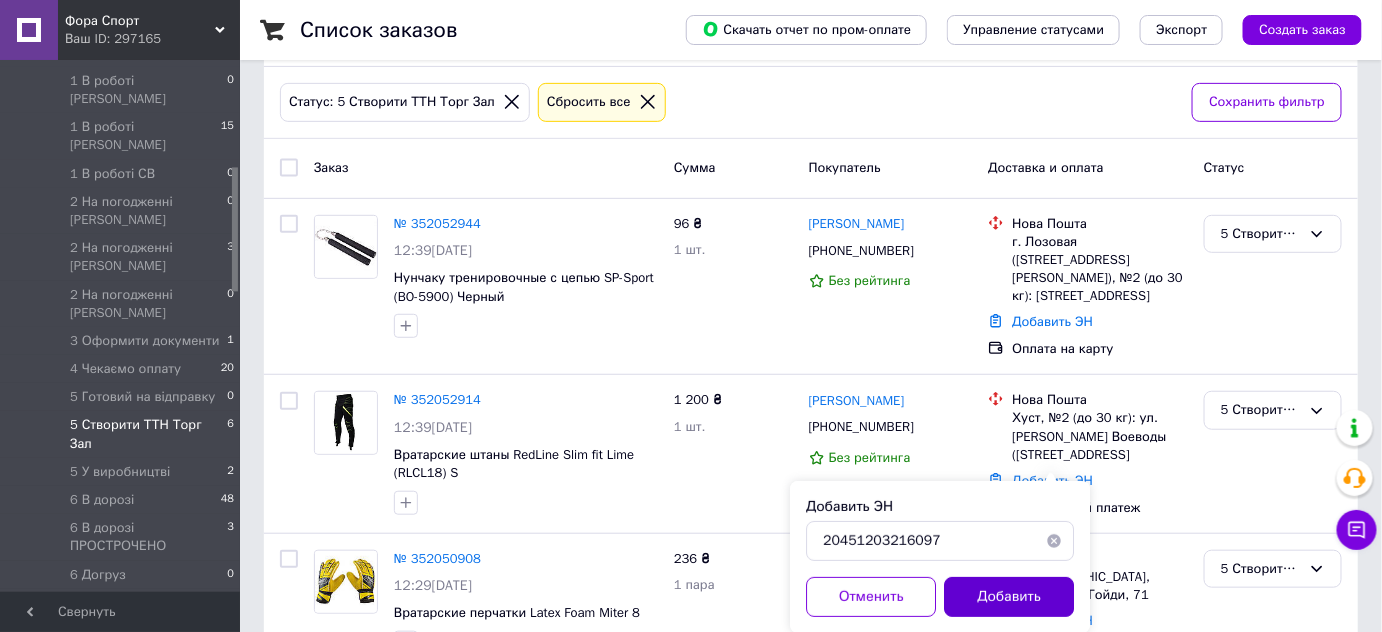 click on "Добавить" at bounding box center [1009, 597] 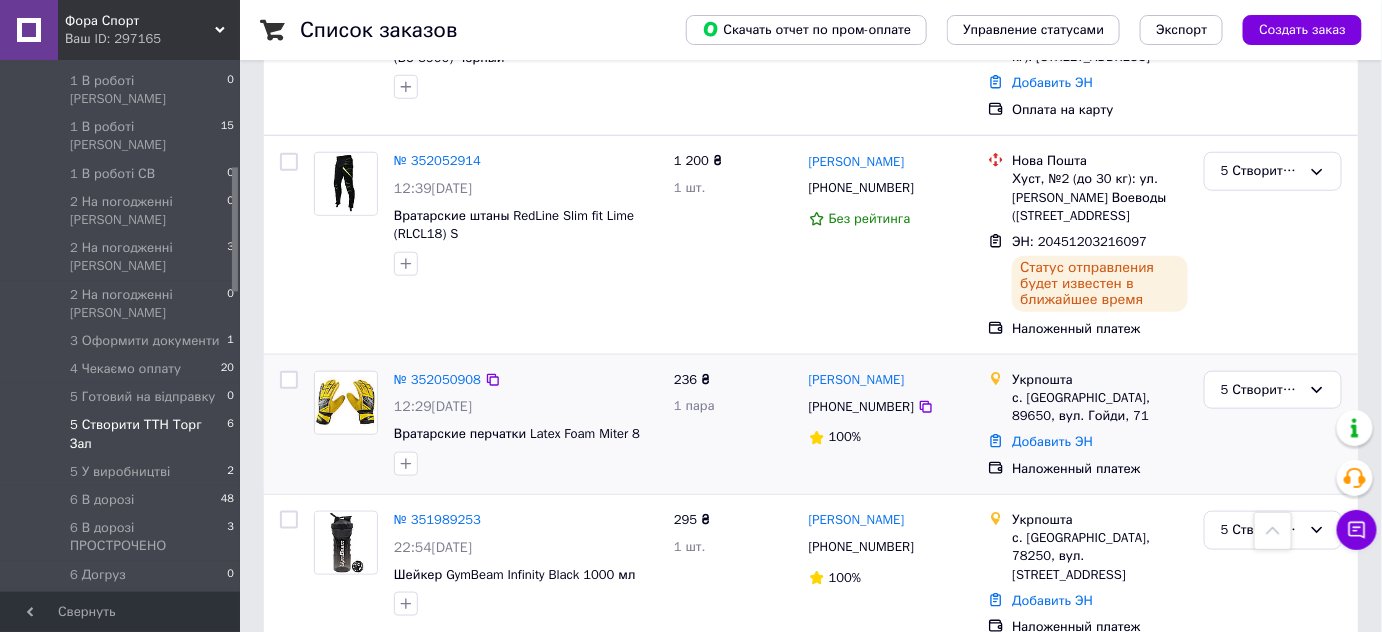 scroll, scrollTop: 402, scrollLeft: 0, axis: vertical 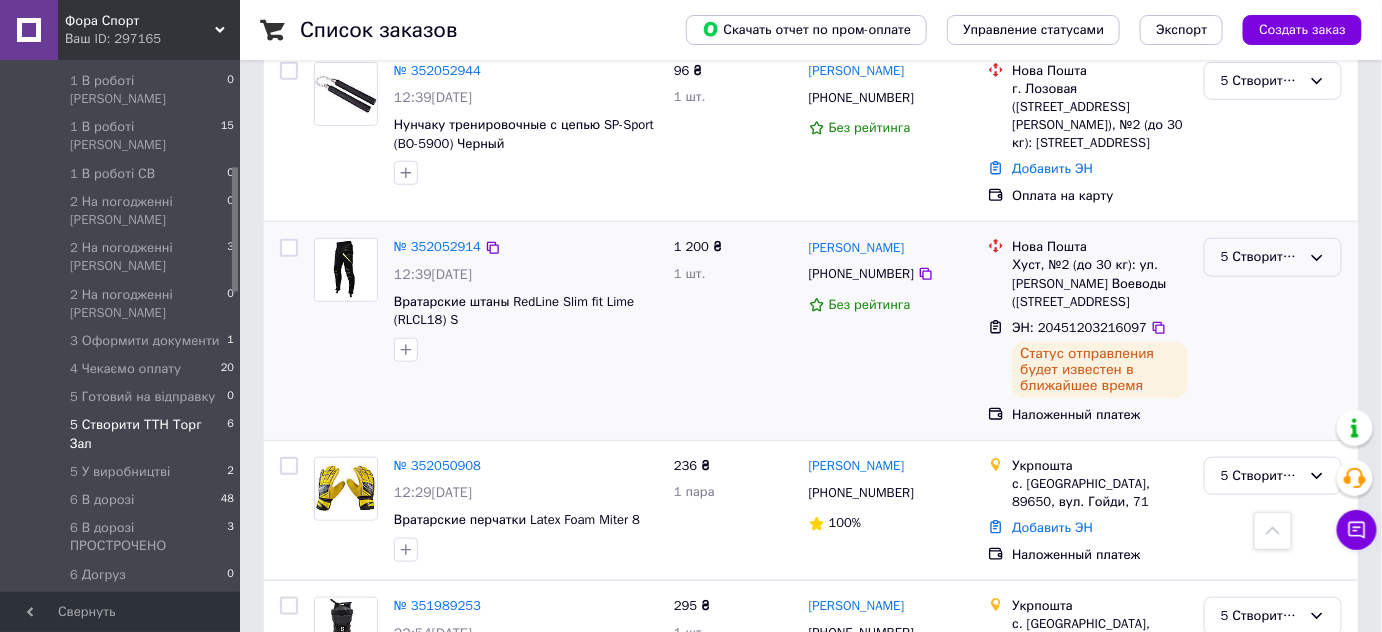click on "5 Створити ТТН Торг Зал" at bounding box center [1261, 257] 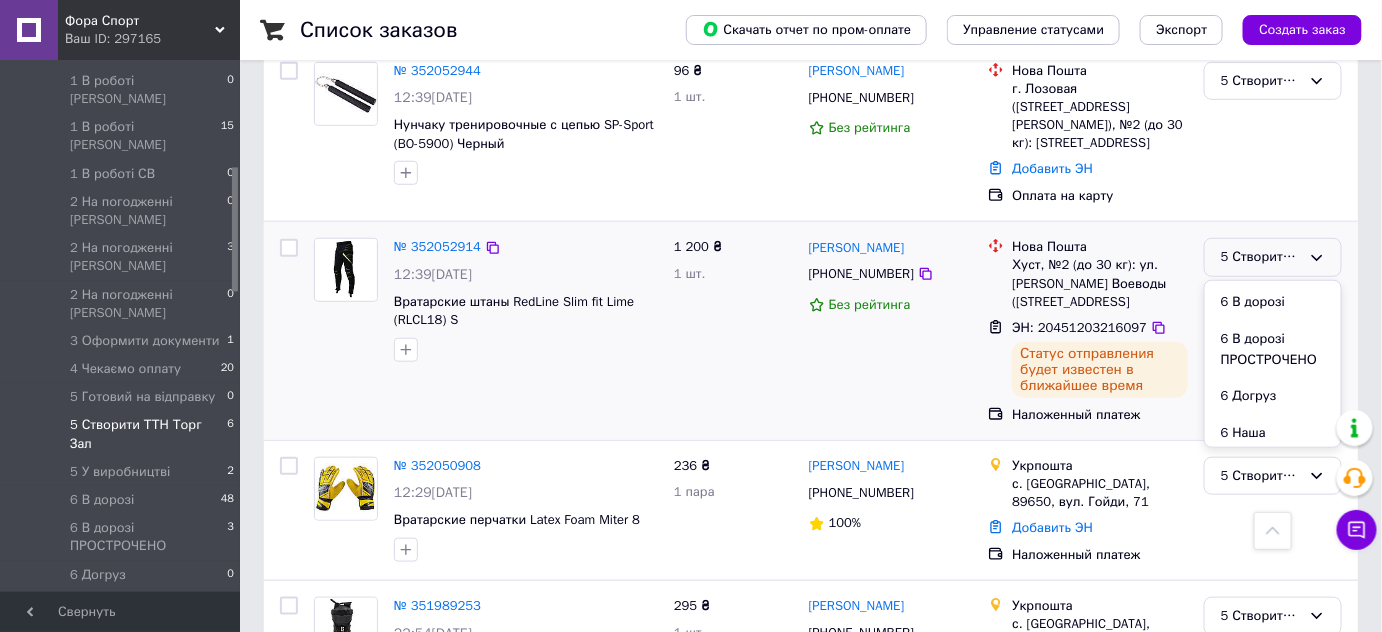 scroll, scrollTop: 1090, scrollLeft: 0, axis: vertical 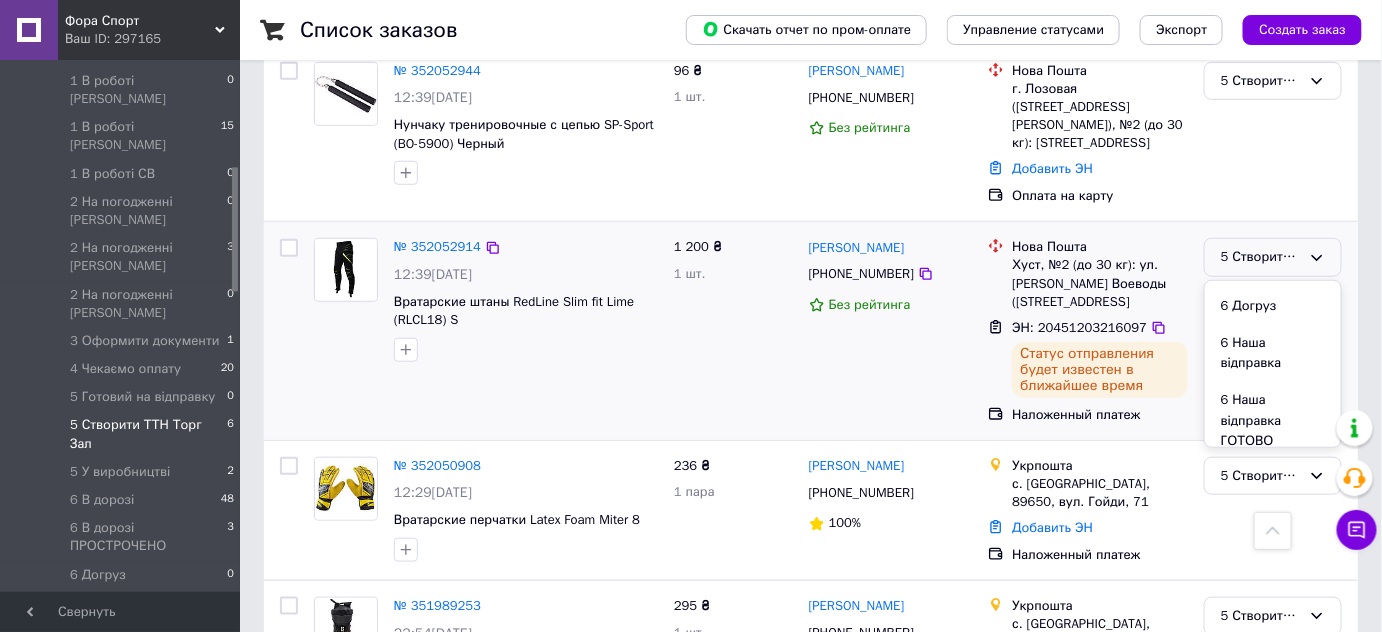 click on "6 Наша відправка" at bounding box center [1273, 353] 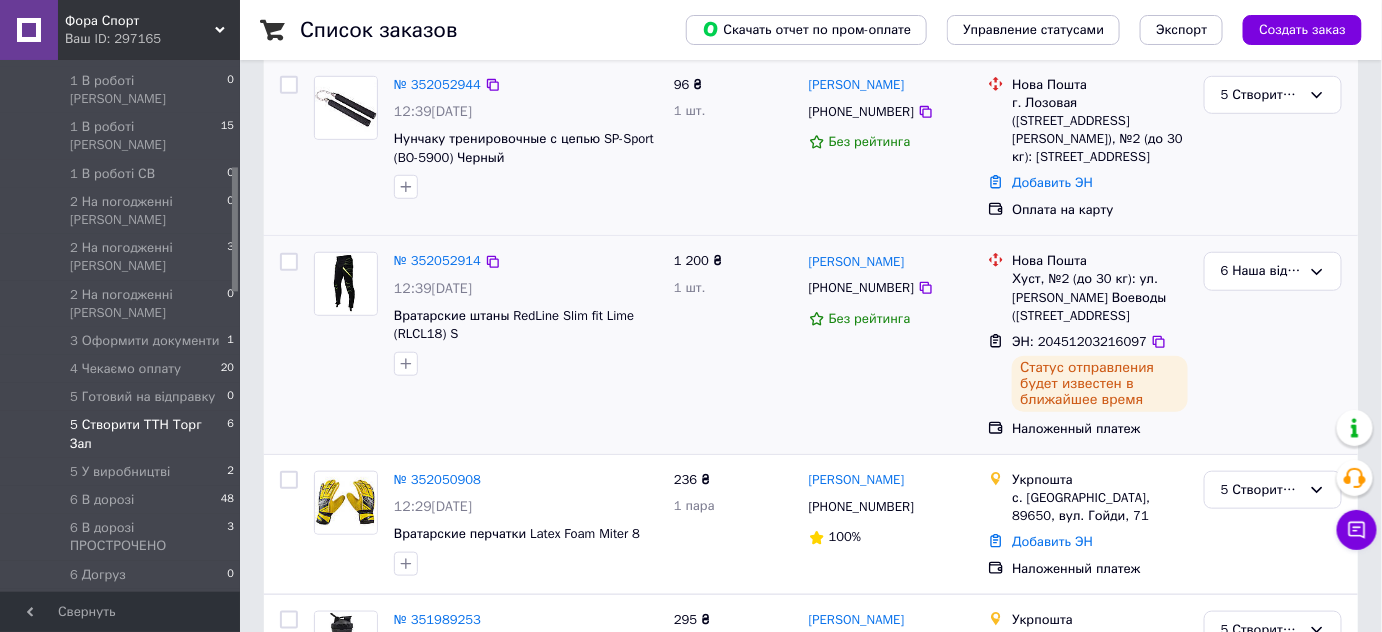 scroll, scrollTop: 221, scrollLeft: 0, axis: vertical 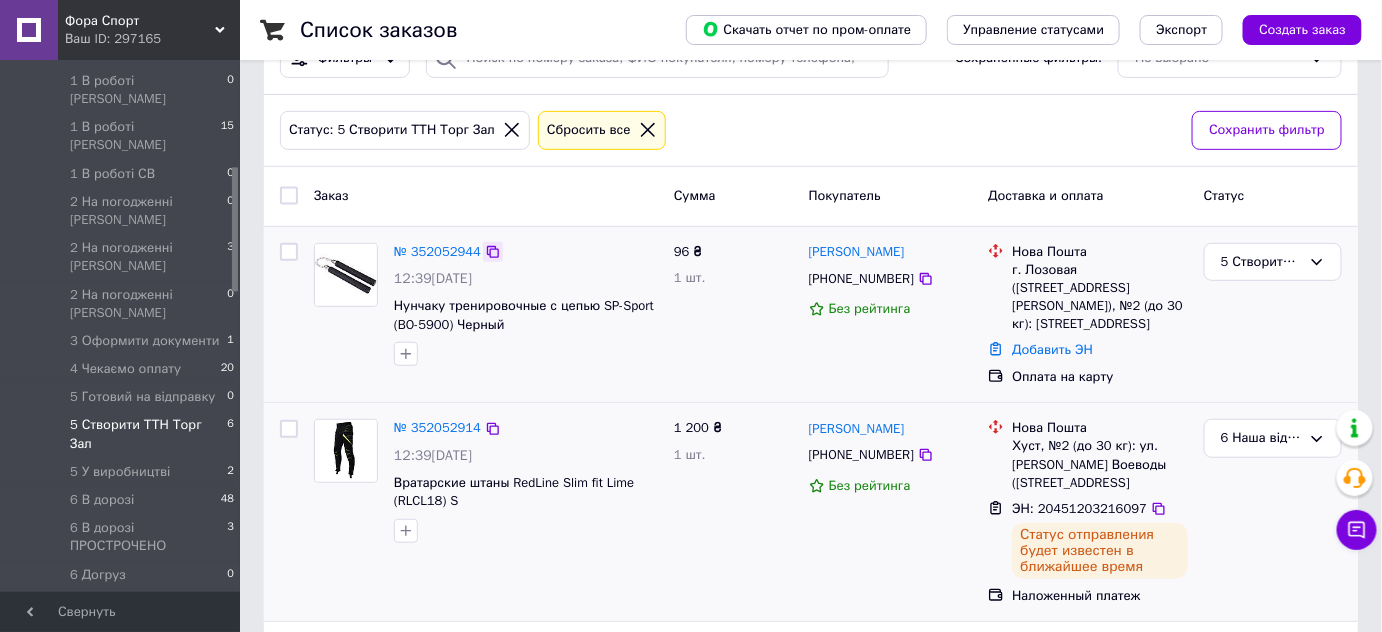 click 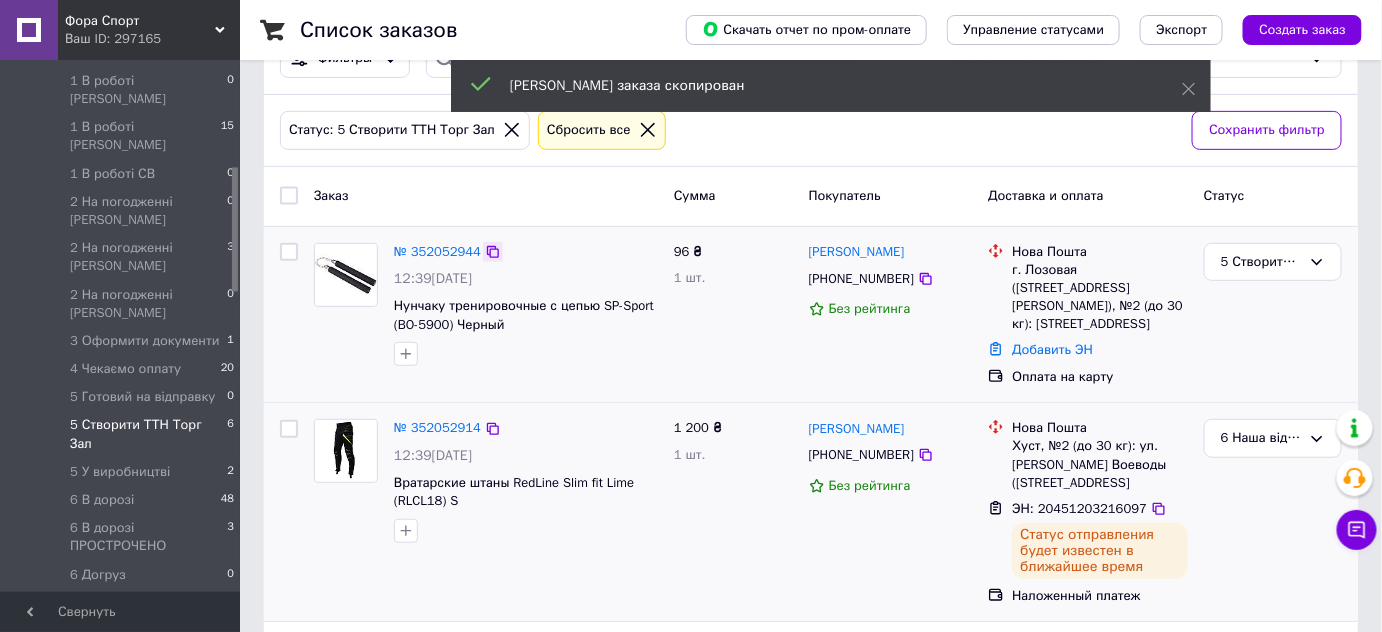 click 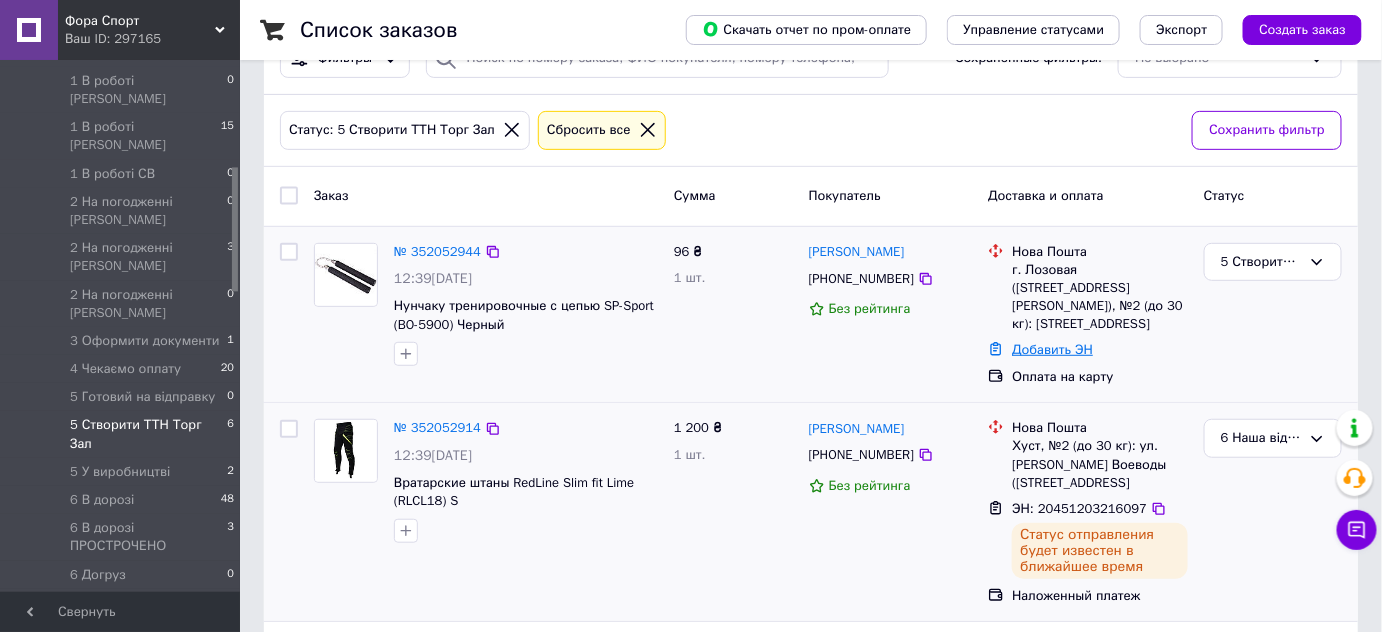 click on "Добавить ЭН" at bounding box center [1052, 349] 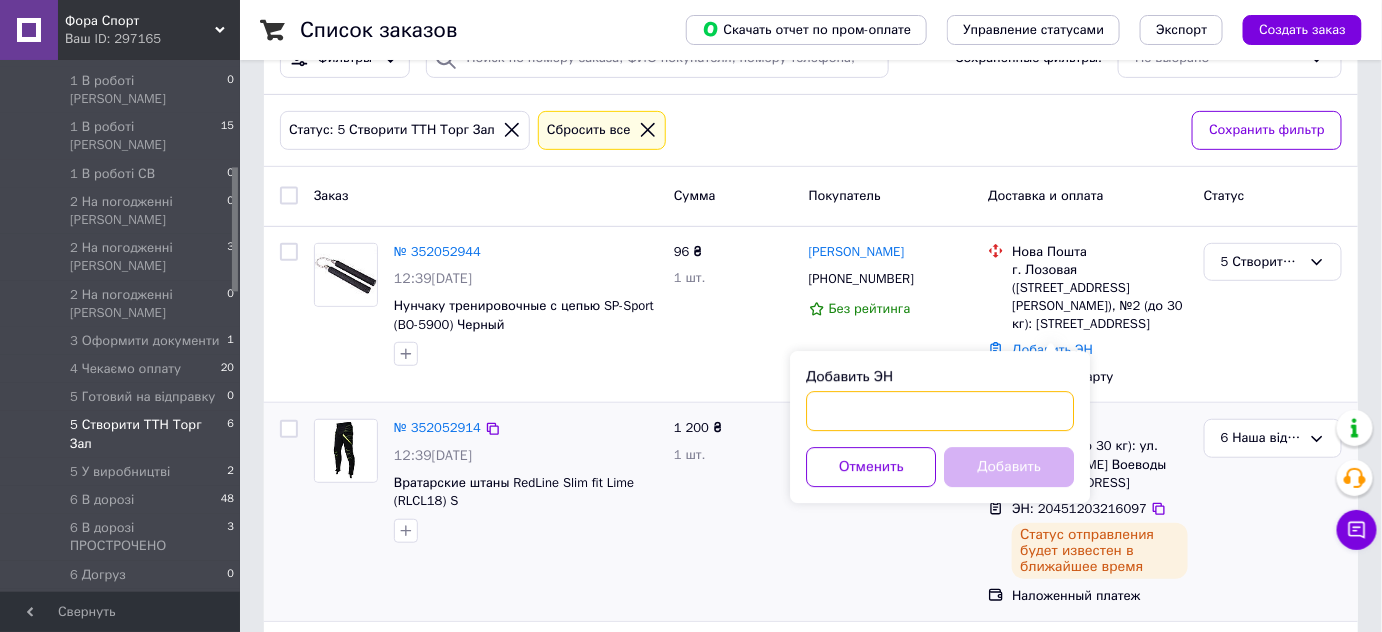click on "Добавить ЭН" at bounding box center (940, 411) 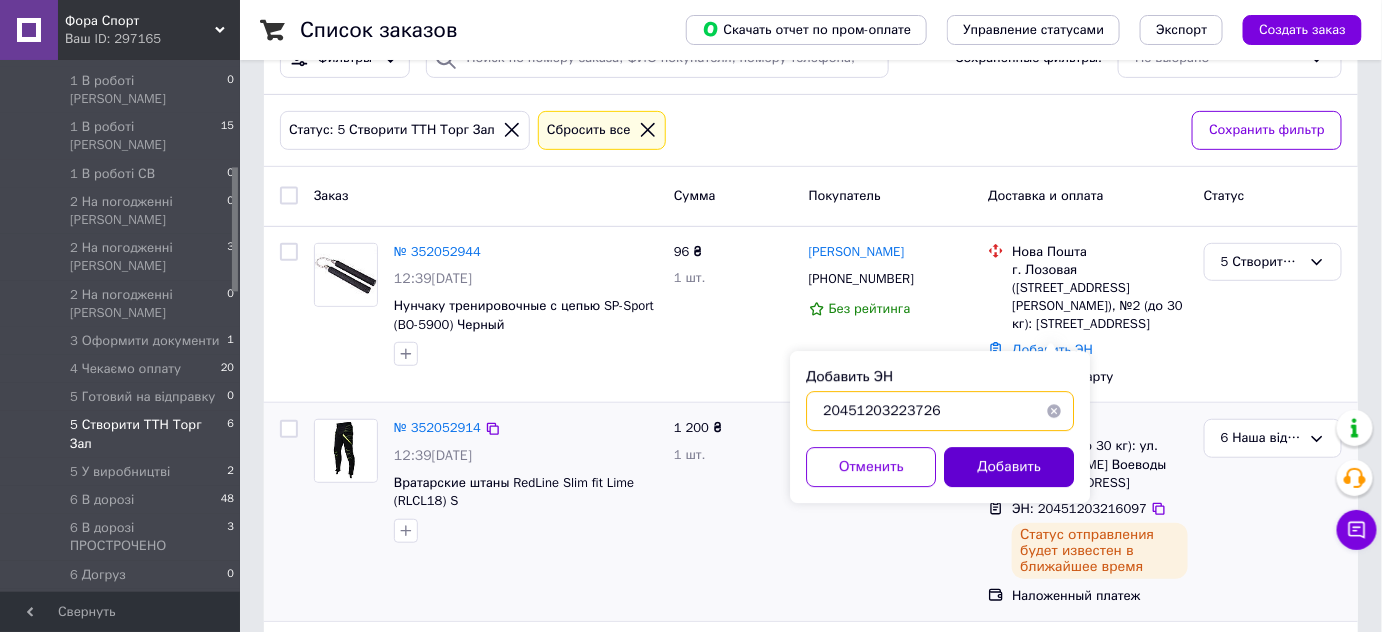 type on "20451203223726" 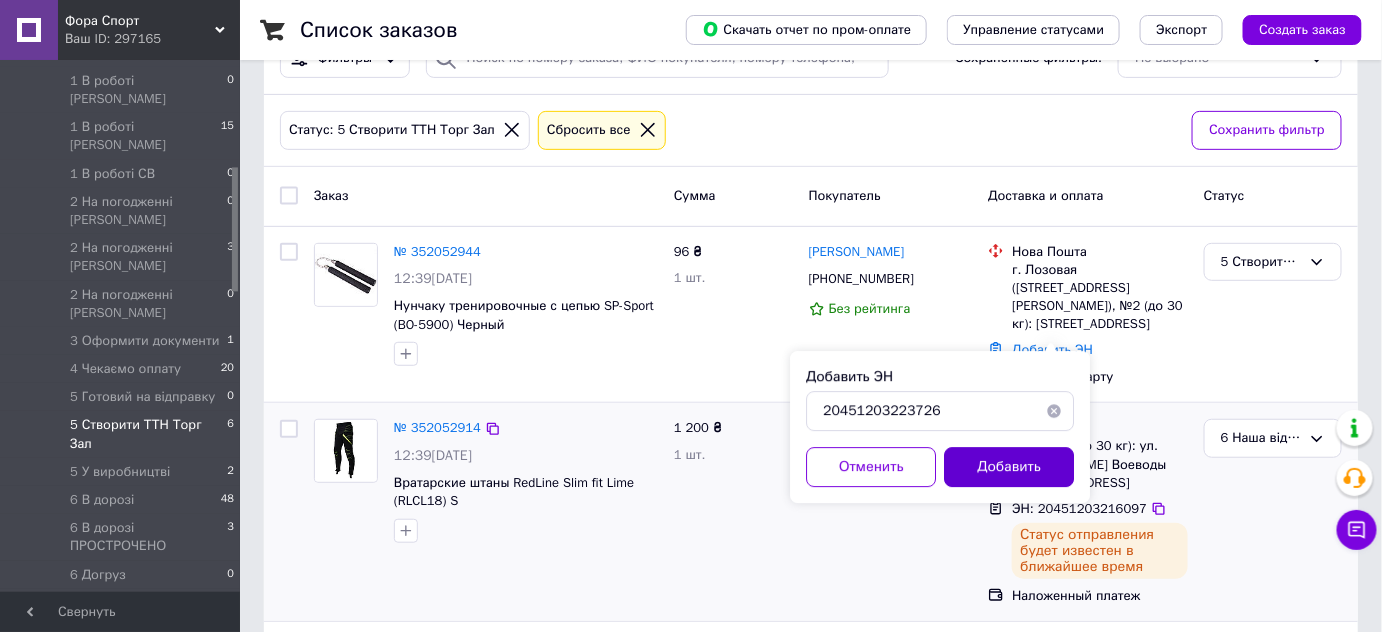 click on "Добавить" at bounding box center [1009, 467] 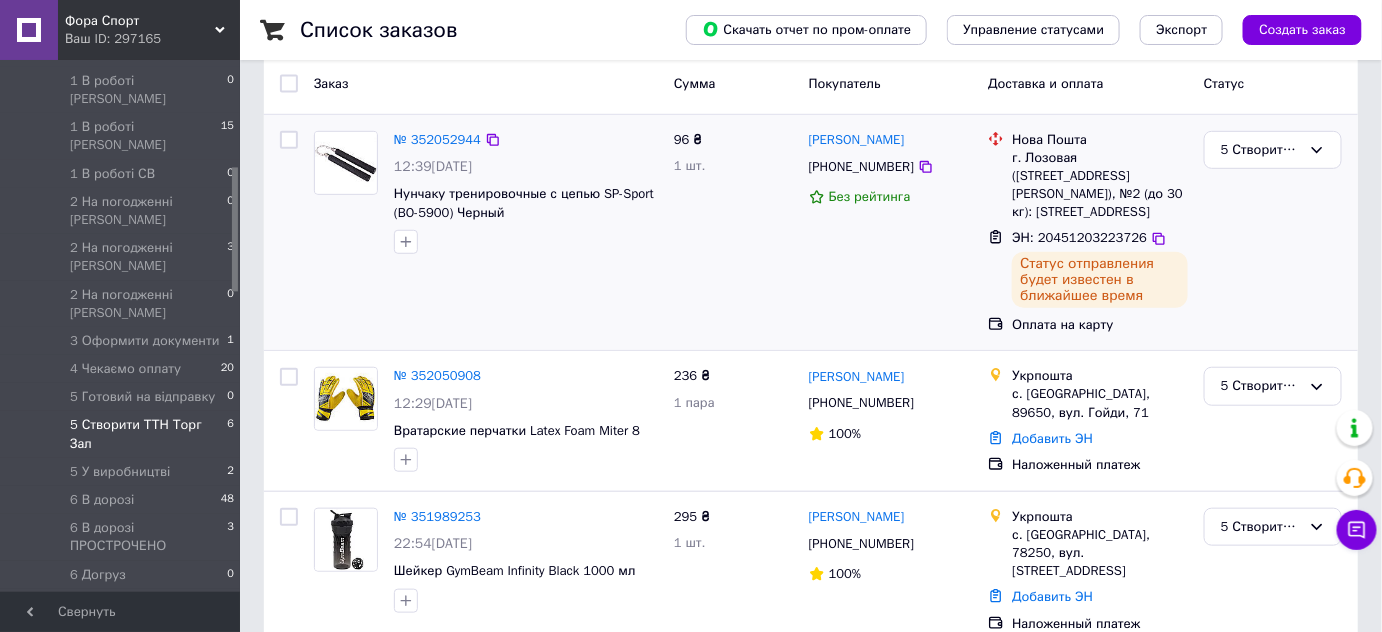 scroll, scrollTop: 335, scrollLeft: 0, axis: vertical 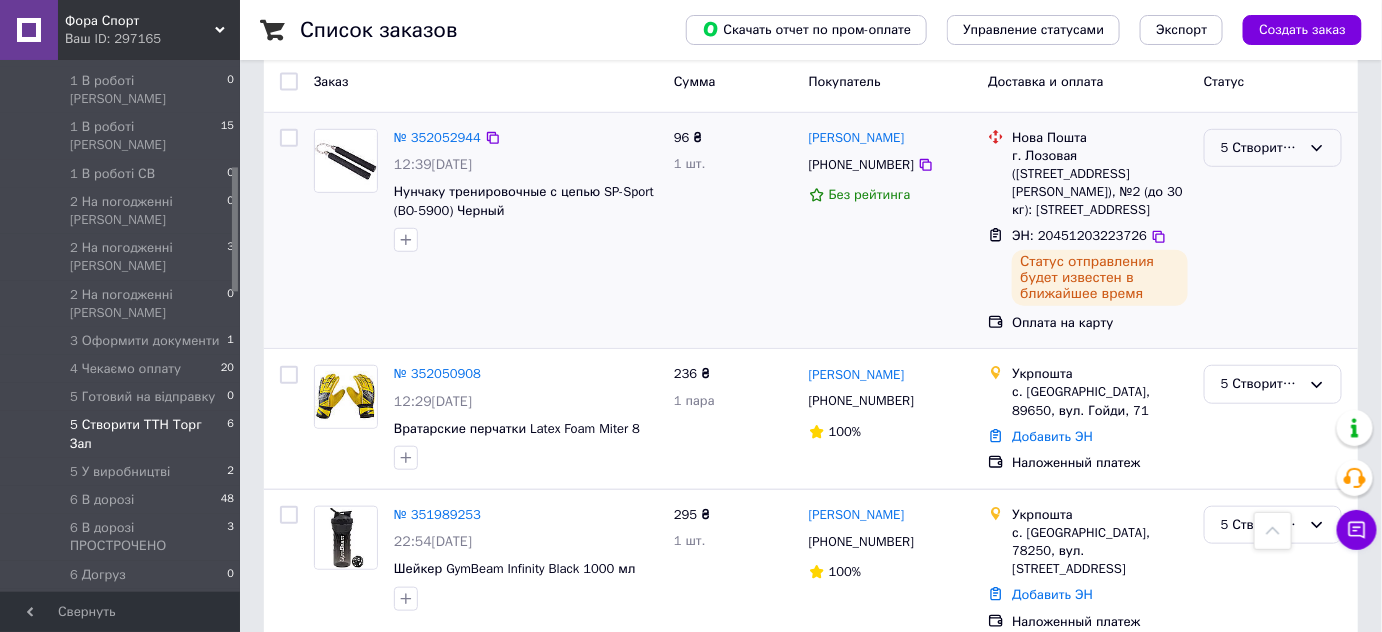 click on "5 Створити ТТН Торг Зал" at bounding box center [1261, 148] 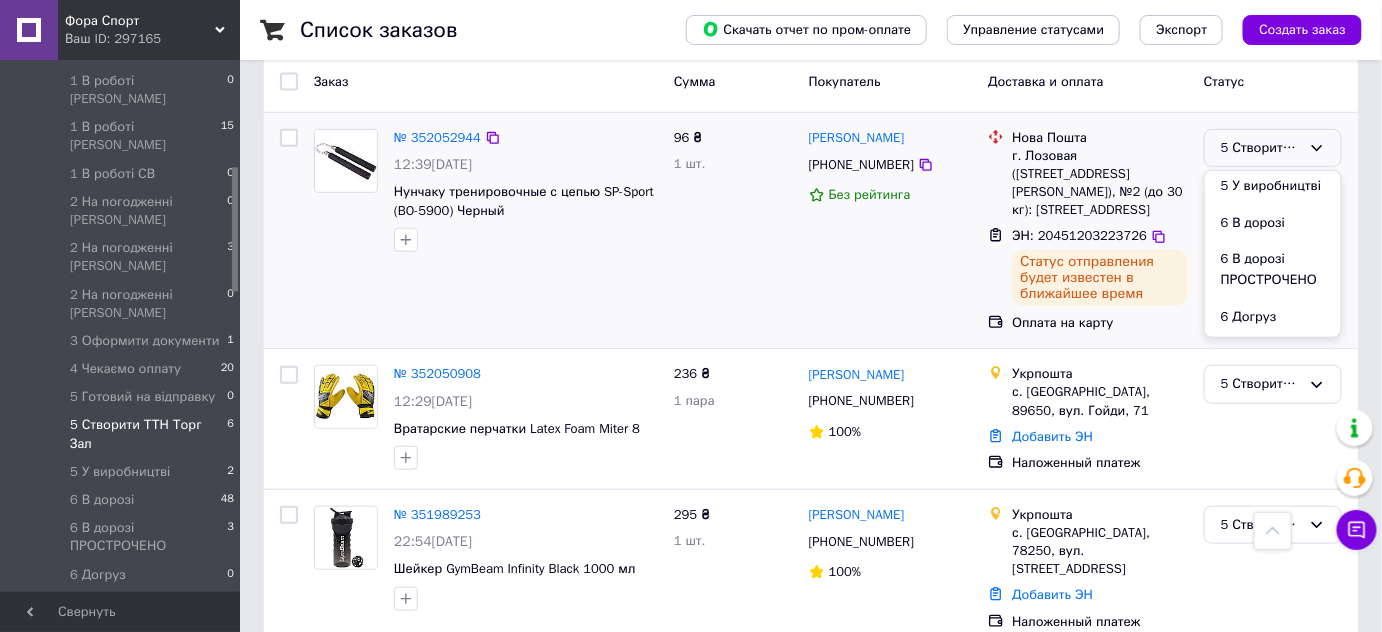 scroll, scrollTop: 1000, scrollLeft: 0, axis: vertical 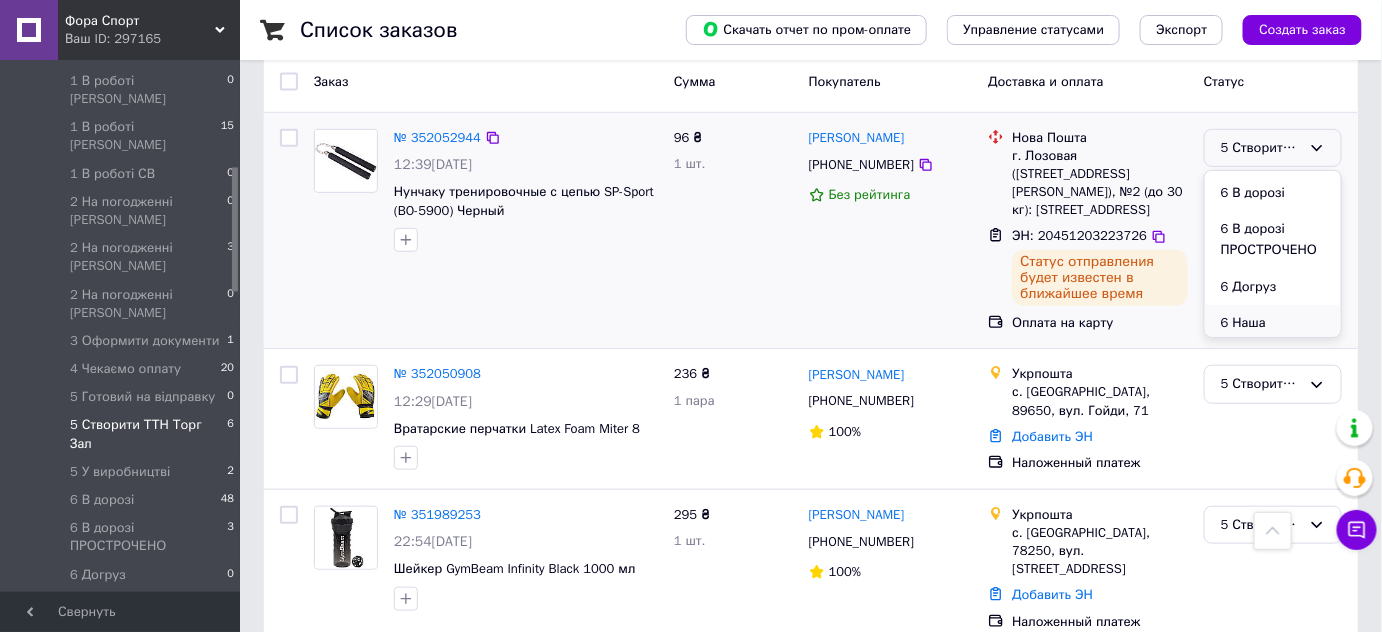 click on "6 Наша відправка" at bounding box center [1273, 333] 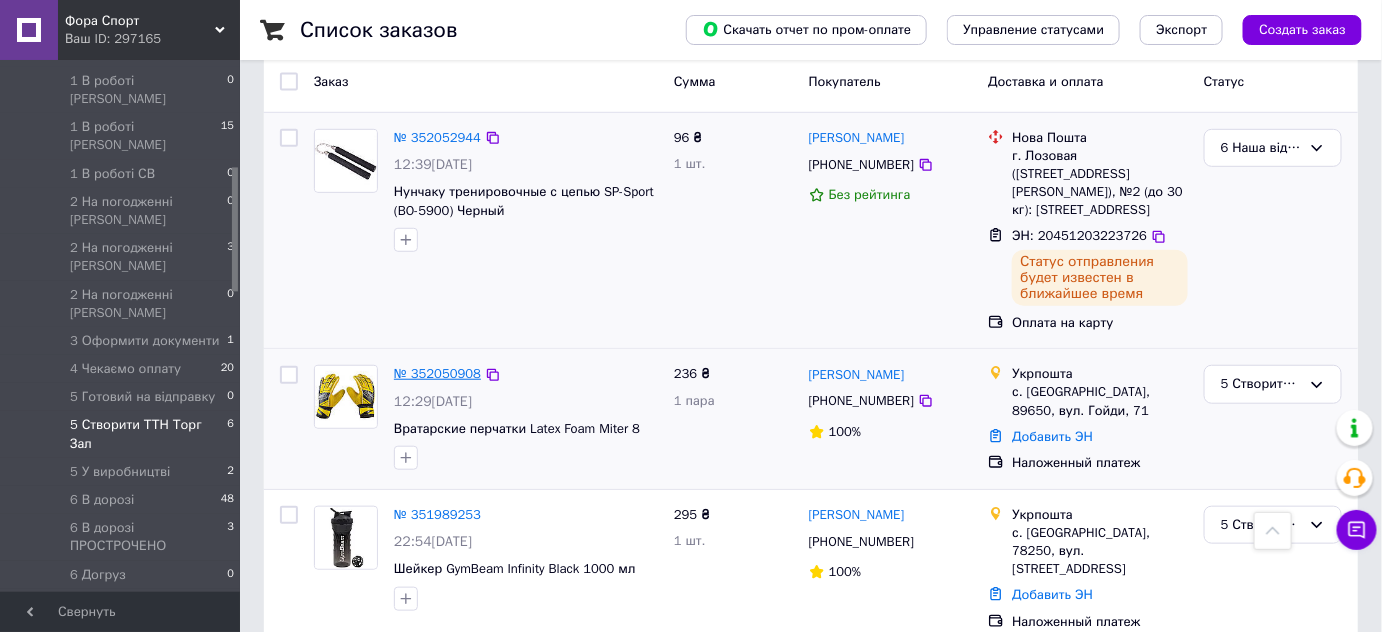 click on "№ 352050908" at bounding box center (437, 373) 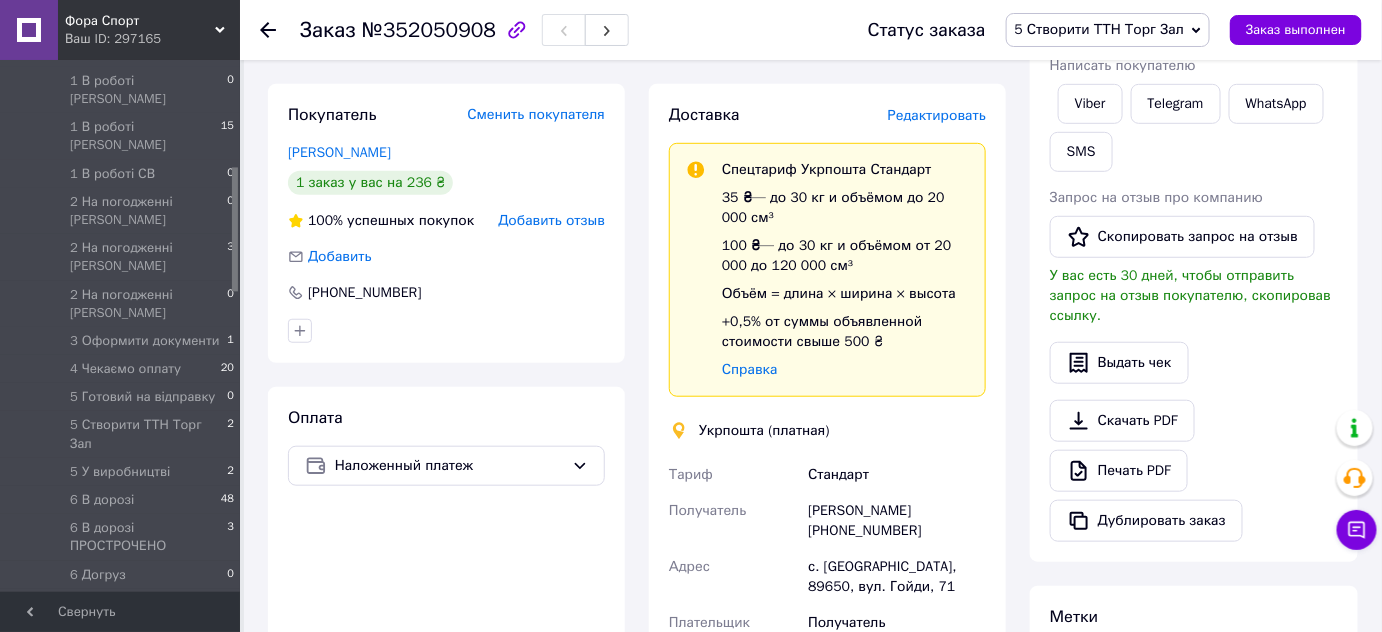 scroll, scrollTop: 426, scrollLeft: 0, axis: vertical 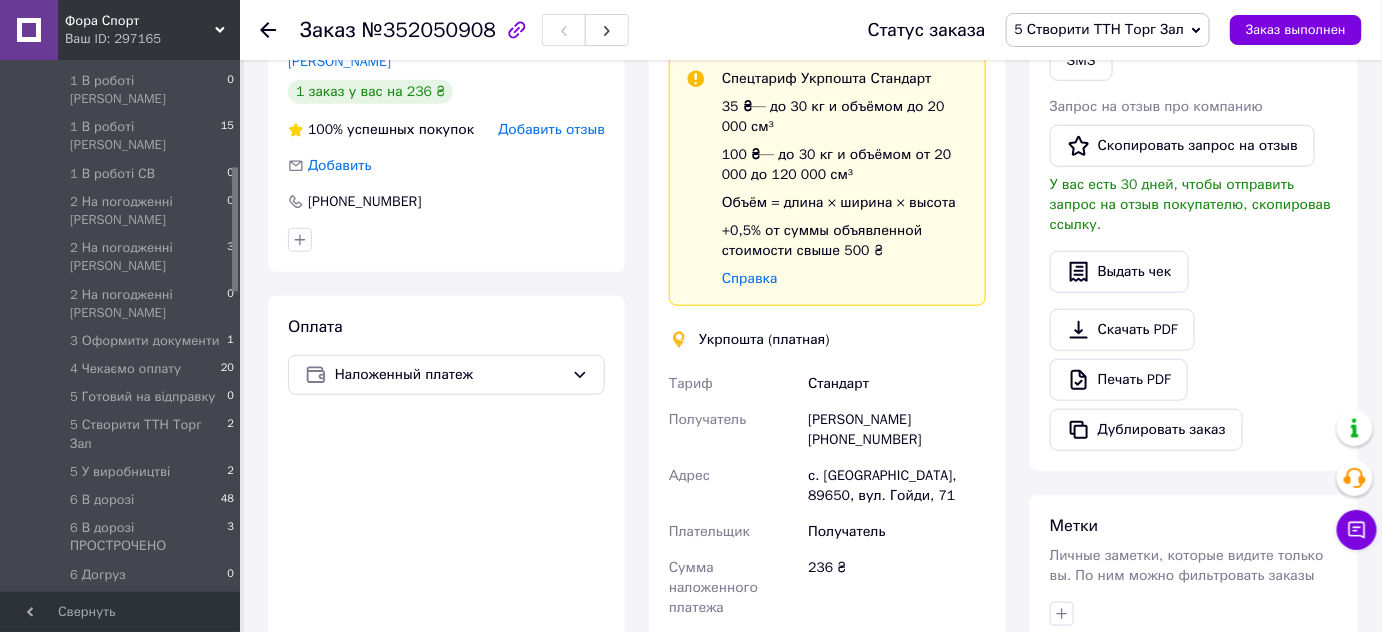 click on "Мар'яна Вайдич +380661461874" at bounding box center [897, 430] 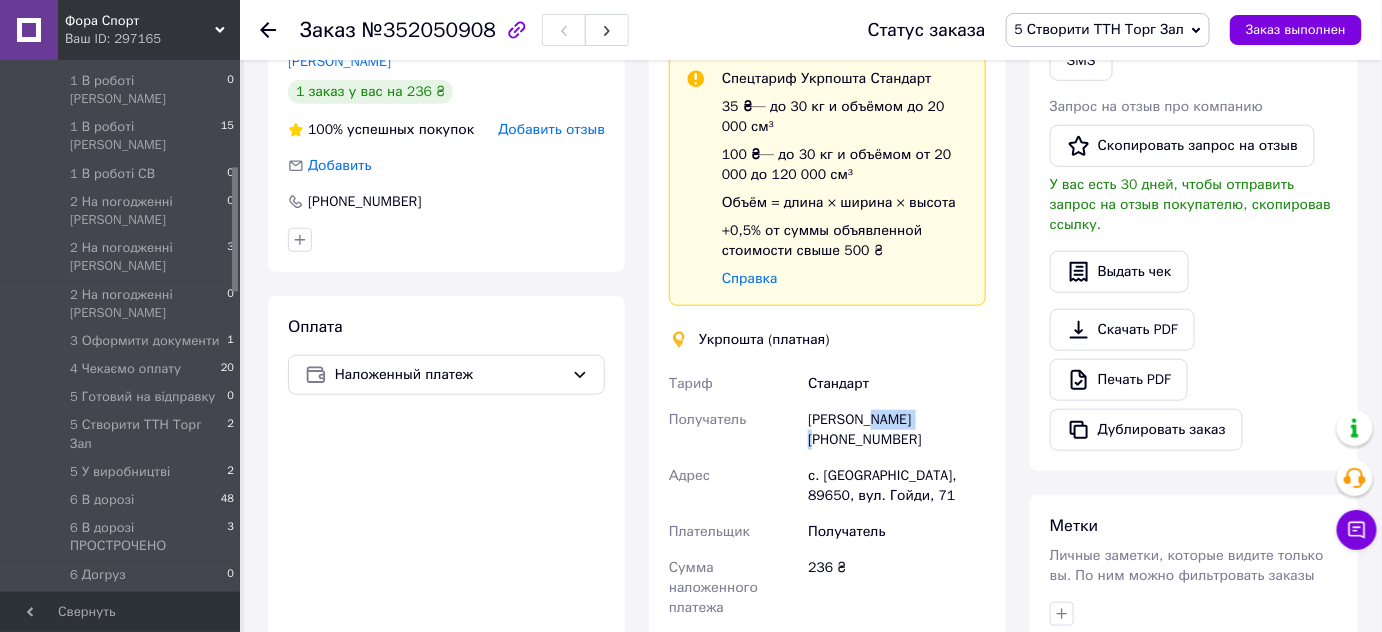 click on "Мар'яна Вайдич +380661461874" at bounding box center (897, 430) 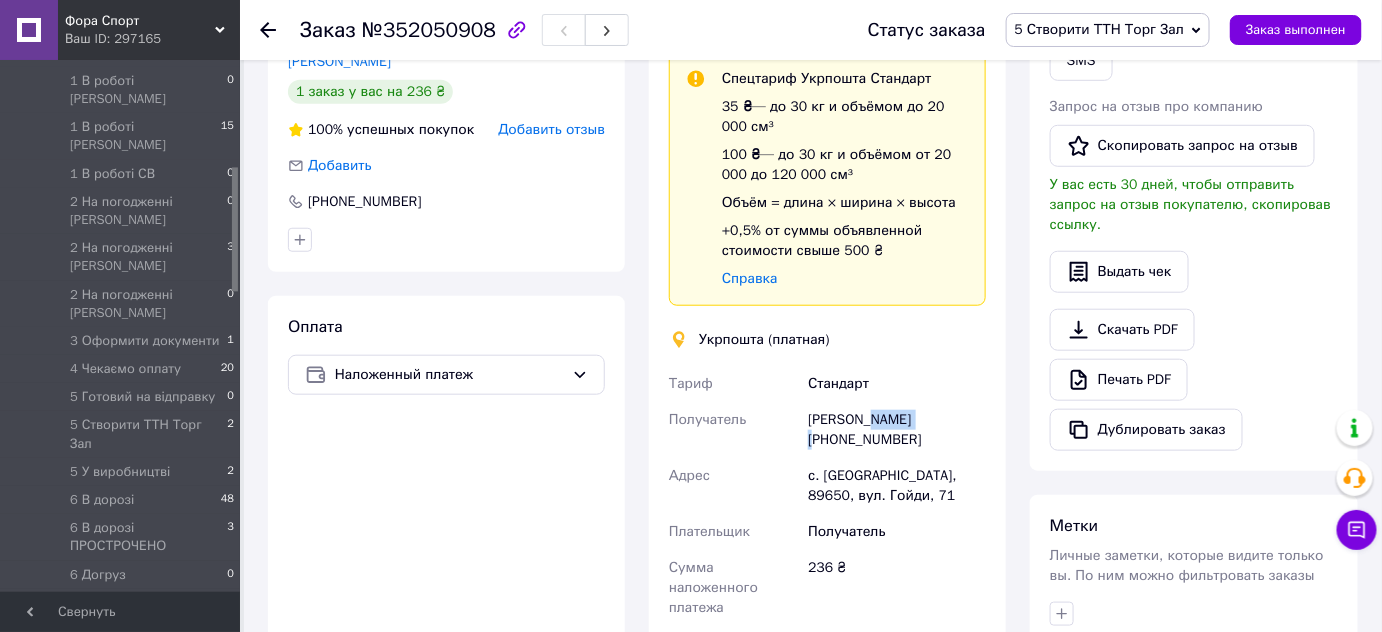 copy on "Вайдич" 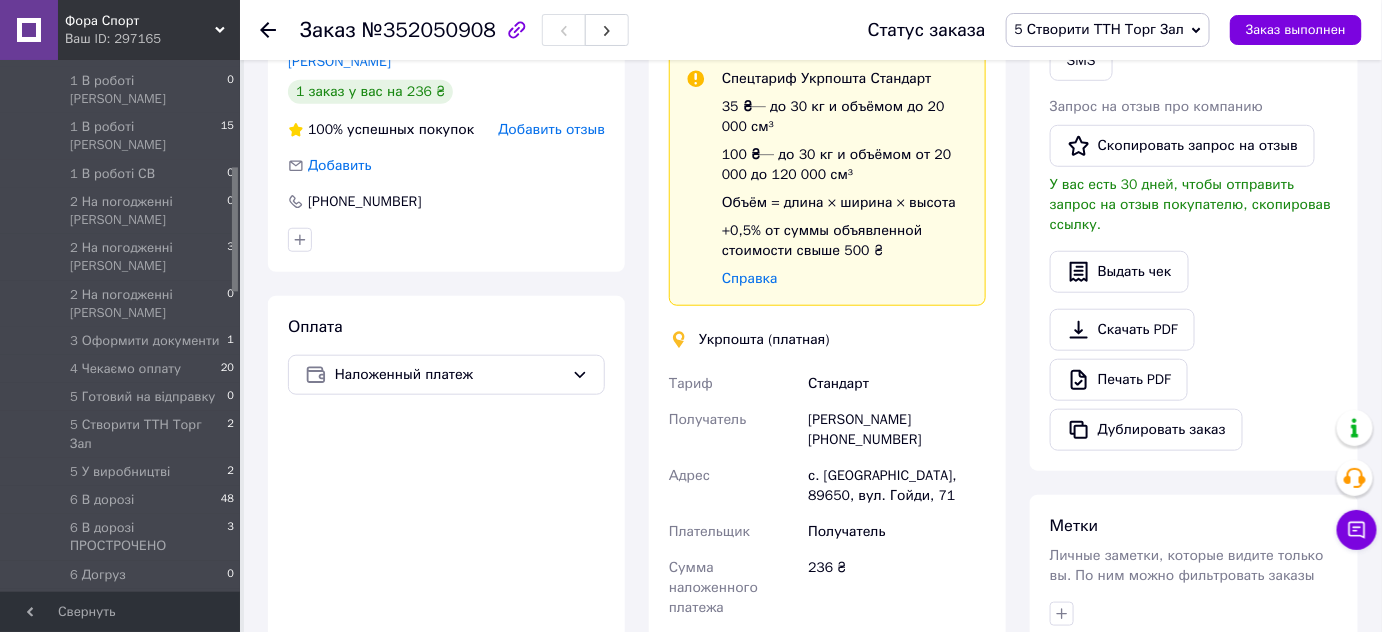 click on "Мар'яна Вайдич +380661461874" at bounding box center (897, 430) 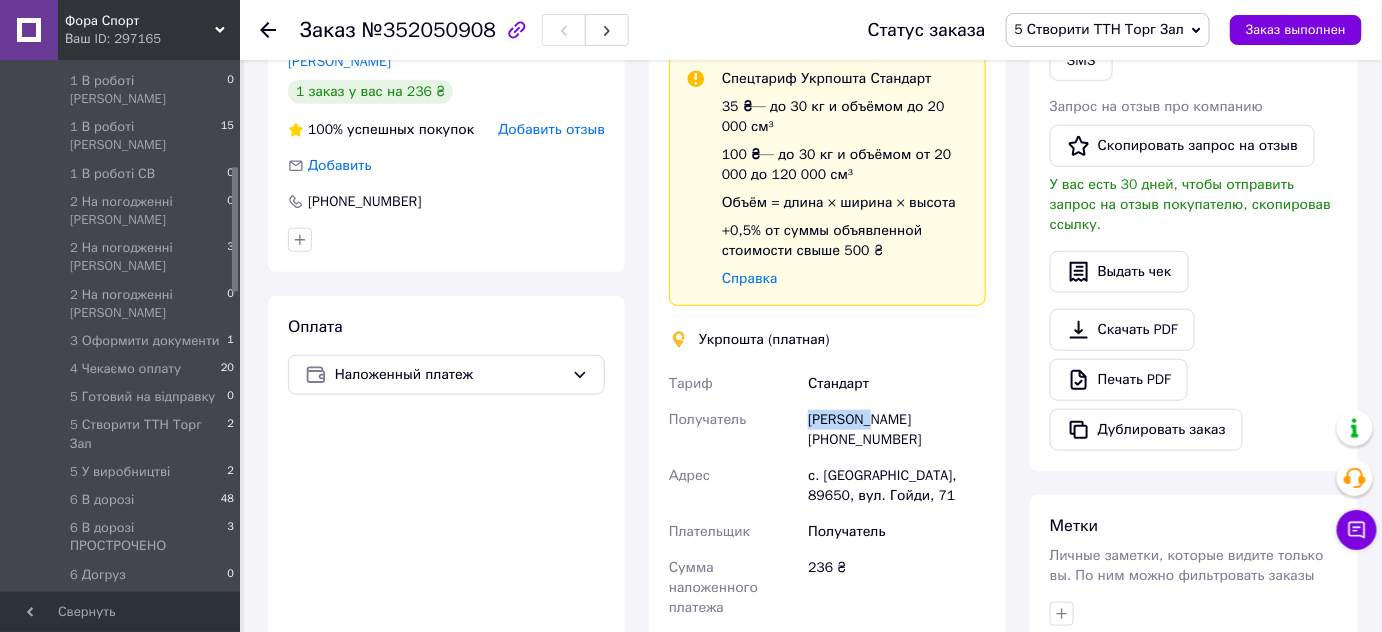 click on "Мар'яна Вайдич +380661461874" at bounding box center (897, 430) 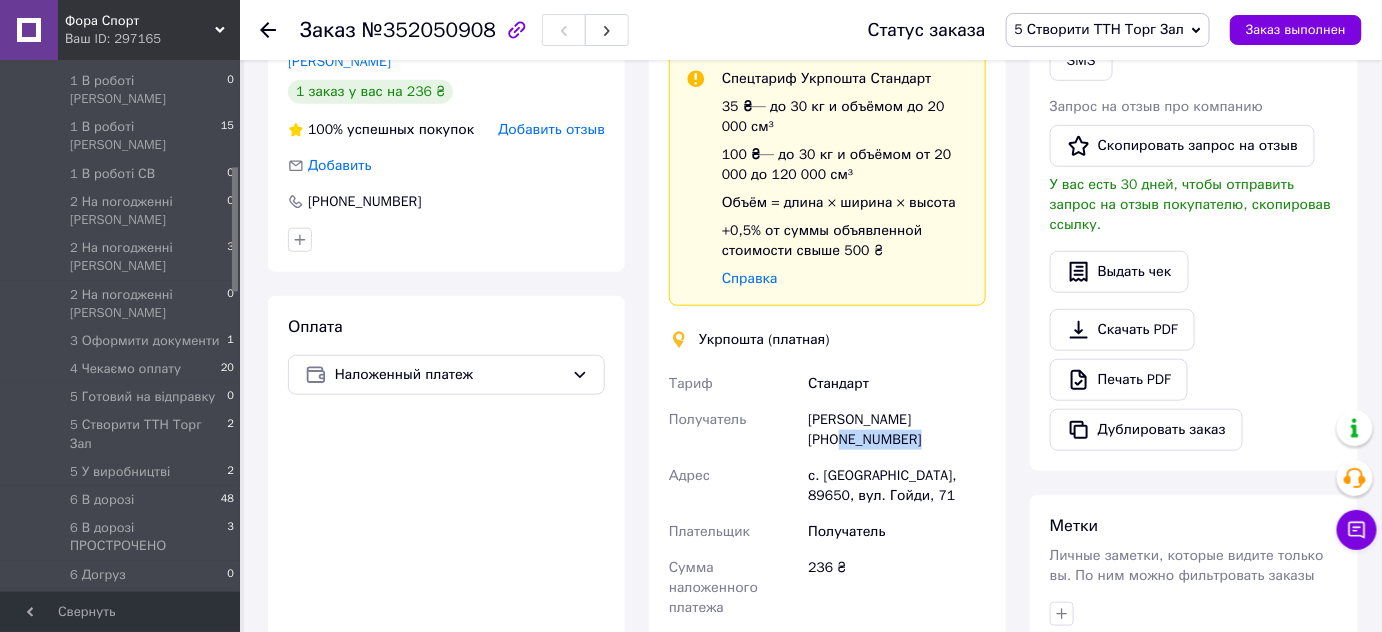 drag, startPoint x: 834, startPoint y: 441, endPoint x: 924, endPoint y: 443, distance: 90.02222 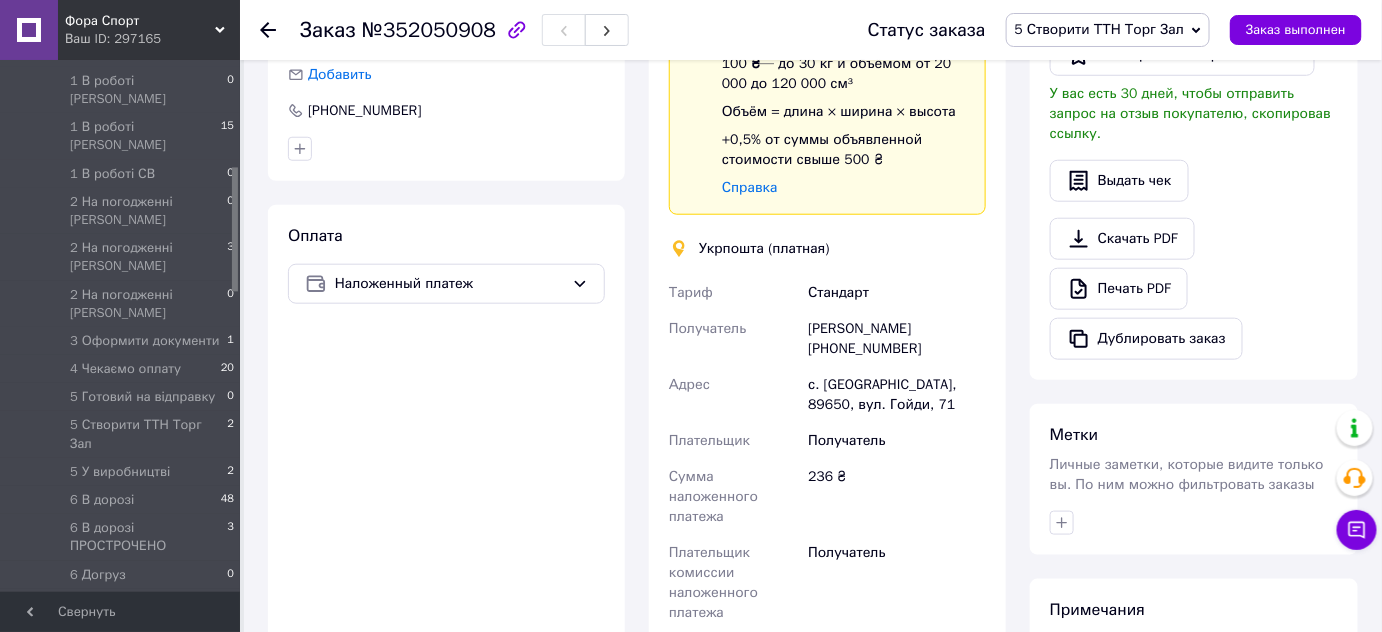 click on "с. Зняцево, 89650, вул. Гойди, 71" at bounding box center (897, 395) 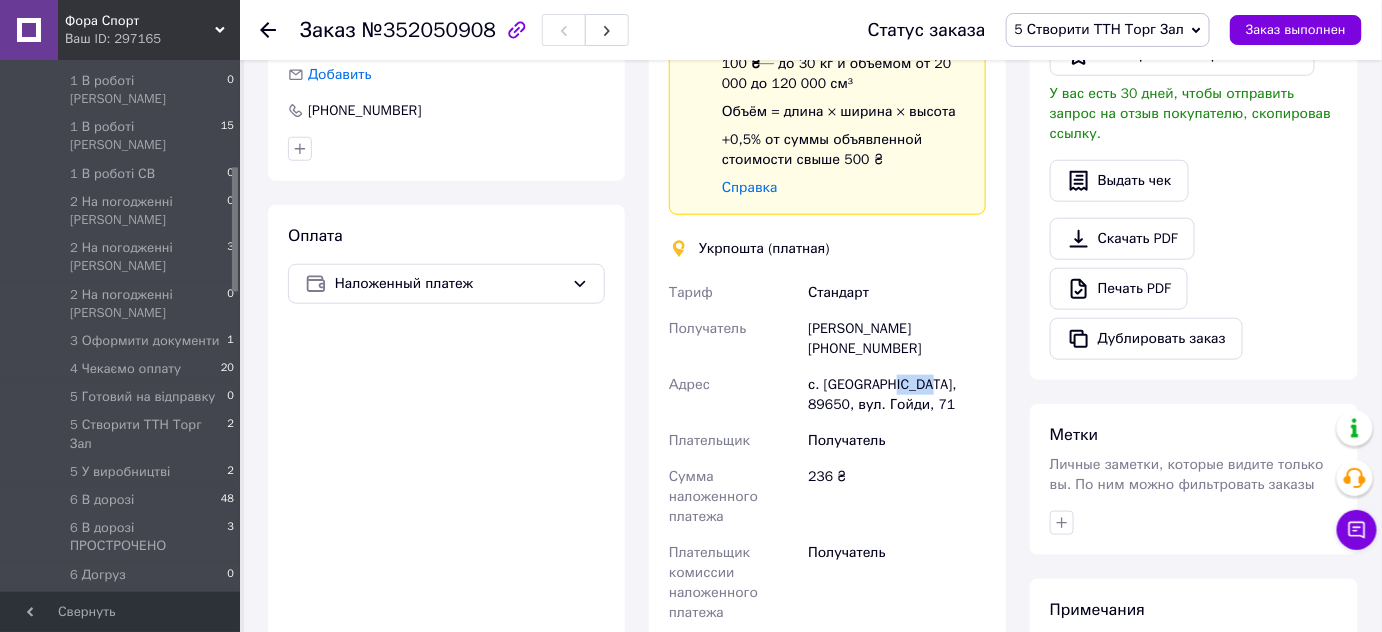 click on "с. Зняцево, 89650, вул. Гойди, 71" at bounding box center (897, 395) 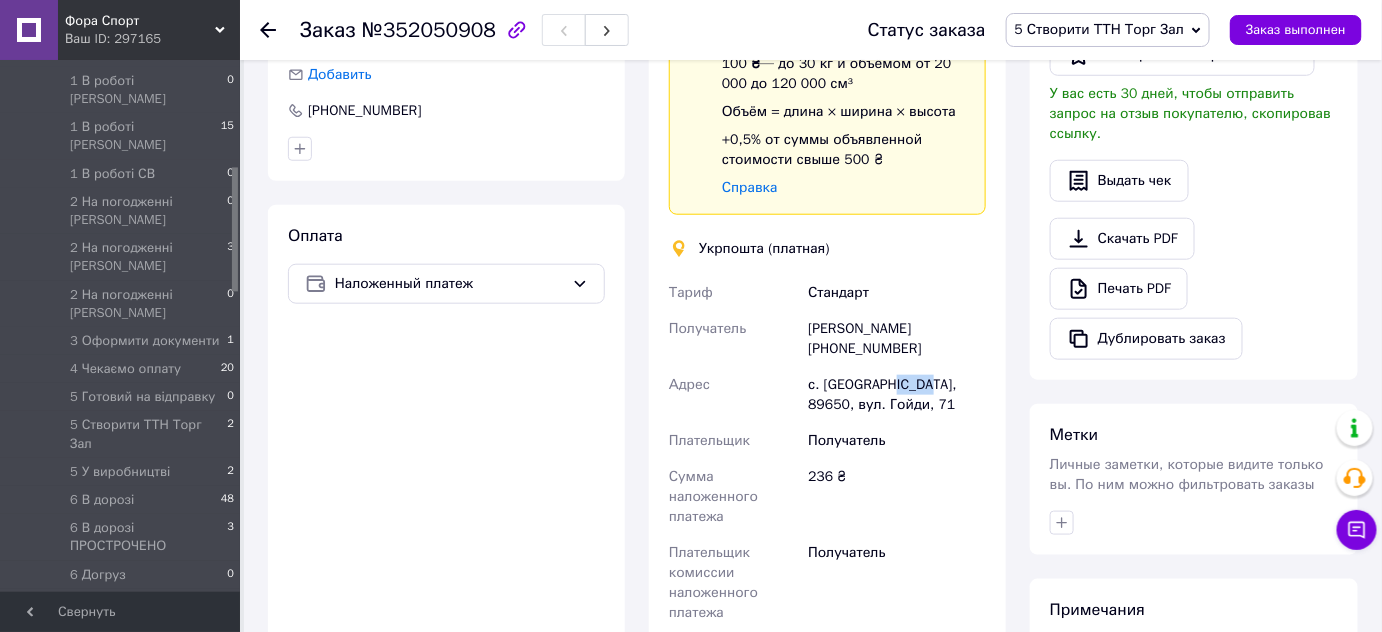 copy on "89650" 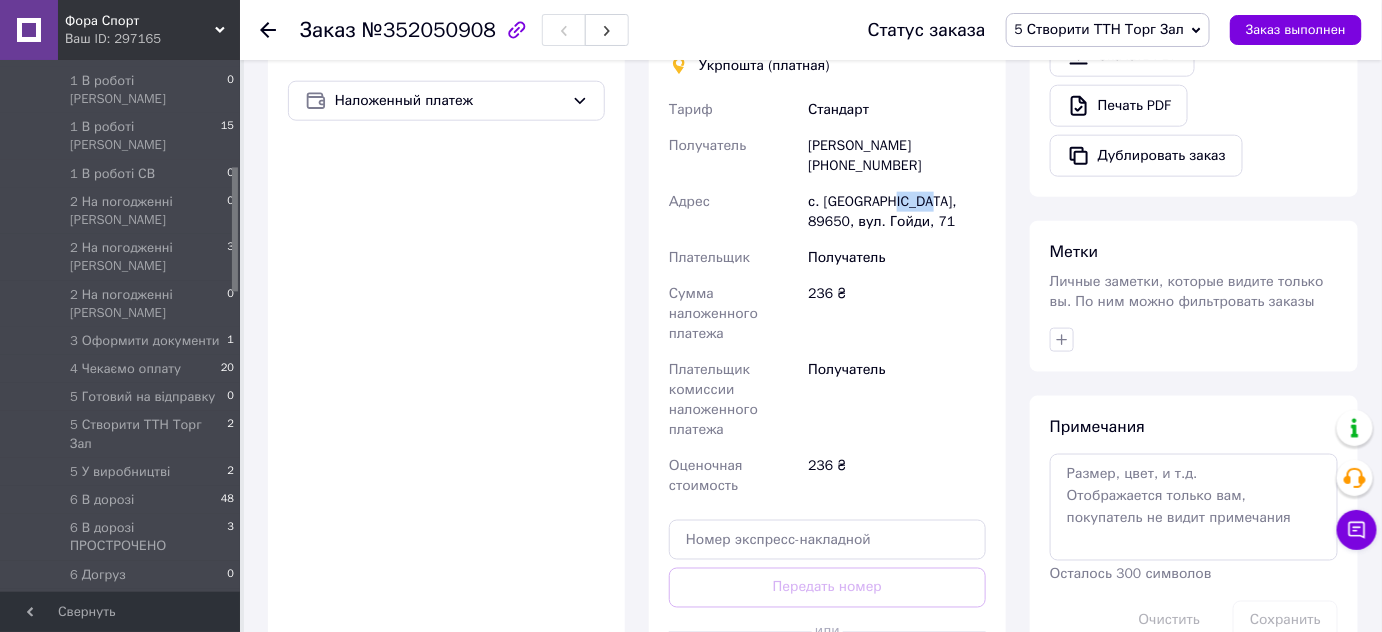 scroll, scrollTop: 727, scrollLeft: 0, axis: vertical 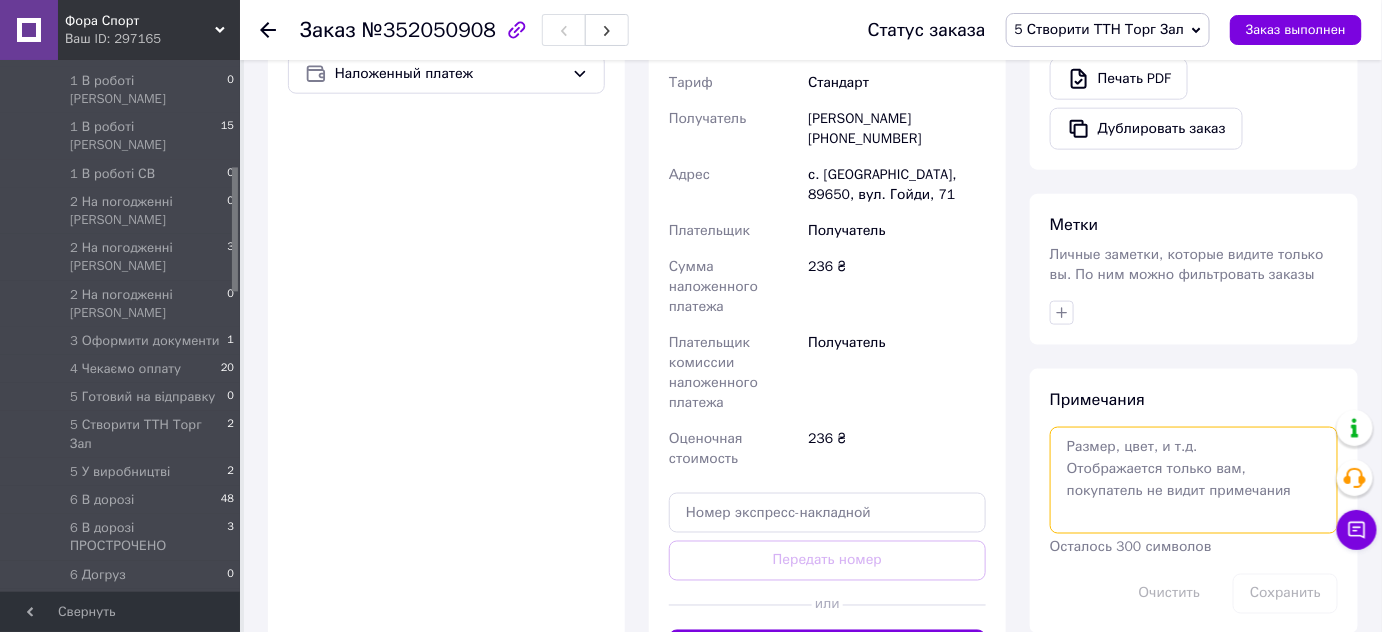 click at bounding box center (1194, 480) 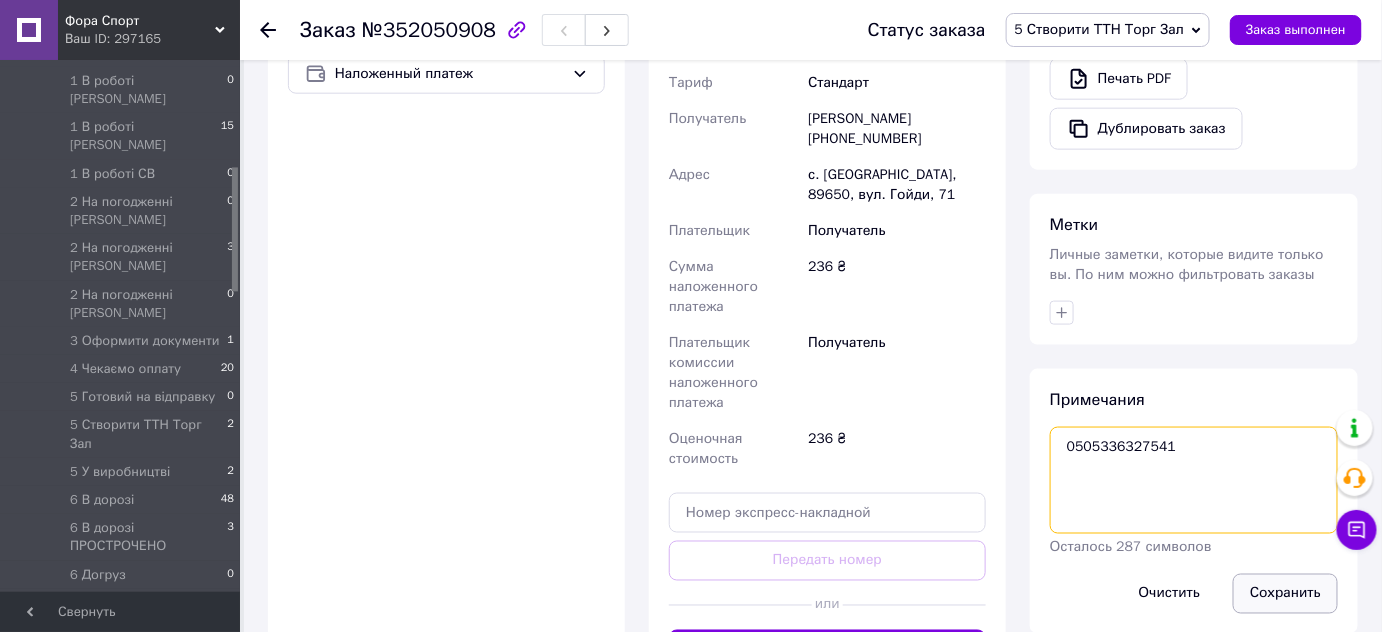 type on "0505336327541" 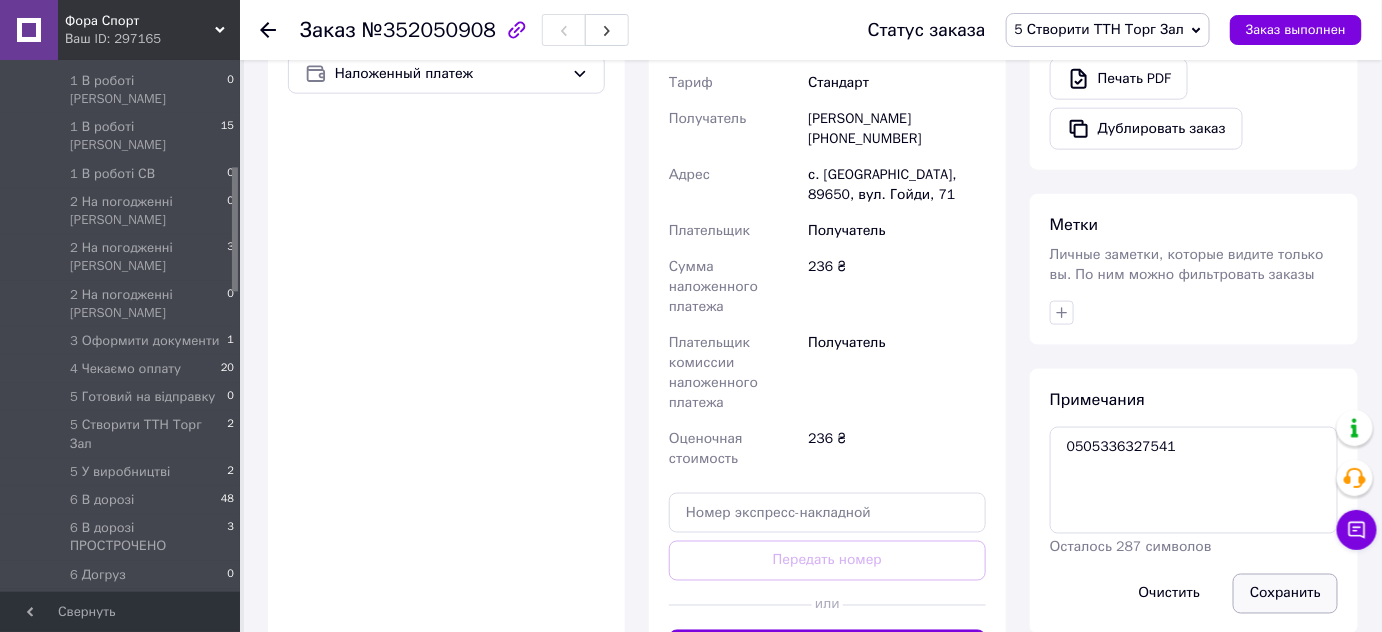 click on "Сохранить" at bounding box center [1285, 594] 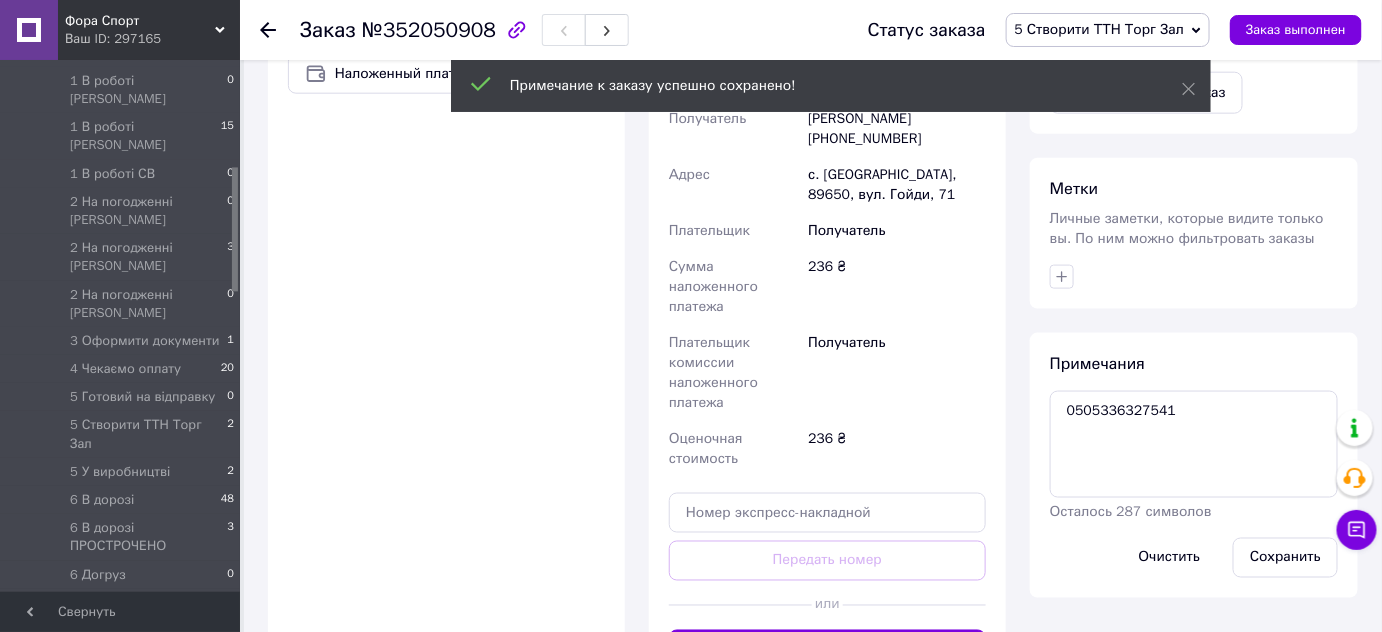 click on "5 Створити ТТН Торг Зал" at bounding box center (1100, 29) 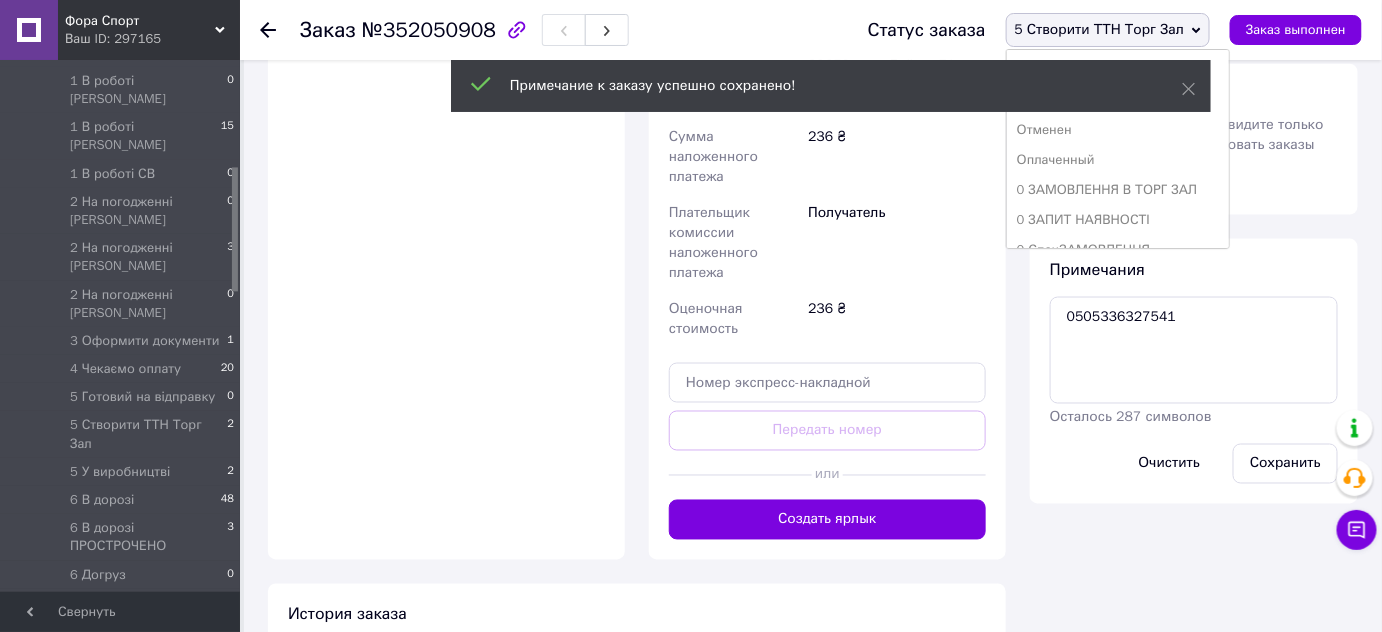 scroll, scrollTop: 1000, scrollLeft: 0, axis: vertical 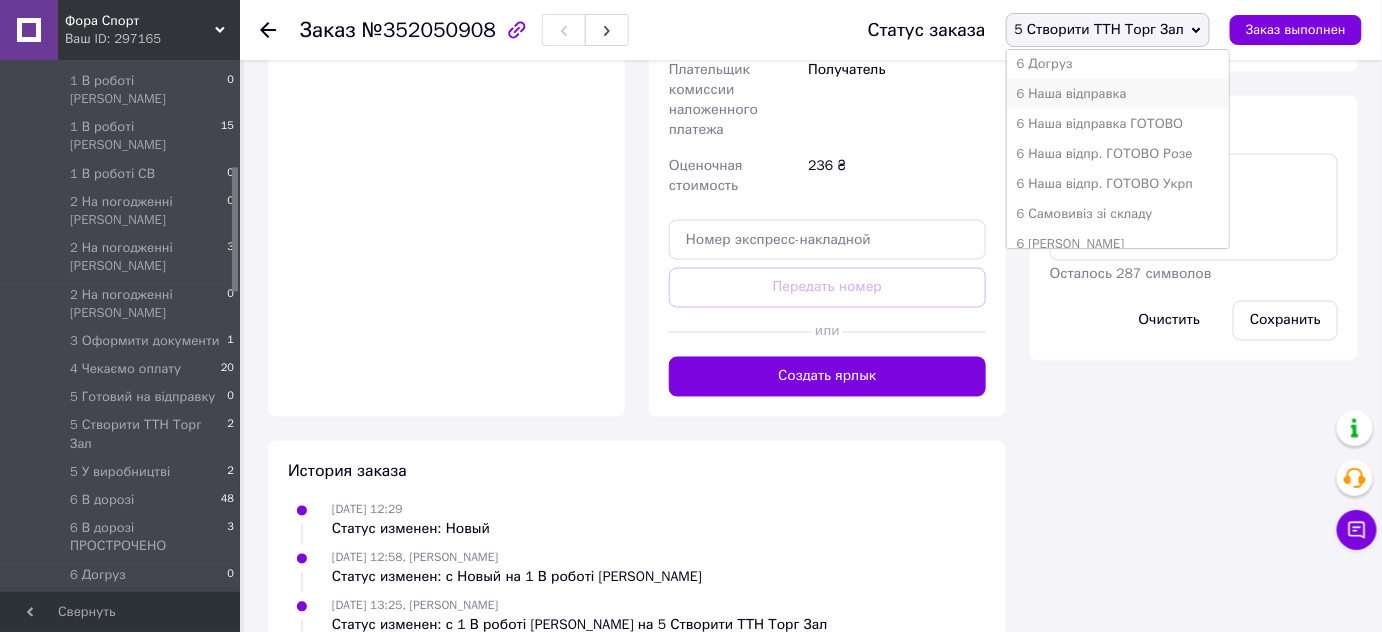 click on "6 Наша відправка" at bounding box center (1118, 94) 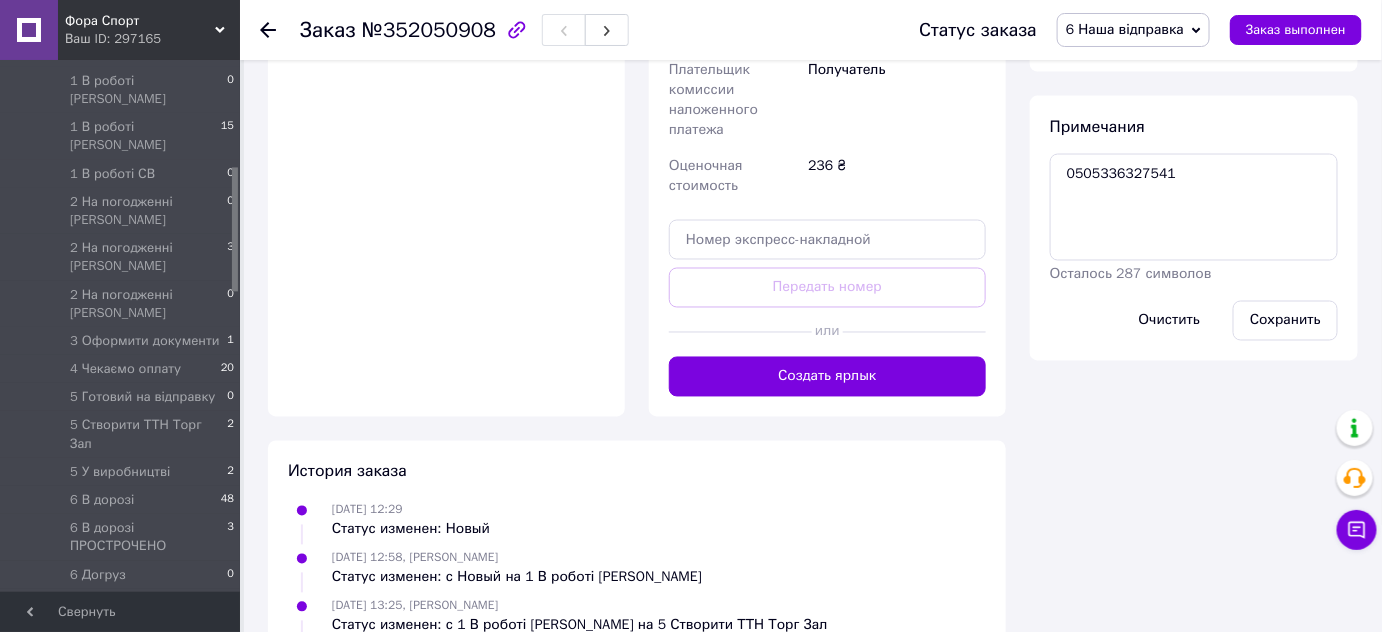 click 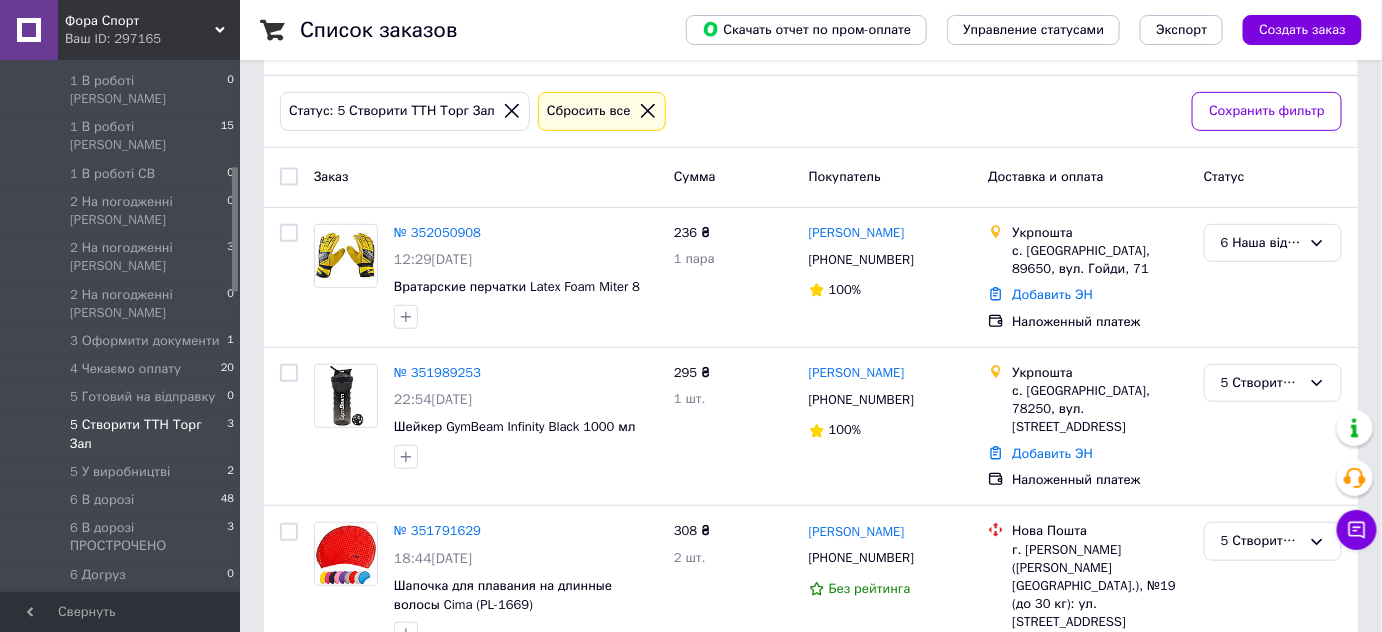 scroll, scrollTop: 293, scrollLeft: 0, axis: vertical 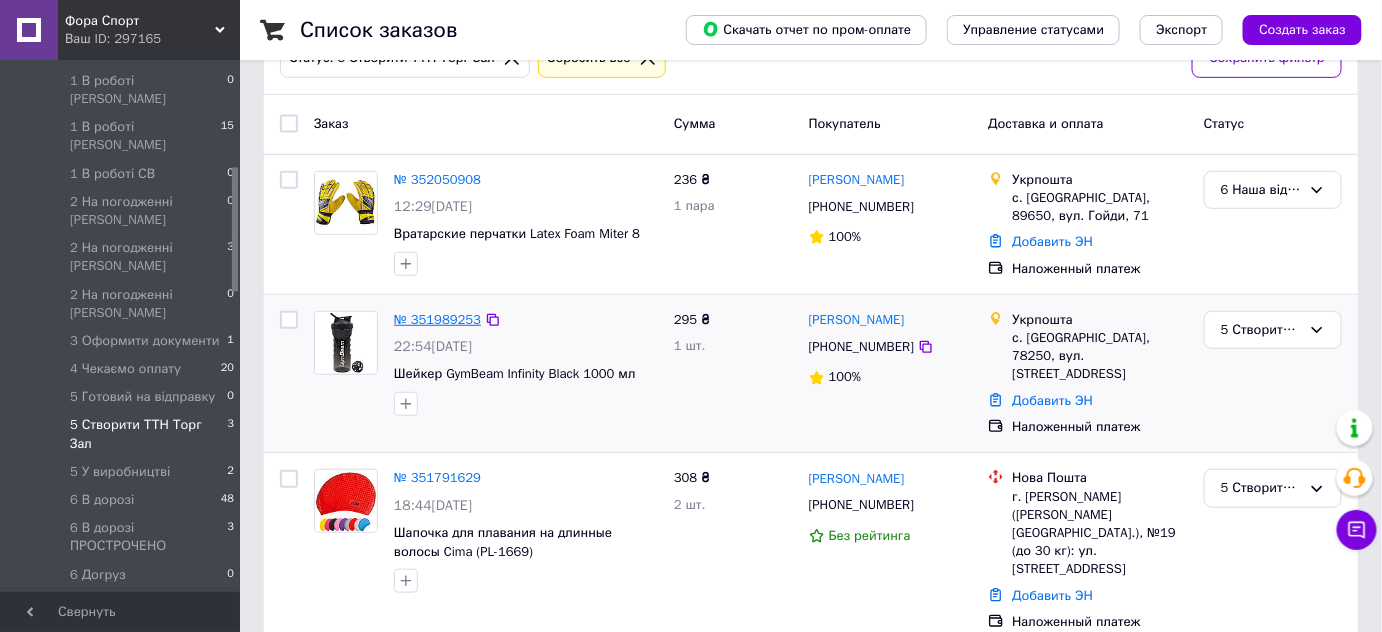 click on "№ 351989253" at bounding box center (437, 319) 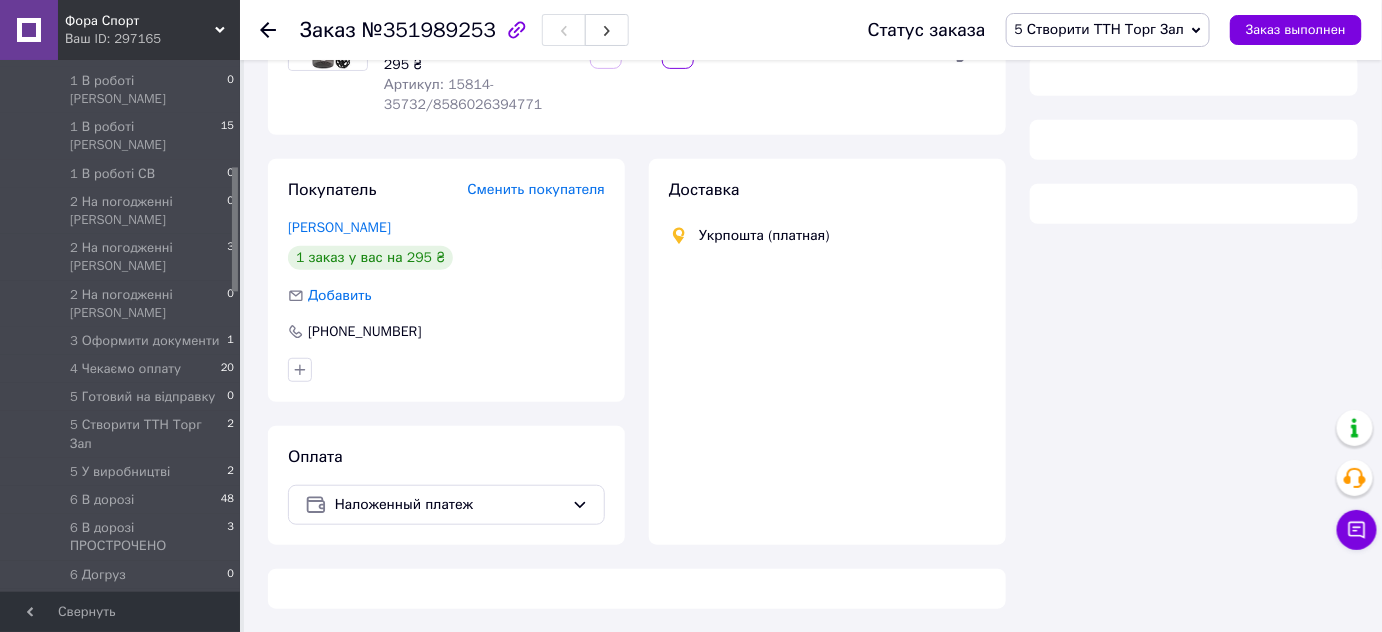 scroll, scrollTop: 293, scrollLeft: 0, axis: vertical 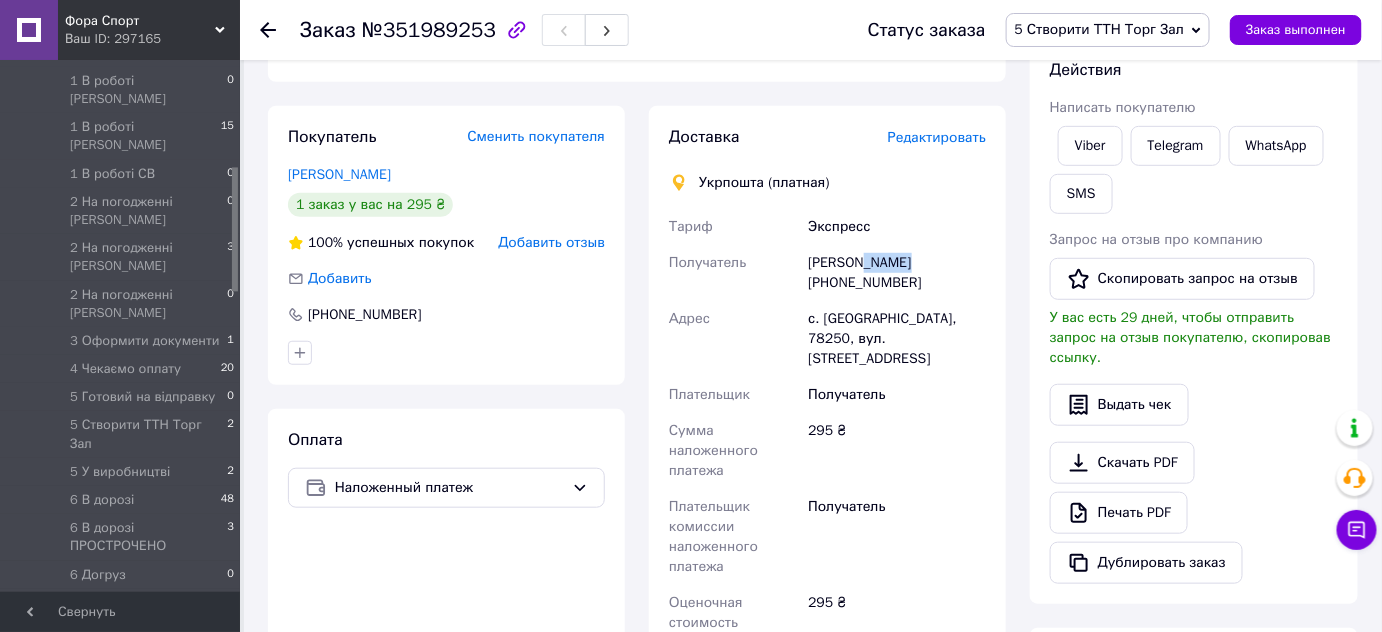 drag, startPoint x: 856, startPoint y: 262, endPoint x: 902, endPoint y: 260, distance: 46.043457 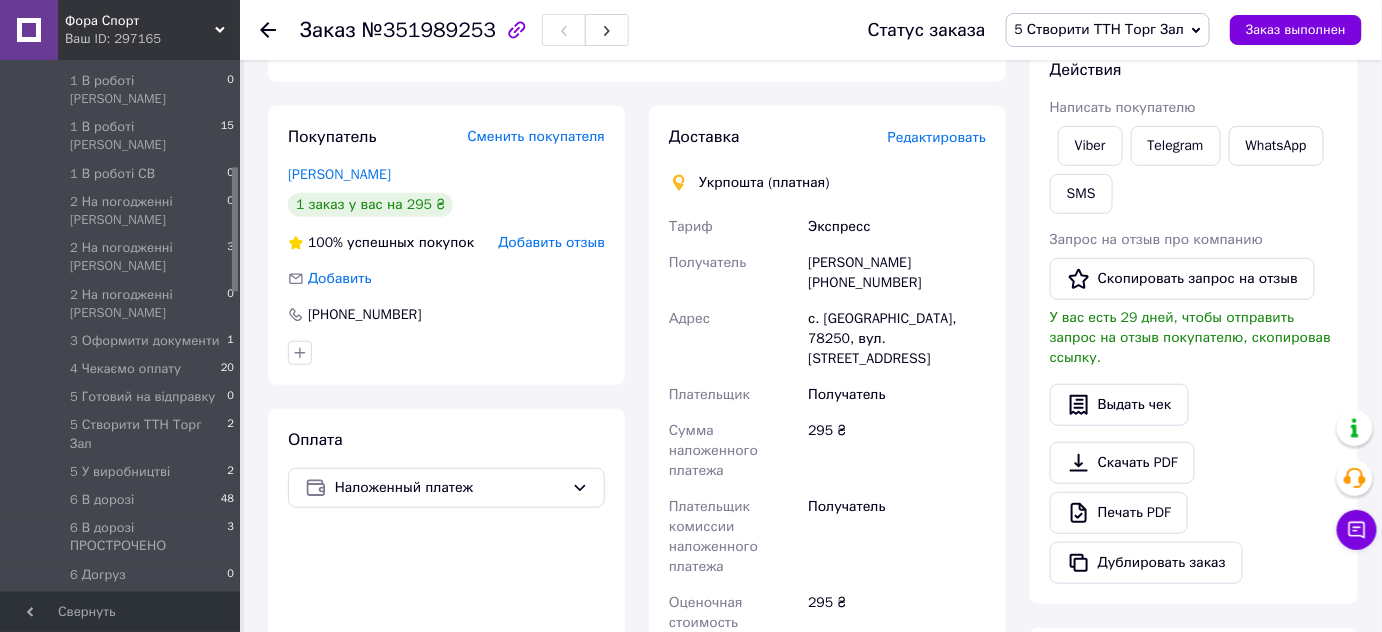 click on "Богдан Візнюк +380971039724" at bounding box center (897, 273) 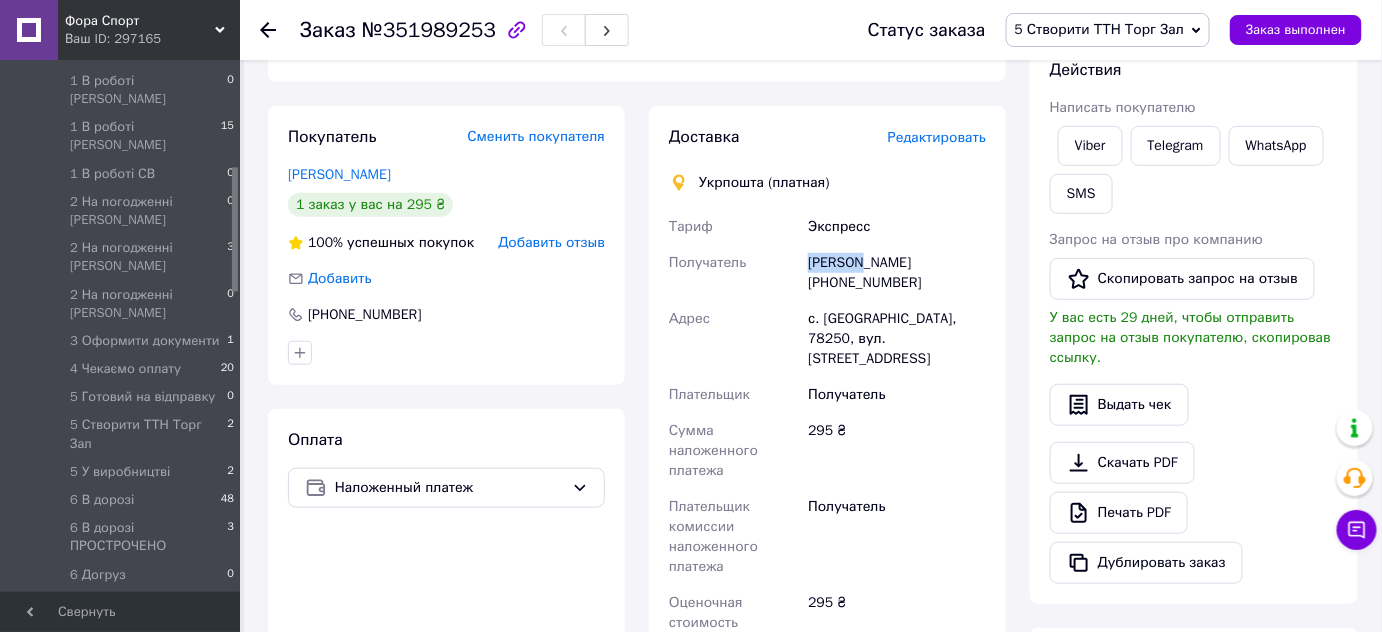click on "Богдан Візнюк +380971039724" at bounding box center (897, 273) 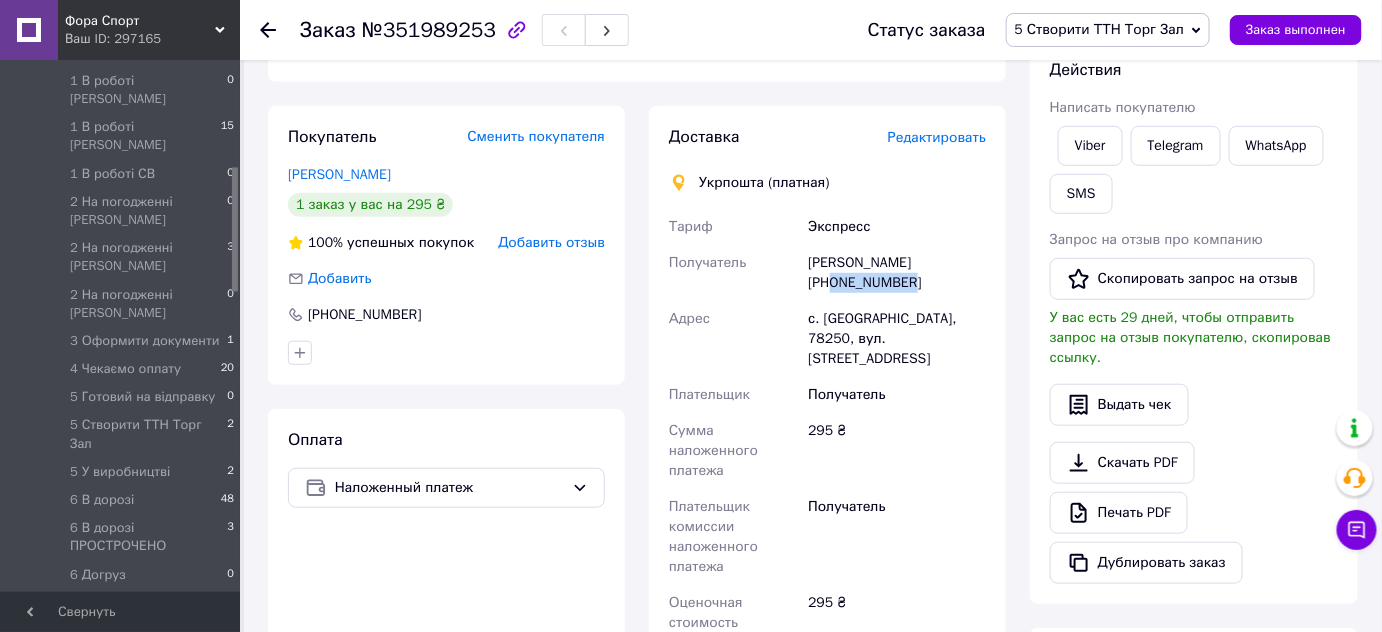 drag, startPoint x: 834, startPoint y: 282, endPoint x: 908, endPoint y: 274, distance: 74.431175 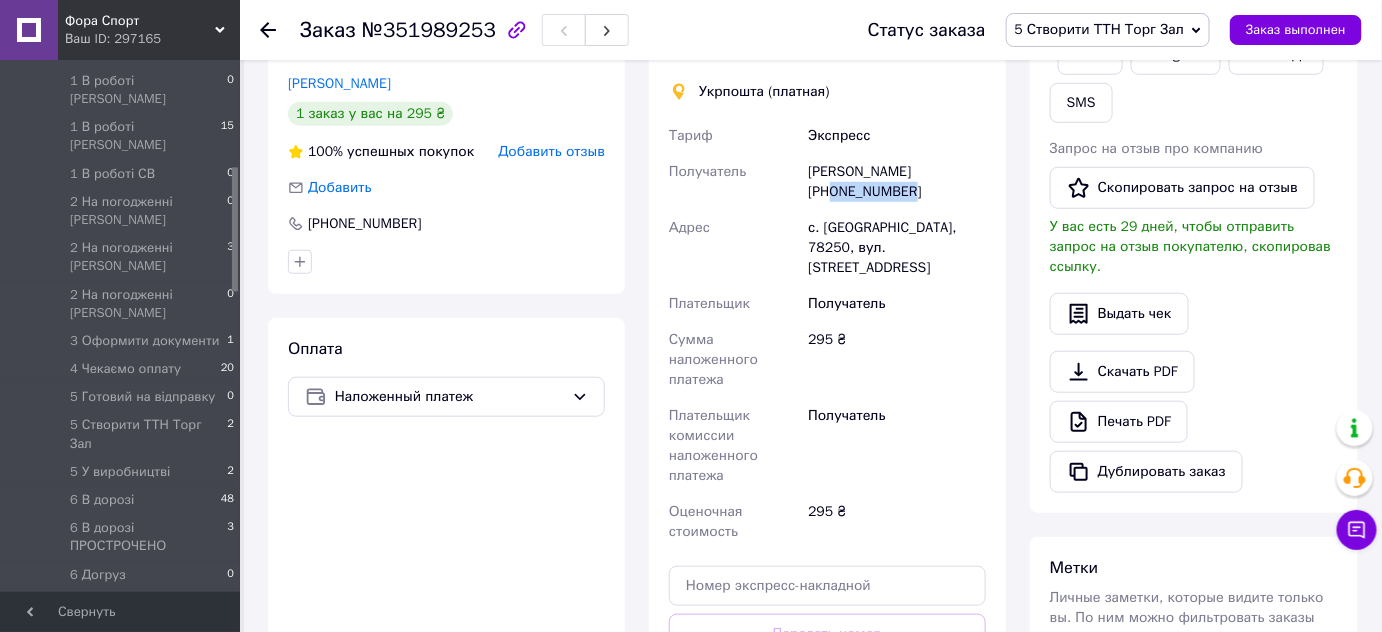 scroll, scrollTop: 384, scrollLeft: 0, axis: vertical 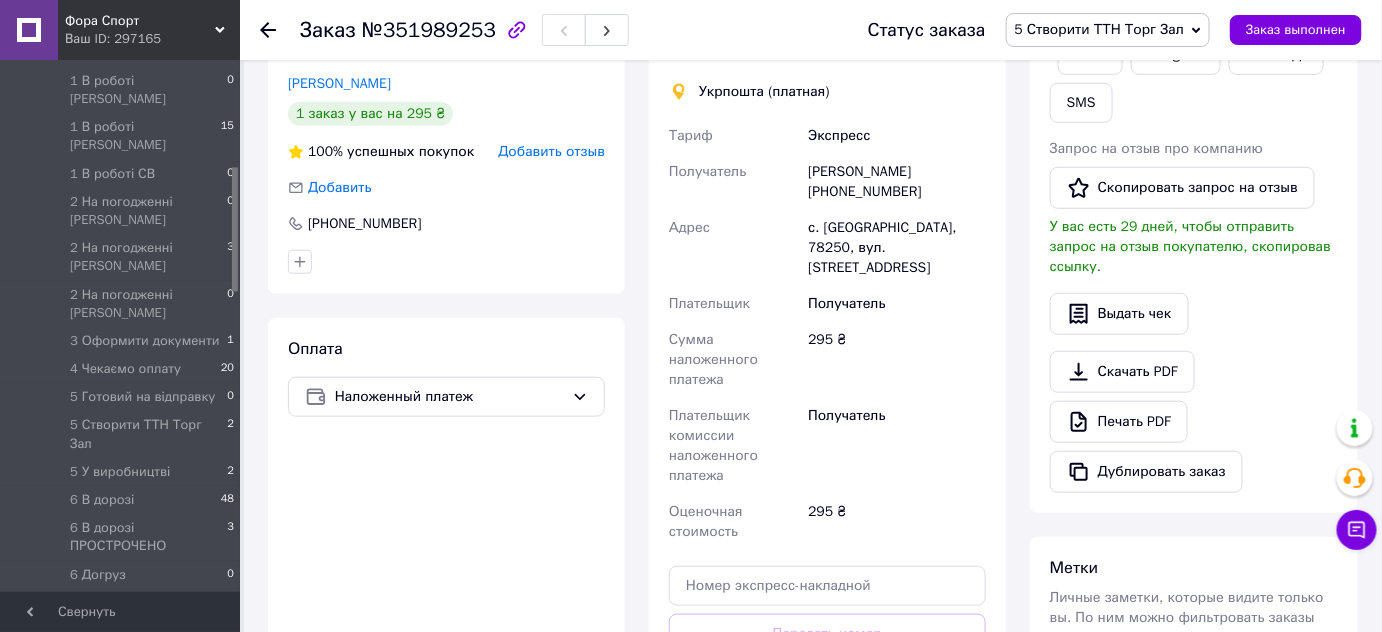 click on "с. [GEOGRAPHIC_DATA], 78250, вул. [STREET_ADDRESS]" at bounding box center [897, 248] 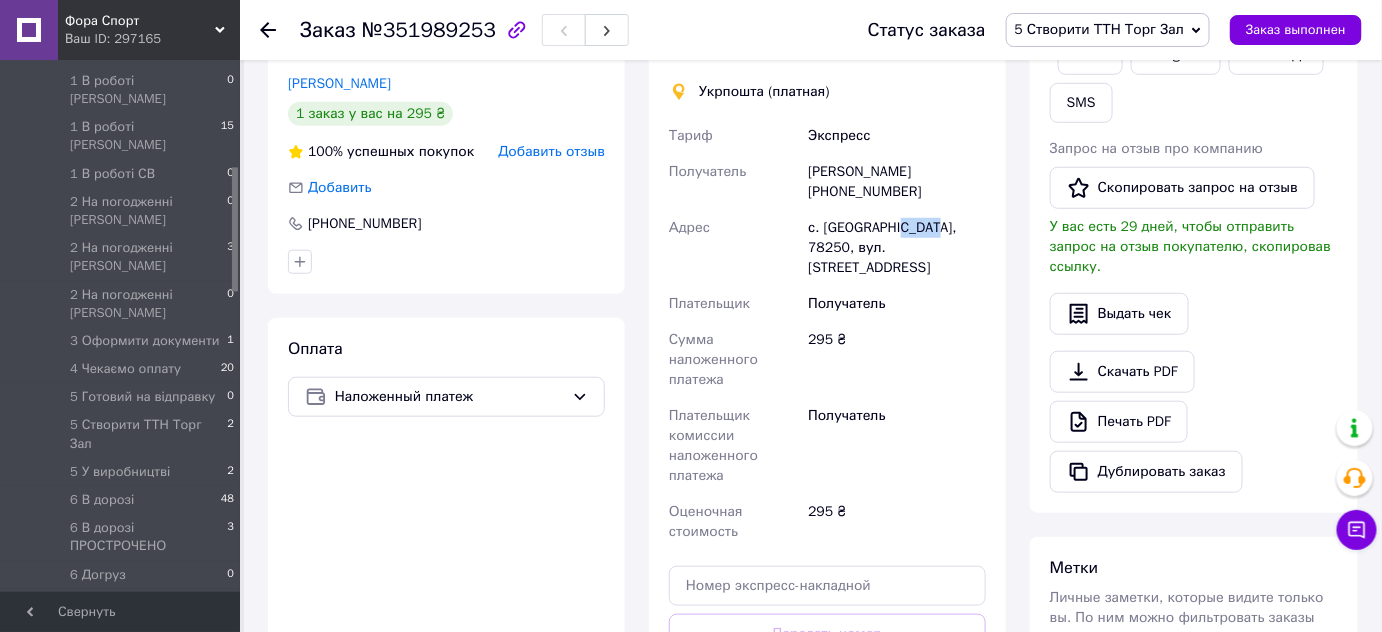click on "с. [GEOGRAPHIC_DATA], 78250, вул. [STREET_ADDRESS]" at bounding box center (897, 248) 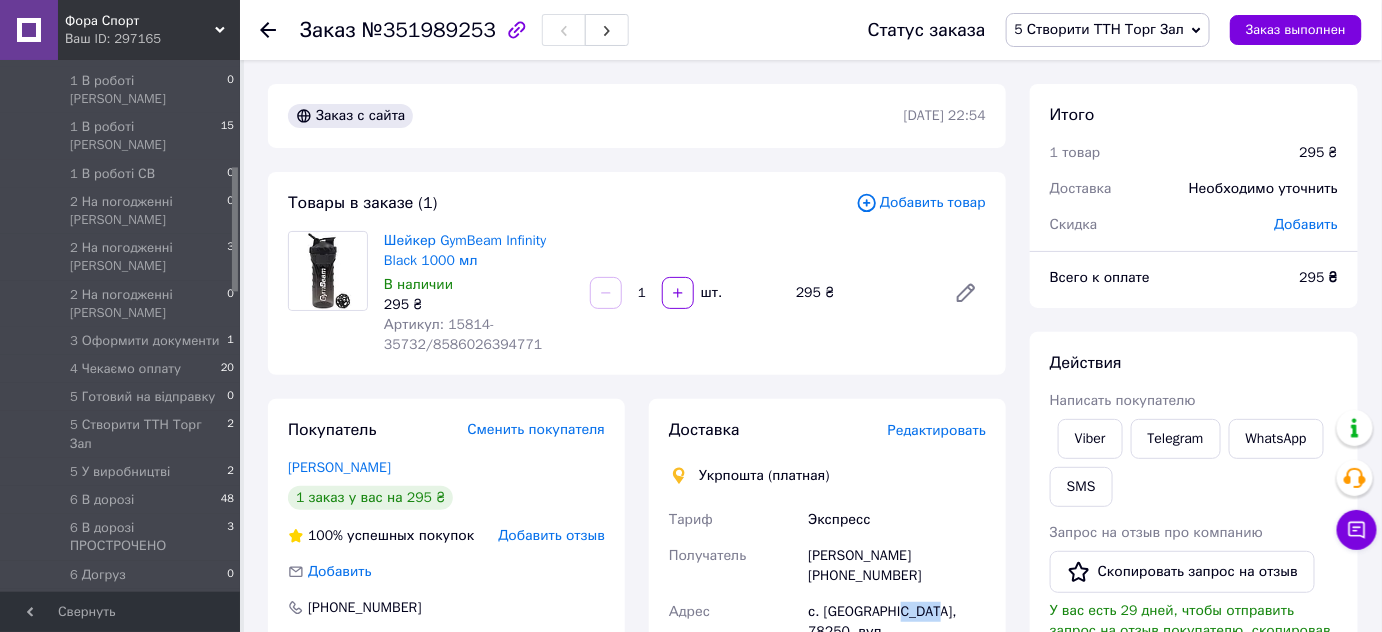 scroll, scrollTop: 90, scrollLeft: 0, axis: vertical 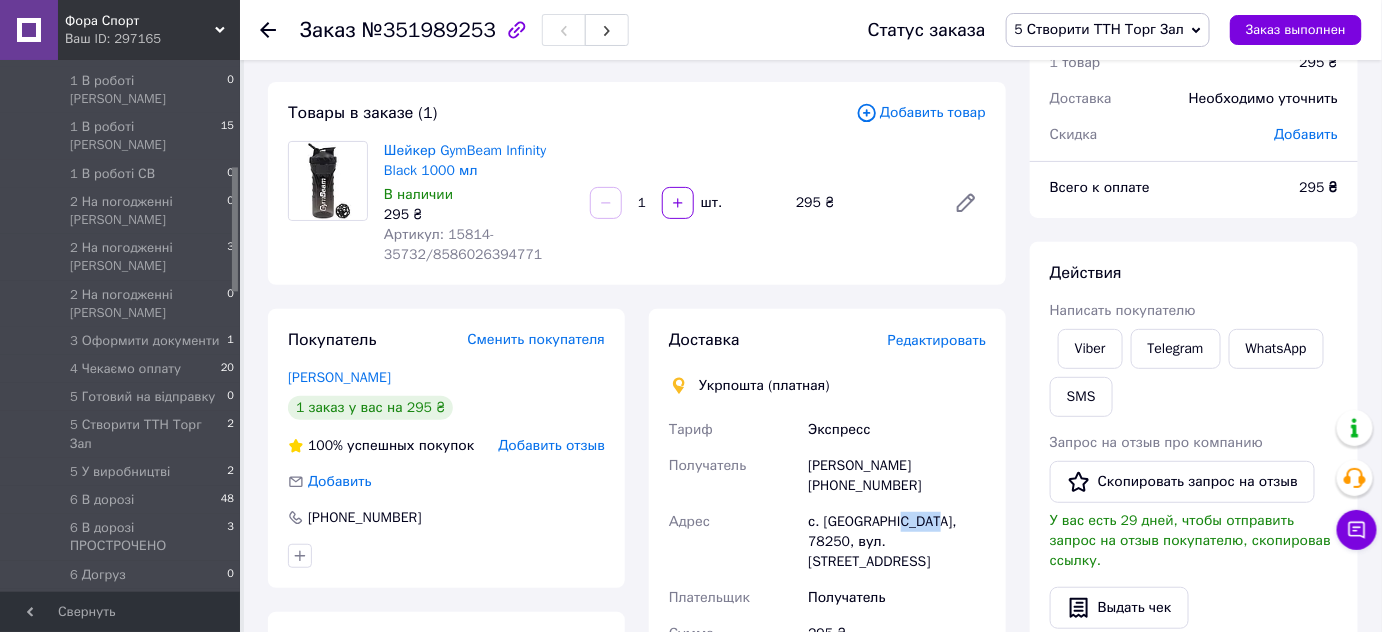 copy on "78250" 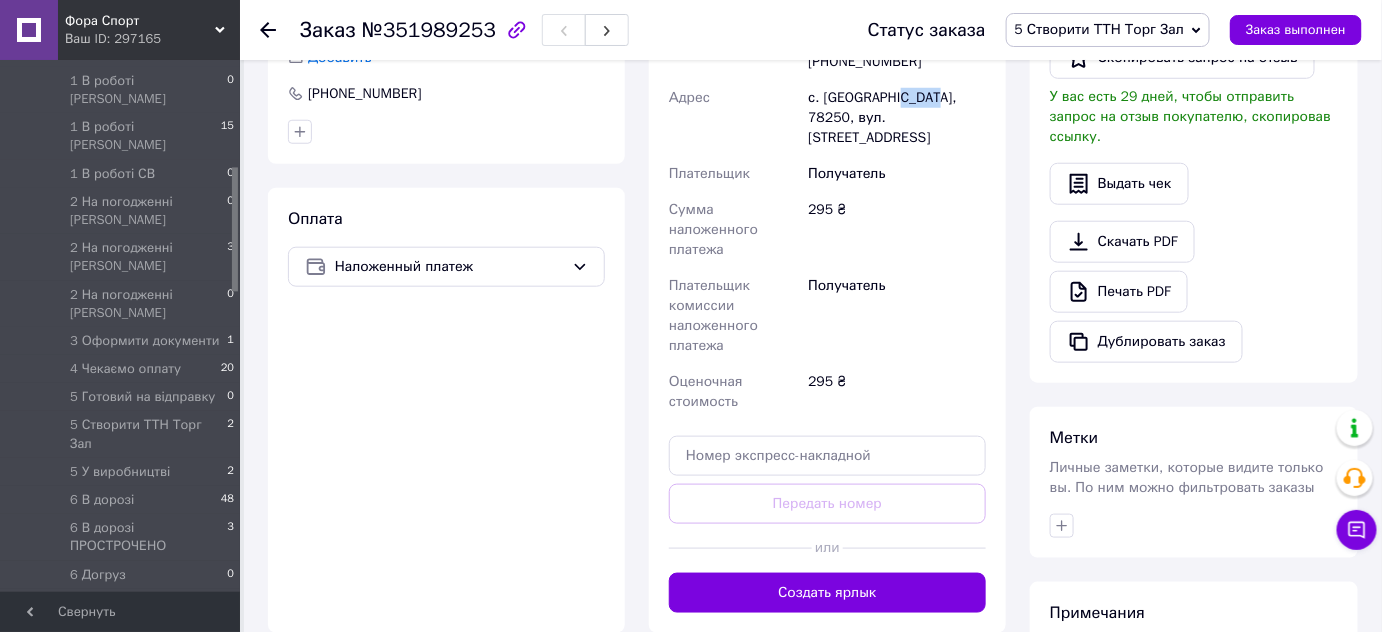 scroll, scrollTop: 545, scrollLeft: 0, axis: vertical 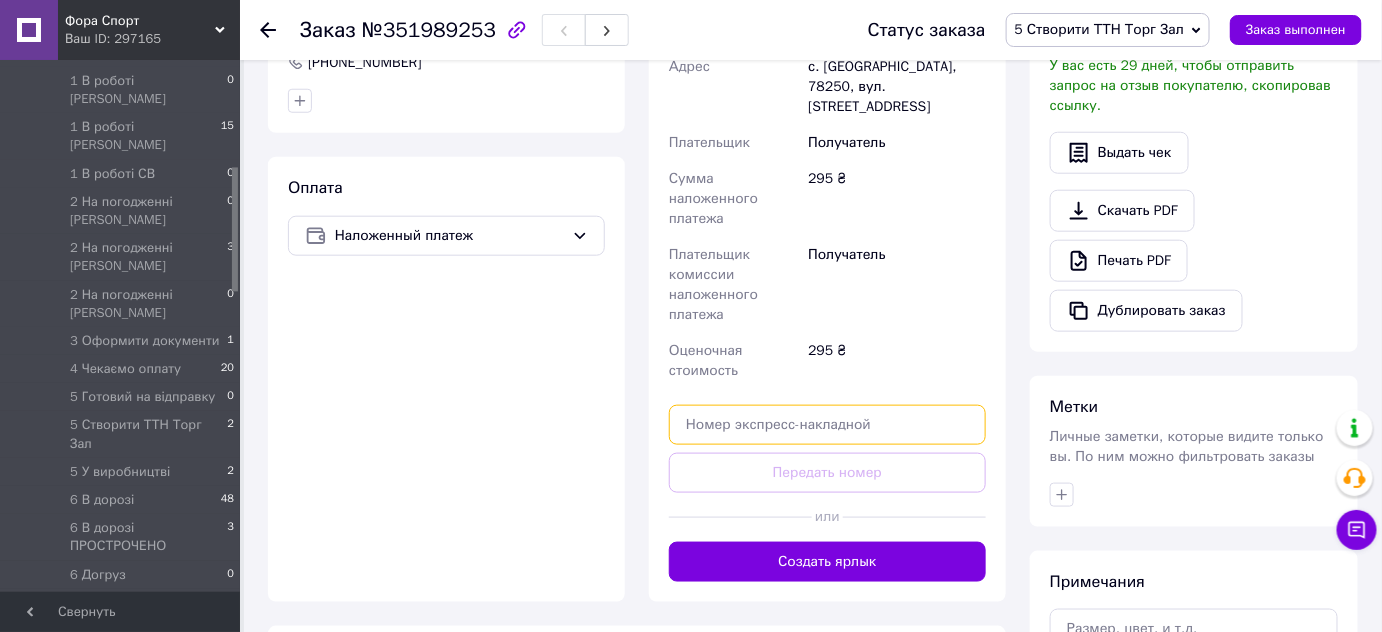 click at bounding box center [827, 425] 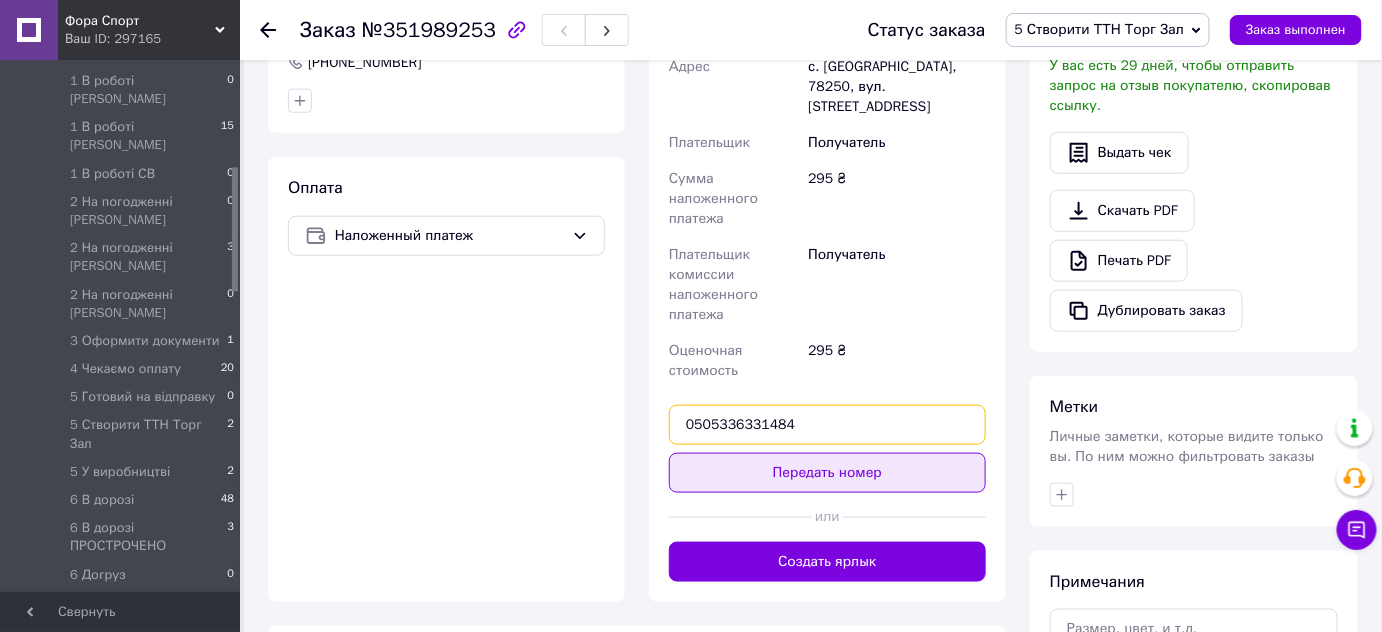 type on "0505336331484" 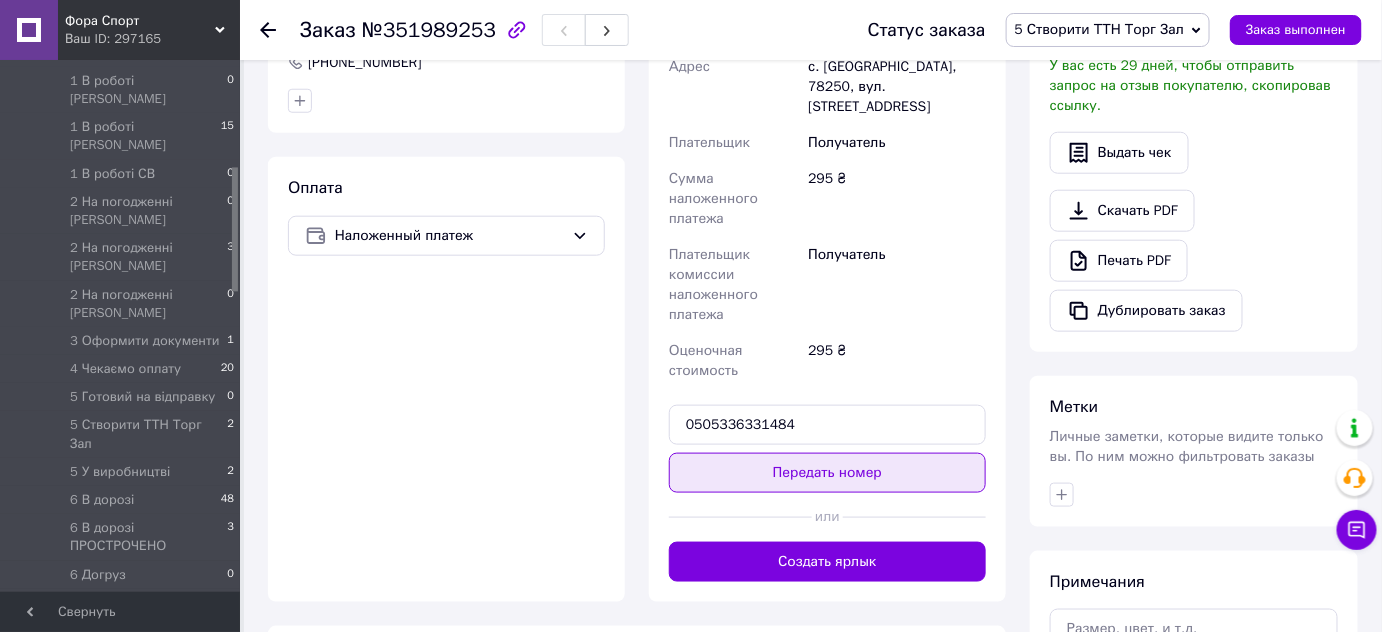 click on "Передать номер" at bounding box center [827, 473] 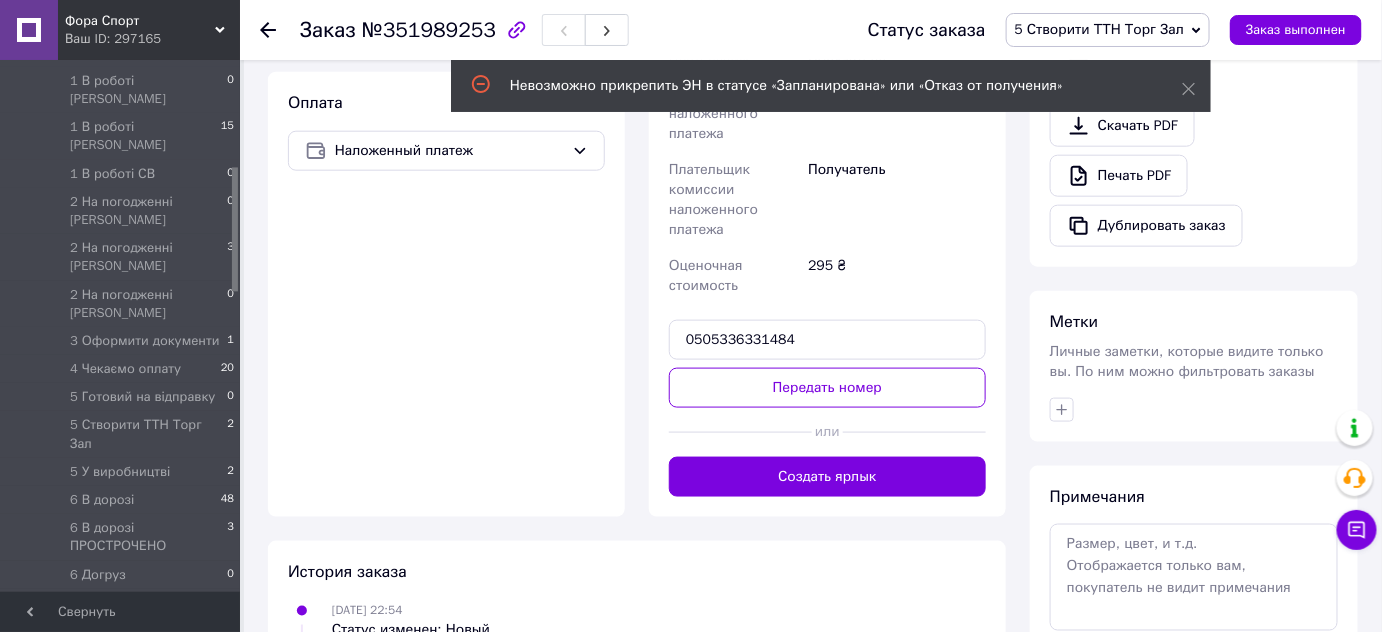 scroll, scrollTop: 727, scrollLeft: 0, axis: vertical 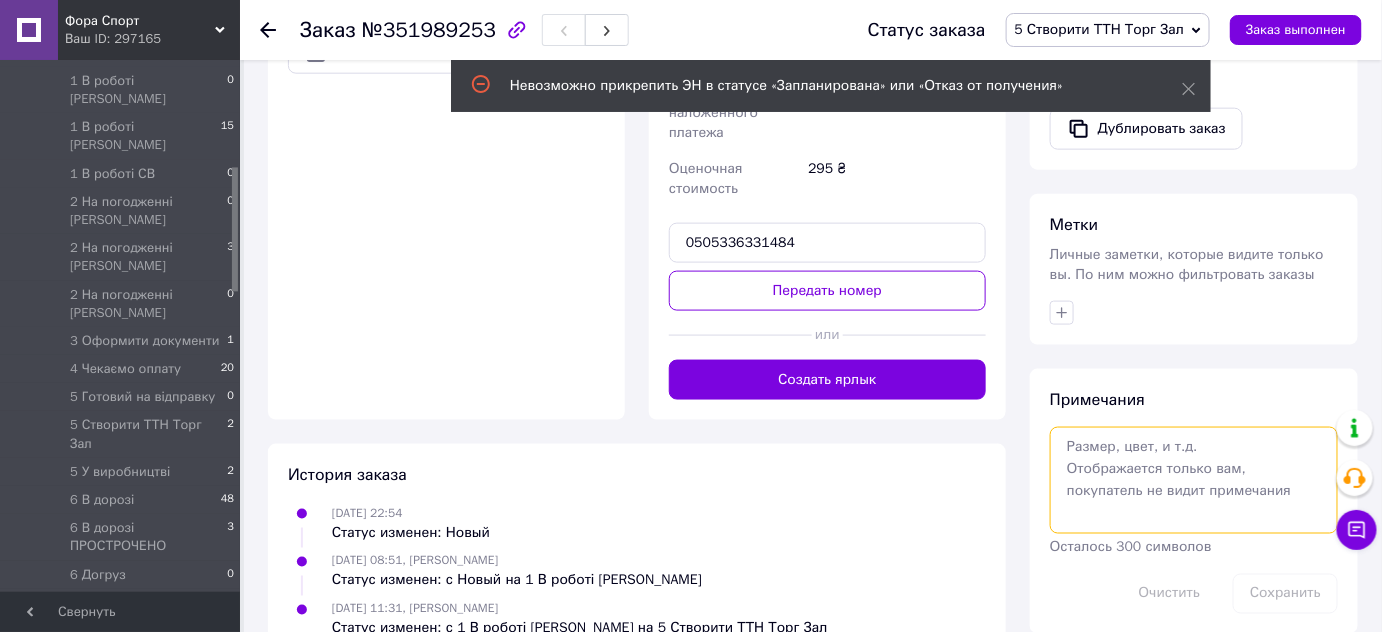 click at bounding box center (1194, 480) 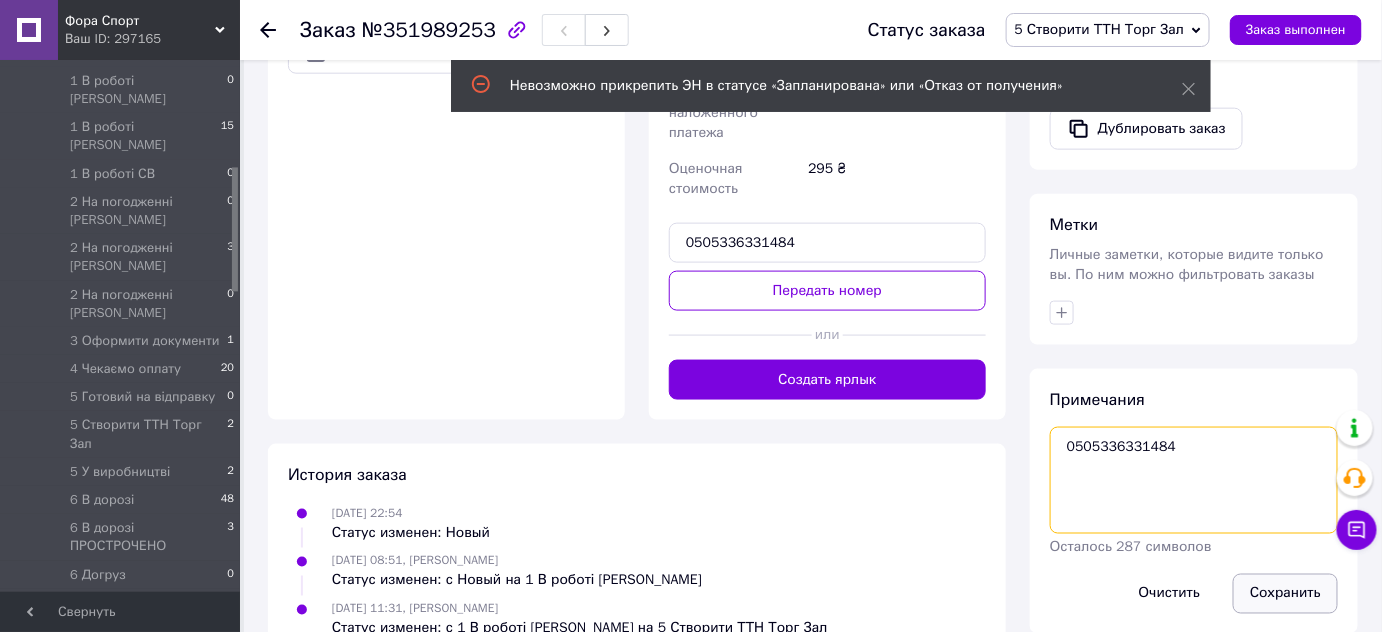 type on "0505336331484" 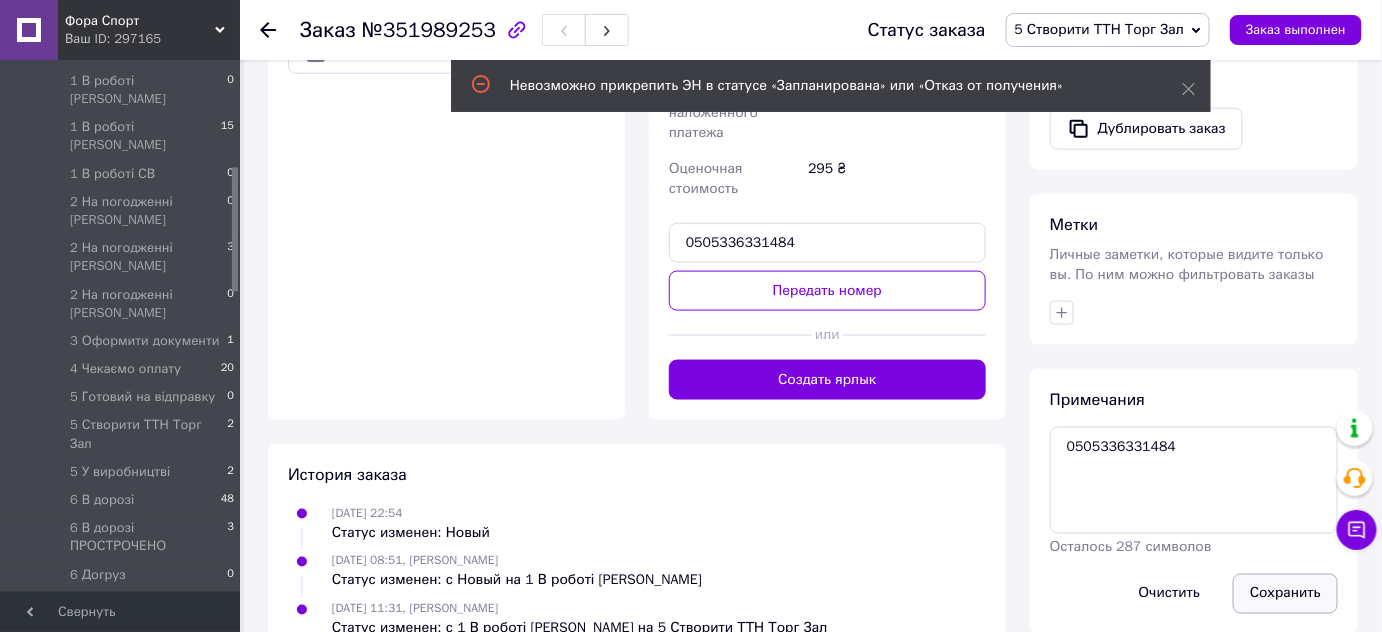 click on "Сохранить" at bounding box center (1285, 594) 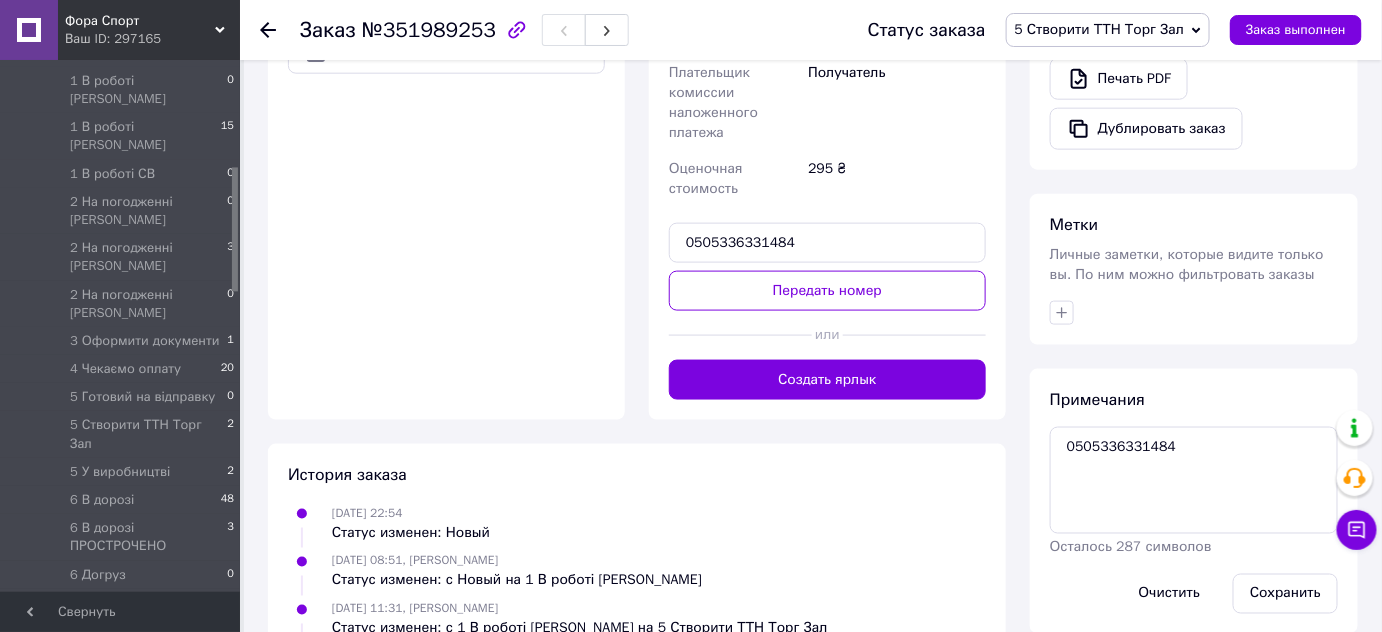 click 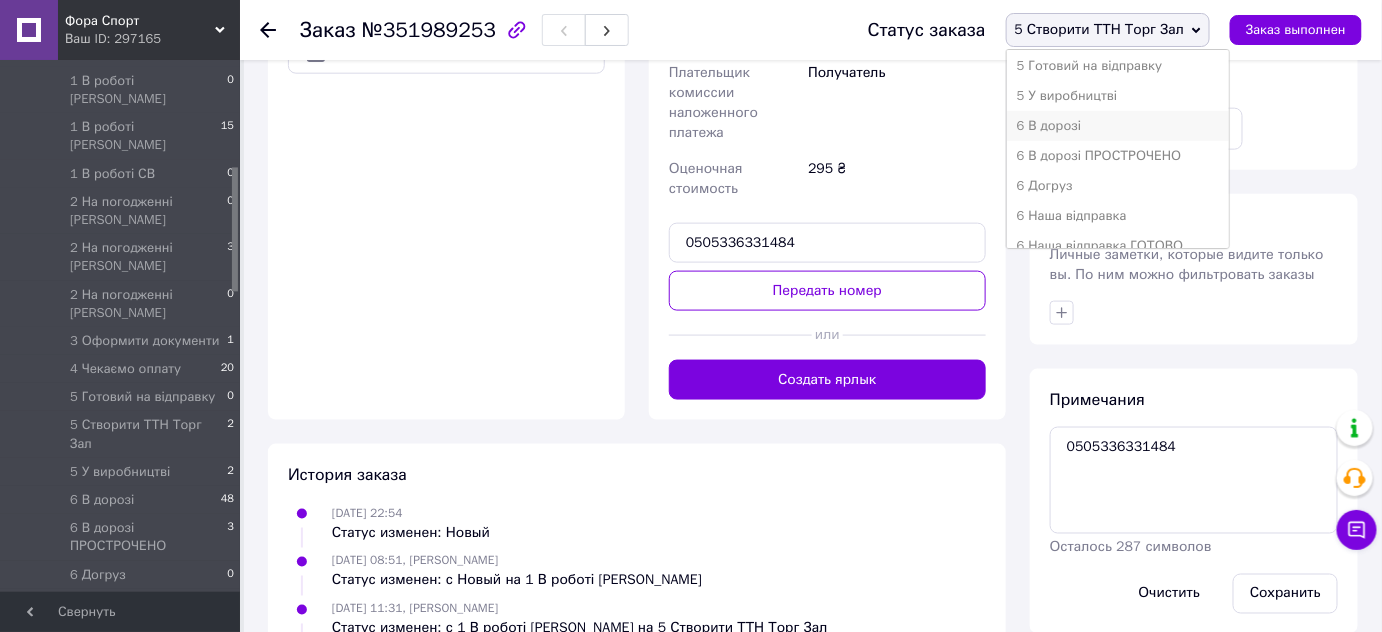 scroll, scrollTop: 545, scrollLeft: 0, axis: vertical 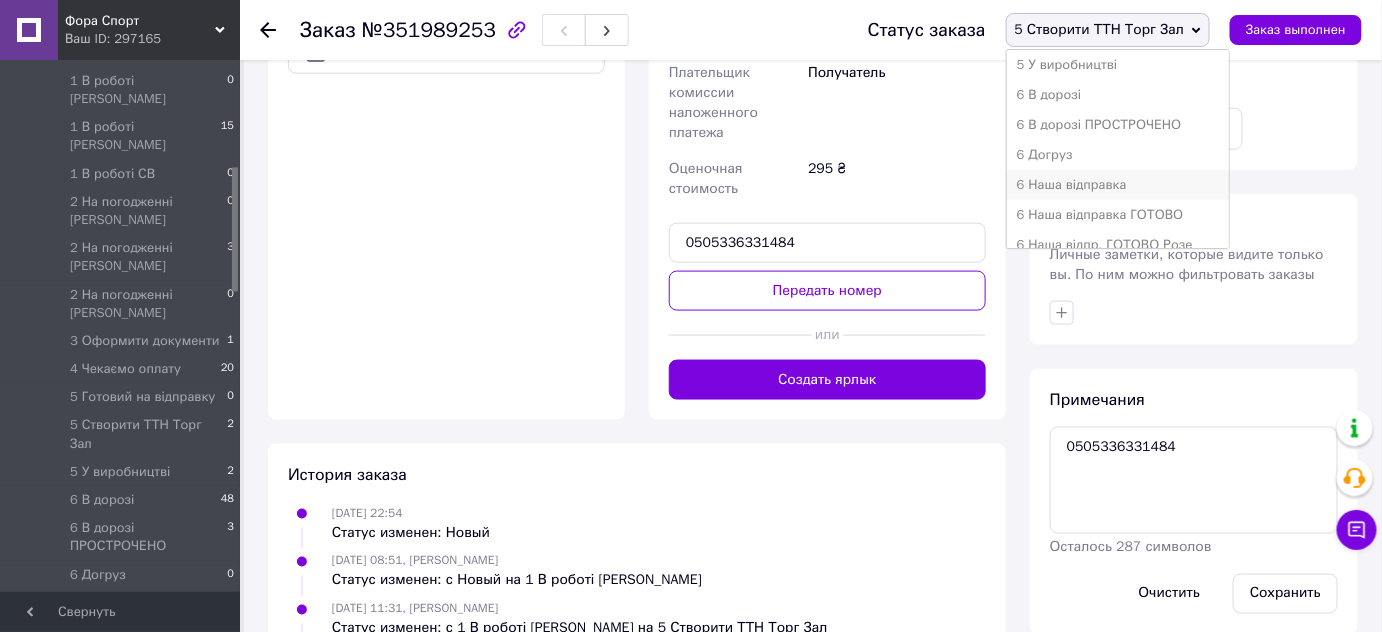 click on "6 Наша відправка" at bounding box center (1118, 185) 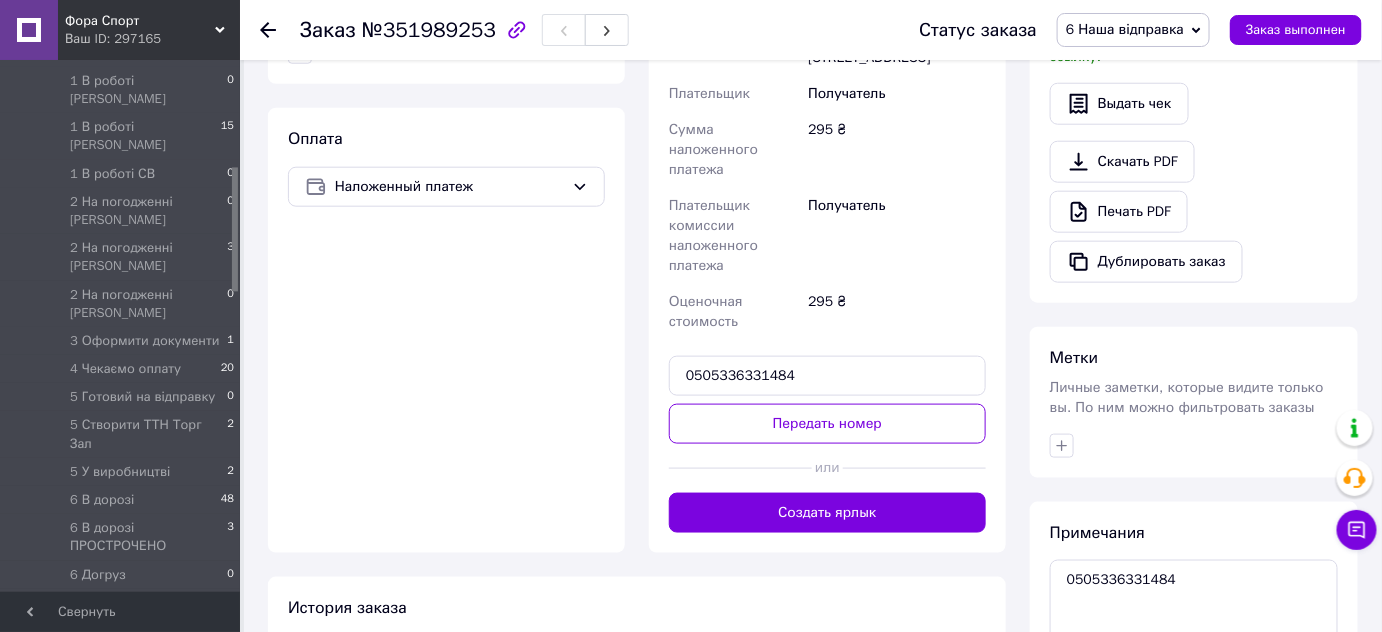 scroll, scrollTop: 454, scrollLeft: 0, axis: vertical 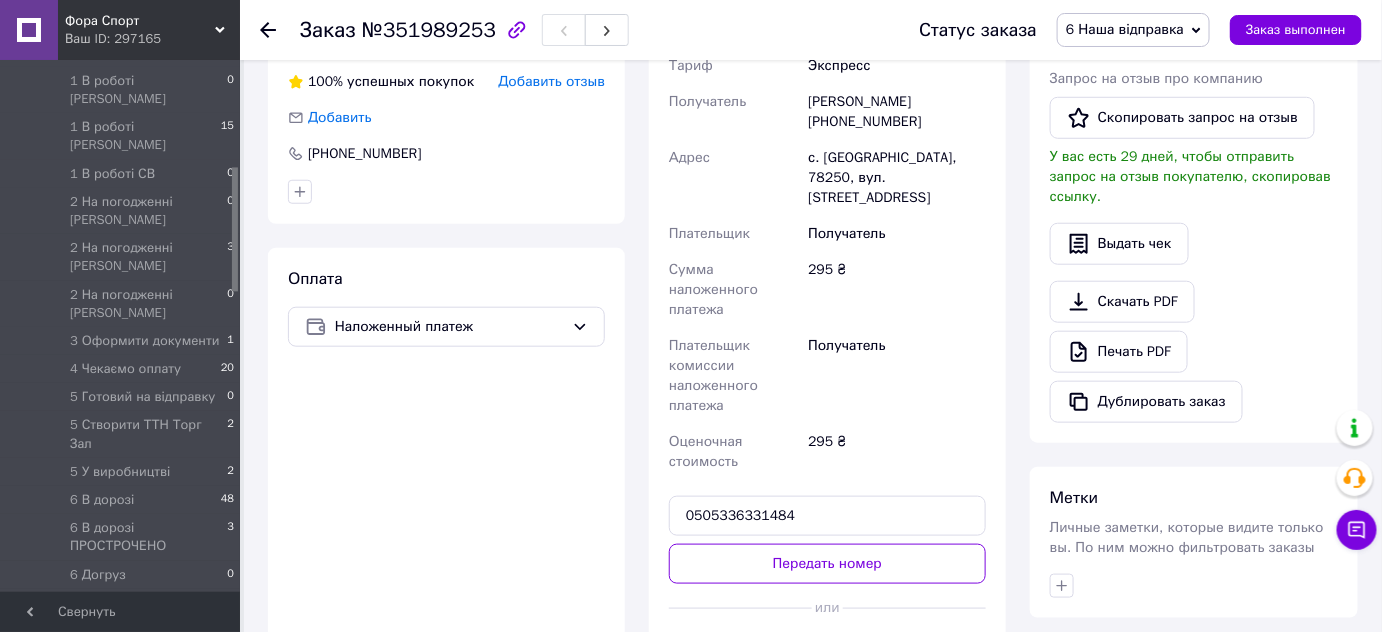 click 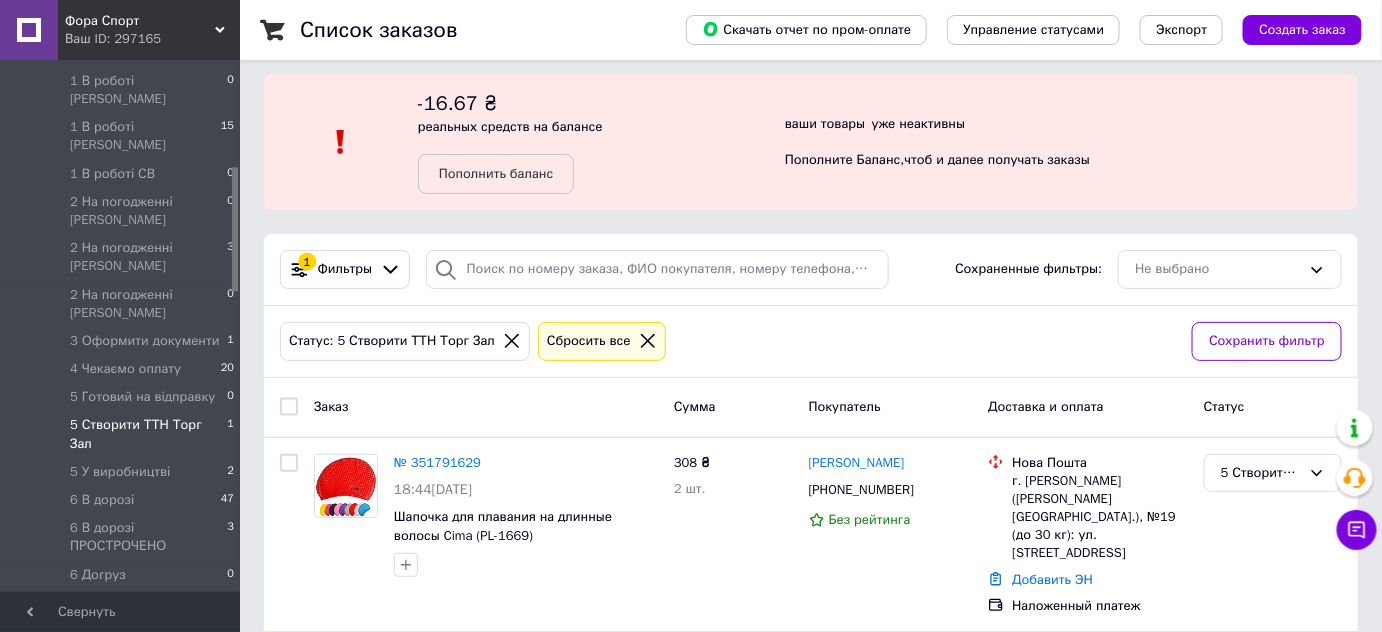 scroll, scrollTop: 13, scrollLeft: 0, axis: vertical 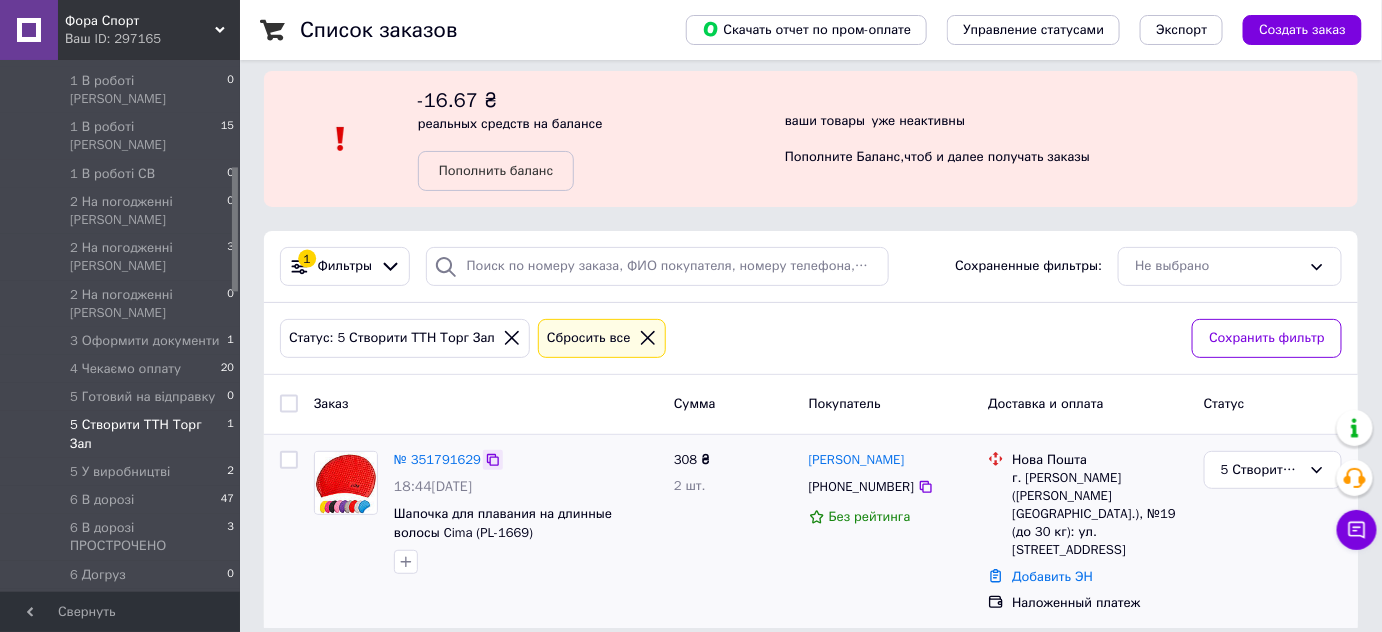 click 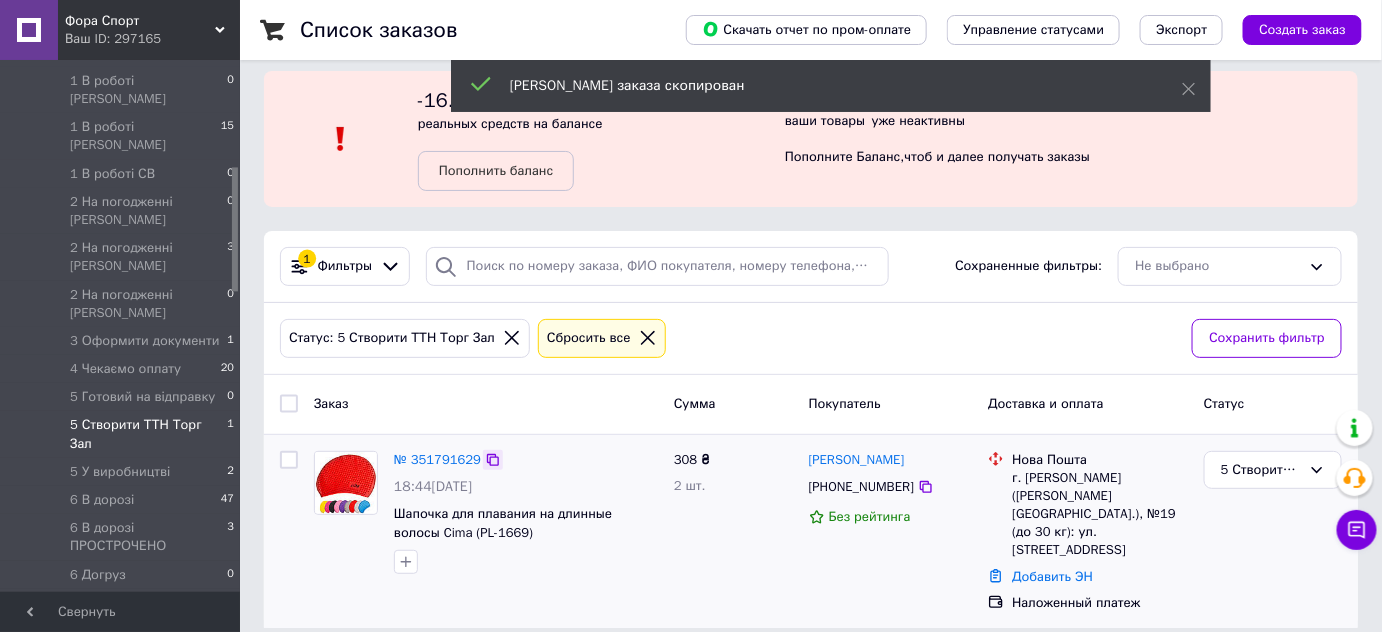 click 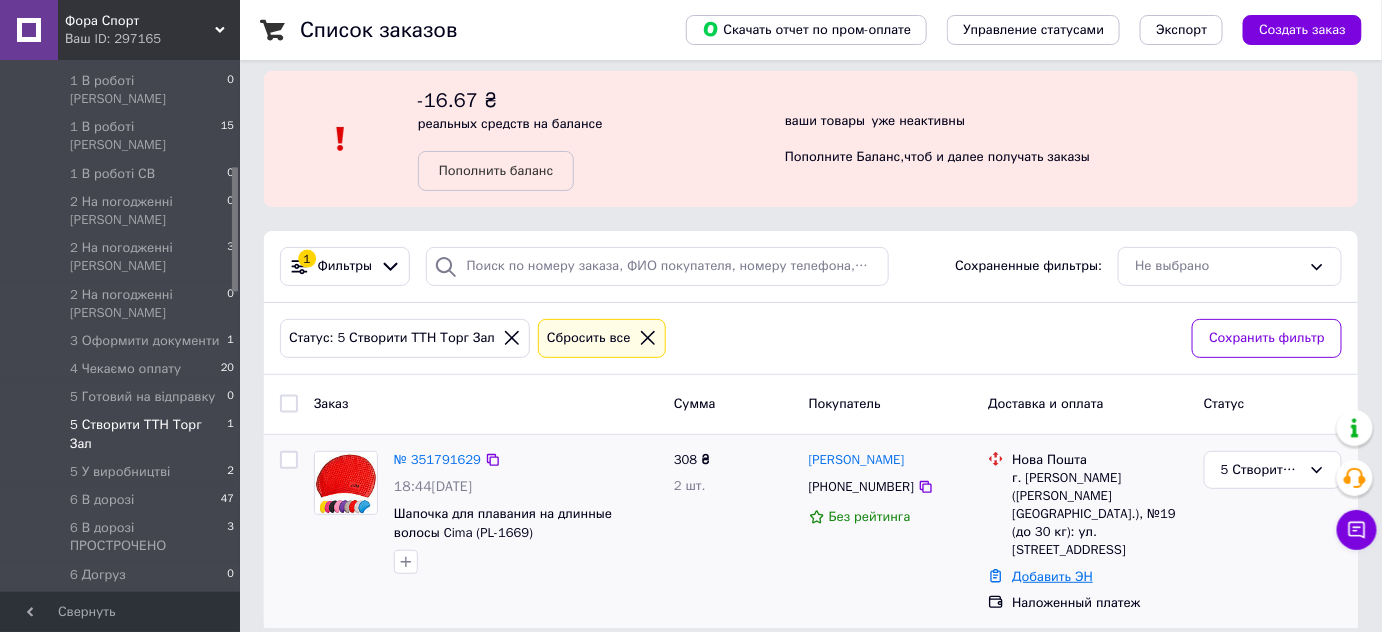 click on "Добавить ЭН" at bounding box center [1052, 576] 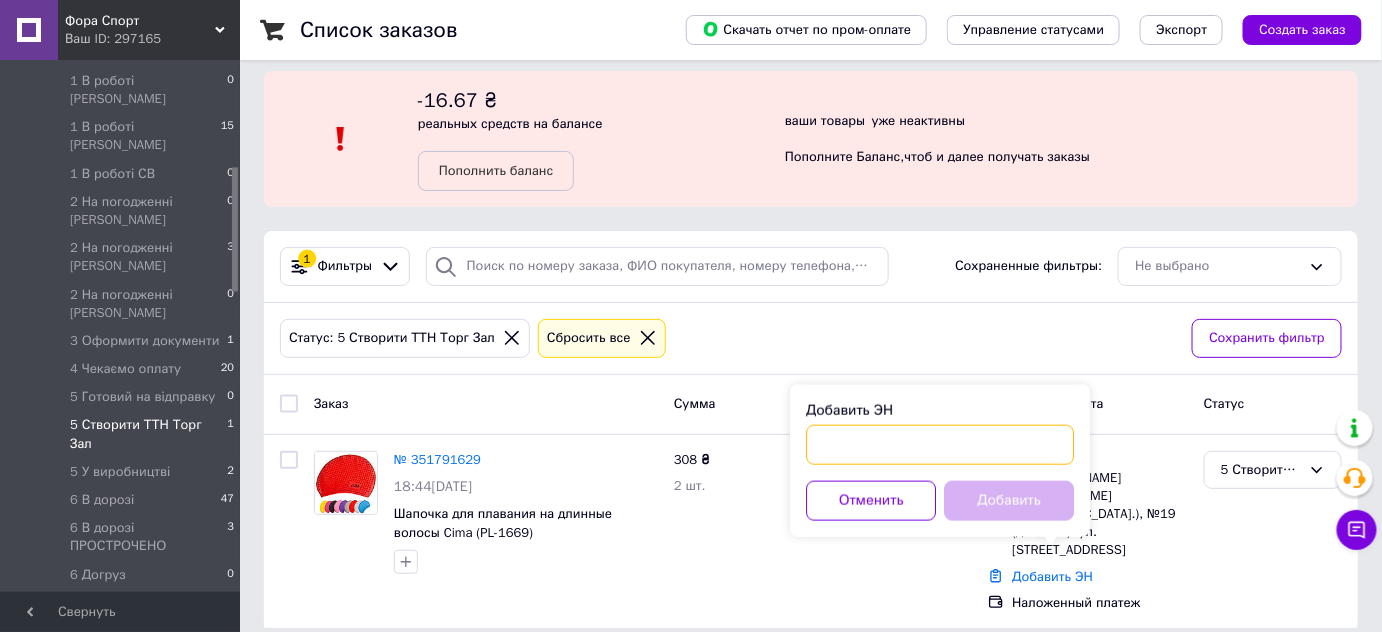 click on "Добавить ЭН" at bounding box center (940, 445) 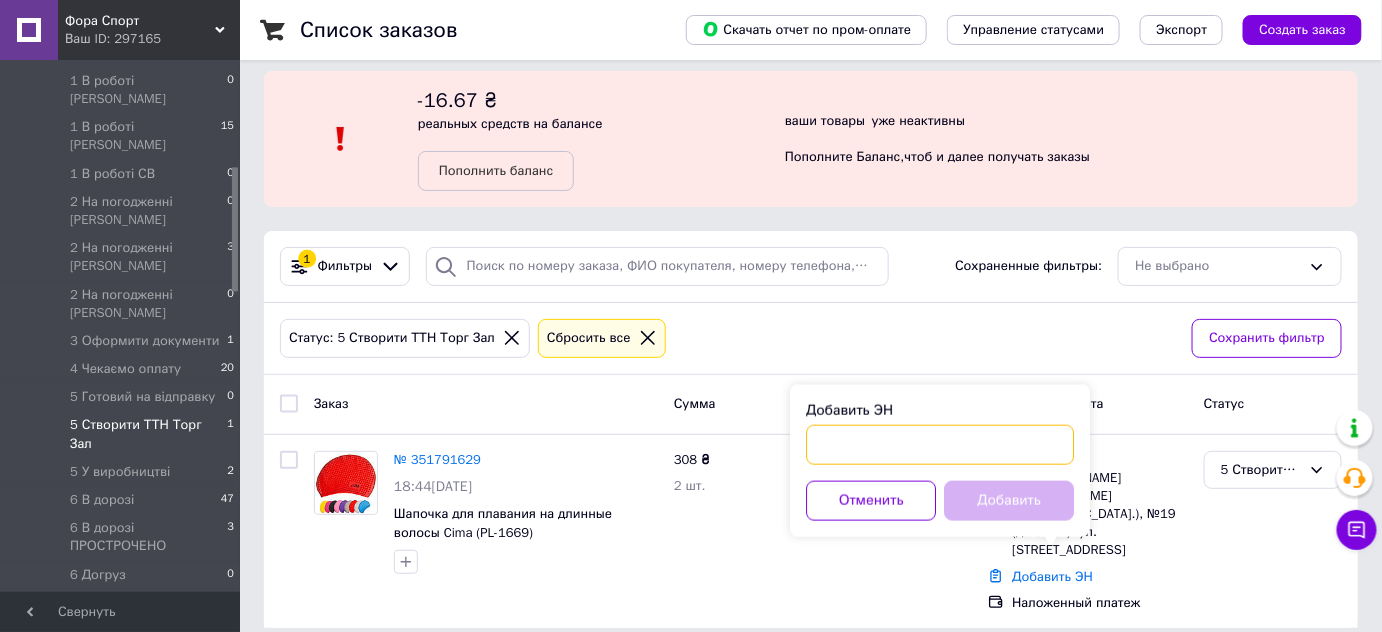 paste on "20451203250472" 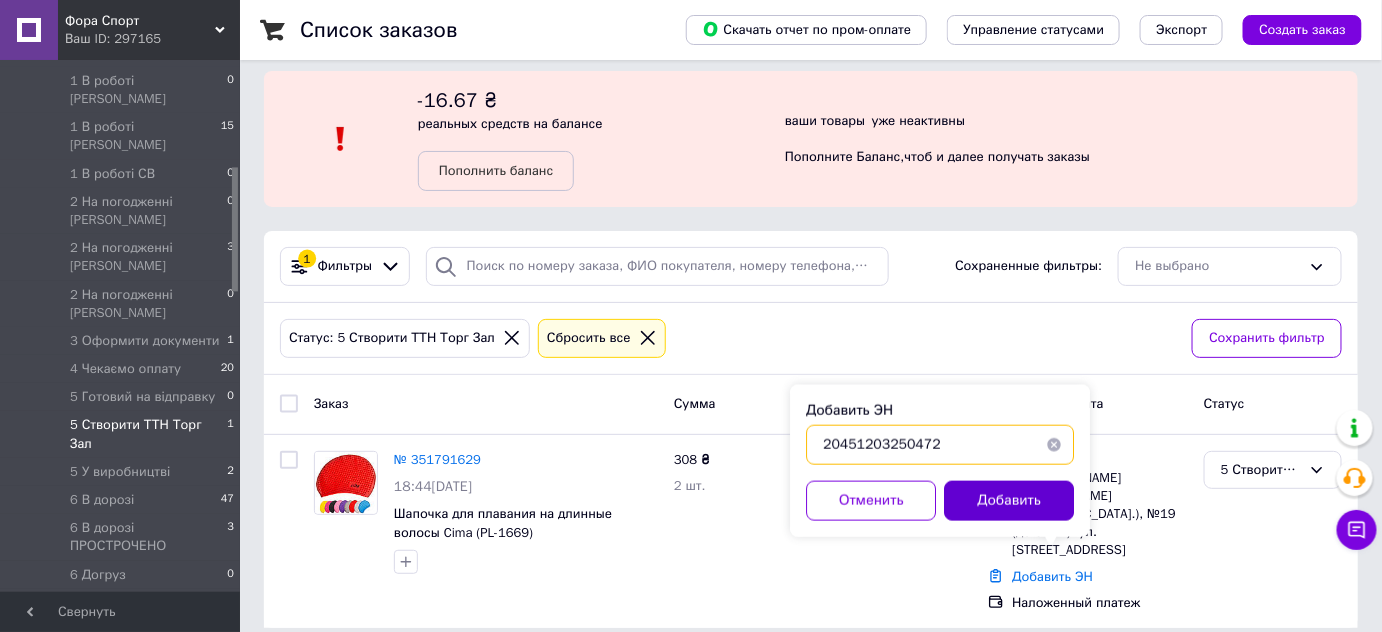 type on "20451203250472" 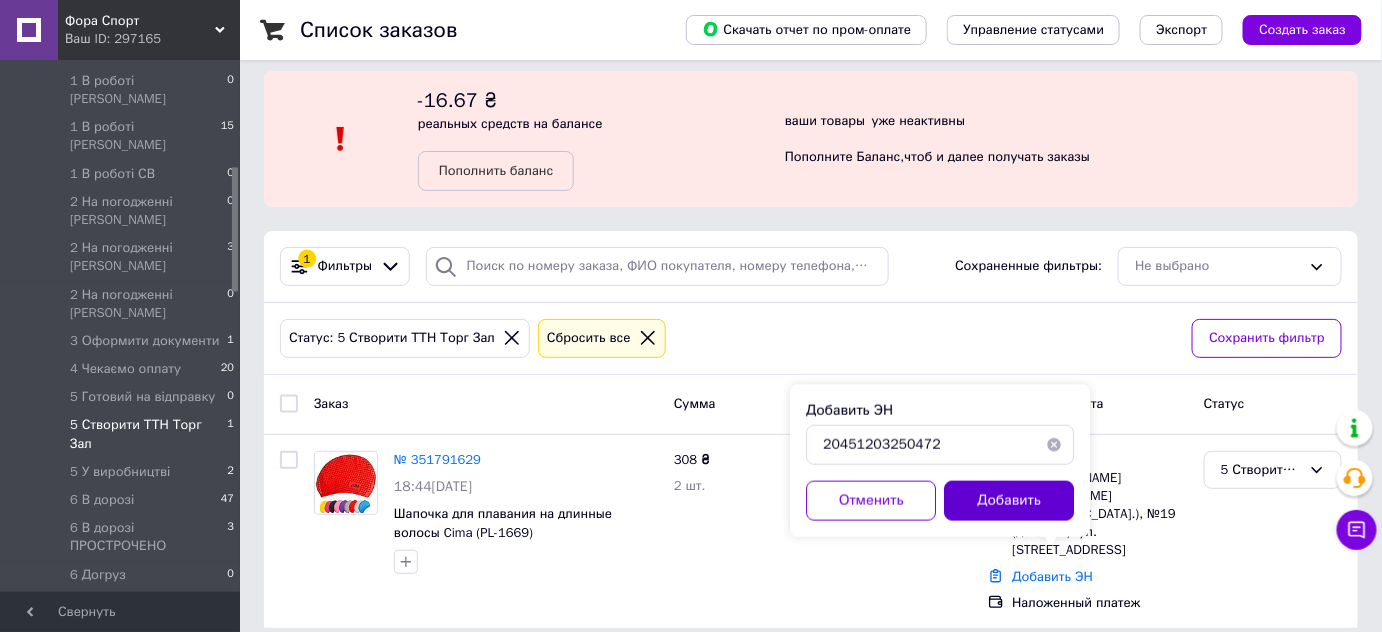 click on "Добавить" at bounding box center (1009, 501) 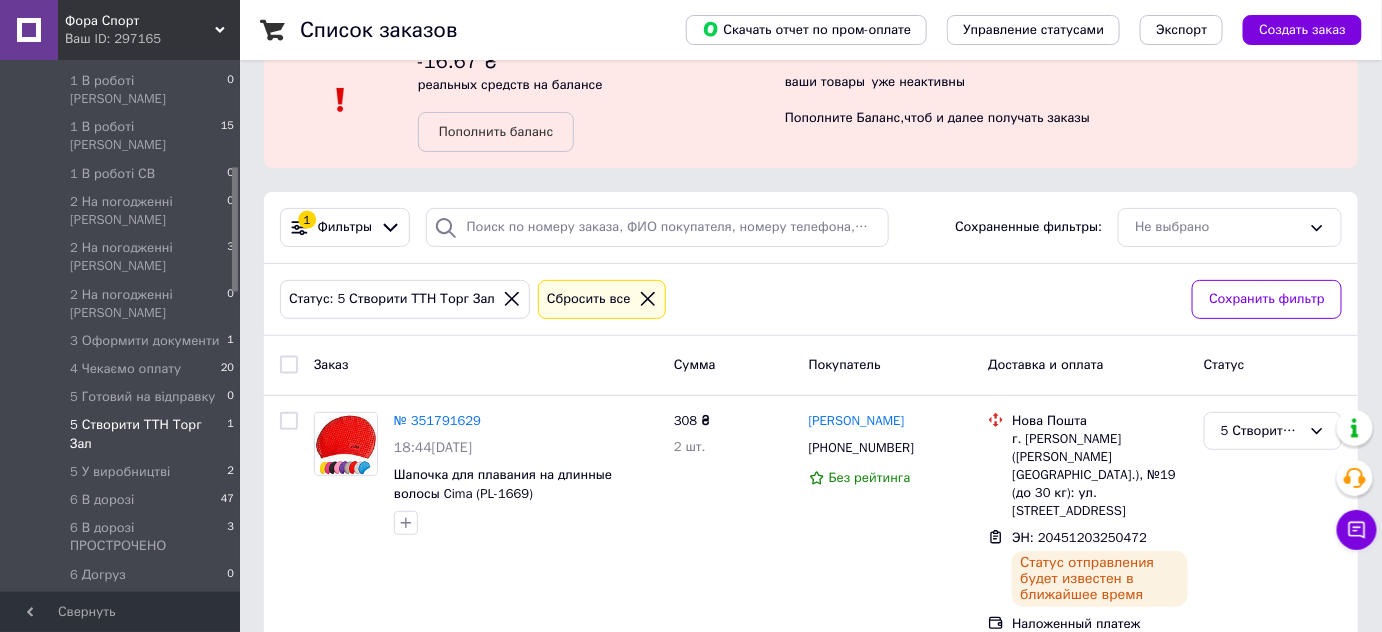 scroll, scrollTop: 73, scrollLeft: 0, axis: vertical 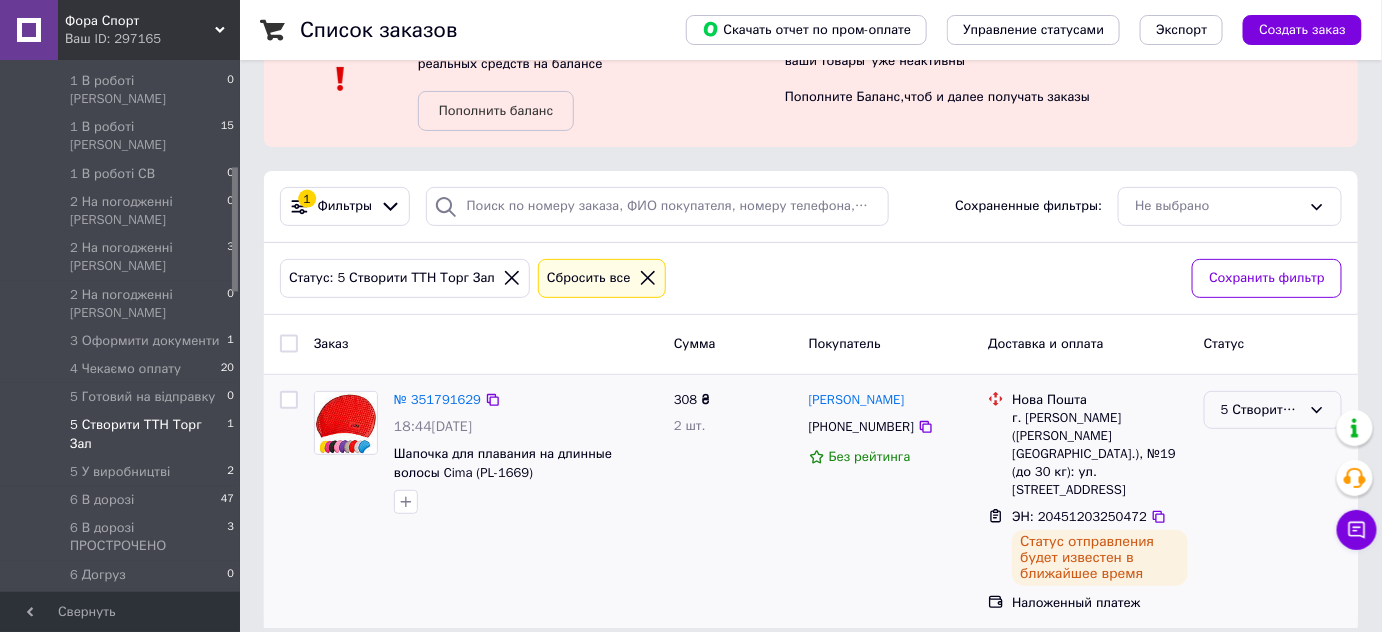 click on "5 Створити ТТН Торг Зал" at bounding box center (1273, 410) 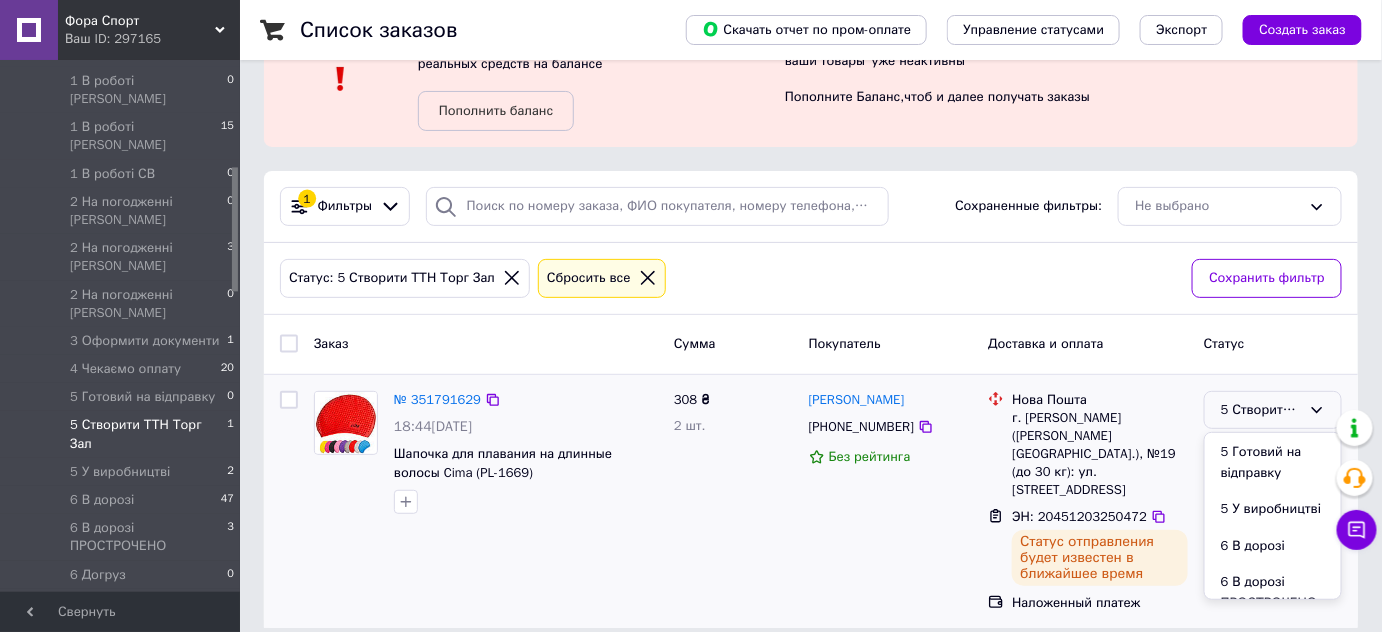 scroll, scrollTop: 1000, scrollLeft: 0, axis: vertical 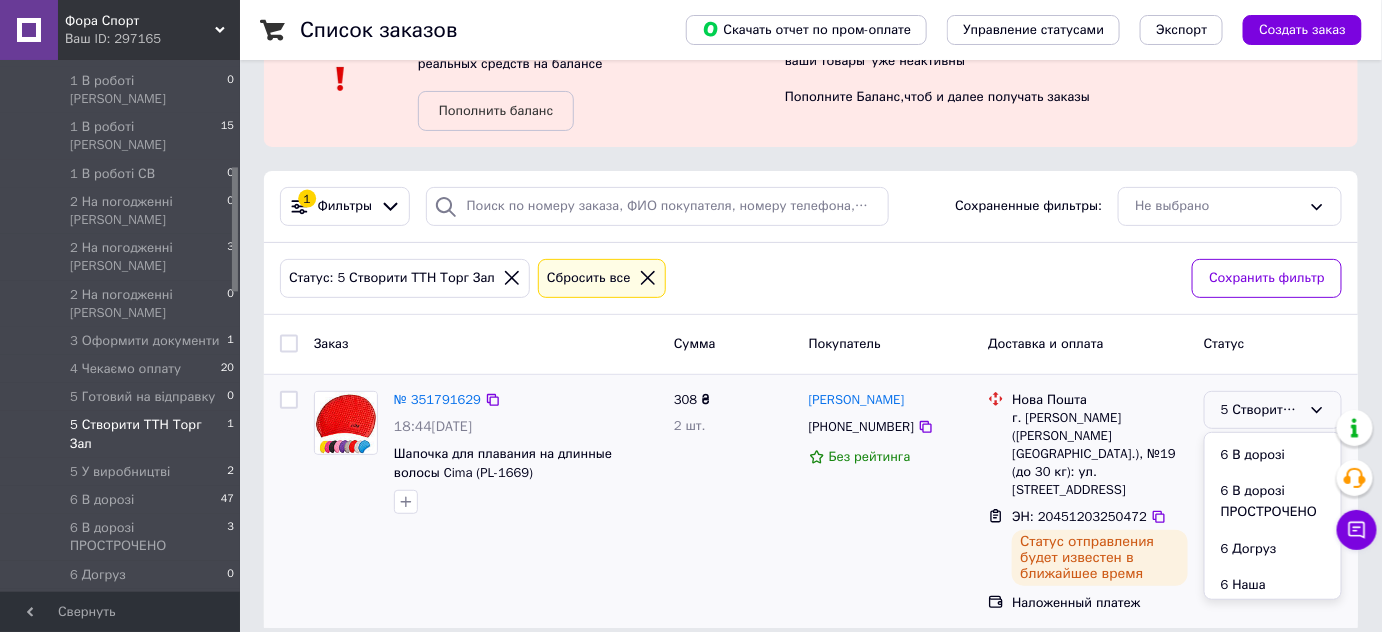click on "6 Наша відправка" at bounding box center [1273, 595] 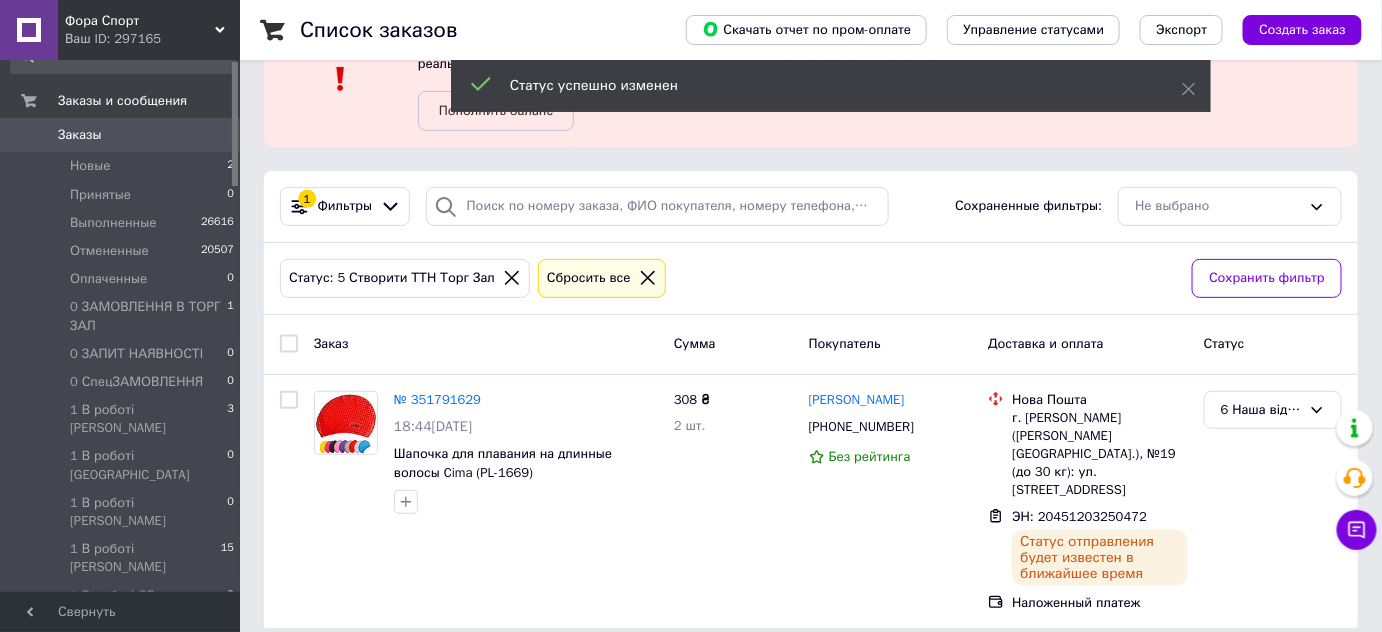 scroll, scrollTop: 0, scrollLeft: 0, axis: both 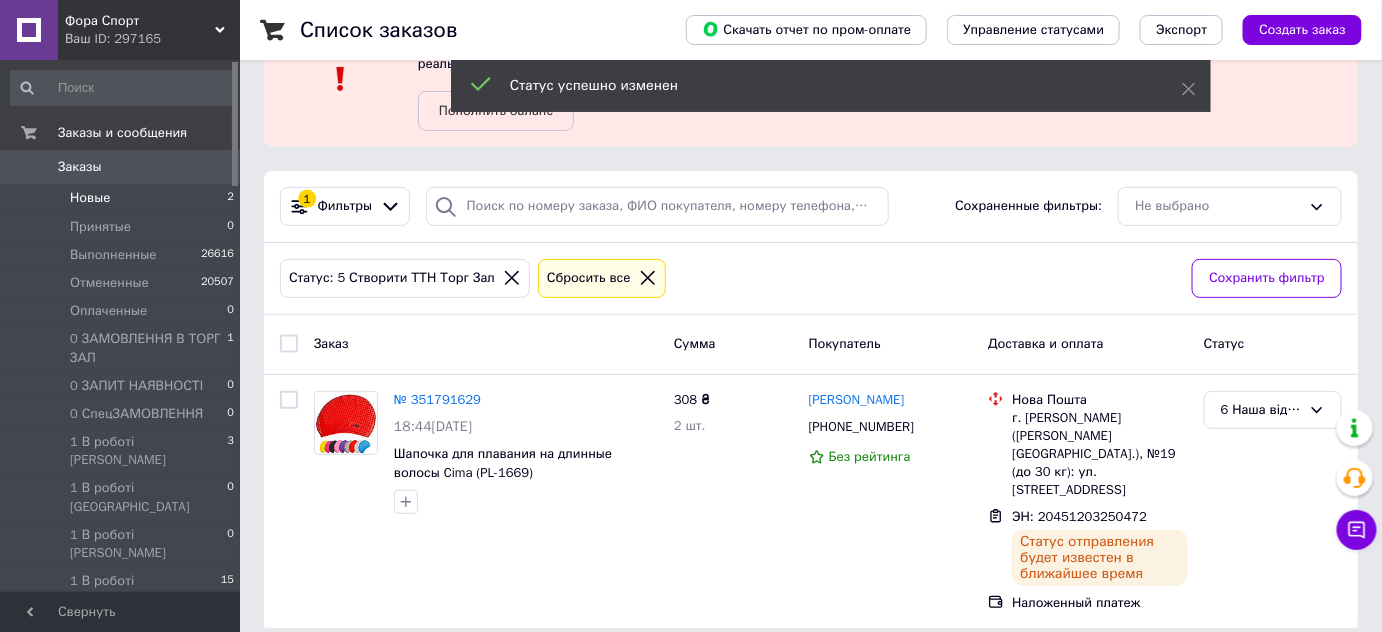 click on "Новые" at bounding box center (90, 198) 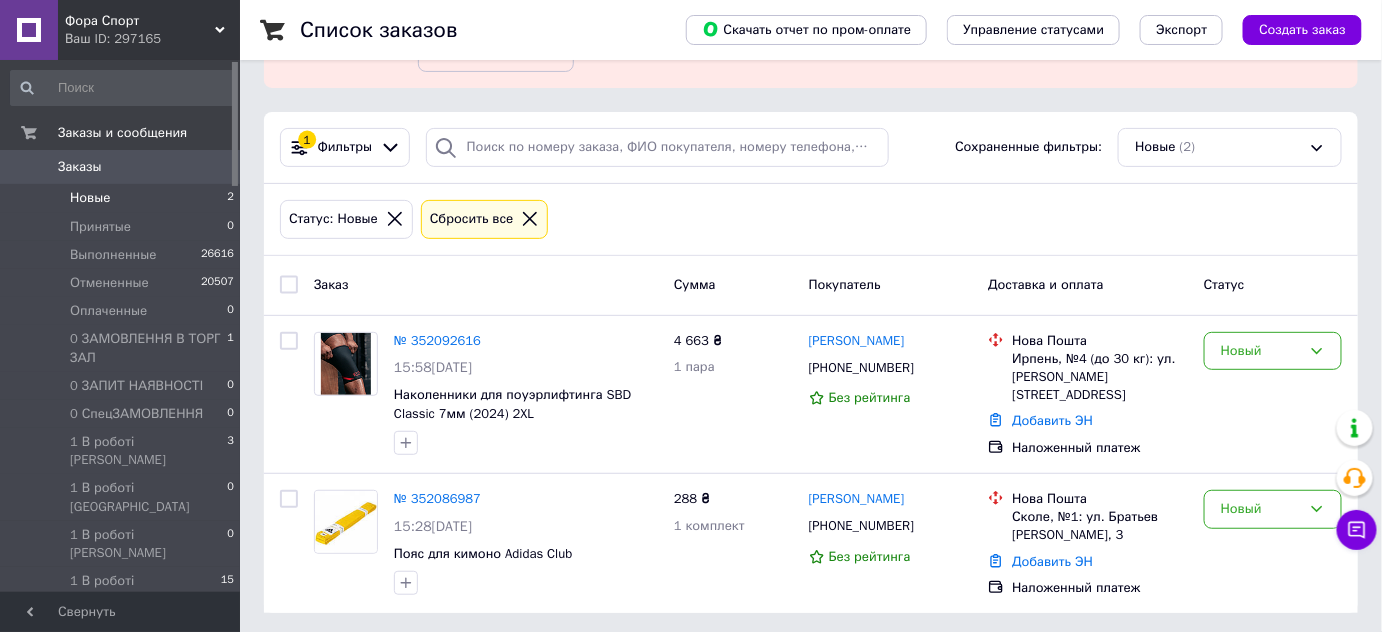 scroll, scrollTop: 133, scrollLeft: 0, axis: vertical 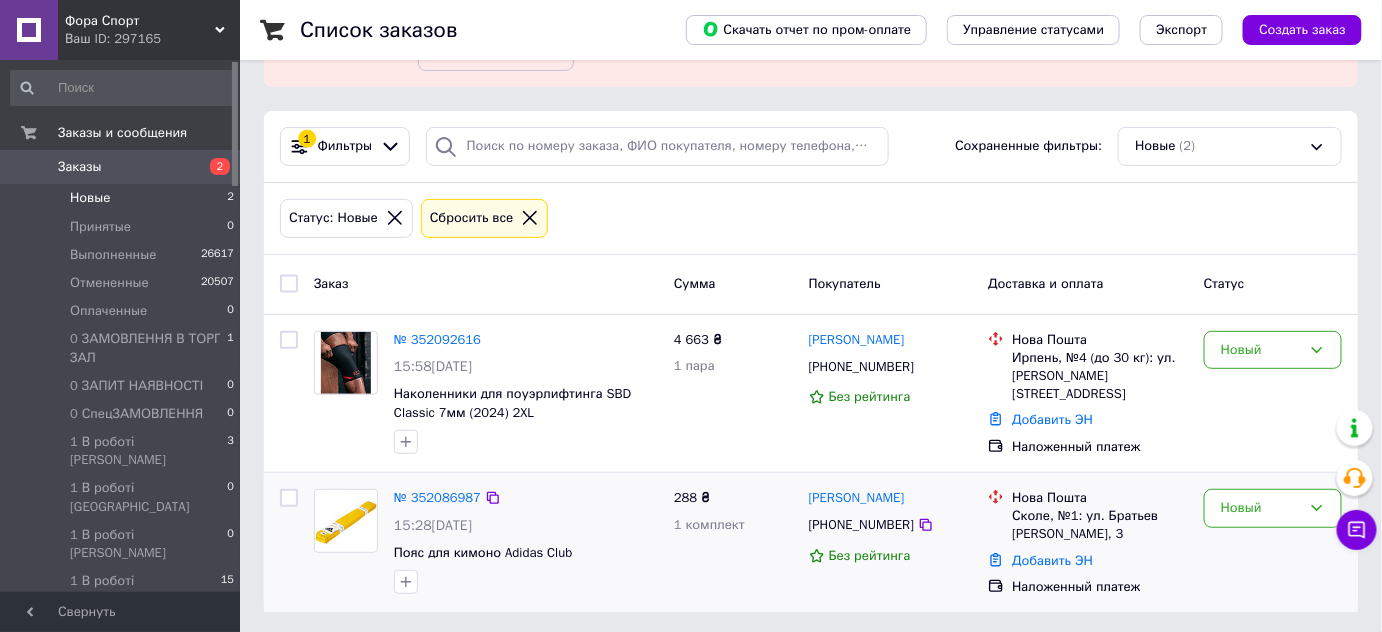 click on "№ 352086987" at bounding box center (437, 498) 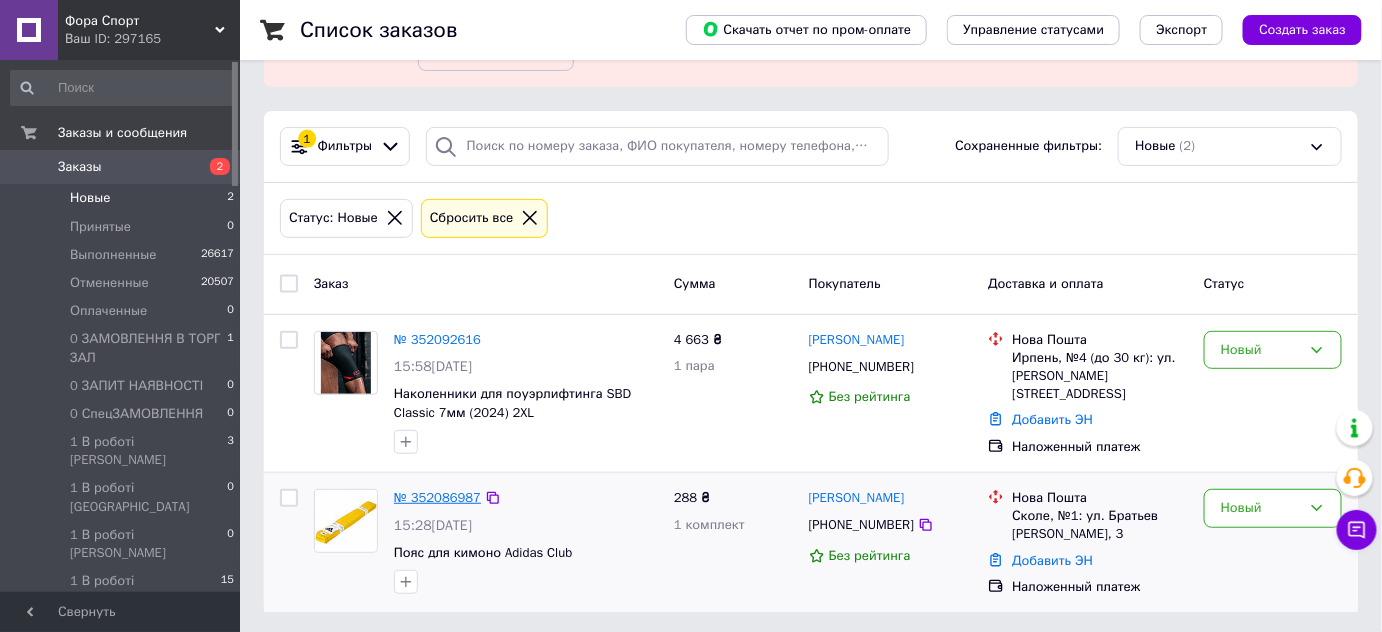 click on "№ 352086987" at bounding box center (437, 497) 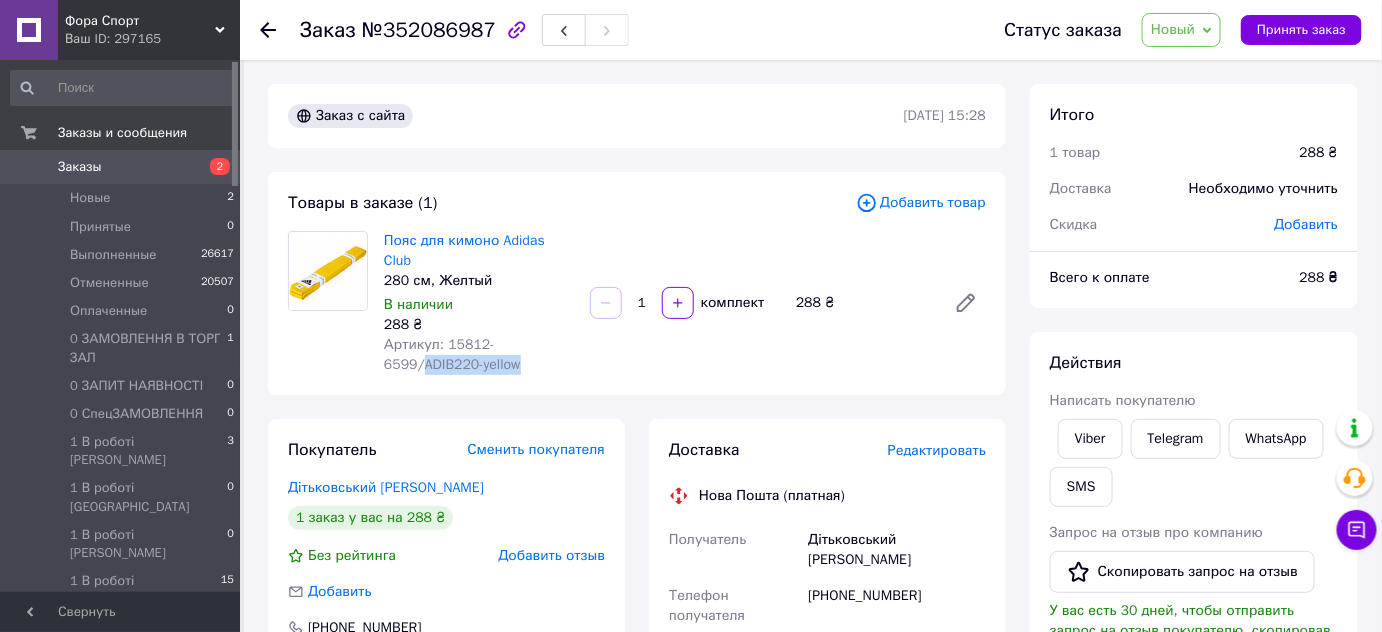 drag, startPoint x: 422, startPoint y: 341, endPoint x: 534, endPoint y: 351, distance: 112.44554 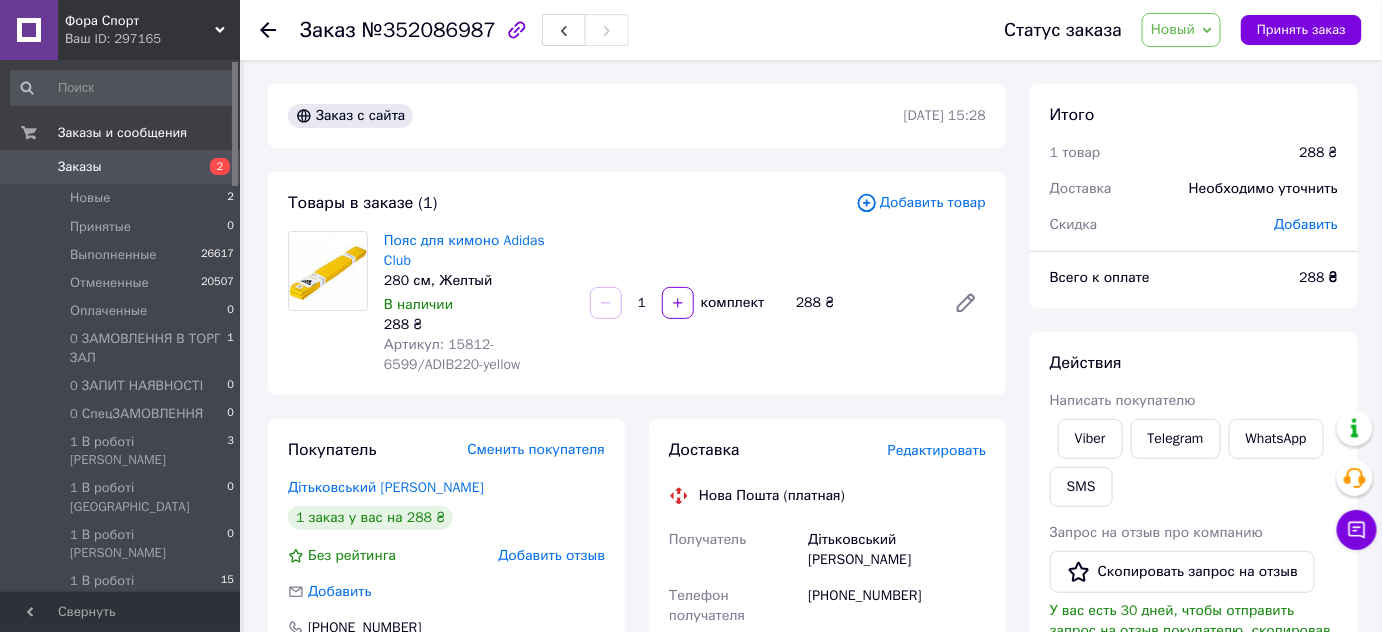 click 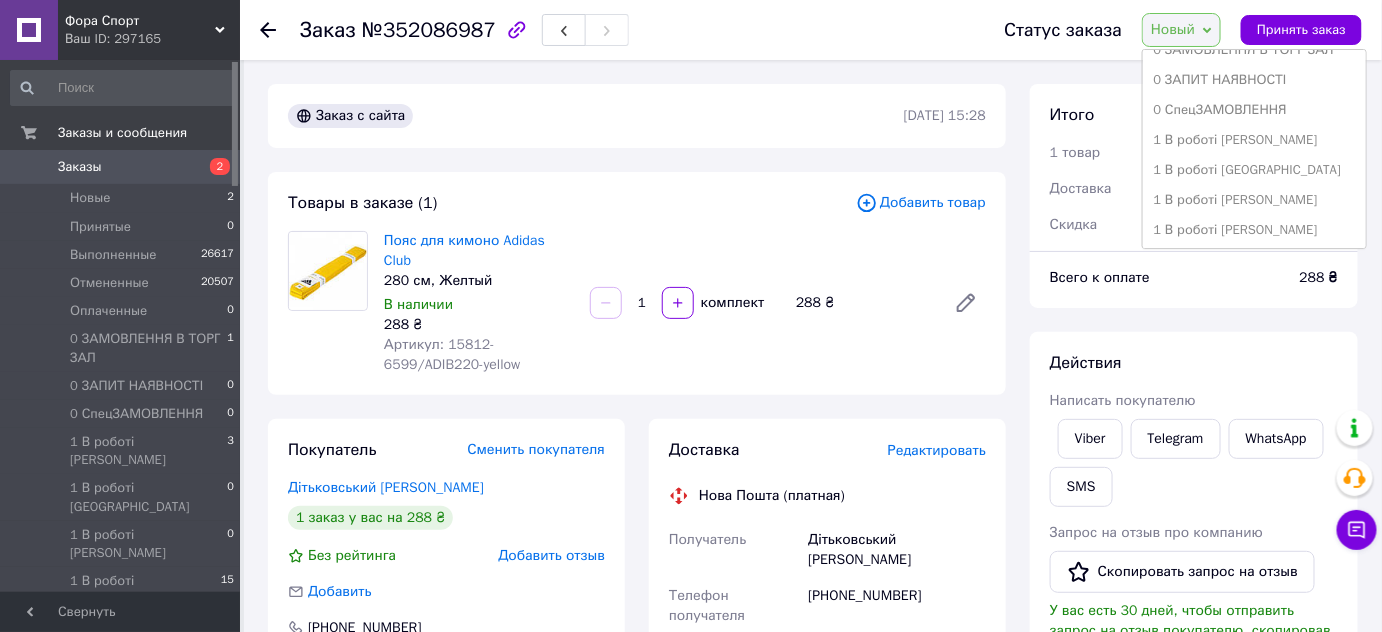 scroll, scrollTop: 181, scrollLeft: 0, axis: vertical 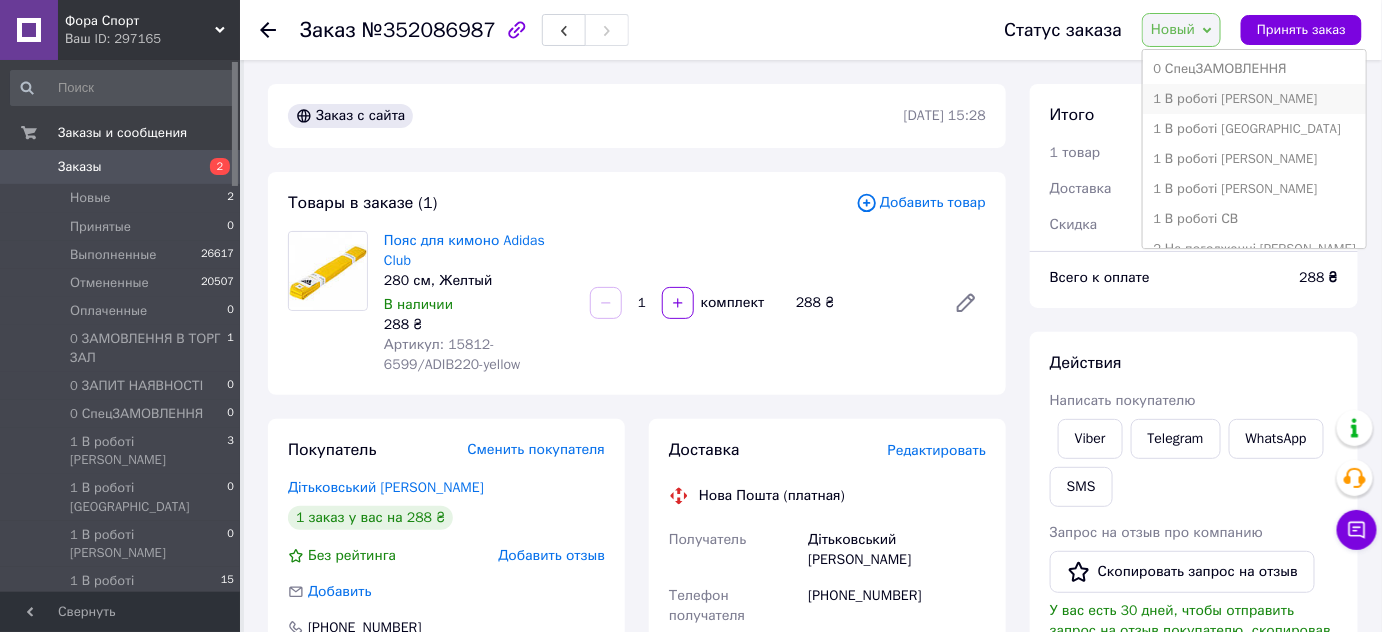 click on "1 В роботі [PERSON_NAME]" at bounding box center (1254, 99) 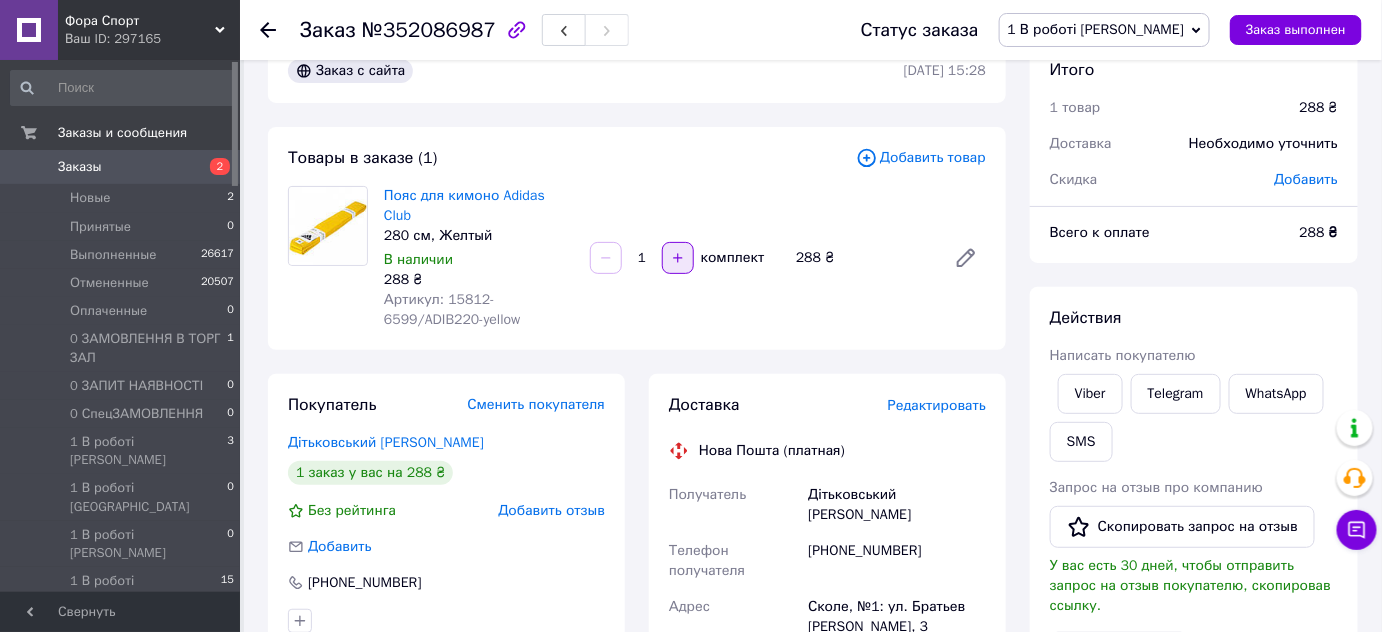 scroll, scrollTop: 0, scrollLeft: 0, axis: both 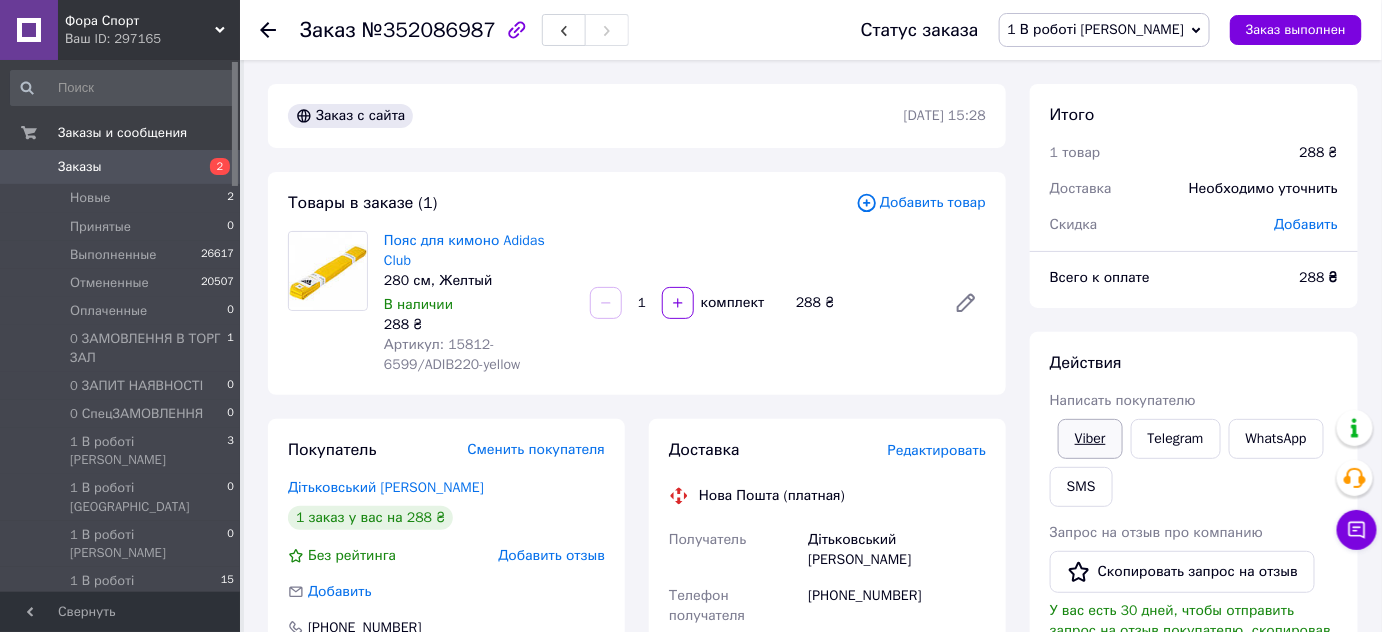 click on "Viber" at bounding box center [1090, 439] 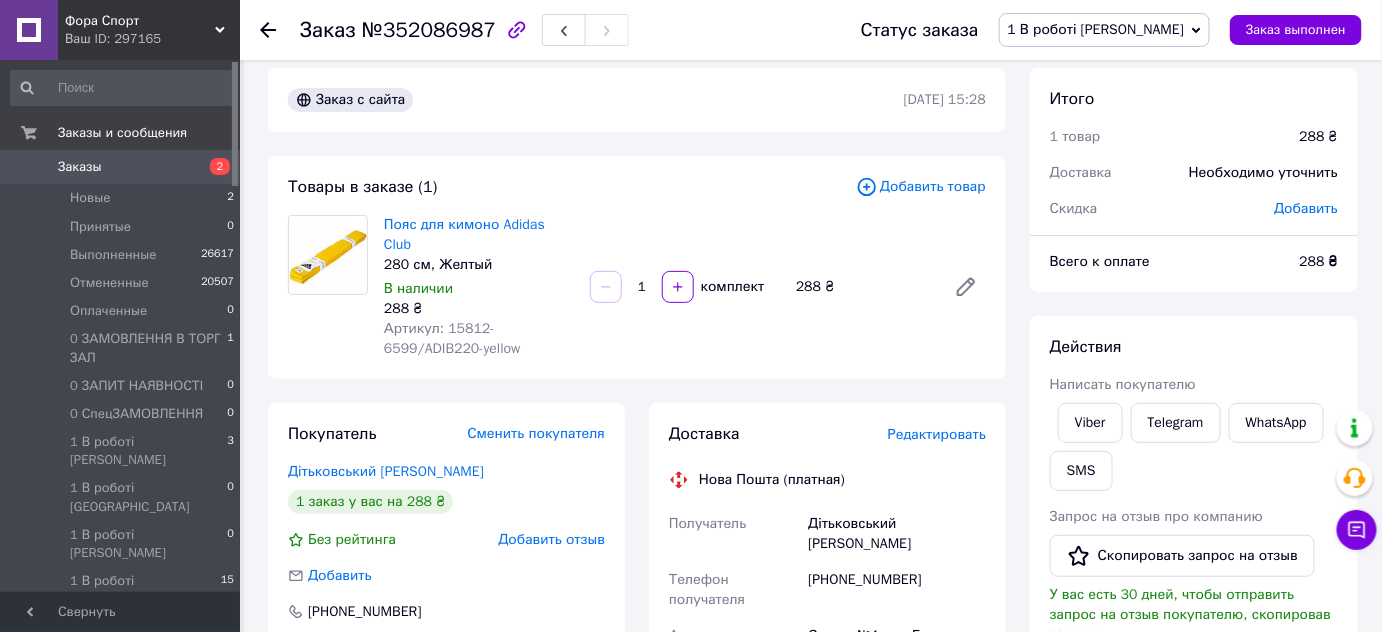 scroll, scrollTop: 0, scrollLeft: 0, axis: both 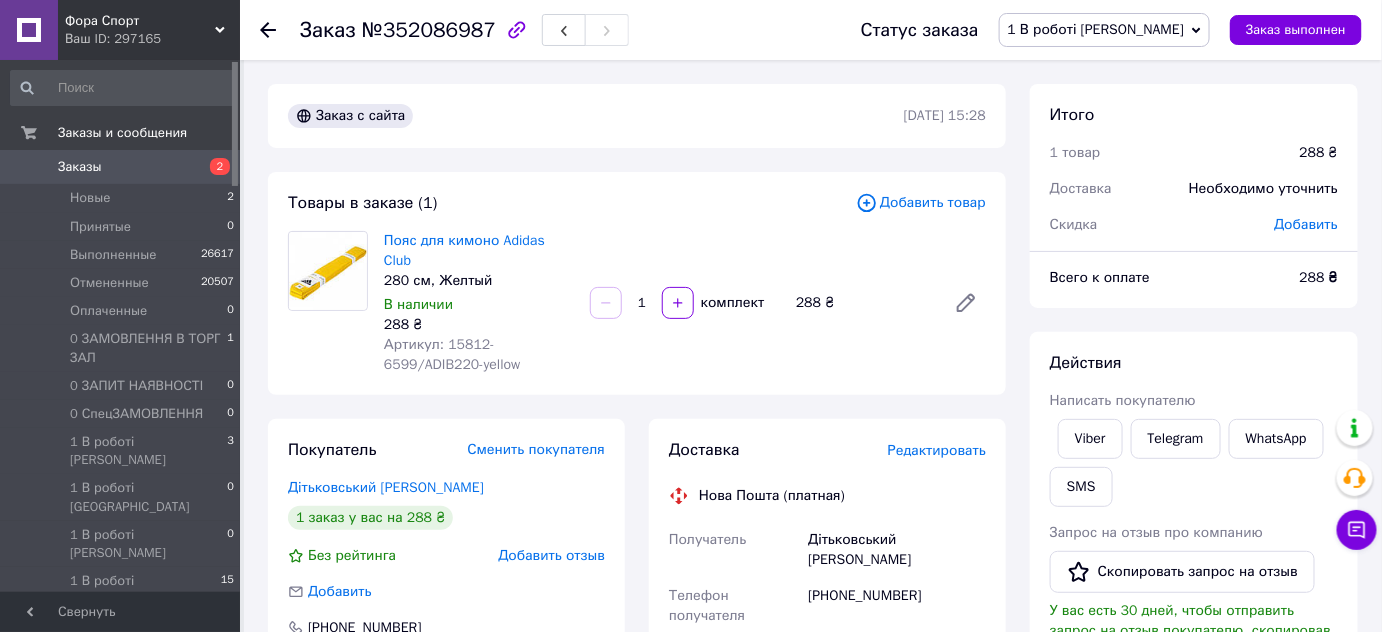 click 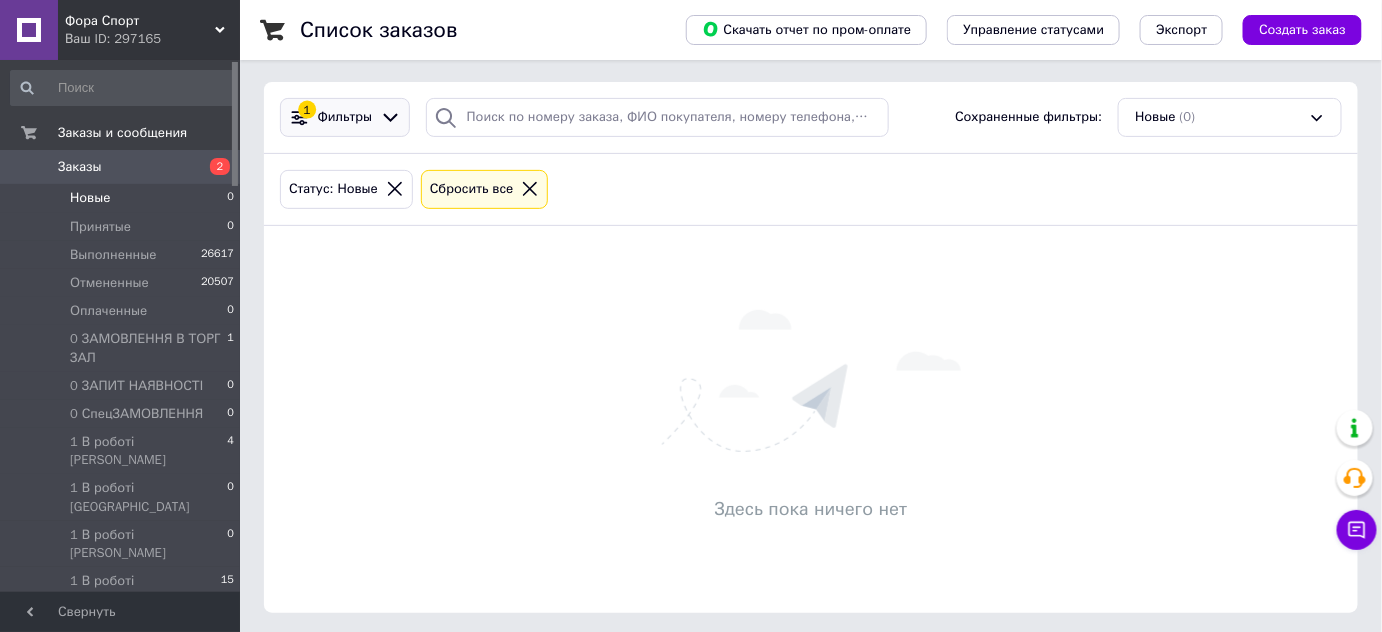 scroll, scrollTop: 165, scrollLeft: 0, axis: vertical 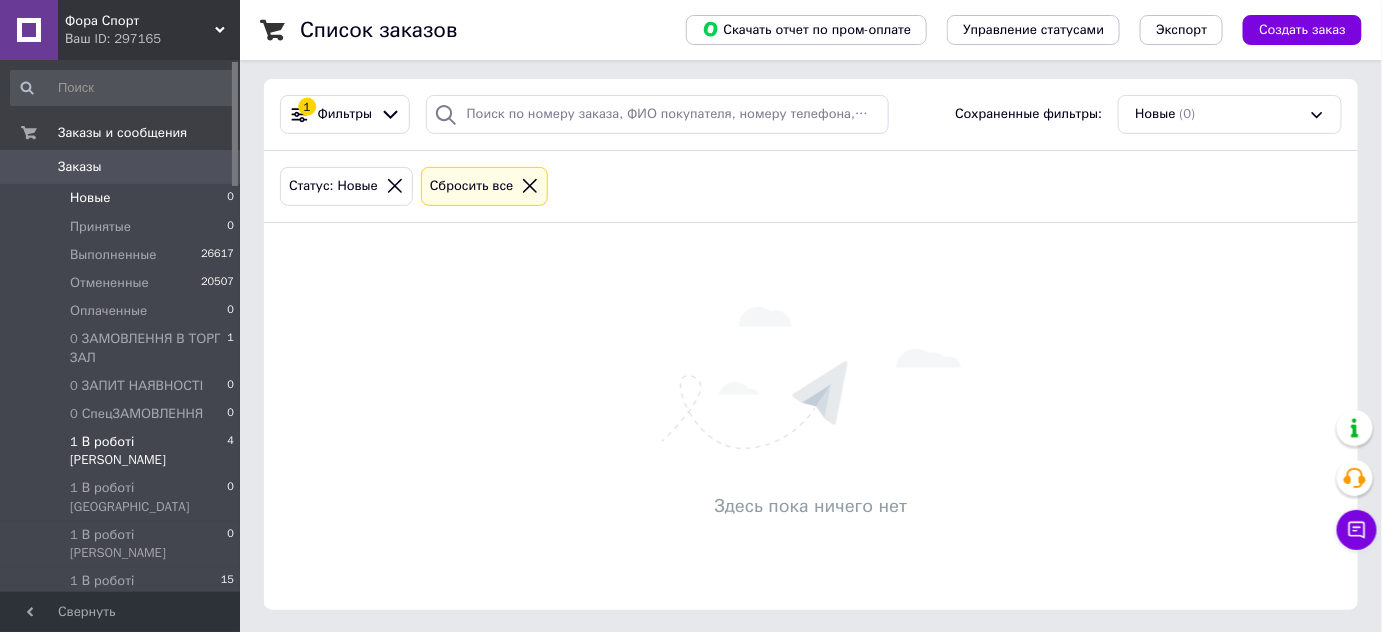 click on "1 В роботі [PERSON_NAME]" at bounding box center (148, 451) 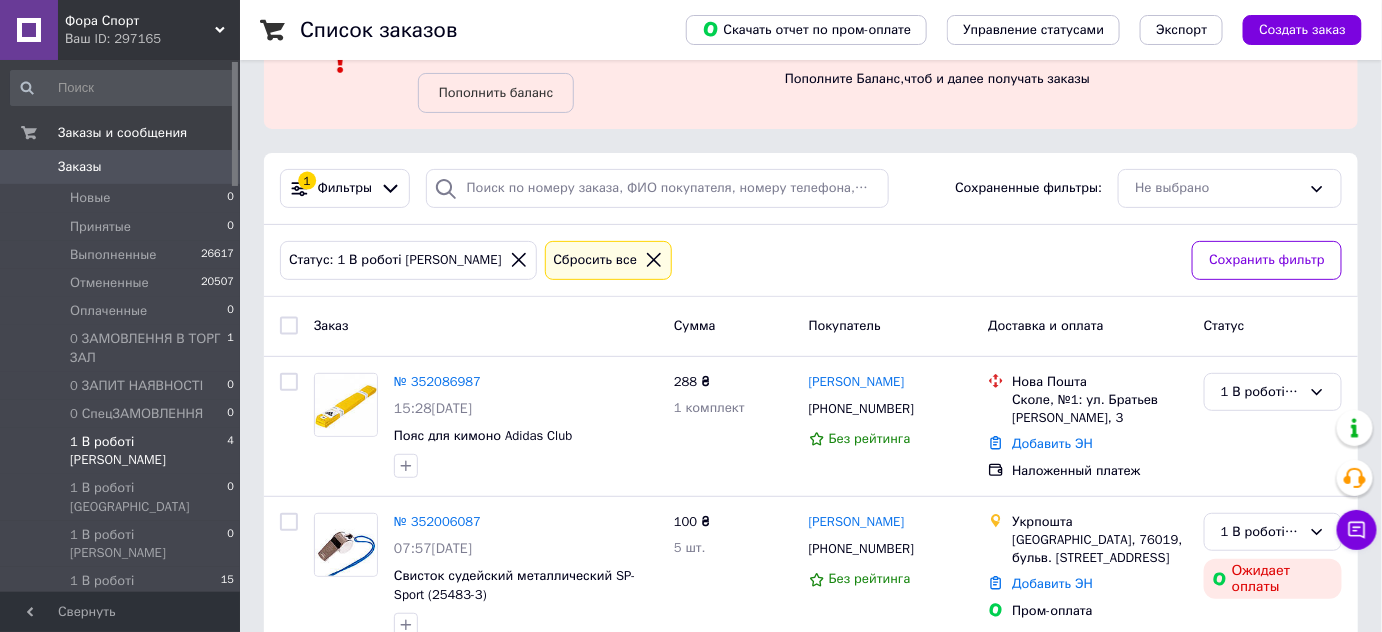 scroll, scrollTop: 0, scrollLeft: 0, axis: both 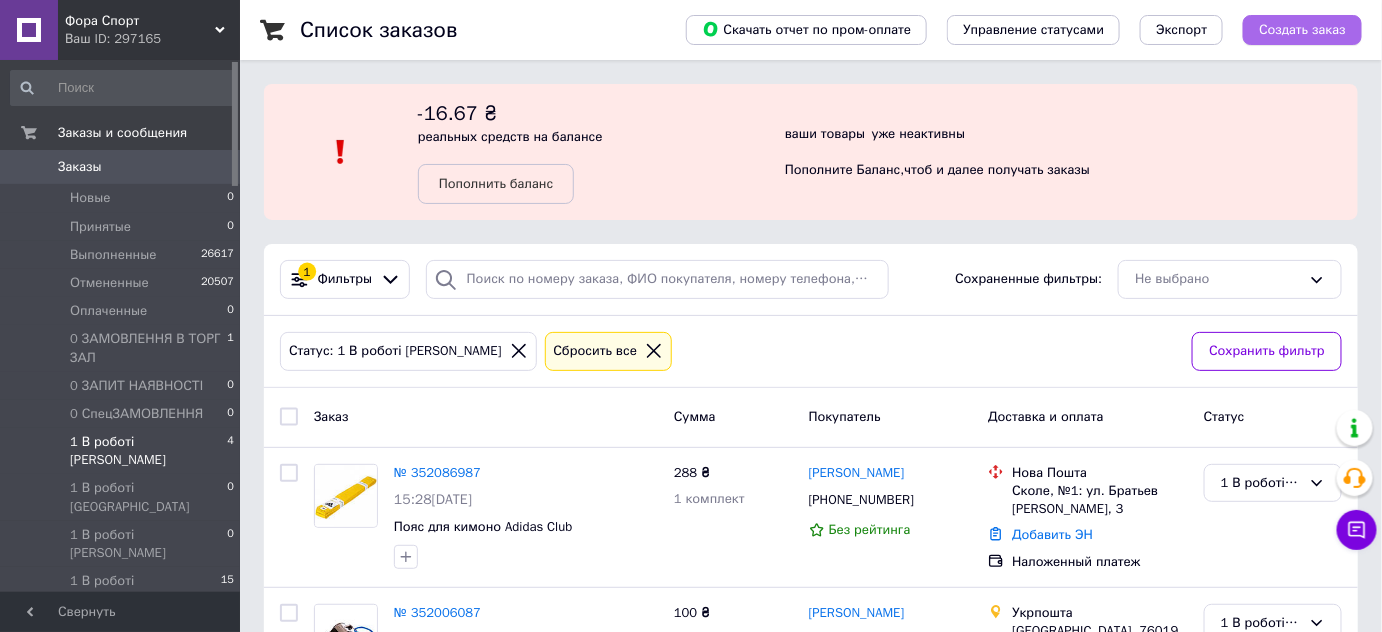 click on "Создать заказ" at bounding box center [1302, 30] 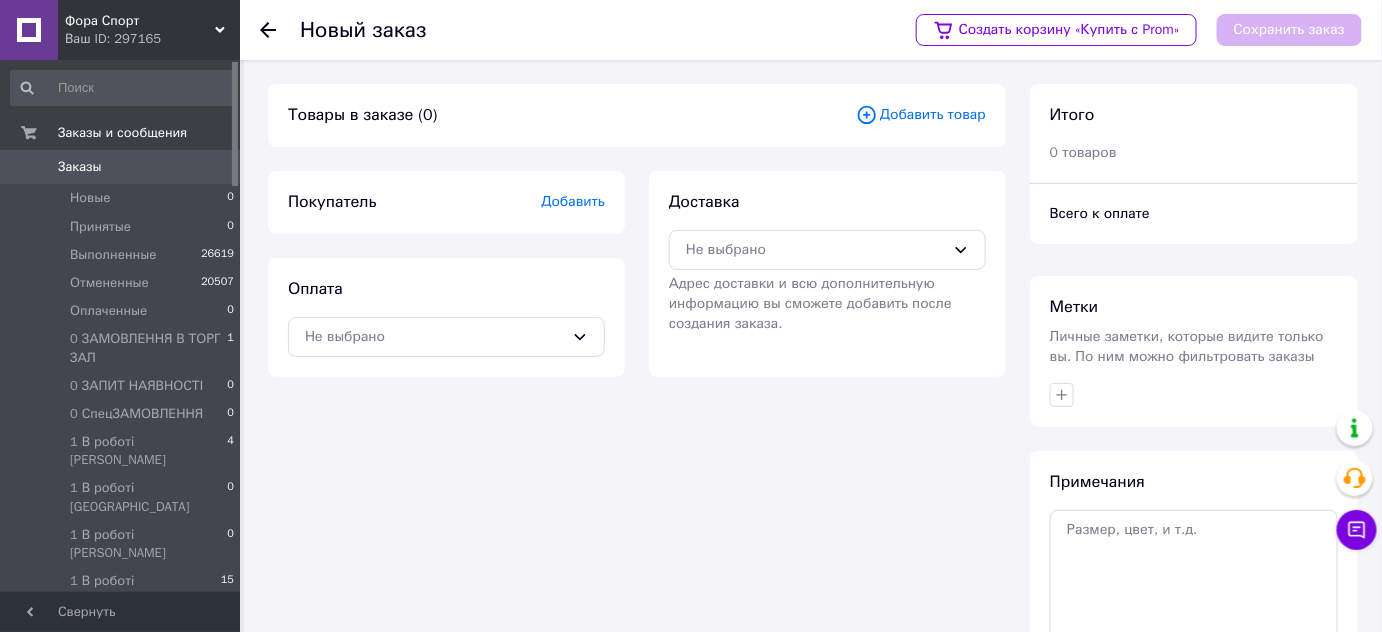 click on "Добавить товар" at bounding box center (921, 115) 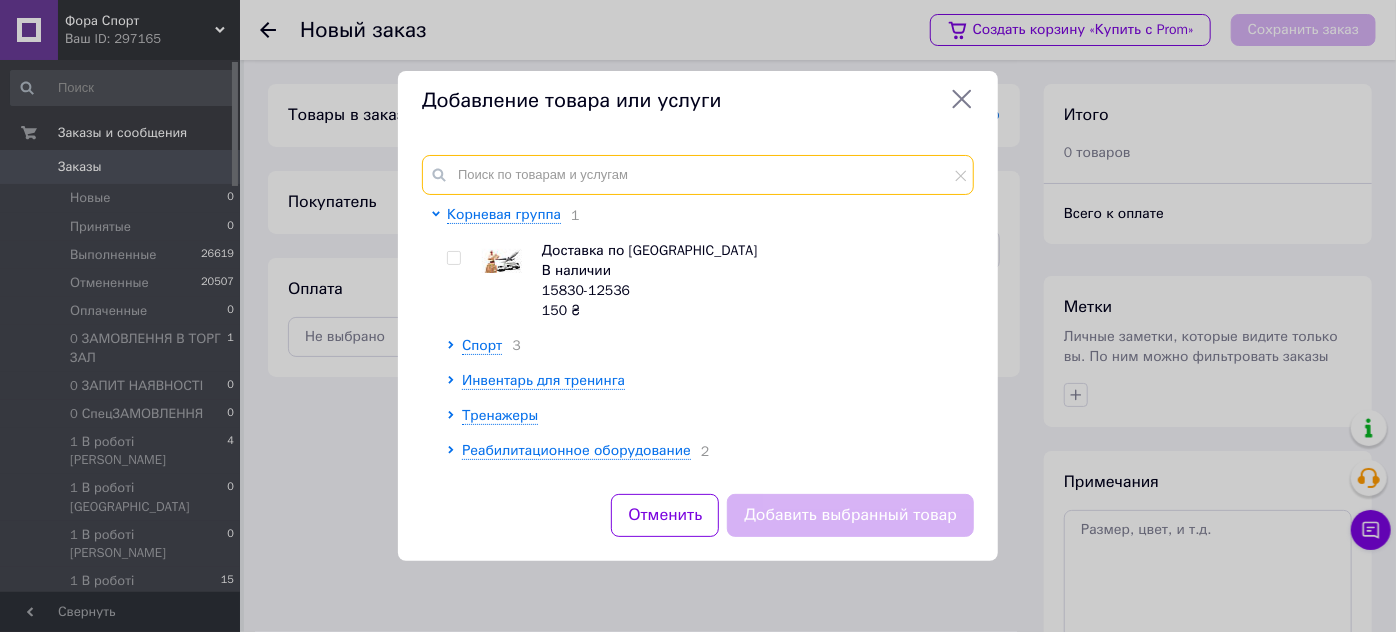 click at bounding box center (698, 175) 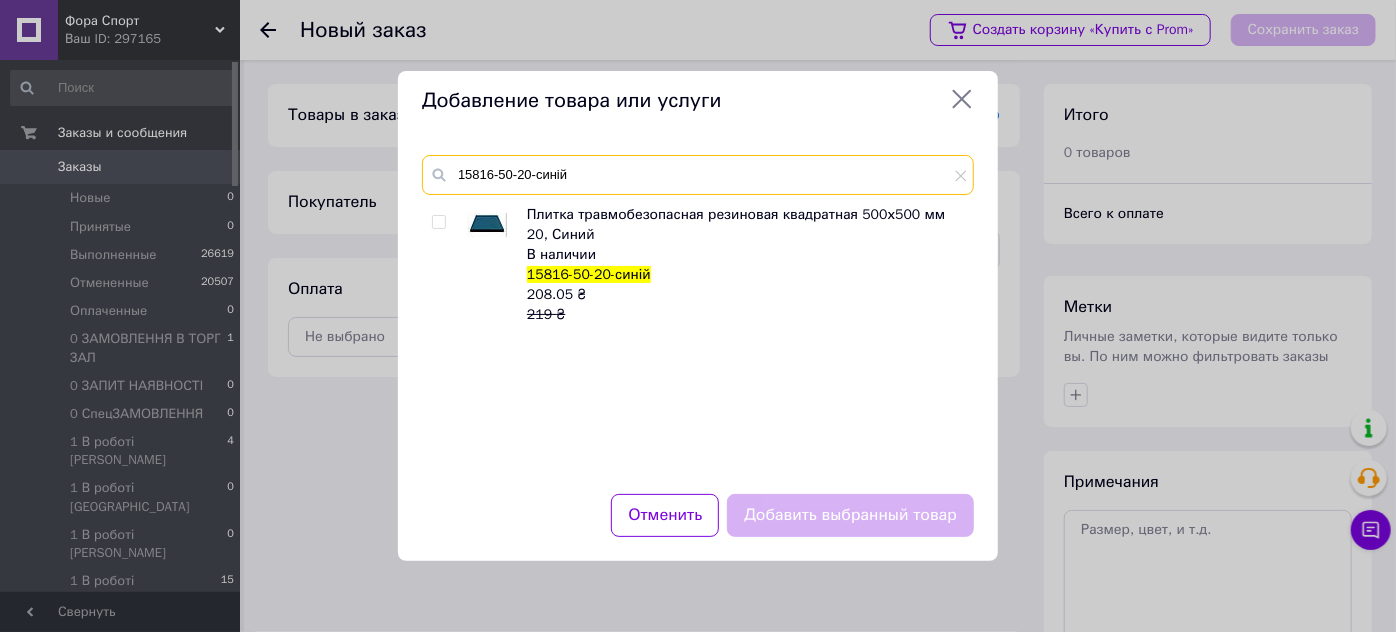 type on "15816-50-20-синій" 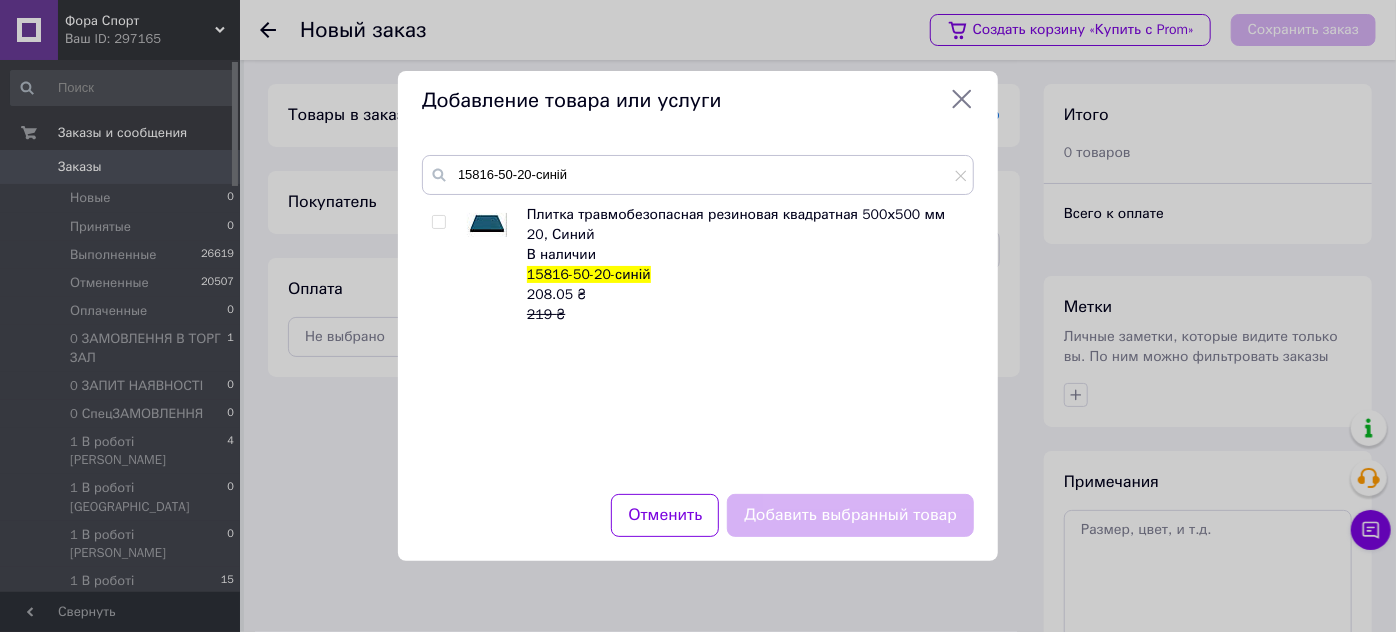 click at bounding box center (438, 222) 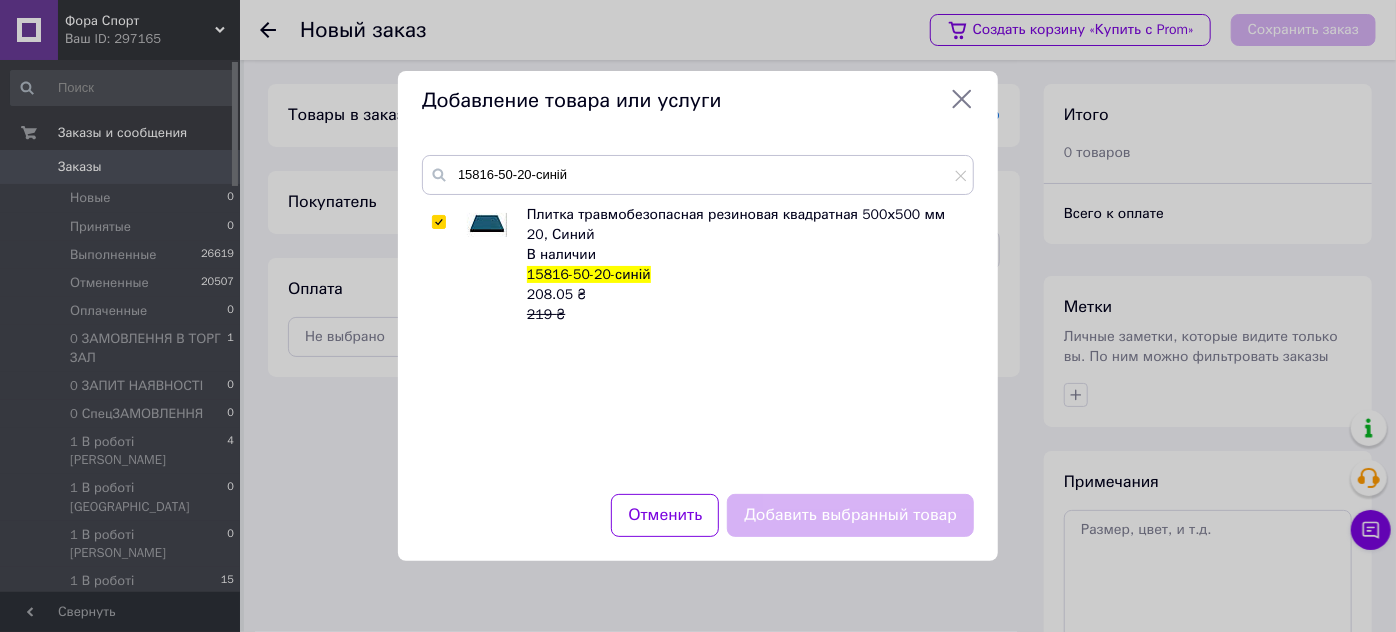 checkbox on "true" 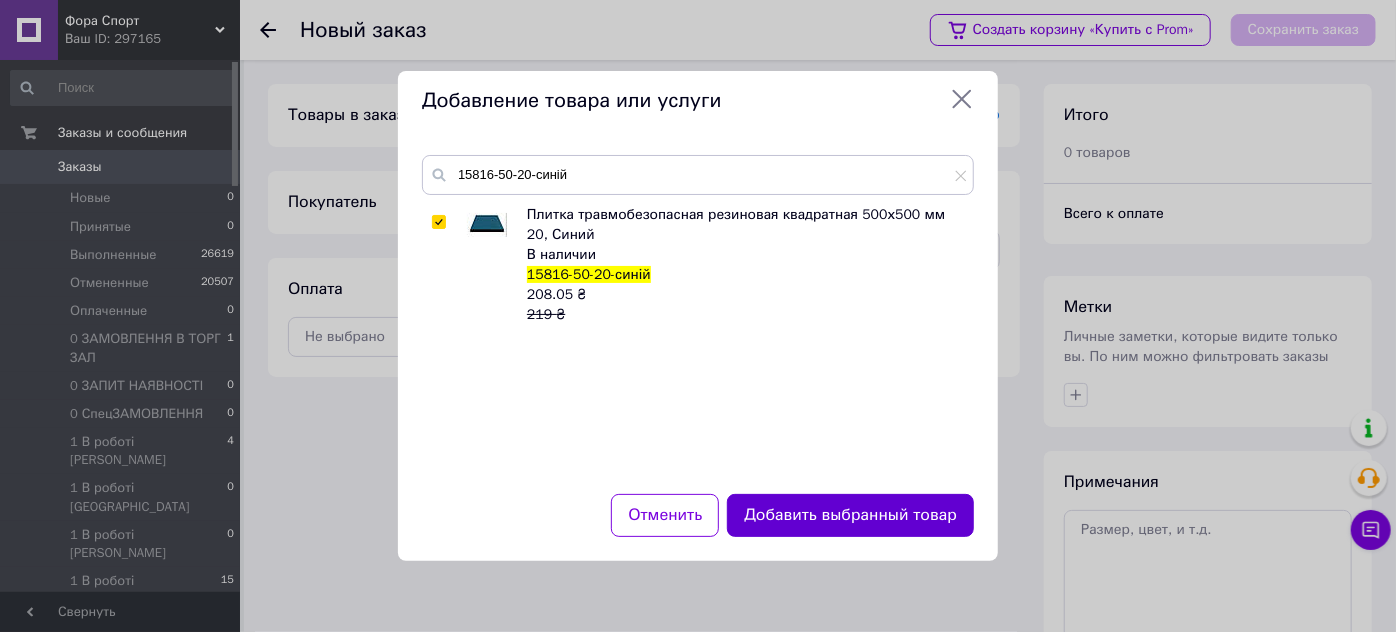 click on "Добавить выбранный товар" at bounding box center (850, 515) 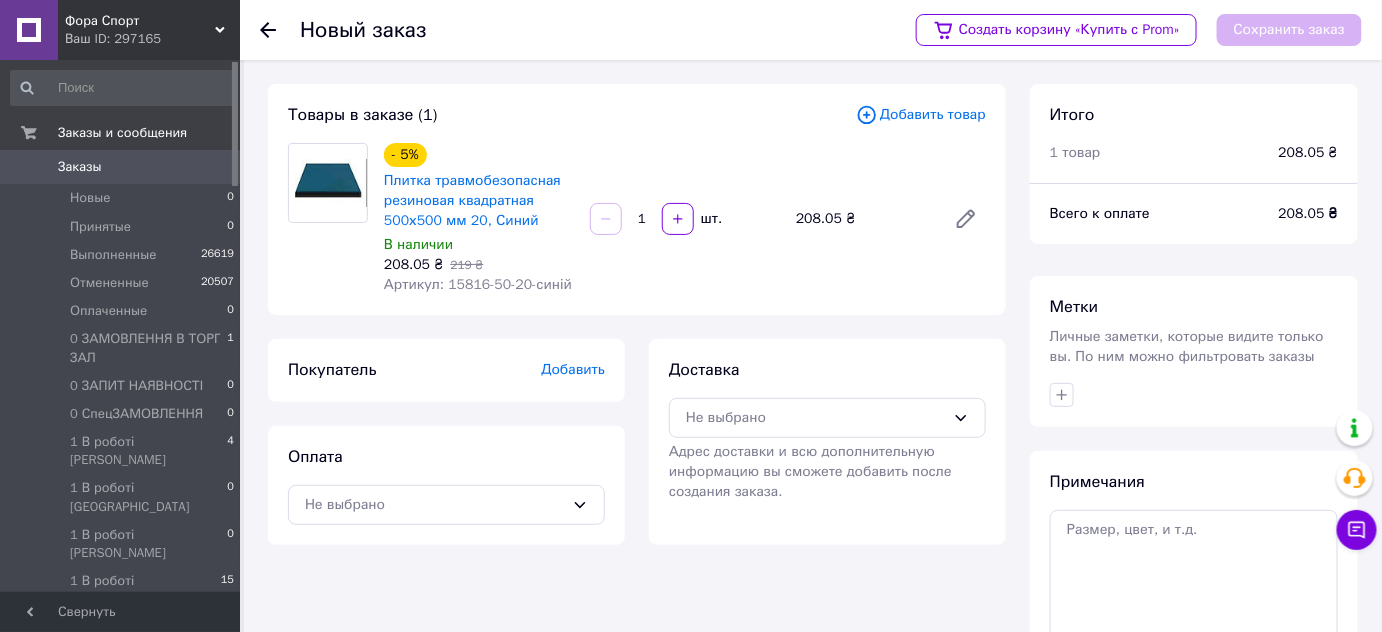 drag, startPoint x: 645, startPoint y: 215, endPoint x: 626, endPoint y: 215, distance: 19 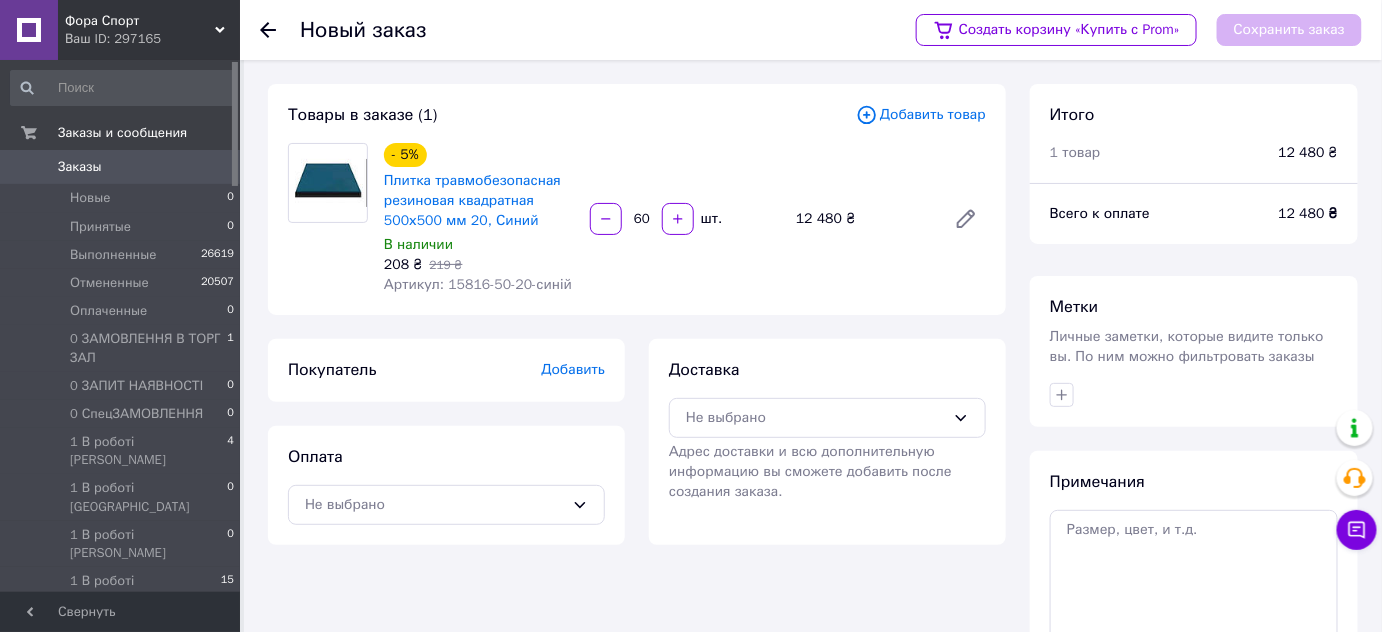 type on "60" 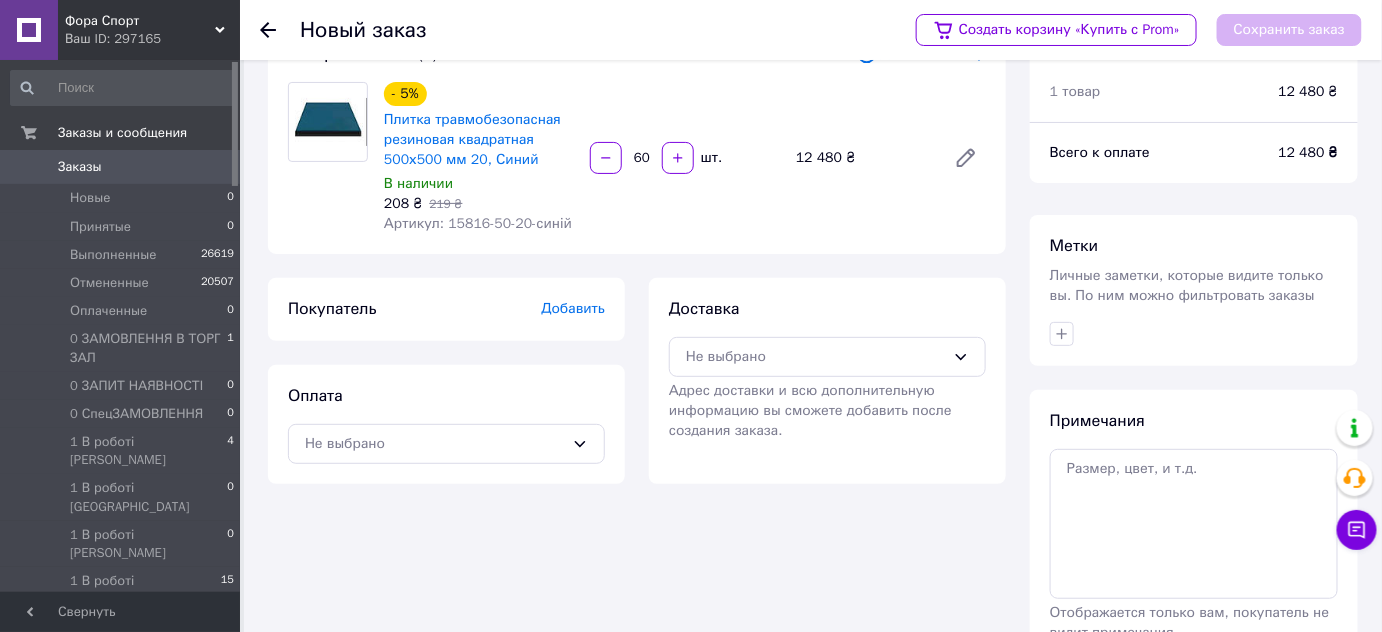 scroll, scrollTop: 90, scrollLeft: 0, axis: vertical 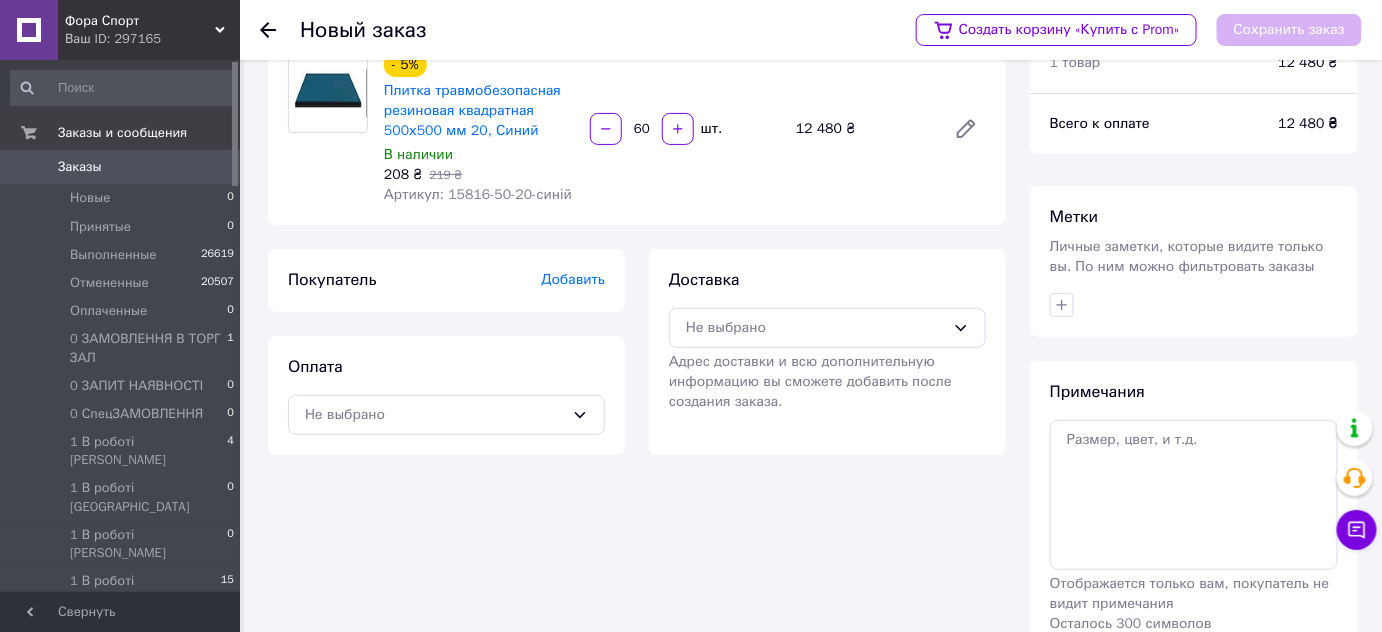click on "Добавить" at bounding box center [573, 279] 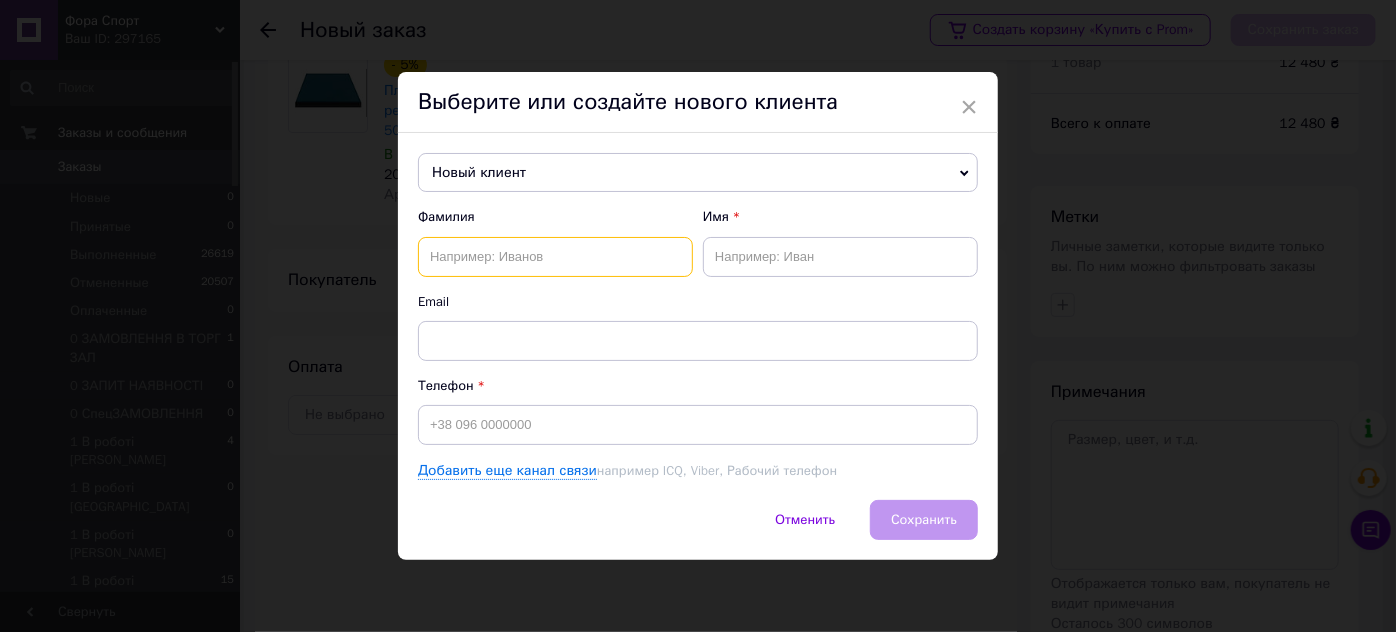 click at bounding box center [555, 257] 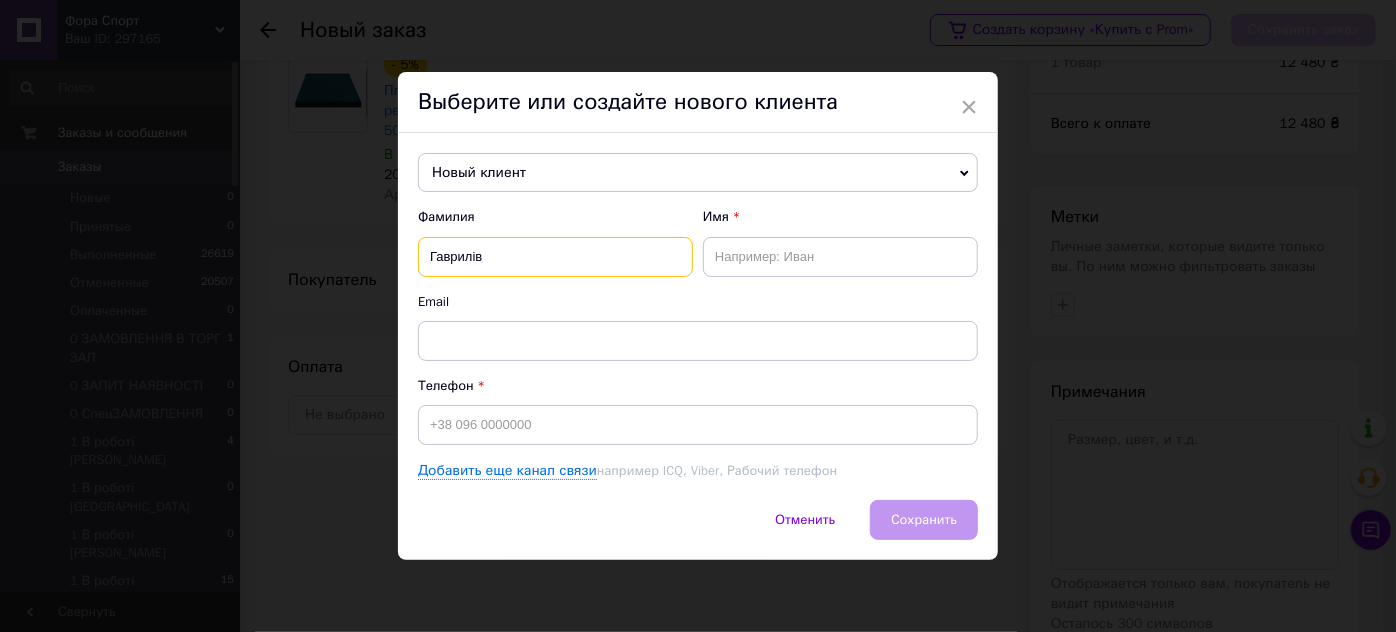 type on "Гаврилів" 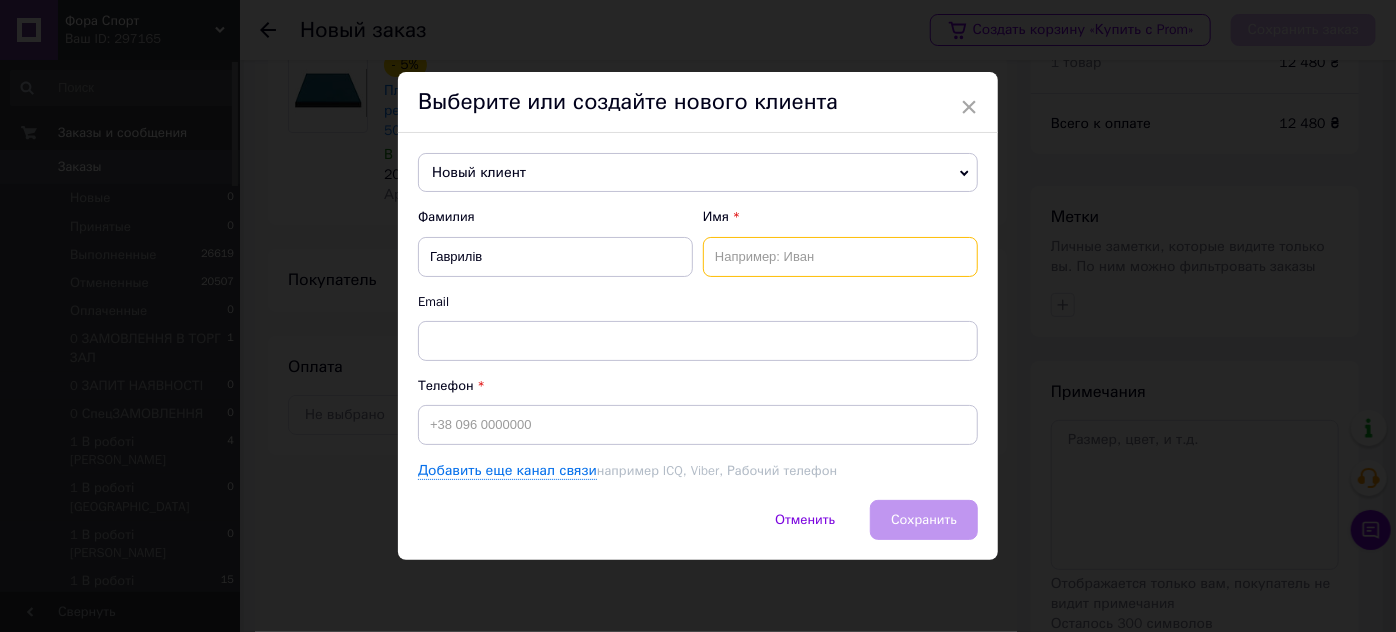 click at bounding box center (840, 257) 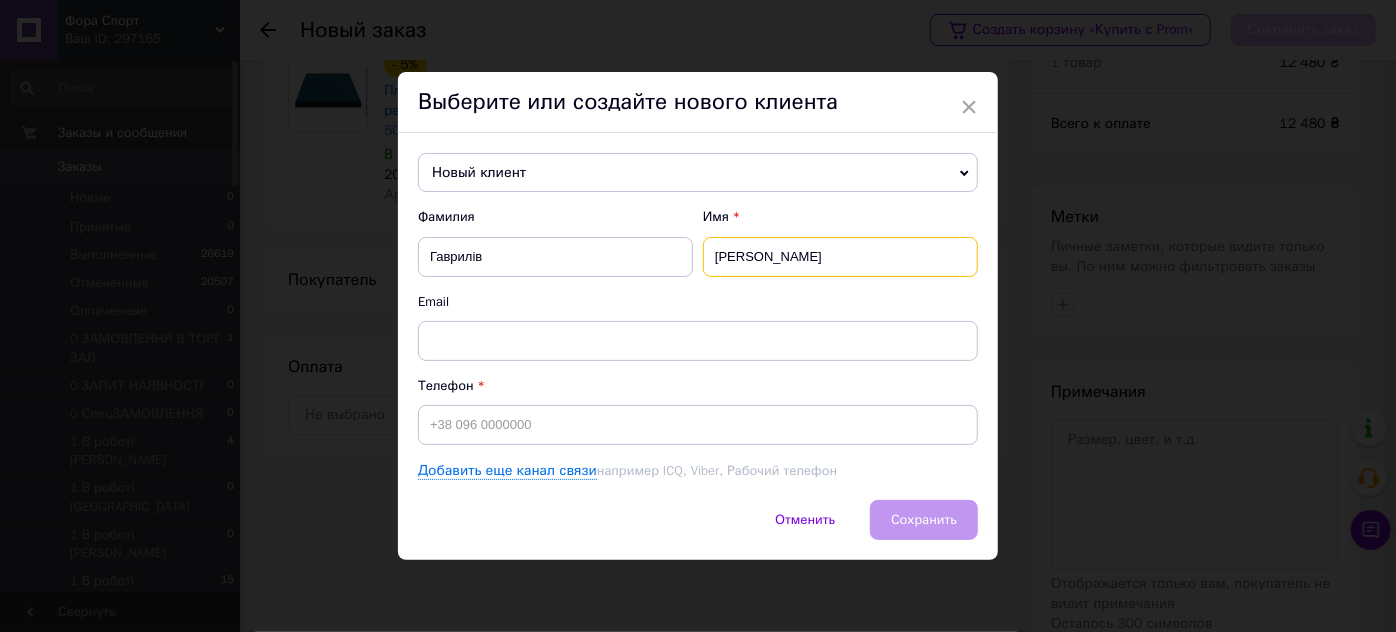 type on "[PERSON_NAME]" 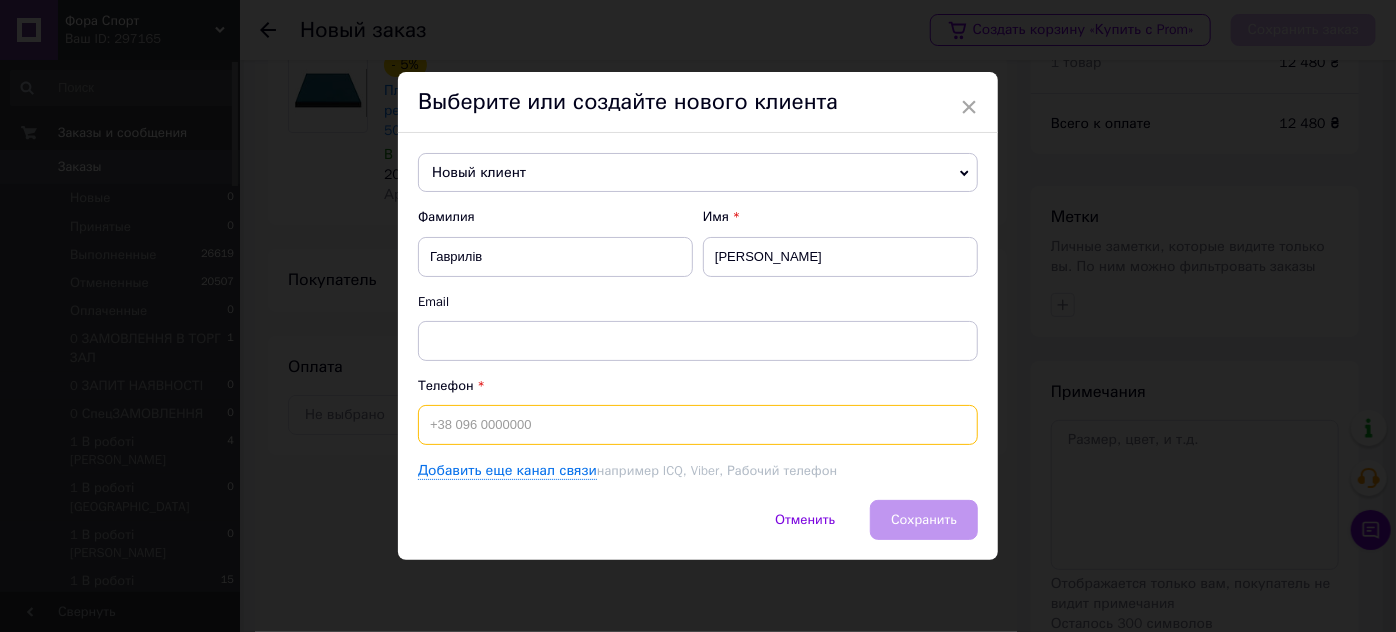 click at bounding box center (698, 425) 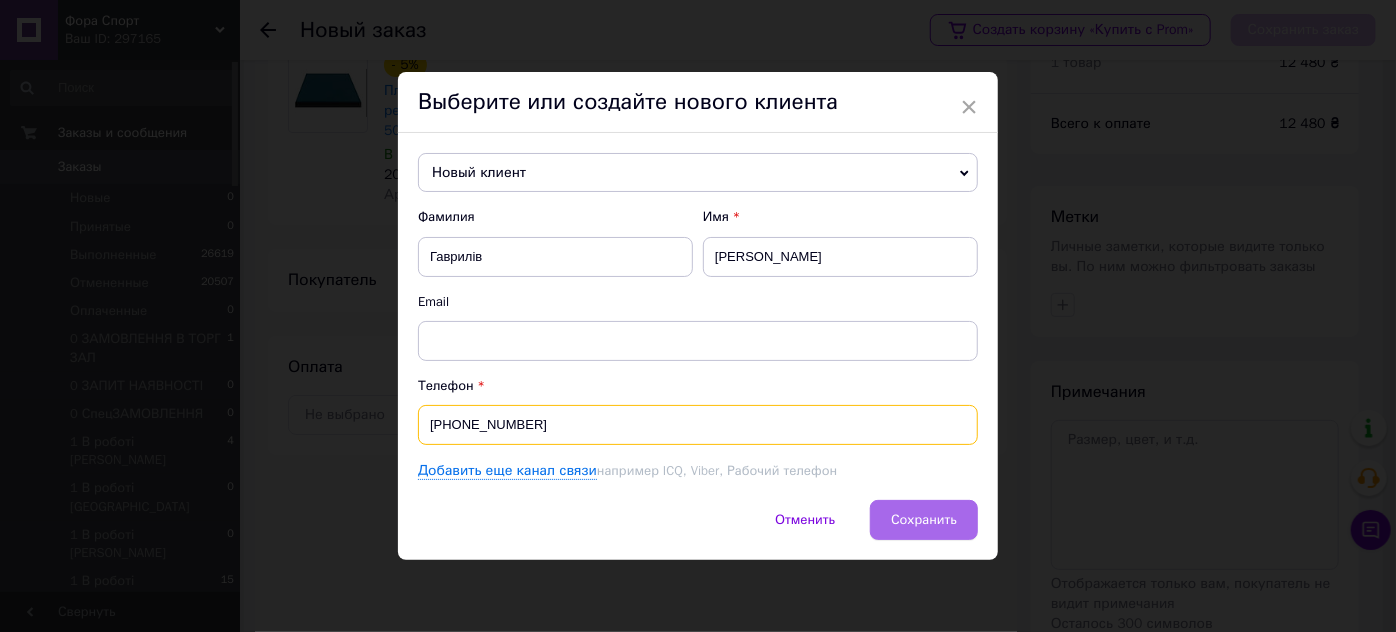 type on "[PHONE_NUMBER]" 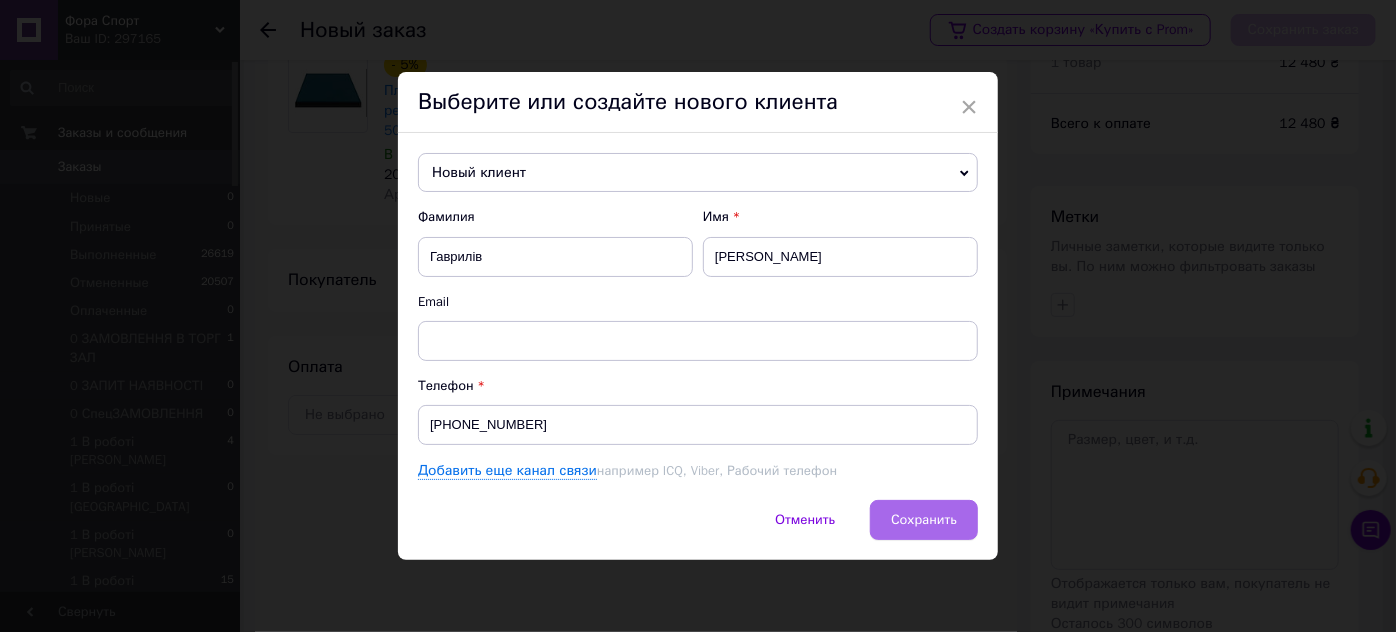 click on "Сохранить" at bounding box center [924, 519] 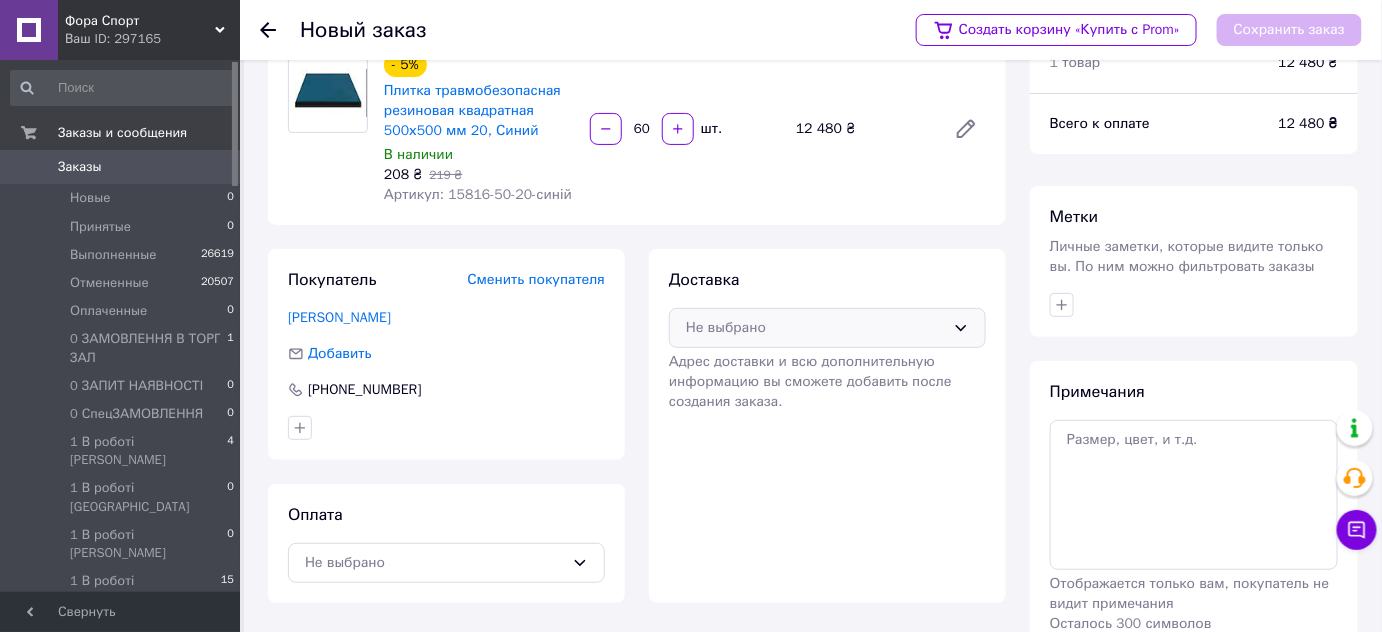 click on "Не выбрано" at bounding box center (815, 328) 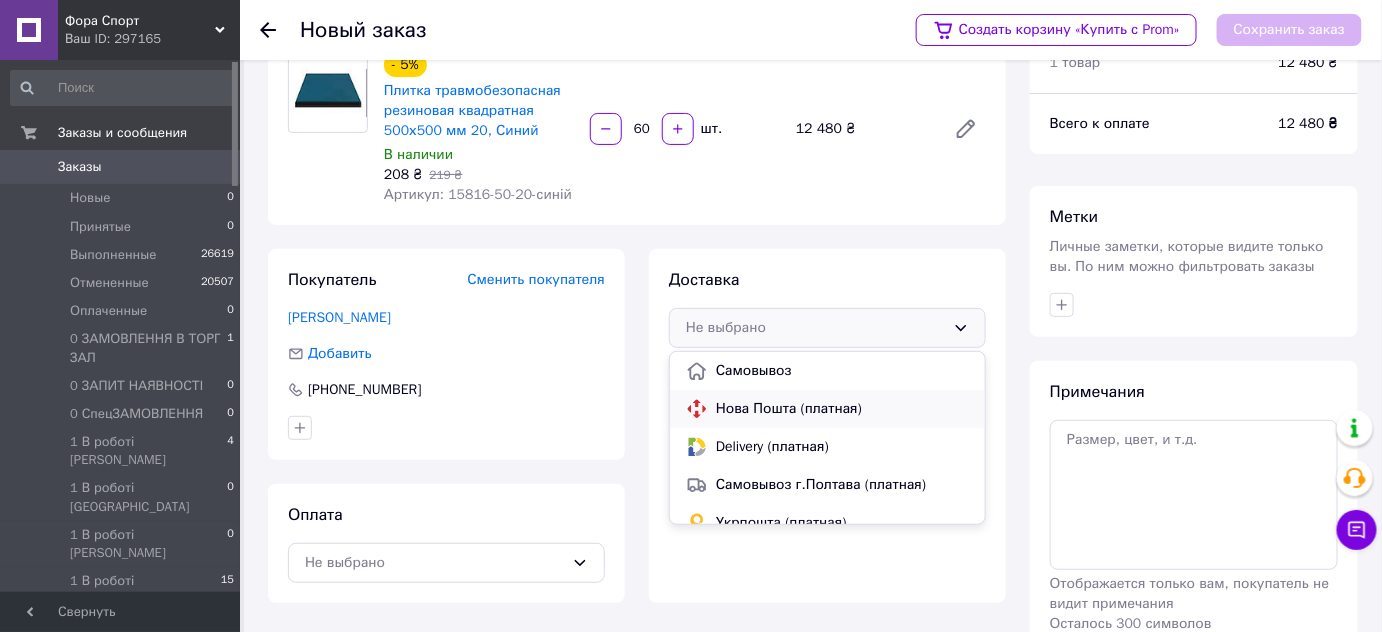 click on "Нова Пошта (платная)" at bounding box center (842, 409) 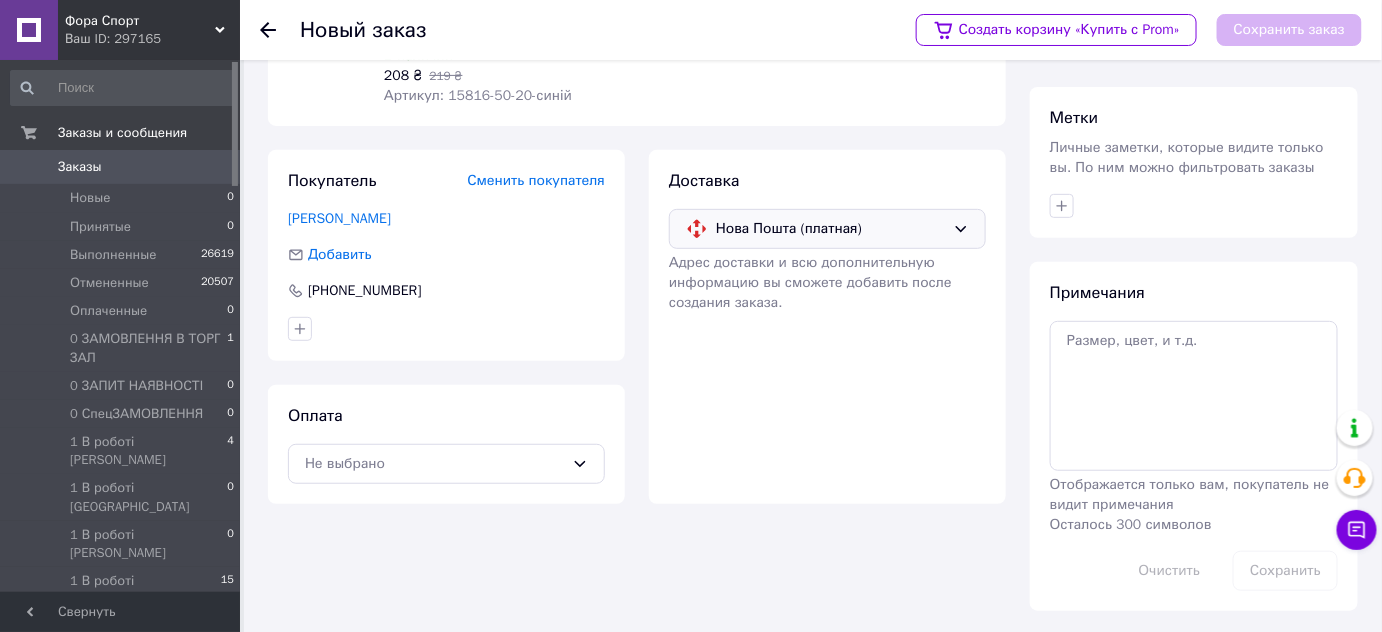 scroll, scrollTop: 190, scrollLeft: 0, axis: vertical 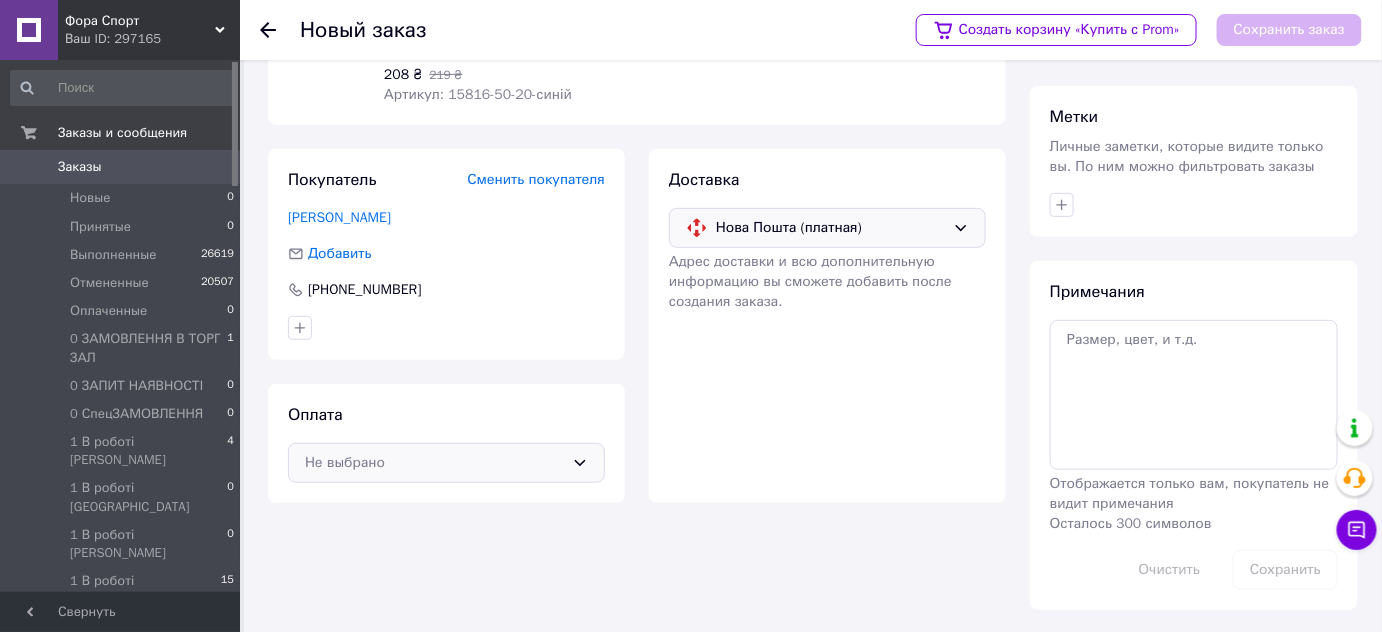 click on "Не выбрано" at bounding box center [434, 463] 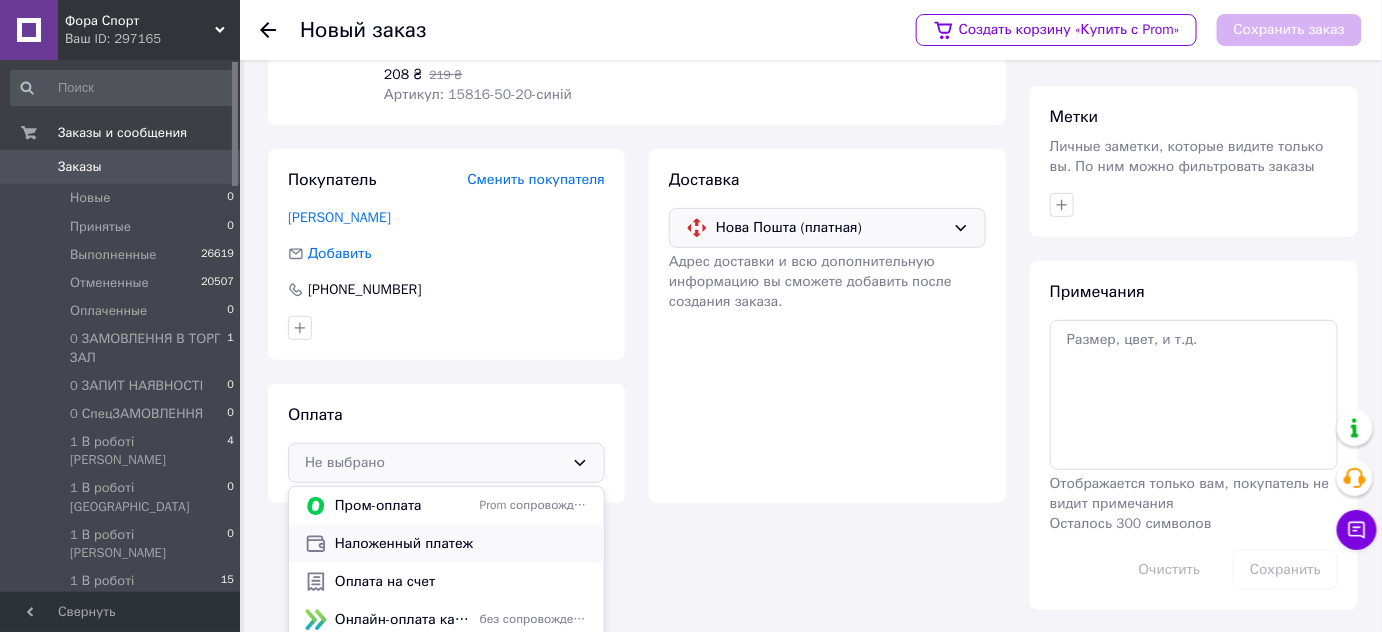 click on "Наложенный платеж" at bounding box center [461, 544] 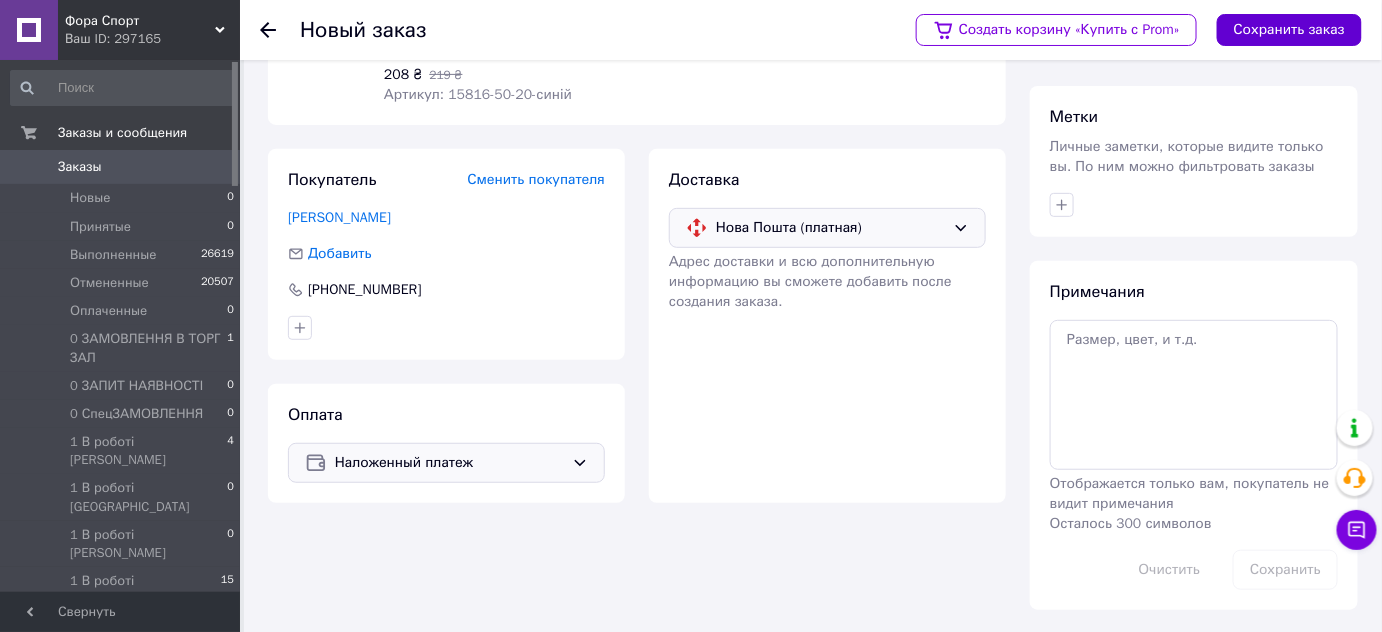 click on "Сохранить заказ" at bounding box center (1289, 30) 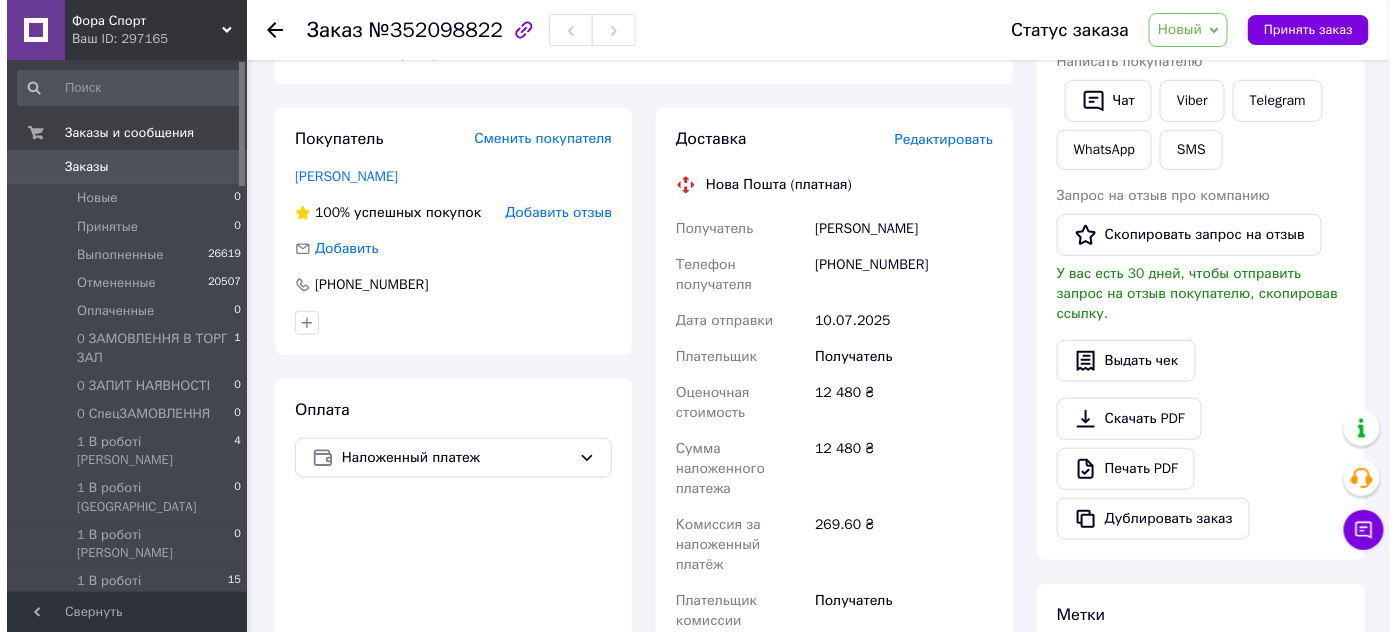 scroll, scrollTop: 372, scrollLeft: 0, axis: vertical 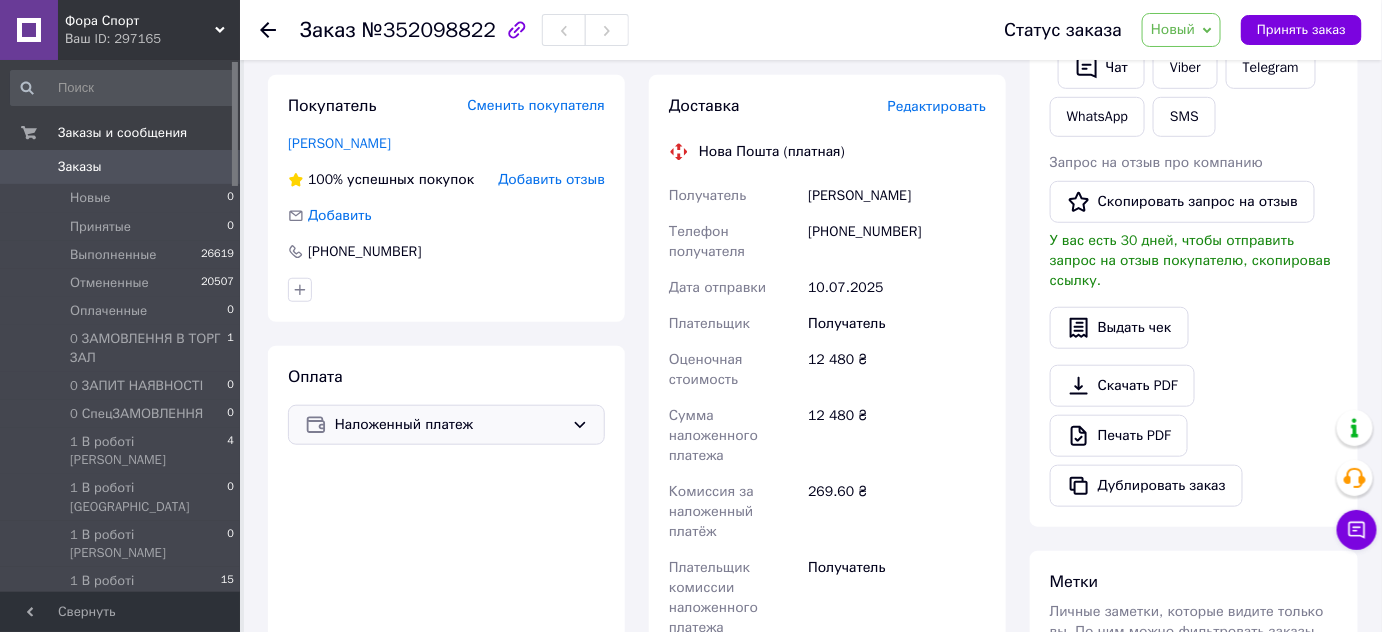 click on "Наложенный платеж" at bounding box center [446, 425] 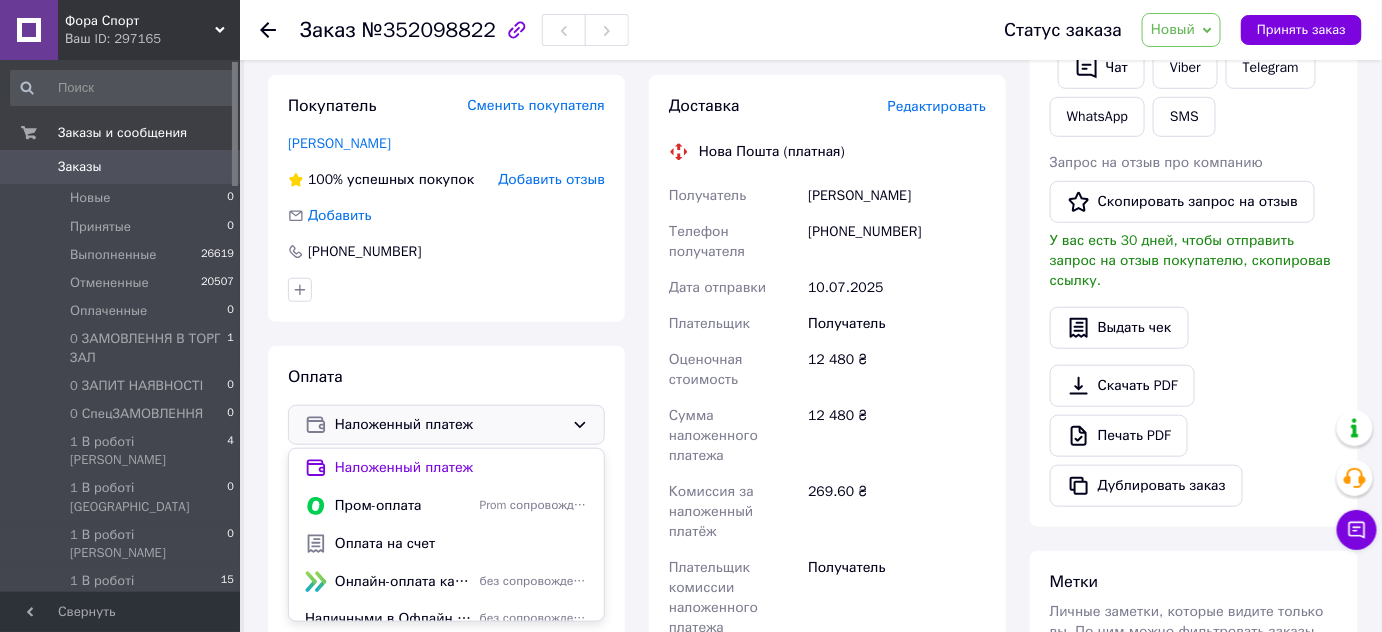 click on "Покупатель Сменить покупателя [PERSON_NAME] 100%   успешных покупок Добавить отзыв Добавить [PHONE_NUMBER] Оплата Наложенный платеж Наложенный платеж Пром-оплата Prom сопровождает покупку Оплата на счет Онлайн-оплата картой Visa, Mastercard - LiqPay без сопровождения Prom Наличными в Офлайн магазине (г. Полтава) без сопровождения Prom Рассрочка "Покупка частями" от Монобанка без сопровождения Prom Оплата на карту без сопровождения Prom Наложенный платеж  "Укрпочта" без сопровождения Prom" at bounding box center [446, 467] 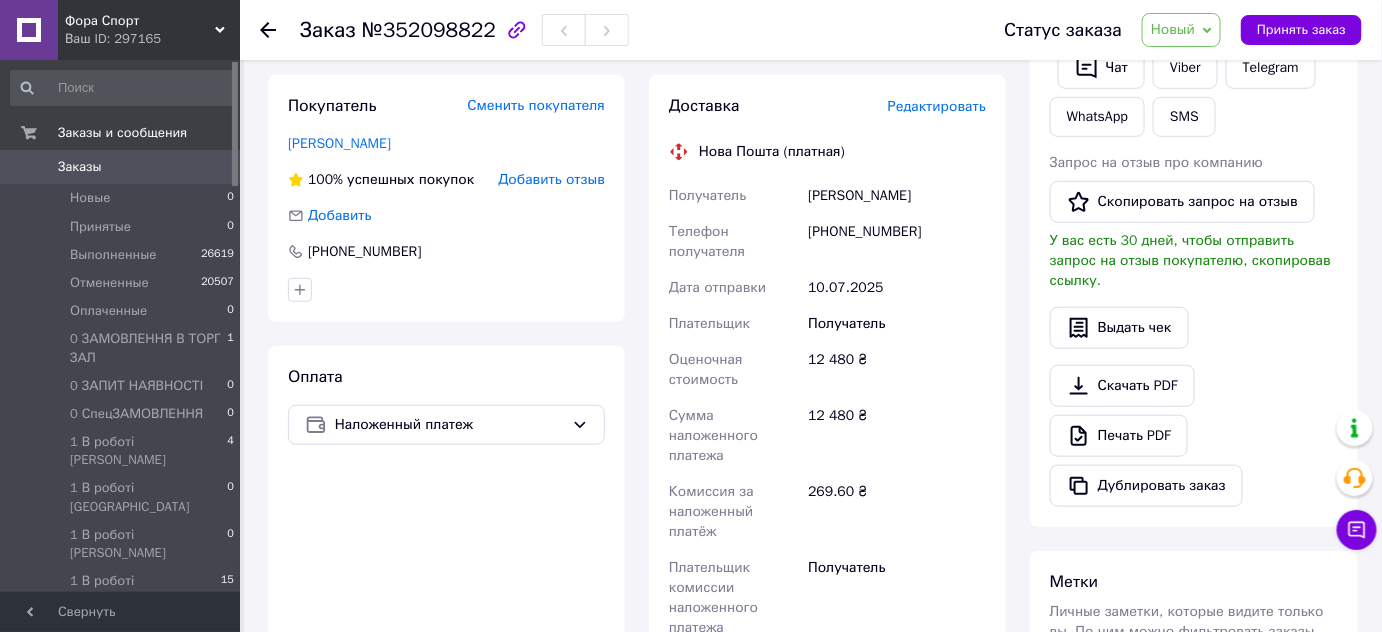 click on "Редактировать" at bounding box center [937, 106] 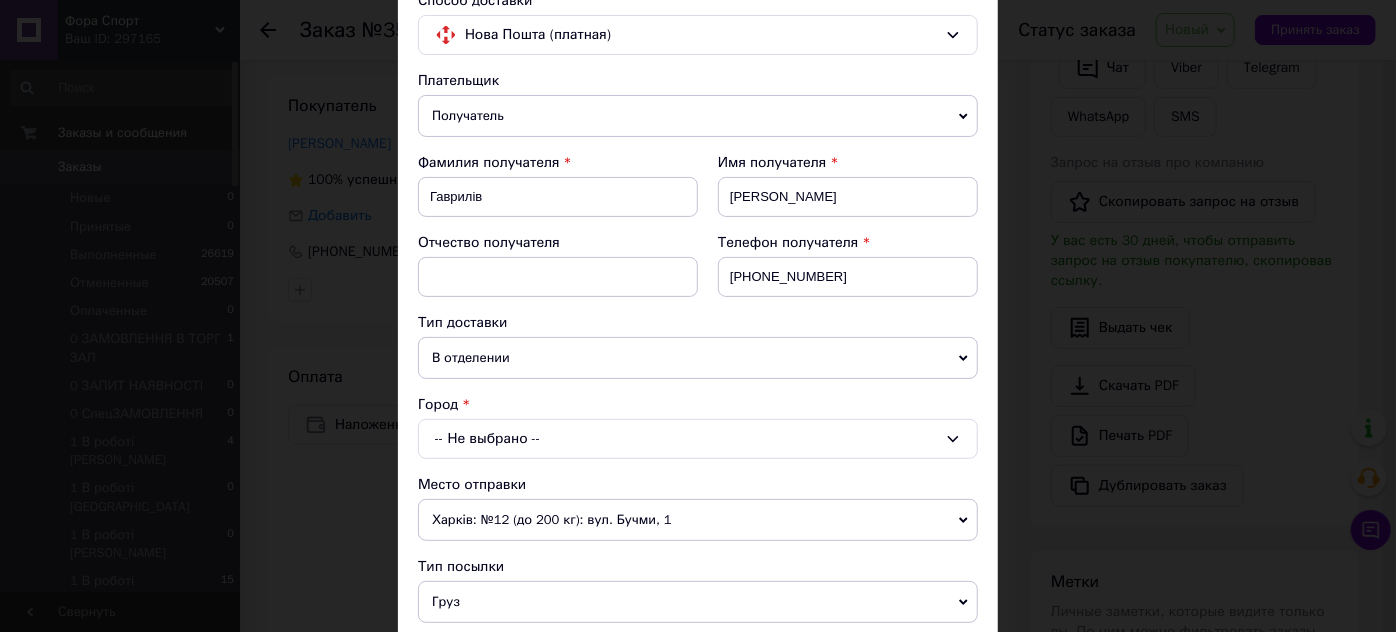 scroll, scrollTop: 181, scrollLeft: 0, axis: vertical 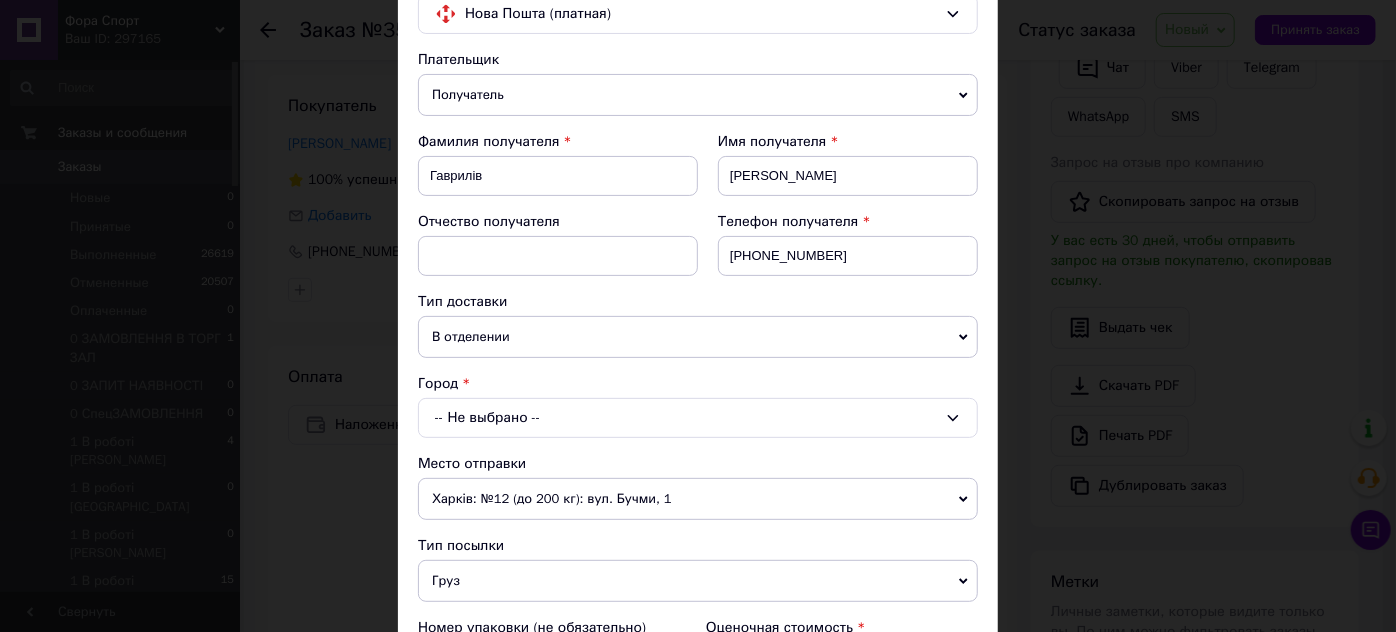 click on "-- Не выбрано --" at bounding box center [698, 418] 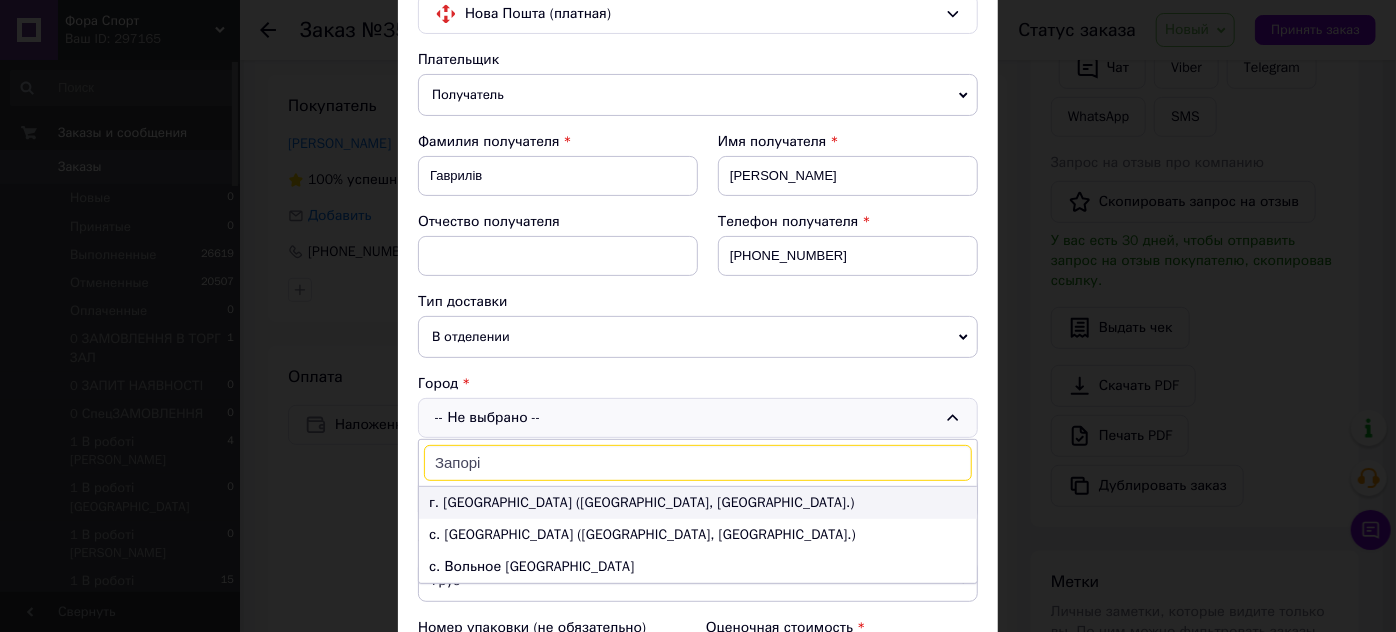 type on "Запорі" 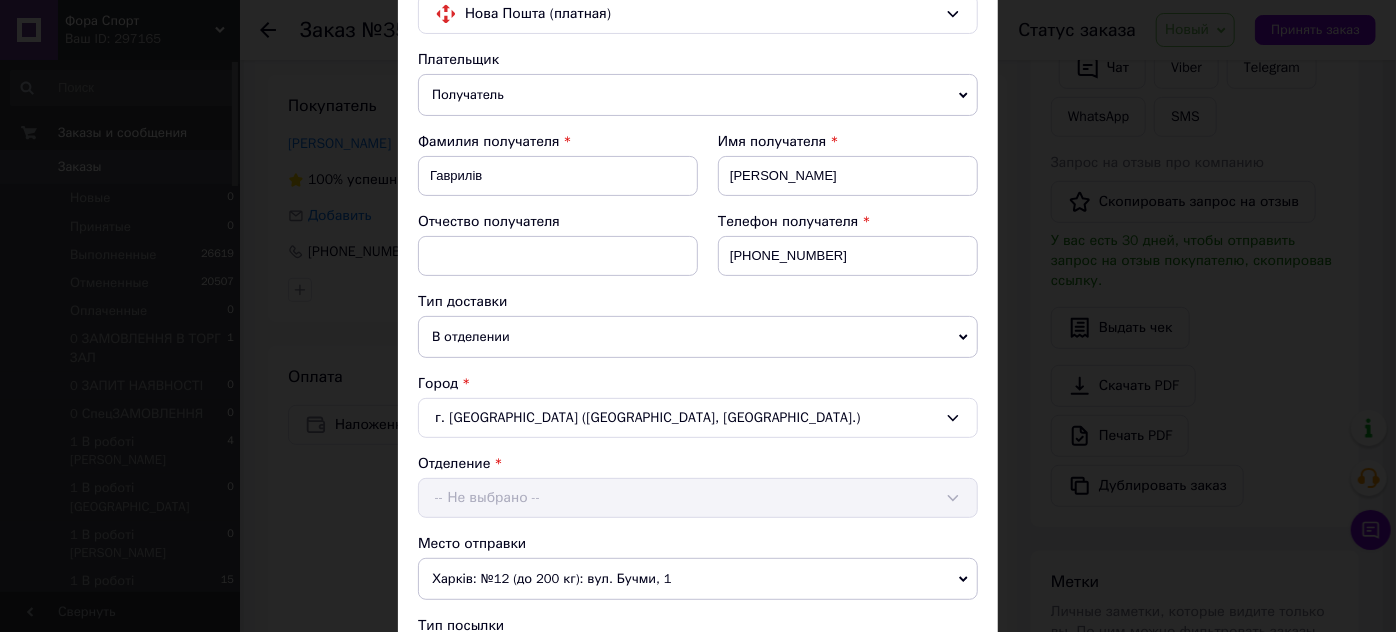 scroll, scrollTop: 363, scrollLeft: 0, axis: vertical 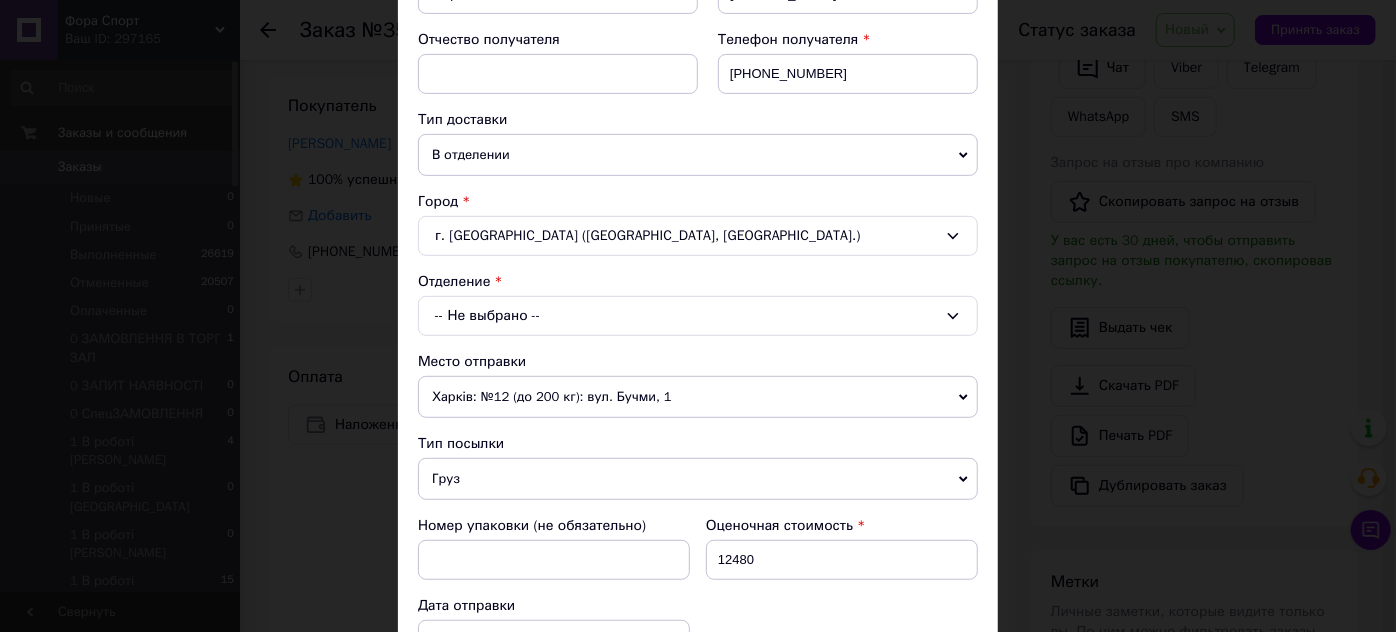 click on "-- Не выбрано --" at bounding box center (698, 316) 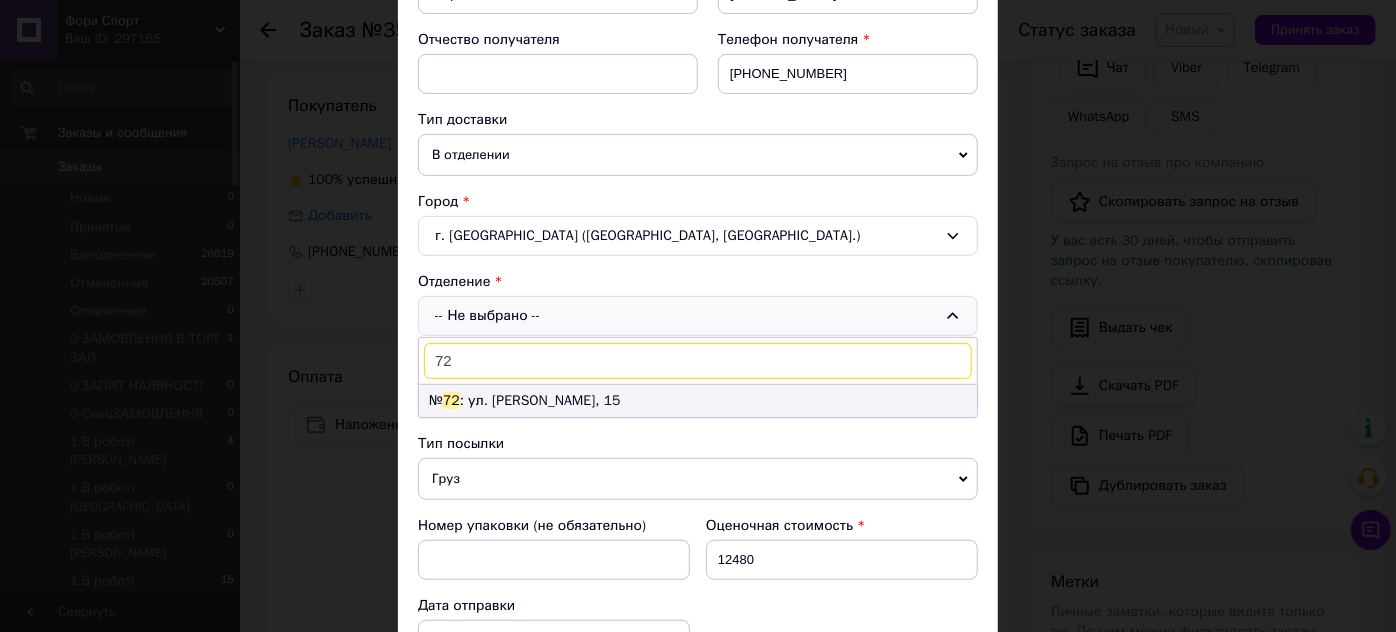 type on "72" 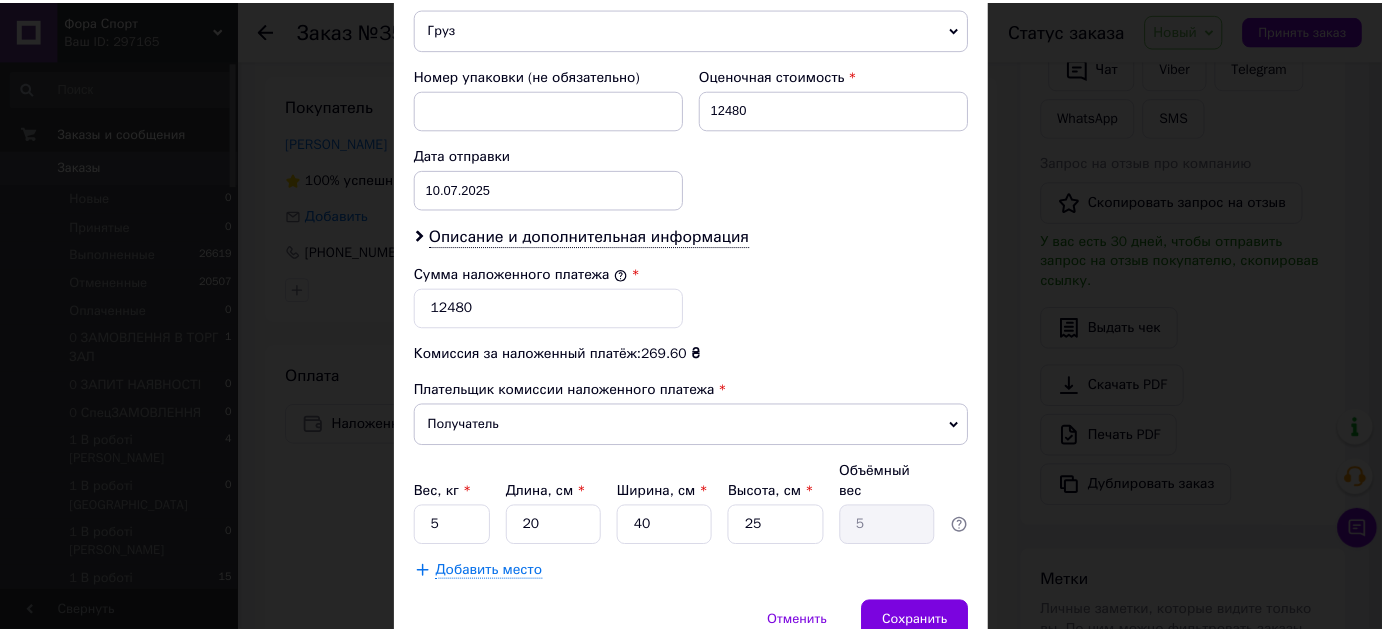 scroll, scrollTop: 885, scrollLeft: 0, axis: vertical 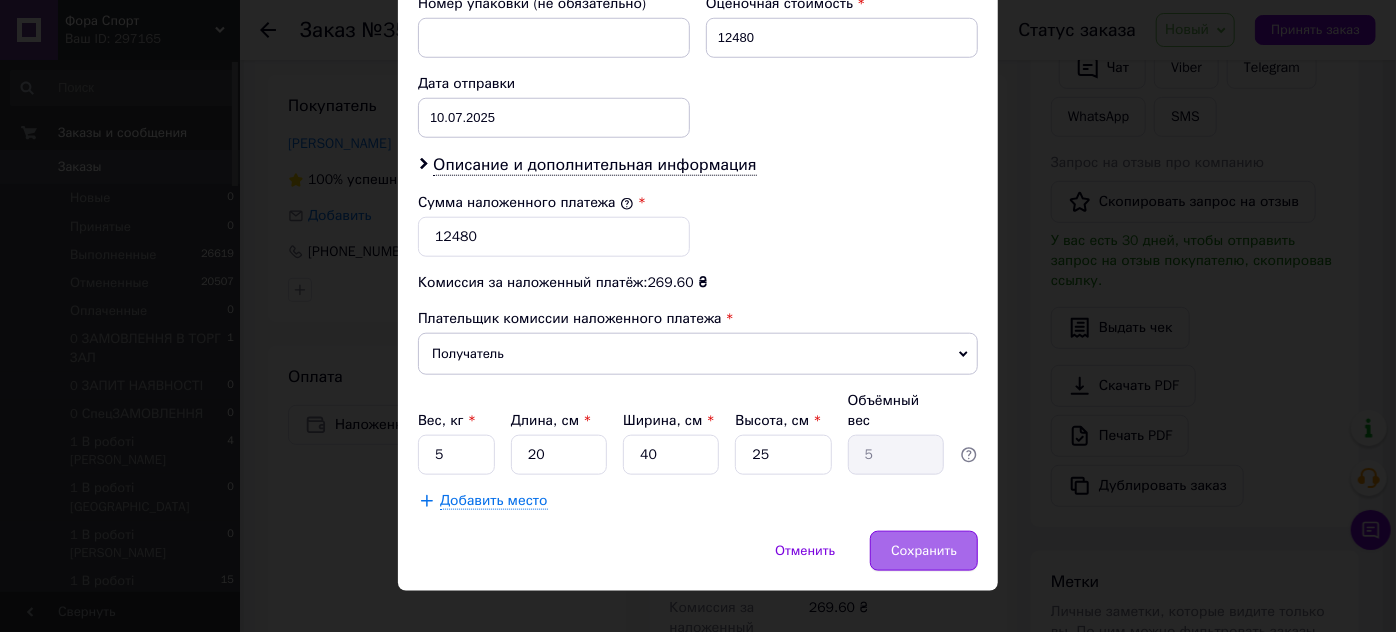 click on "Сохранить" at bounding box center (924, 551) 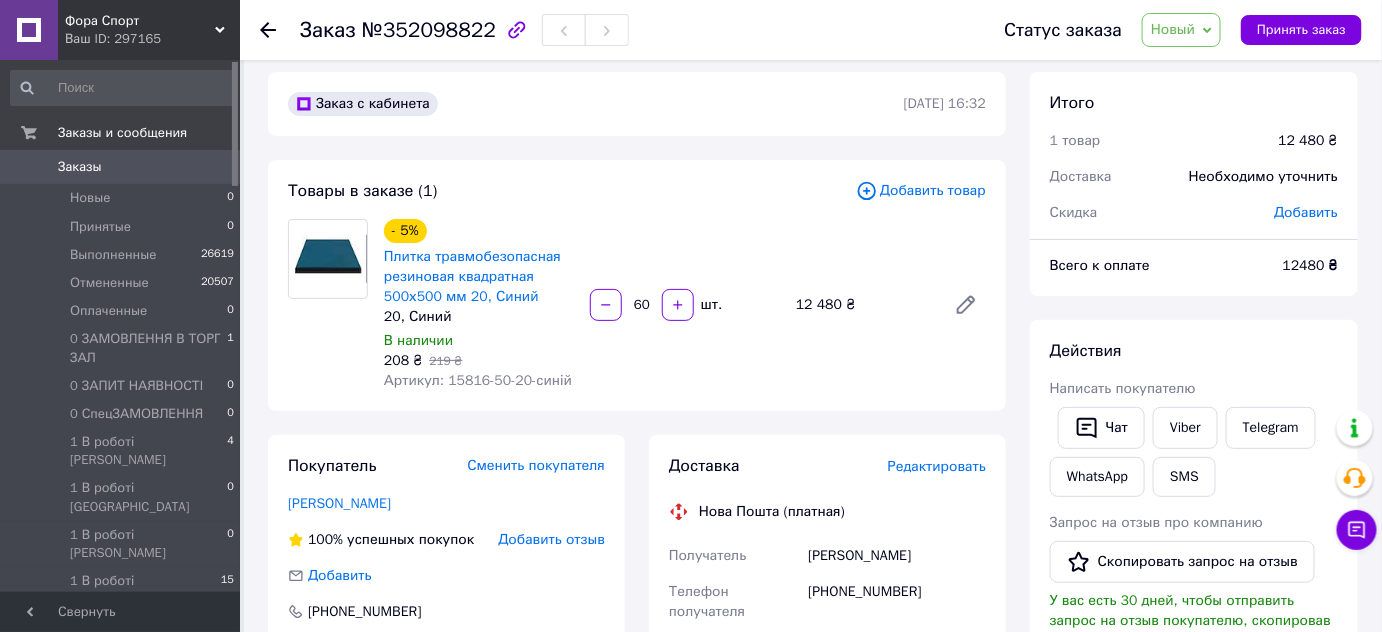 scroll, scrollTop: 0, scrollLeft: 0, axis: both 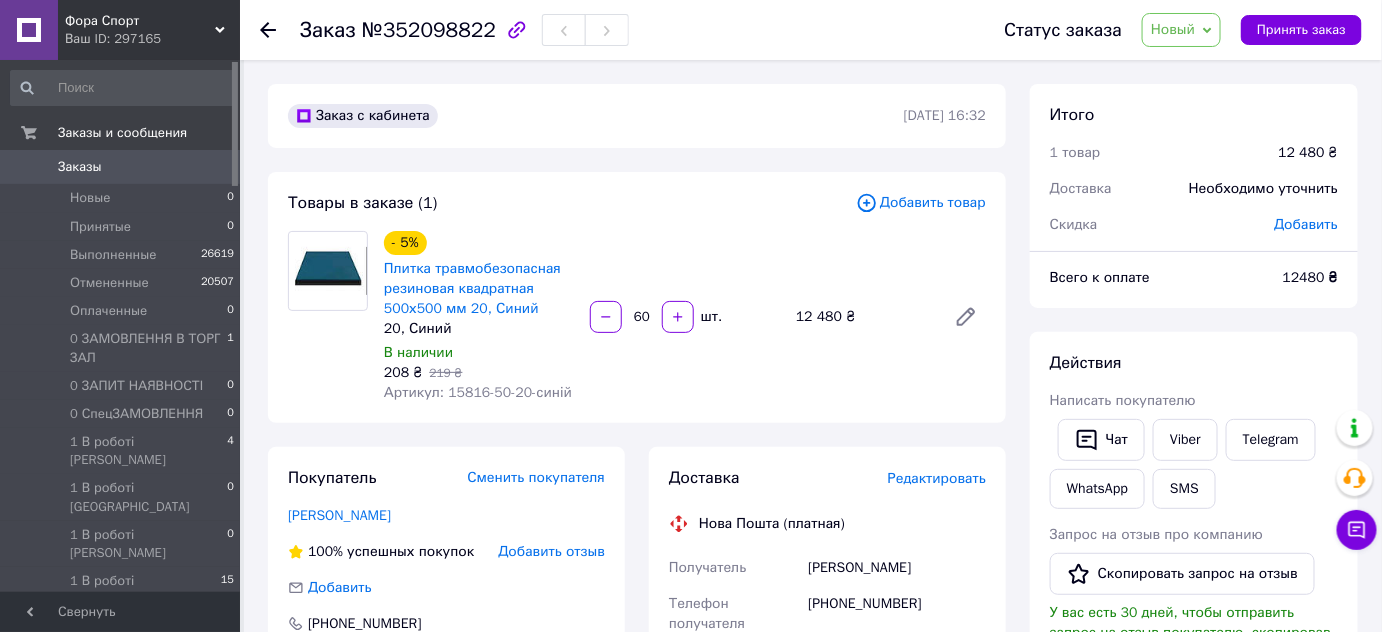 click on "Добавить" at bounding box center [1306, 224] 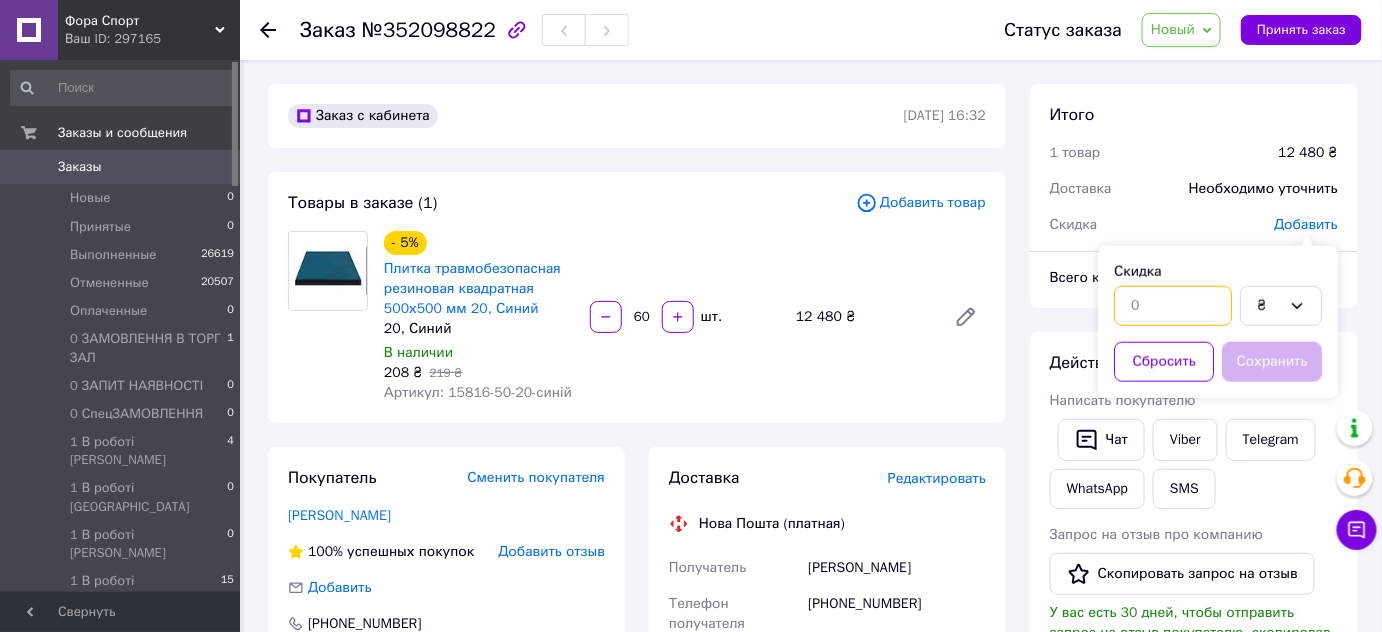 click at bounding box center (1173, 306) 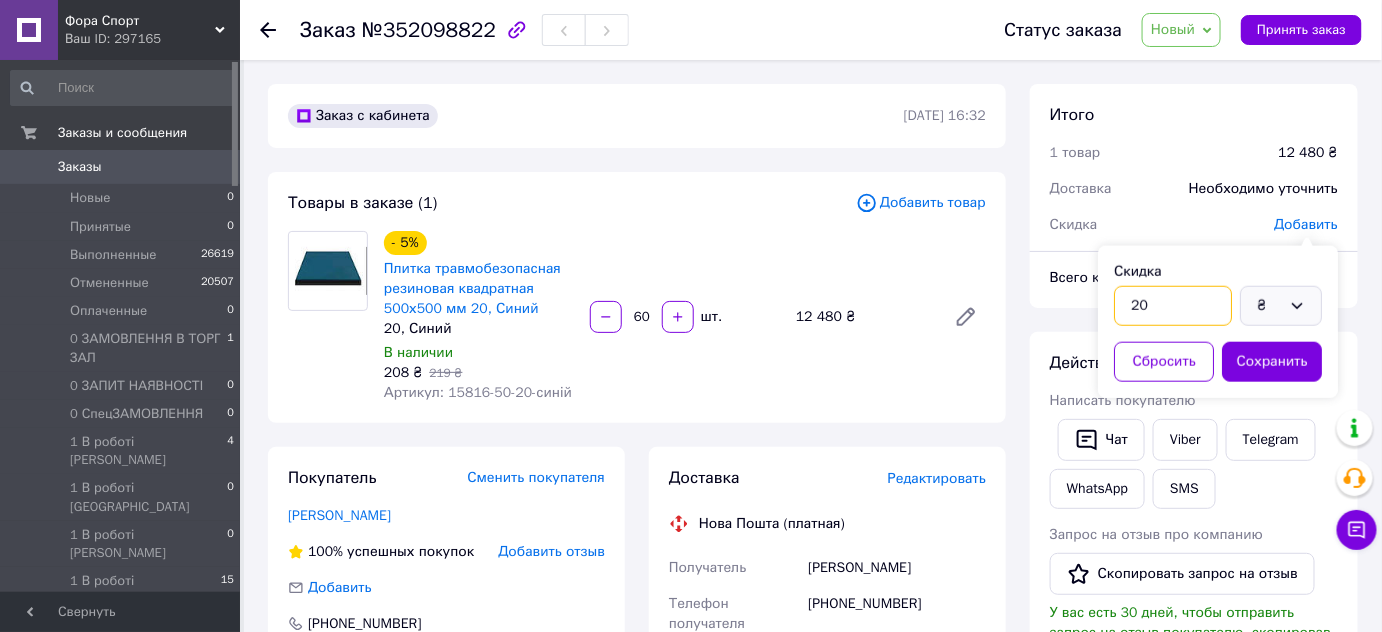 type on "20" 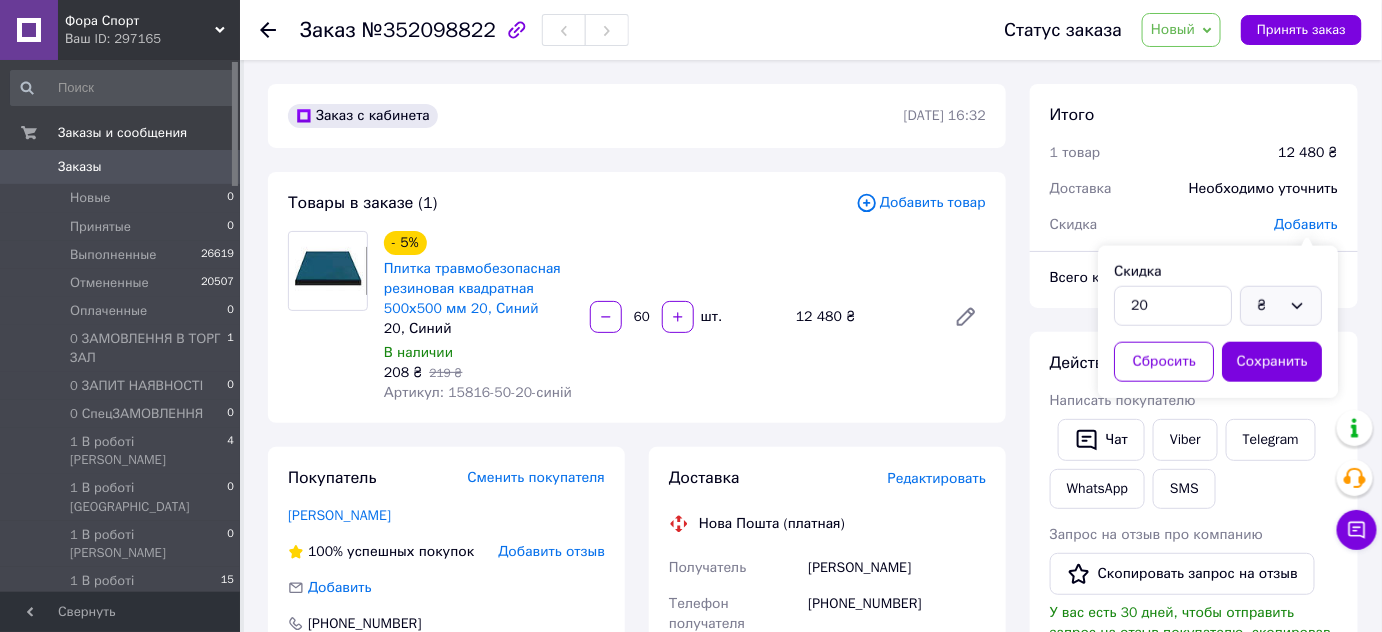 click 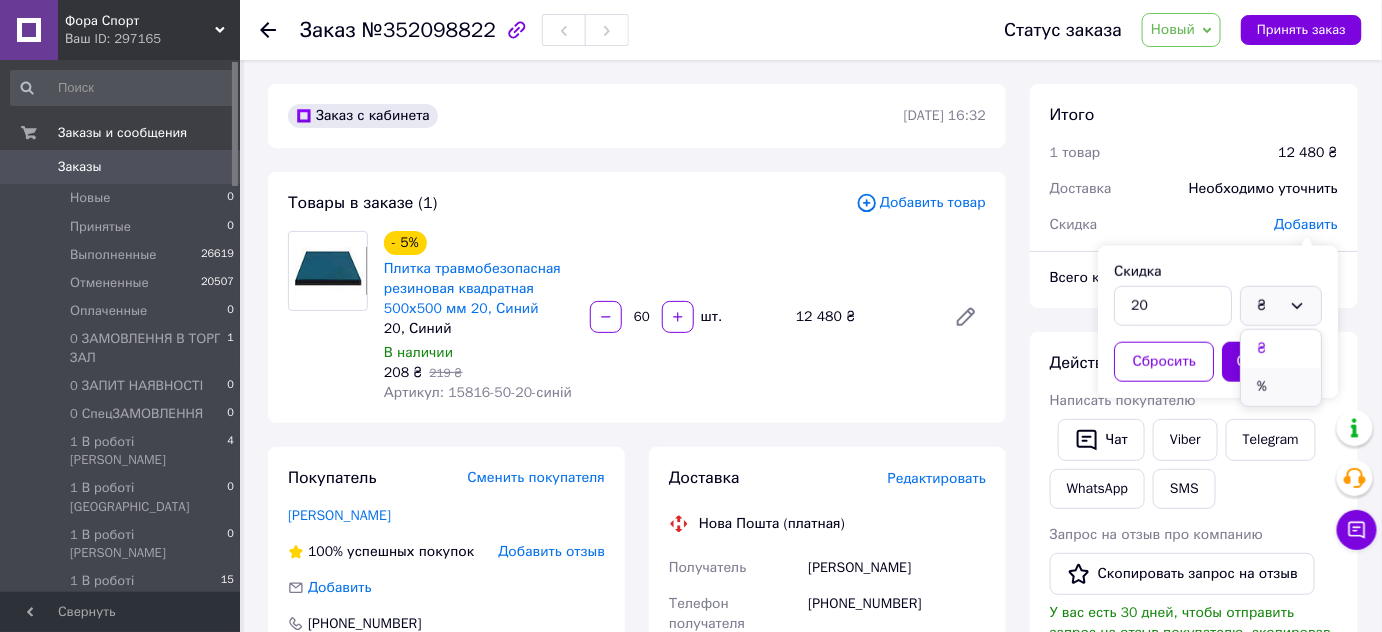 click on "%" at bounding box center [1281, 387] 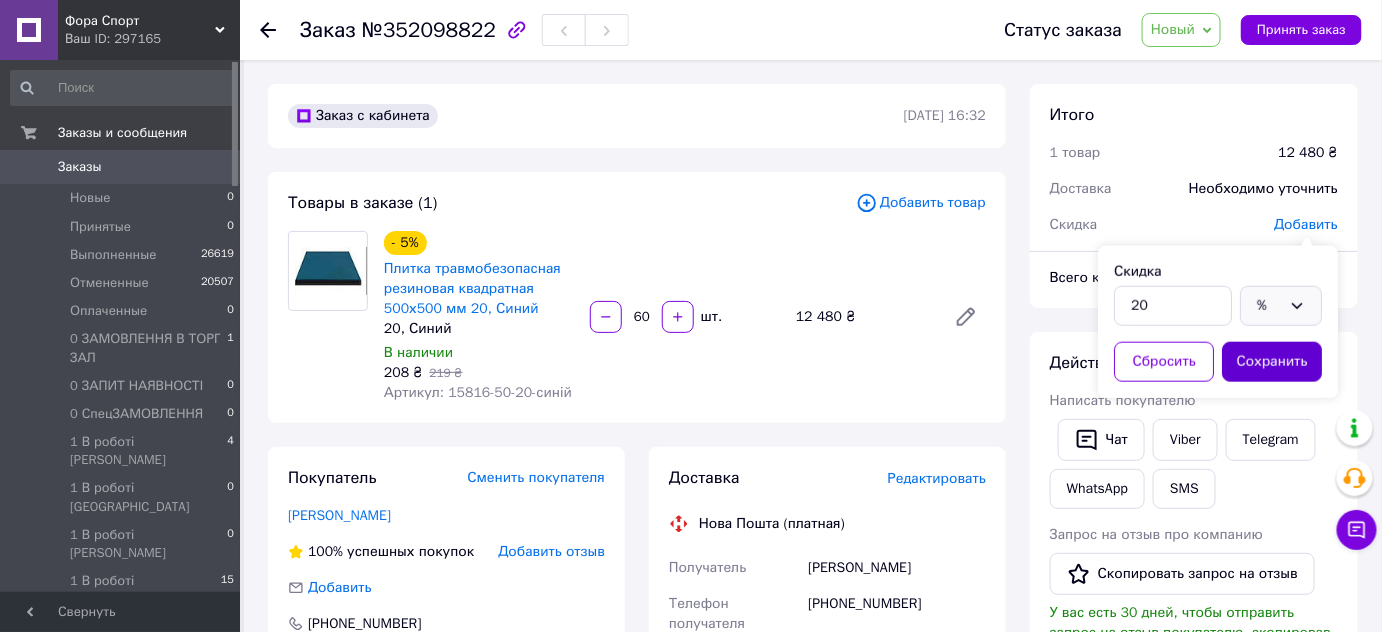 click on "Сохранить" at bounding box center [1272, 362] 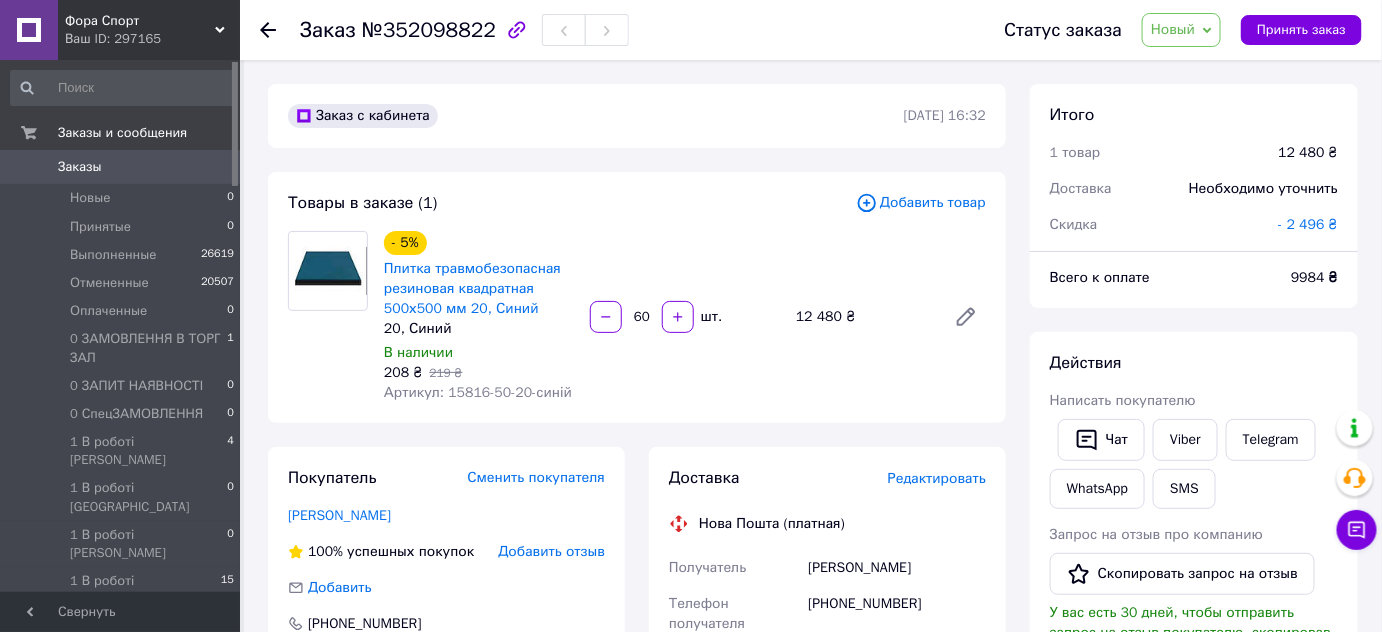 click on "№352098822" at bounding box center [429, 30] 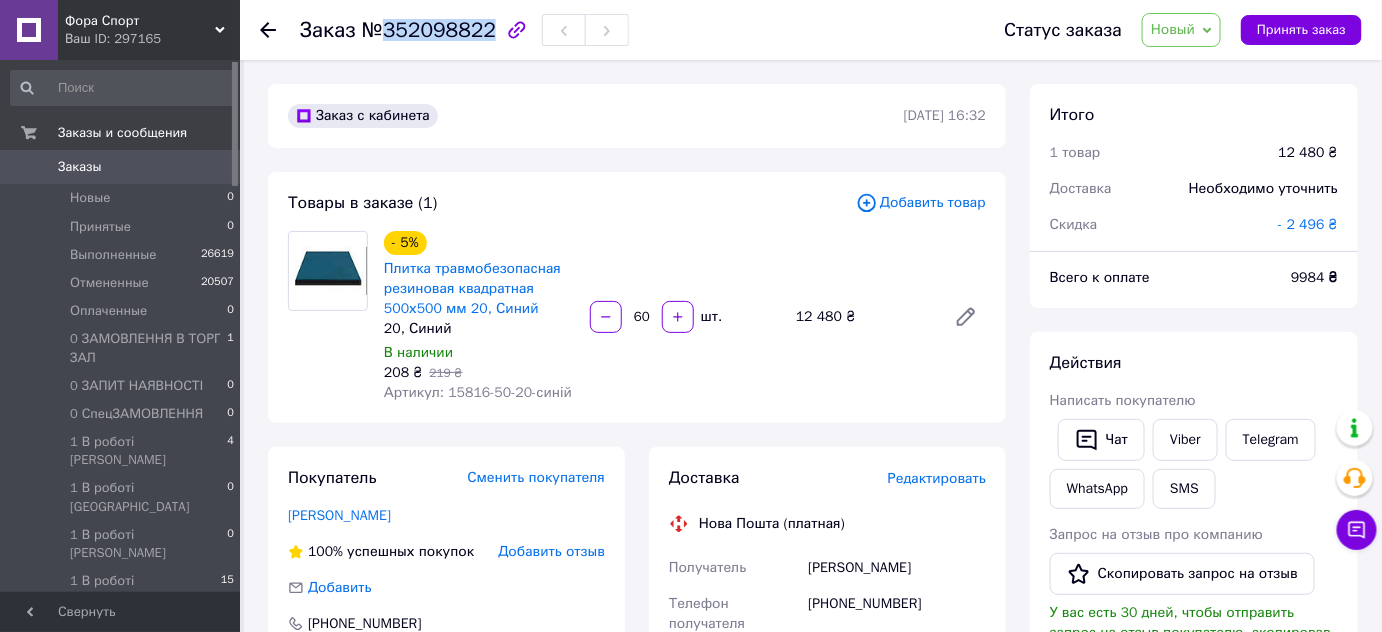 click on "№352098822" at bounding box center (429, 30) 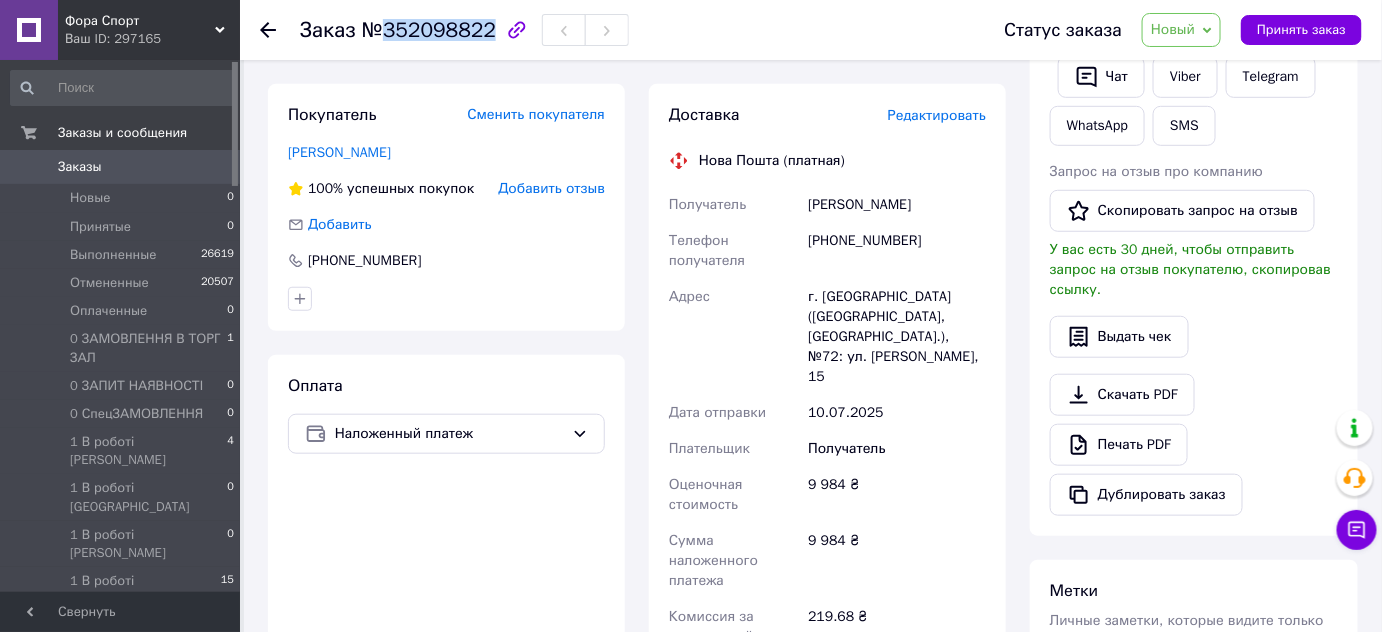 scroll, scrollTop: 545, scrollLeft: 0, axis: vertical 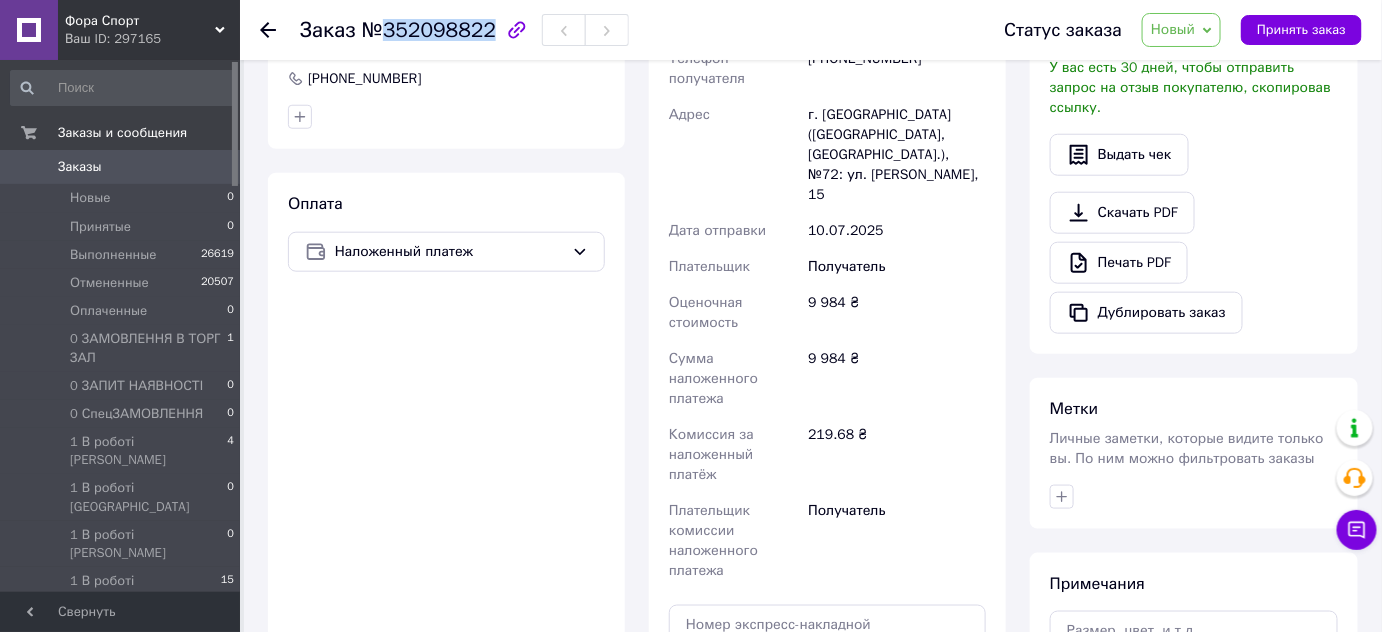 copy on "352098822" 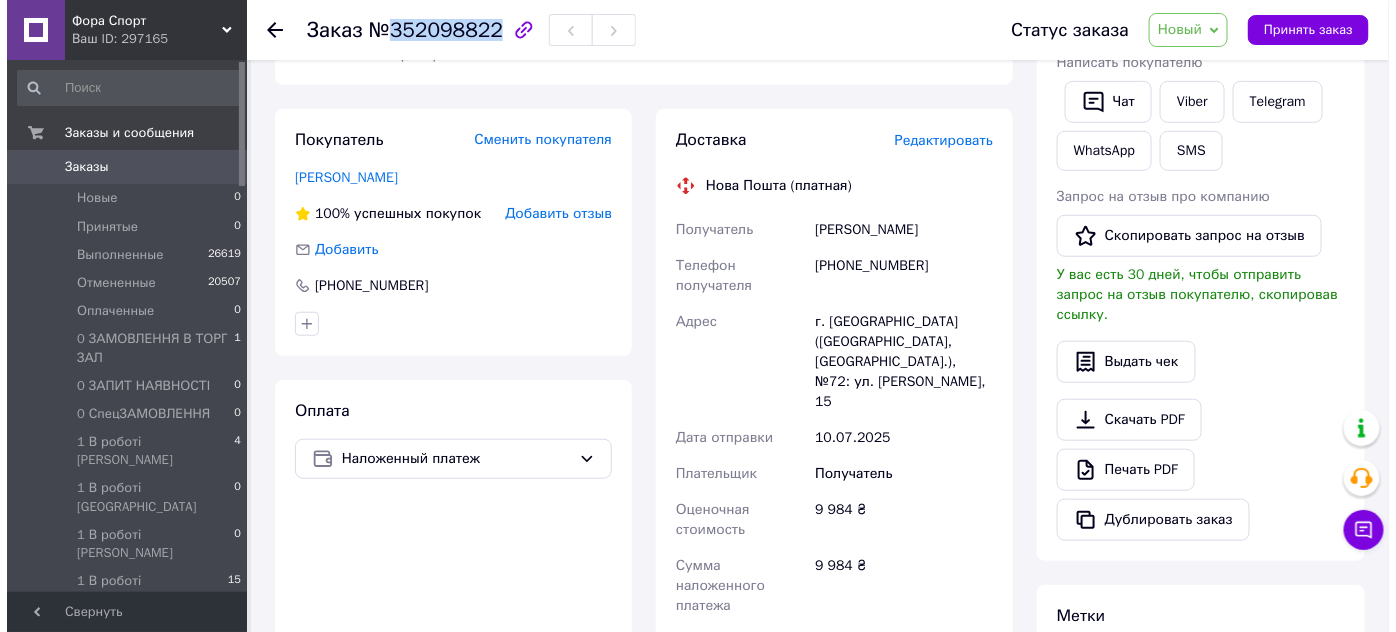 scroll, scrollTop: 272, scrollLeft: 0, axis: vertical 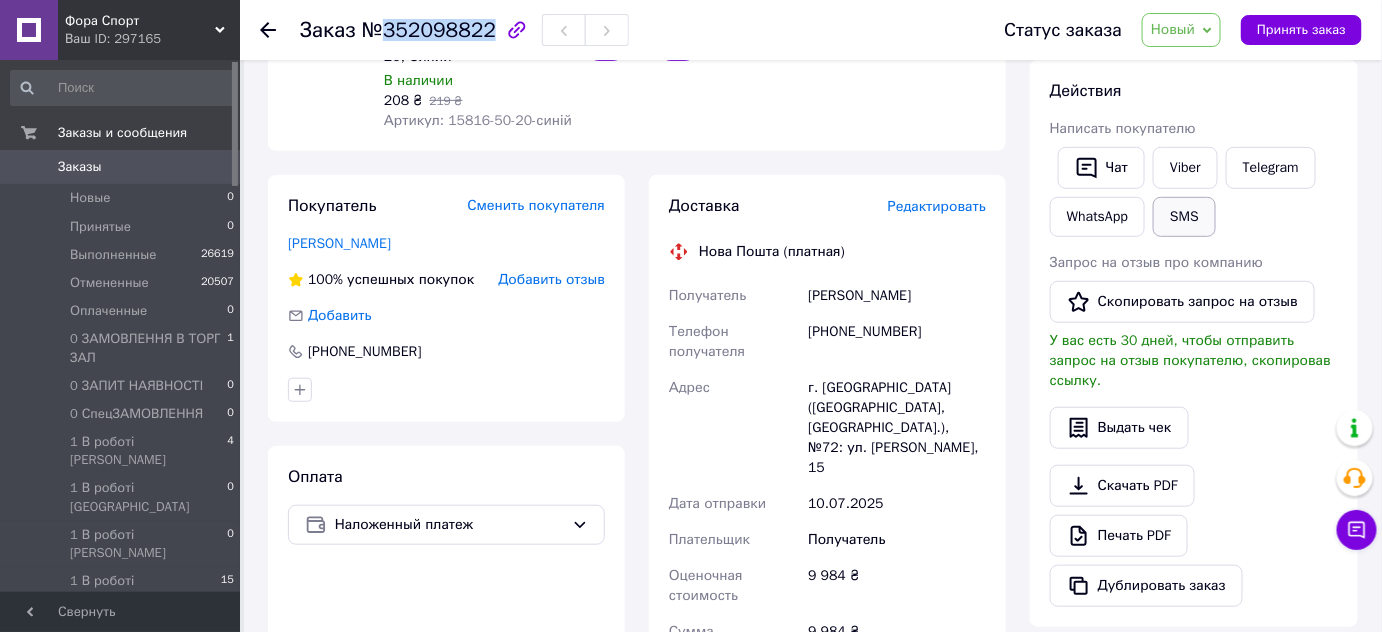 click on "SMS" at bounding box center (1184, 217) 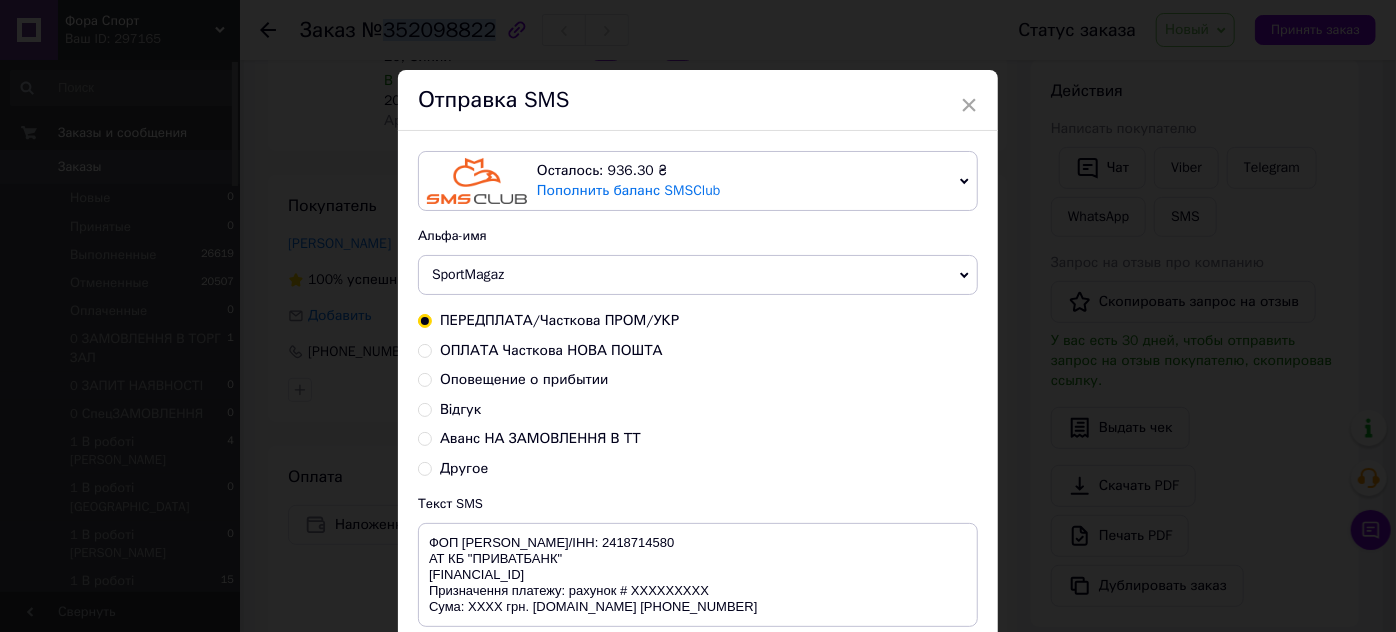 scroll, scrollTop: 177, scrollLeft: 0, axis: vertical 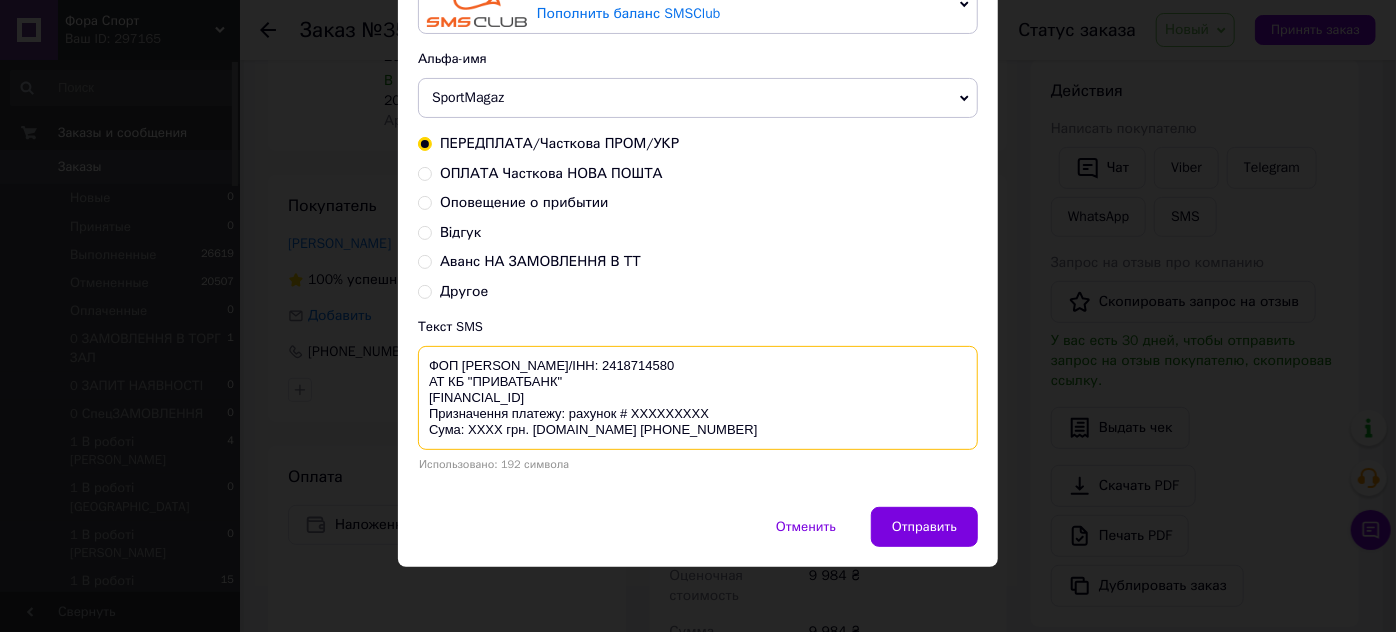 click on "ФОП [PERSON_NAME]/ІНН: 2418714580
АТ КБ "ПРИВАТБАНК"
[FINANCIAL_ID]
Призначення платежу: рахунок # XXXXXXXXX
Сума: XXXX грн. [DOMAIN_NAME] [PHONE_NUMBER]" at bounding box center (698, 398) 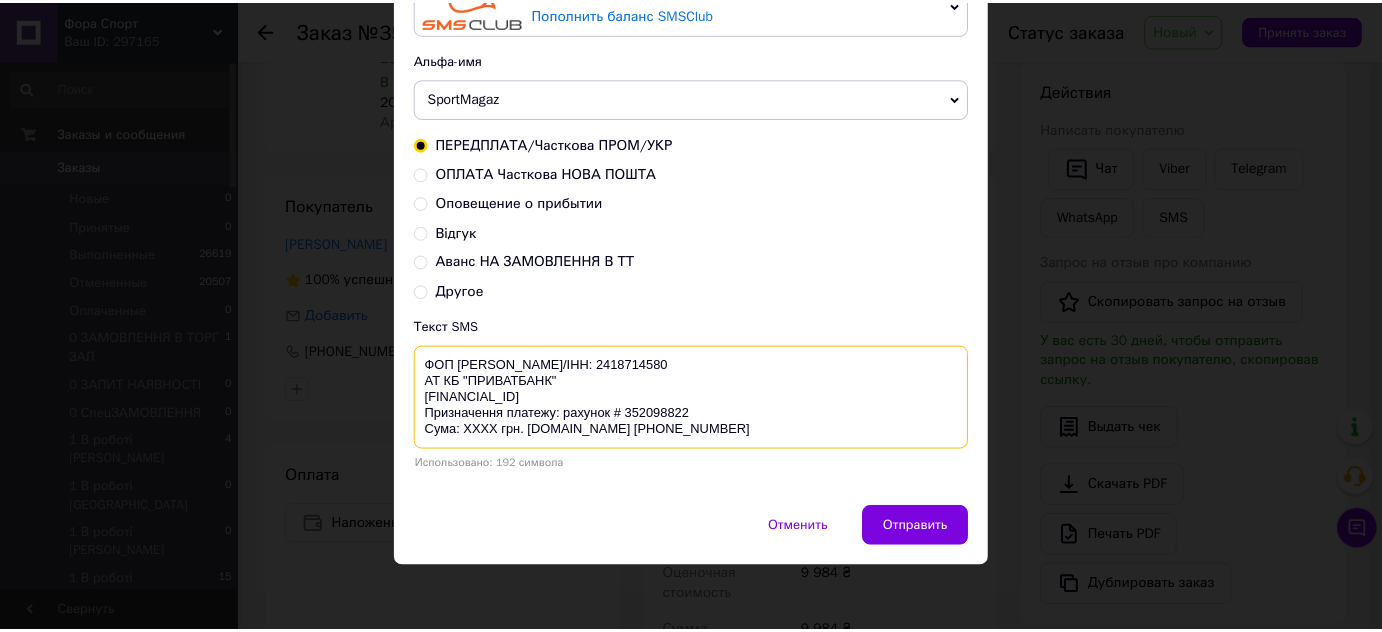 scroll, scrollTop: 16, scrollLeft: 0, axis: vertical 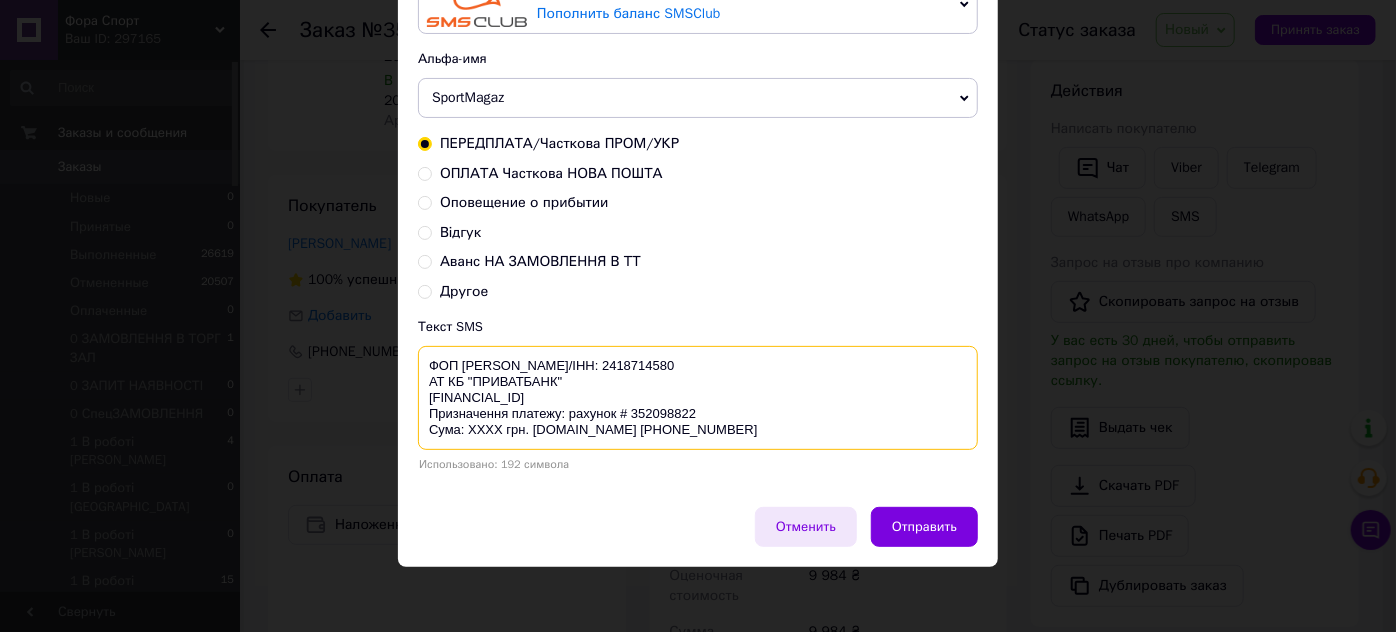type on "ФОП [PERSON_NAME]/ІНН: 2418714580
АТ КБ "ПРИВАТБАНК"
[FINANCIAL_ID]
Призначення платежу: рахунок # 352098822
Сума: XXXX грн. [DOMAIN_NAME] [PHONE_NUMBER]" 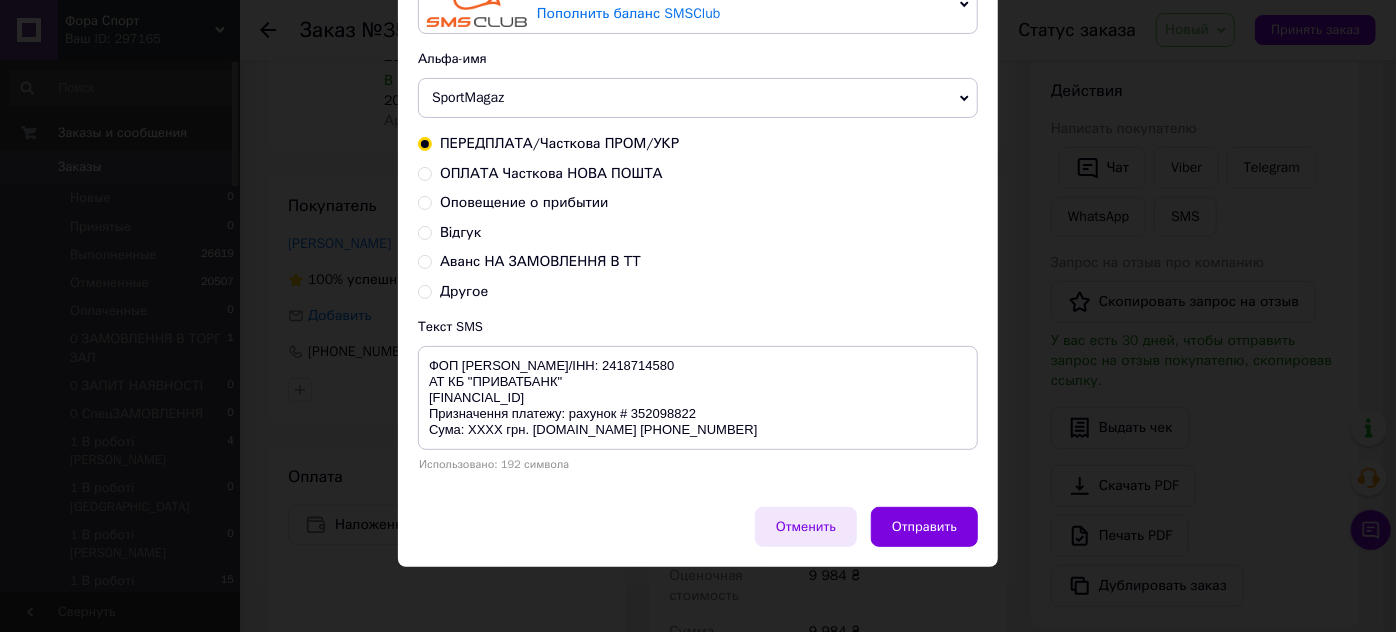 click on "Отменить" at bounding box center (806, 527) 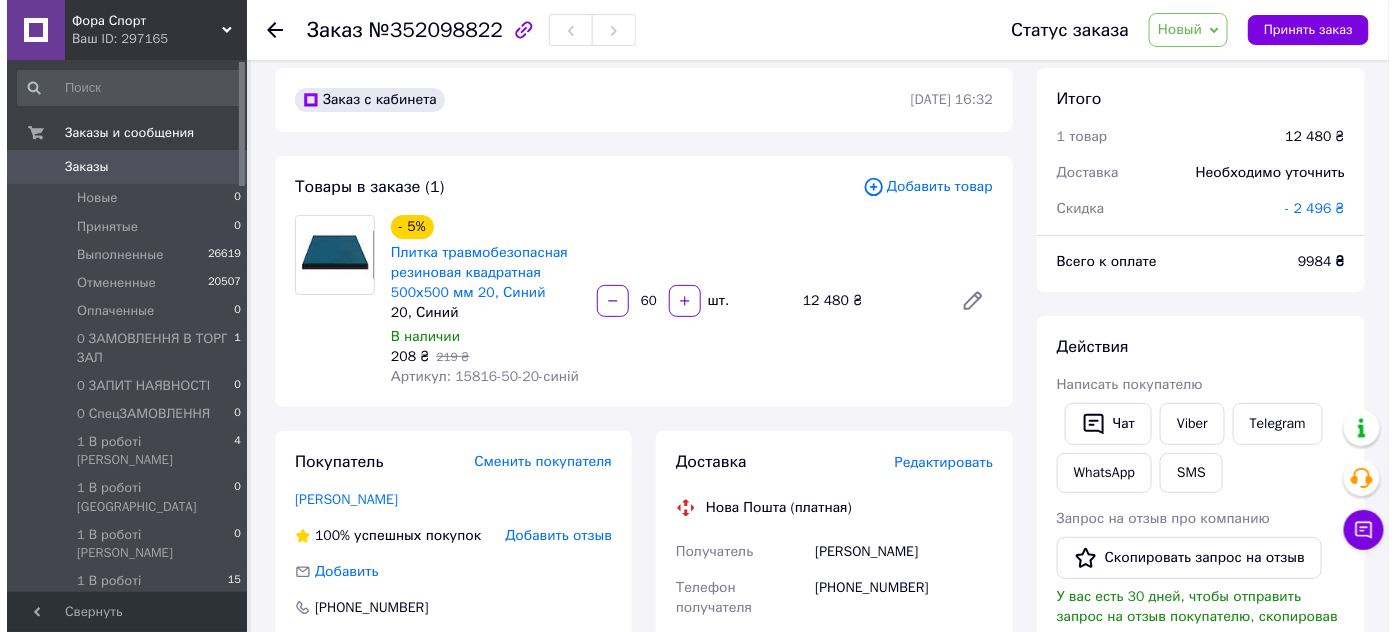 scroll, scrollTop: 0, scrollLeft: 0, axis: both 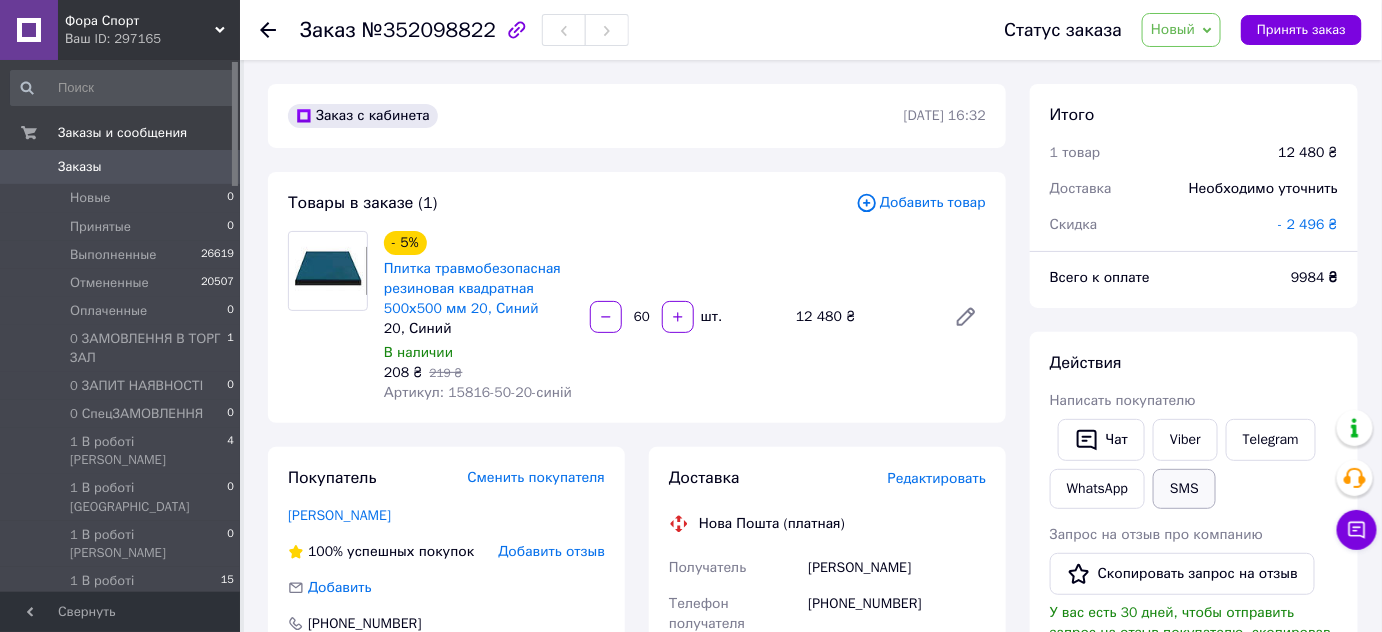 click on "SMS" at bounding box center (1184, 489) 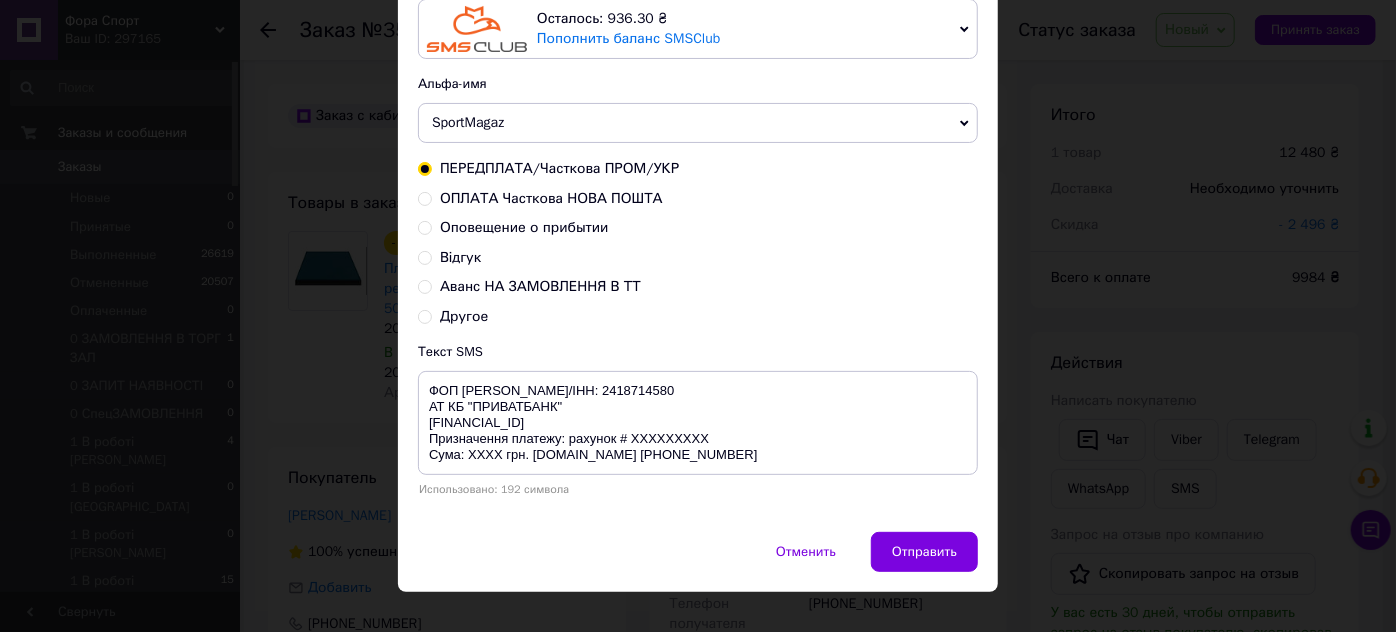 scroll, scrollTop: 177, scrollLeft: 0, axis: vertical 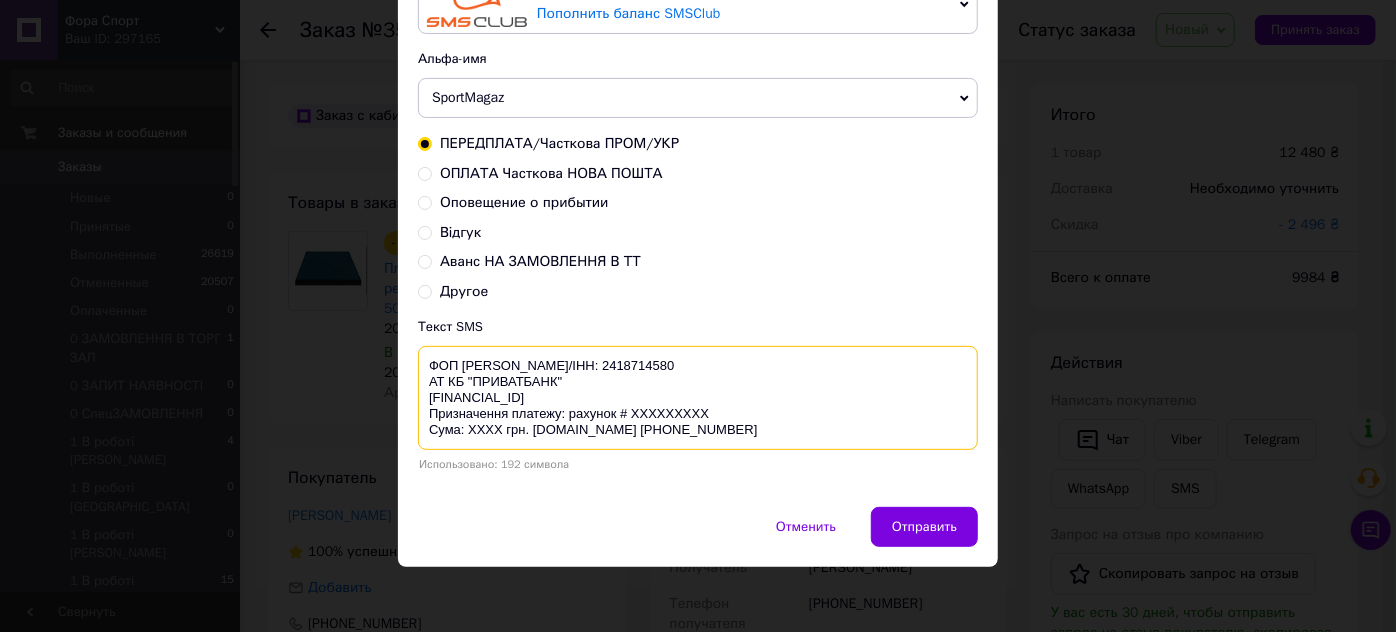 click on "ФОП Тронь Світлана Володимирівна
ЄДРПОУ/ІНН: 2418714580
АТ КБ "ПРИВАТБАНК"
UA073052990000026003001219072
Призначення платежу: рахунок # XXXXXXXXX
Сума: XXXX грн. Forasport.com.ua +380991306400" at bounding box center [698, 398] 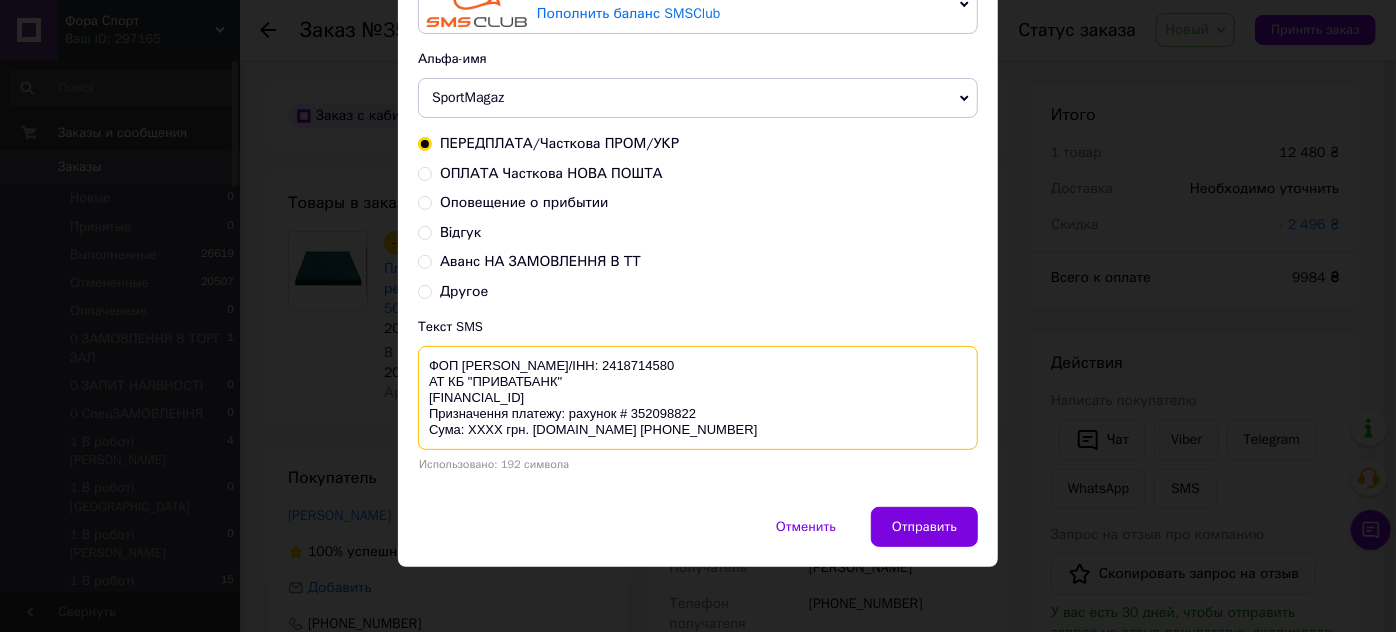 scroll, scrollTop: 16, scrollLeft: 0, axis: vertical 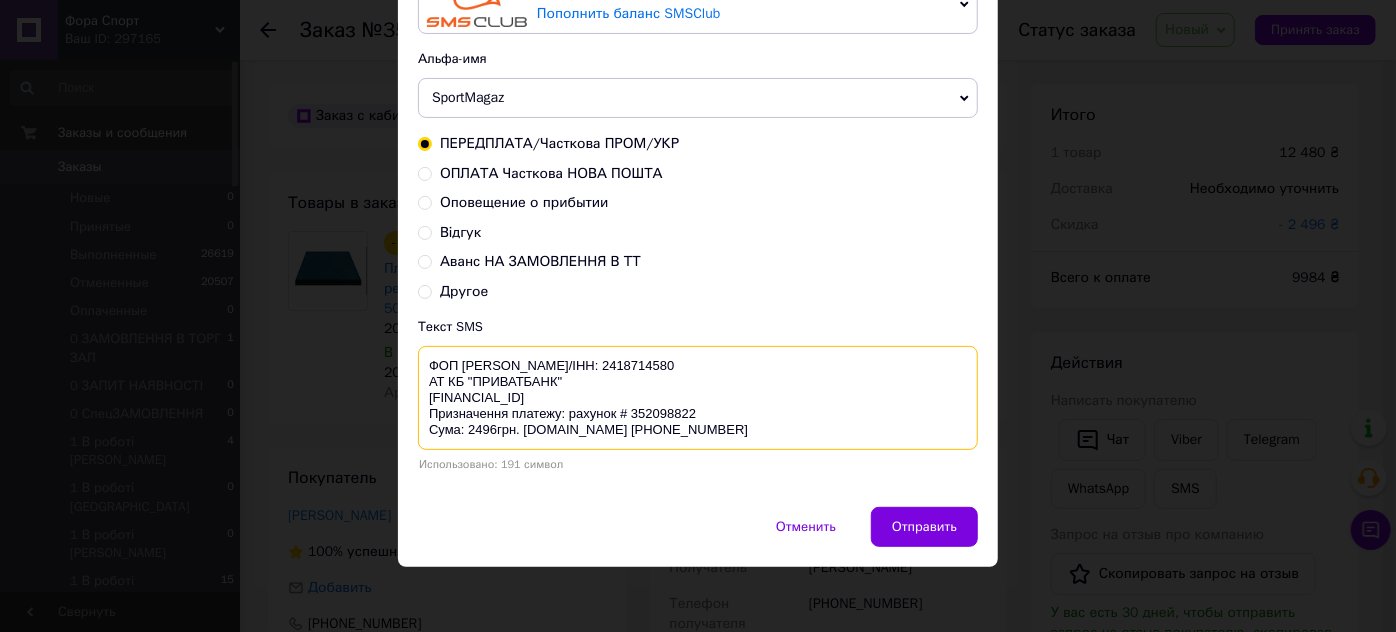 drag, startPoint x: 734, startPoint y: 420, endPoint x: 425, endPoint y: 342, distance: 318.69263 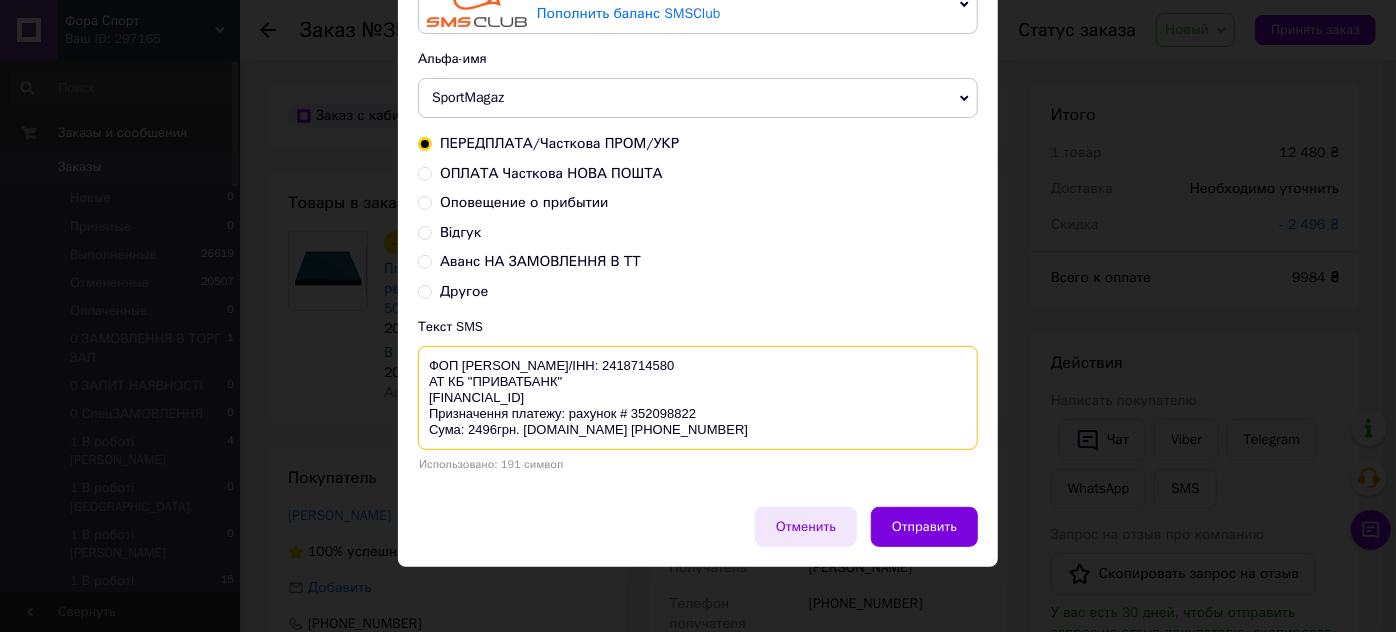 type on "ФОП Тронь Світлана Володимирівна
ЄДРПОУ/ІНН: 2418714580
АТ КБ "ПРИВАТБАНК"
UA073052990000026003001219072
Призначення платежу: рахунок # 352098822
Сума: 2496грн. Forasport.com.ua +380991306400" 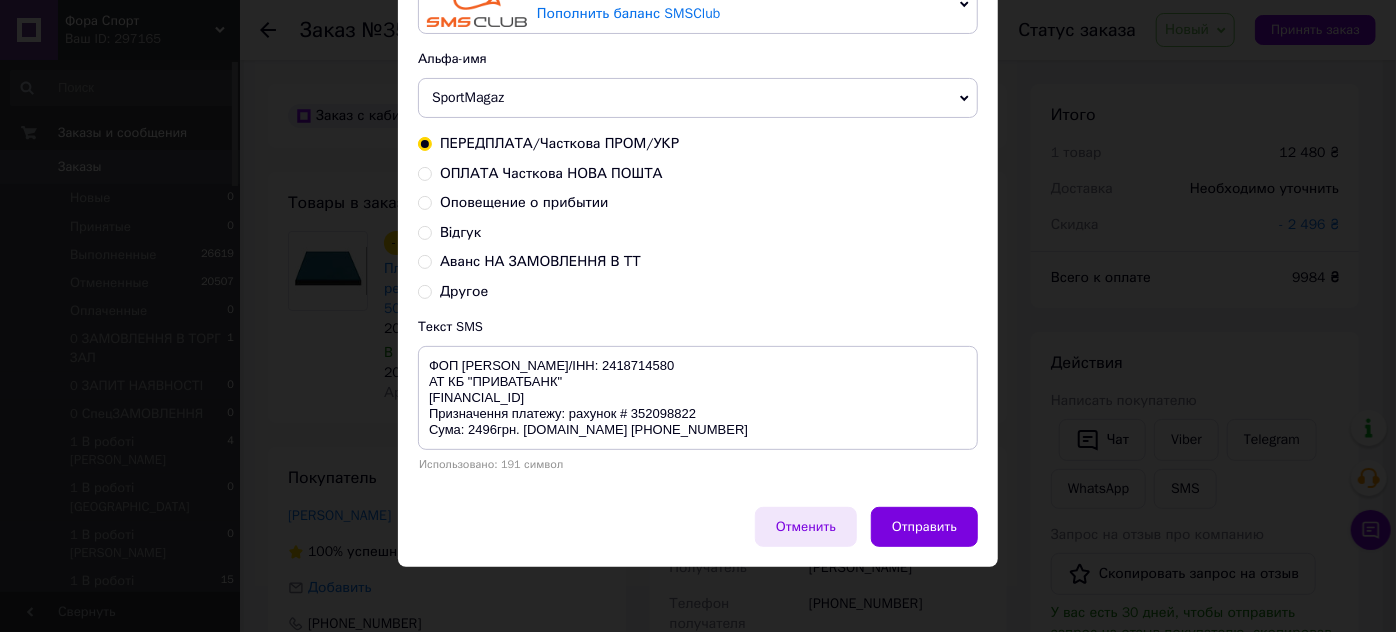 click on "Отменить" at bounding box center (806, 527) 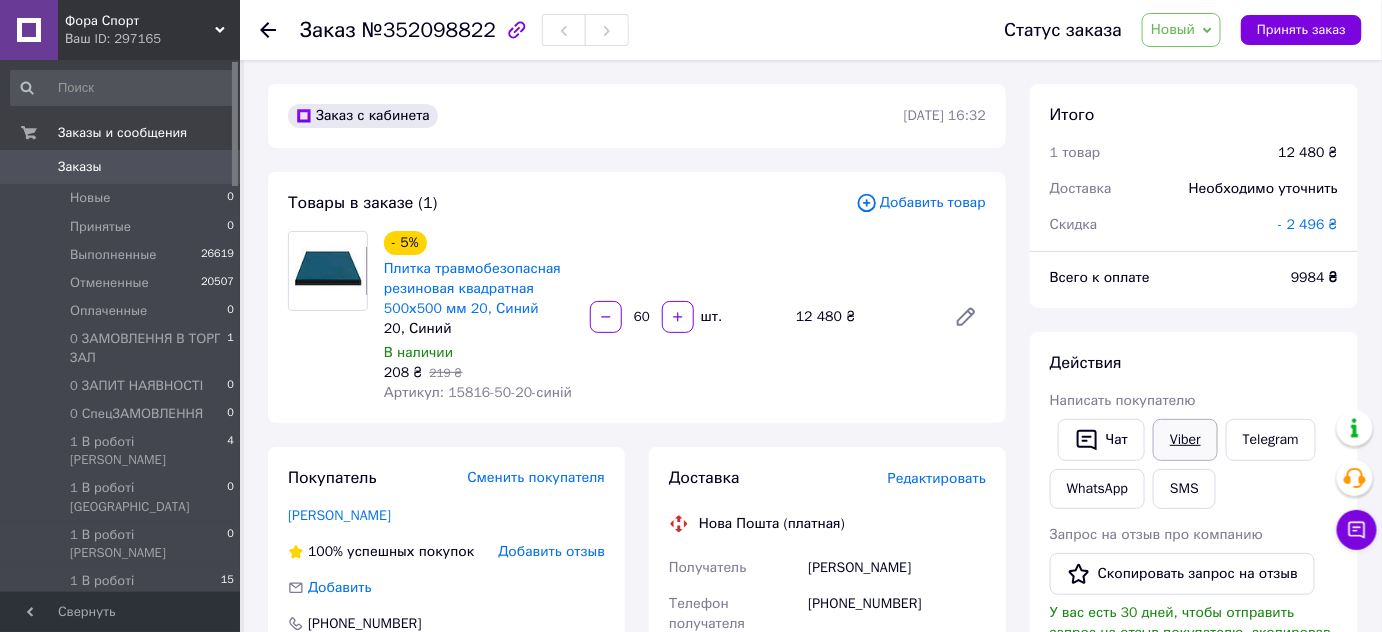 click on "Viber" at bounding box center [1185, 440] 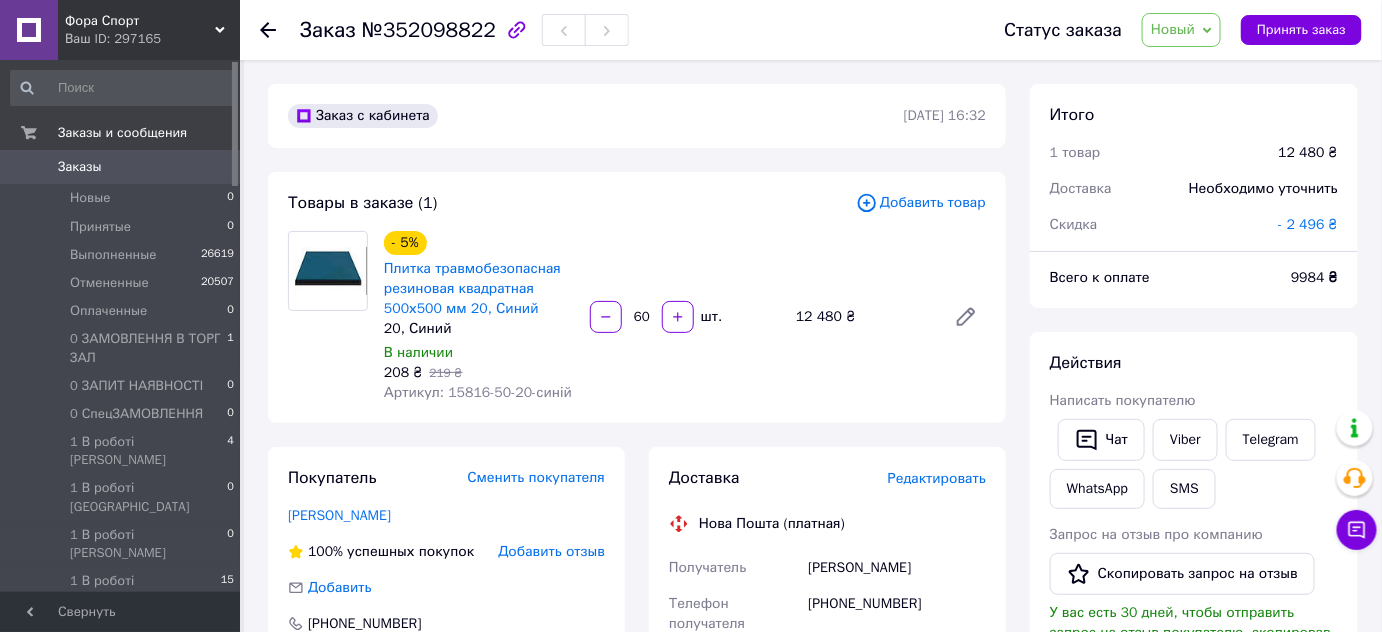 click on "Новый" at bounding box center (1173, 29) 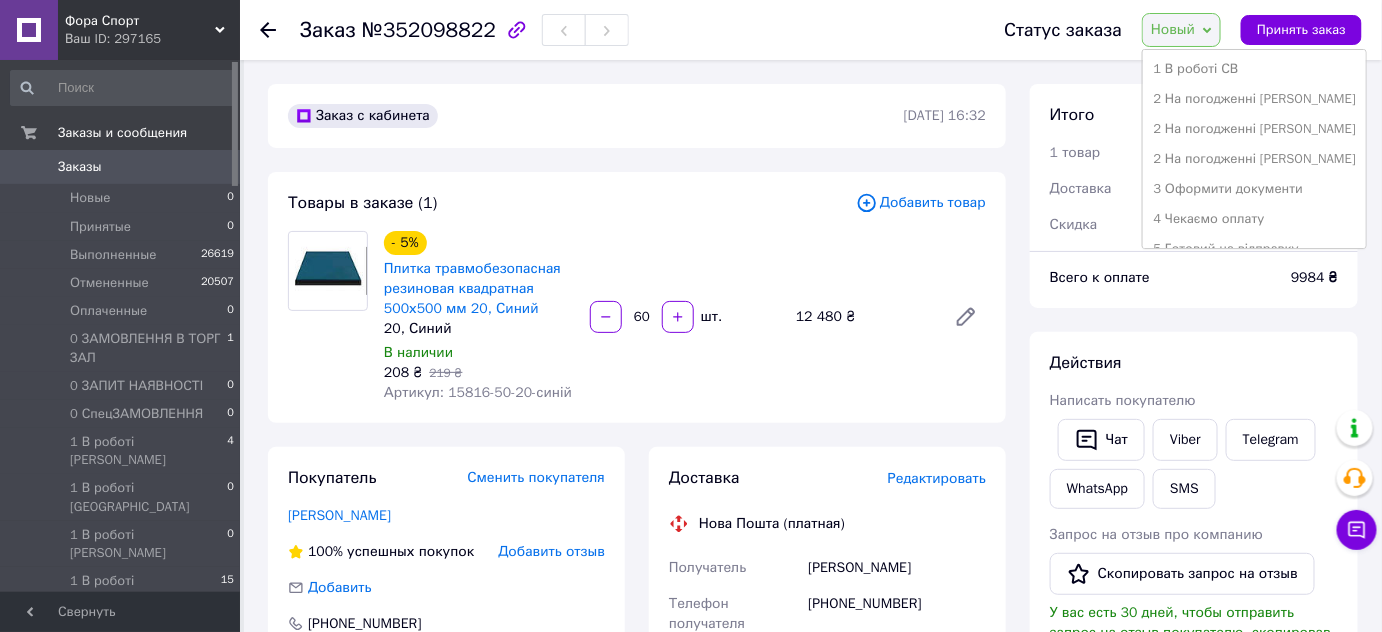 scroll, scrollTop: 363, scrollLeft: 0, axis: vertical 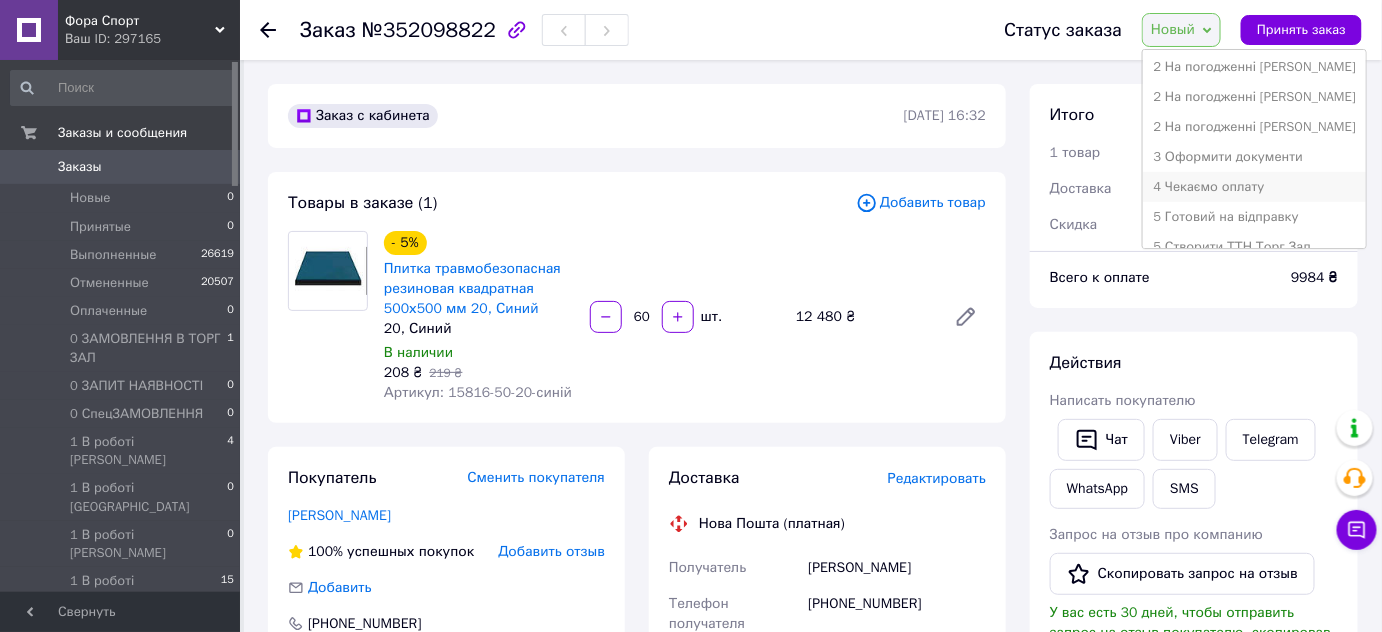 click on "4  Чекаємо оплату" at bounding box center (1254, 187) 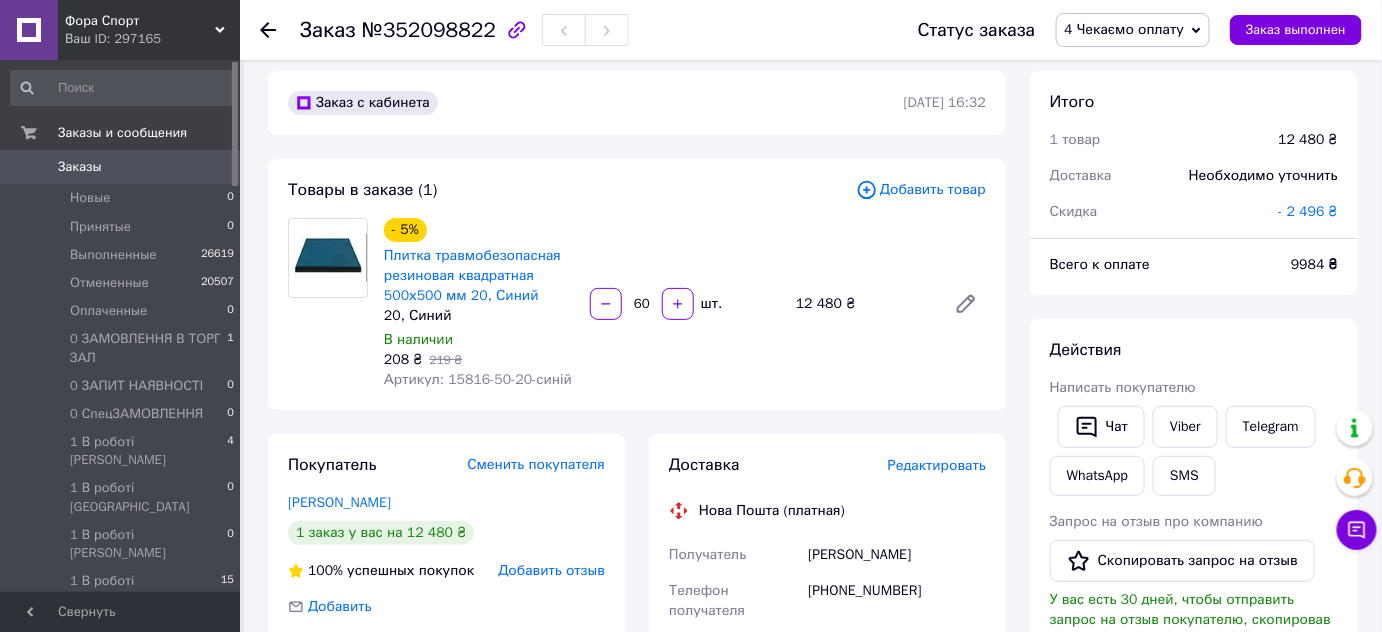 scroll, scrollTop: 0, scrollLeft: 0, axis: both 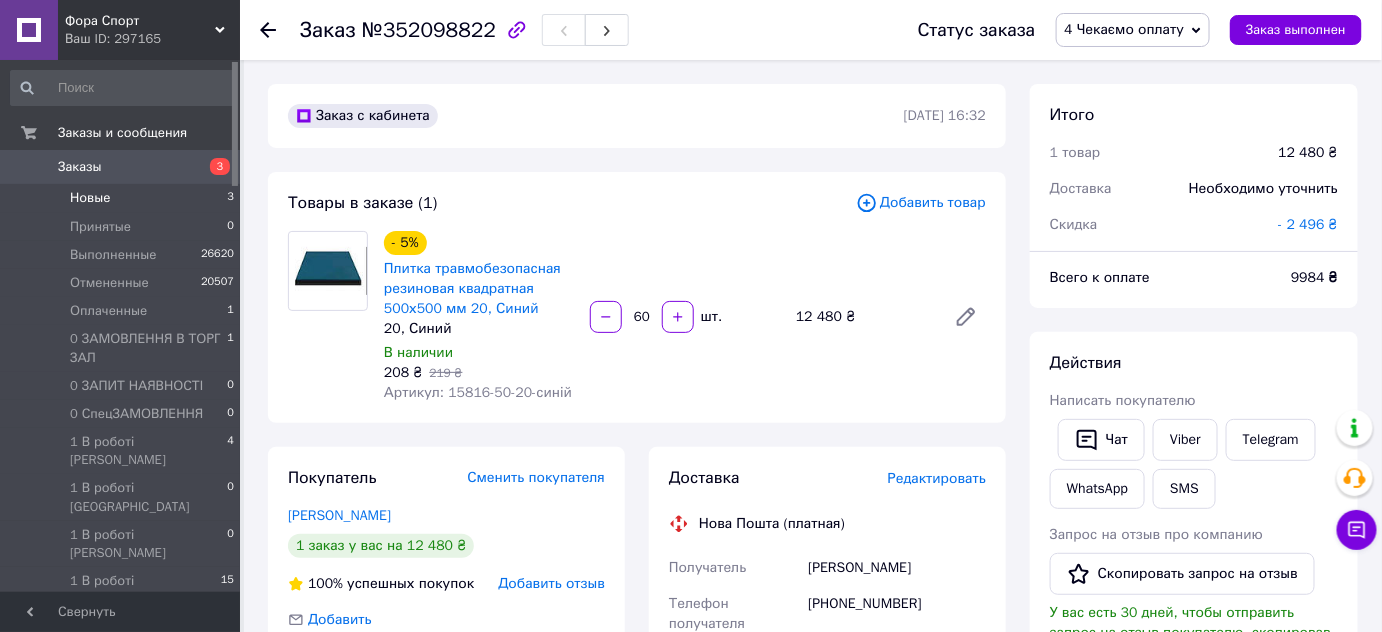click on "Новые 3" at bounding box center (123, 198) 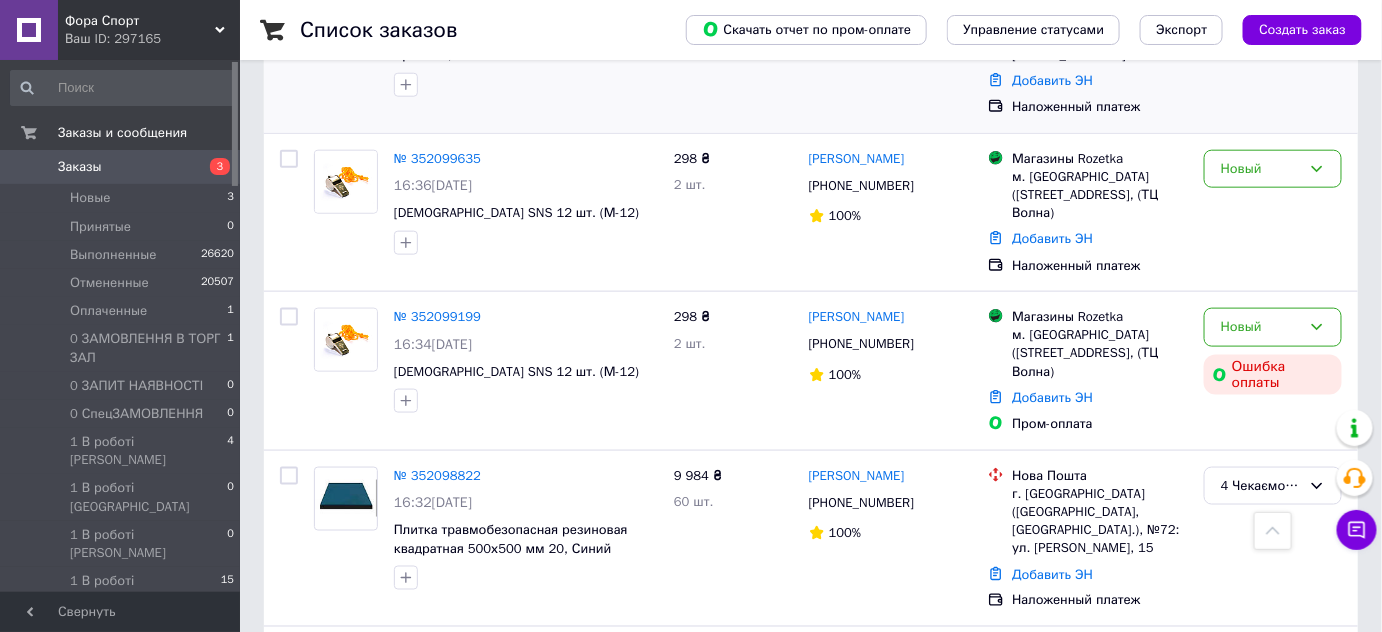 scroll, scrollTop: 636, scrollLeft: 0, axis: vertical 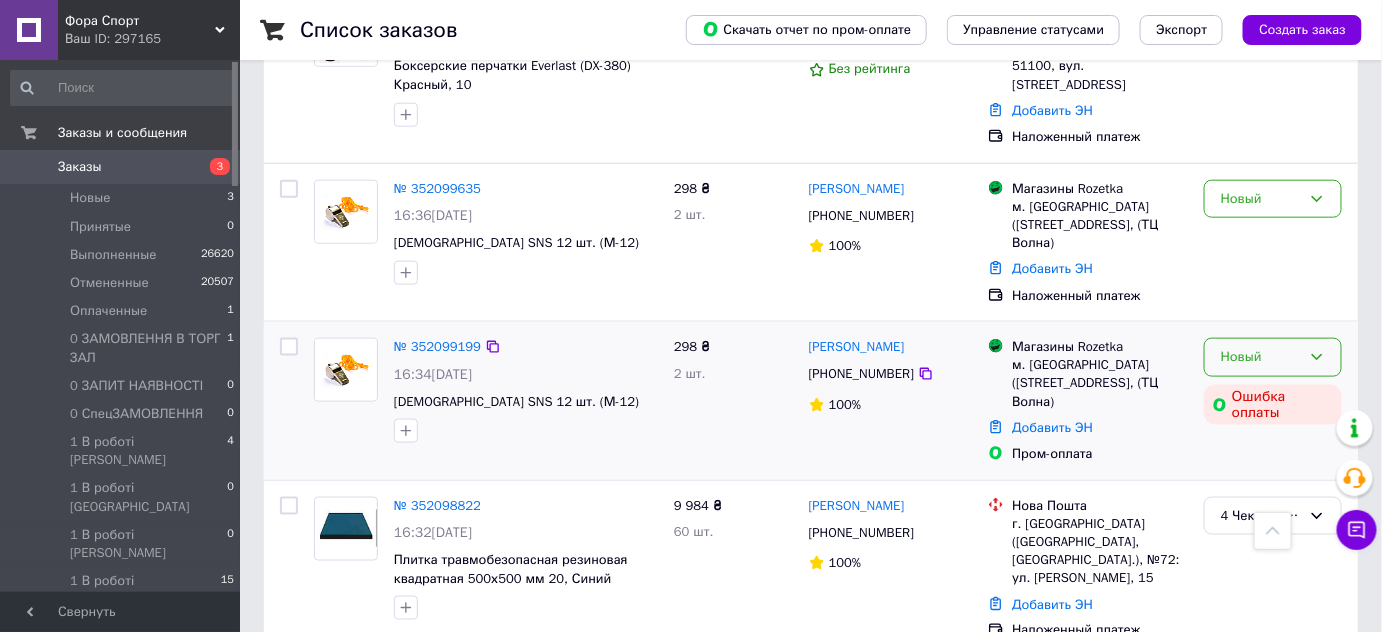 click on "Новый" at bounding box center [1261, 357] 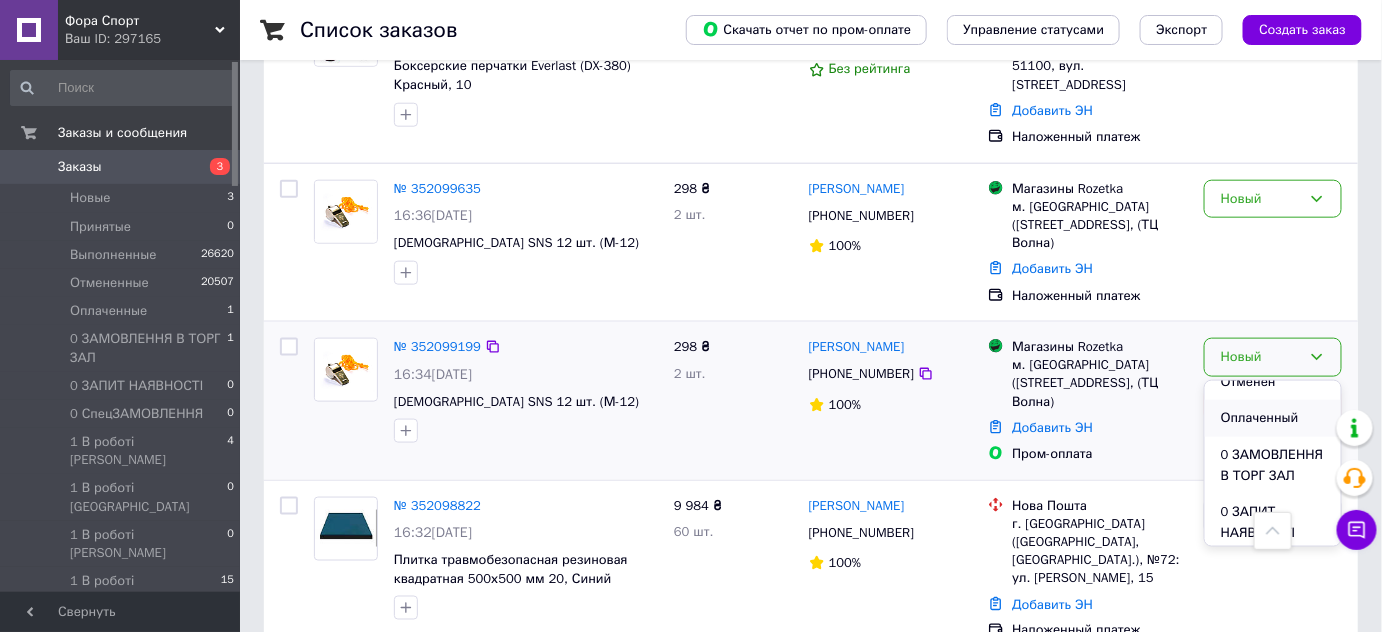 scroll, scrollTop: 0, scrollLeft: 0, axis: both 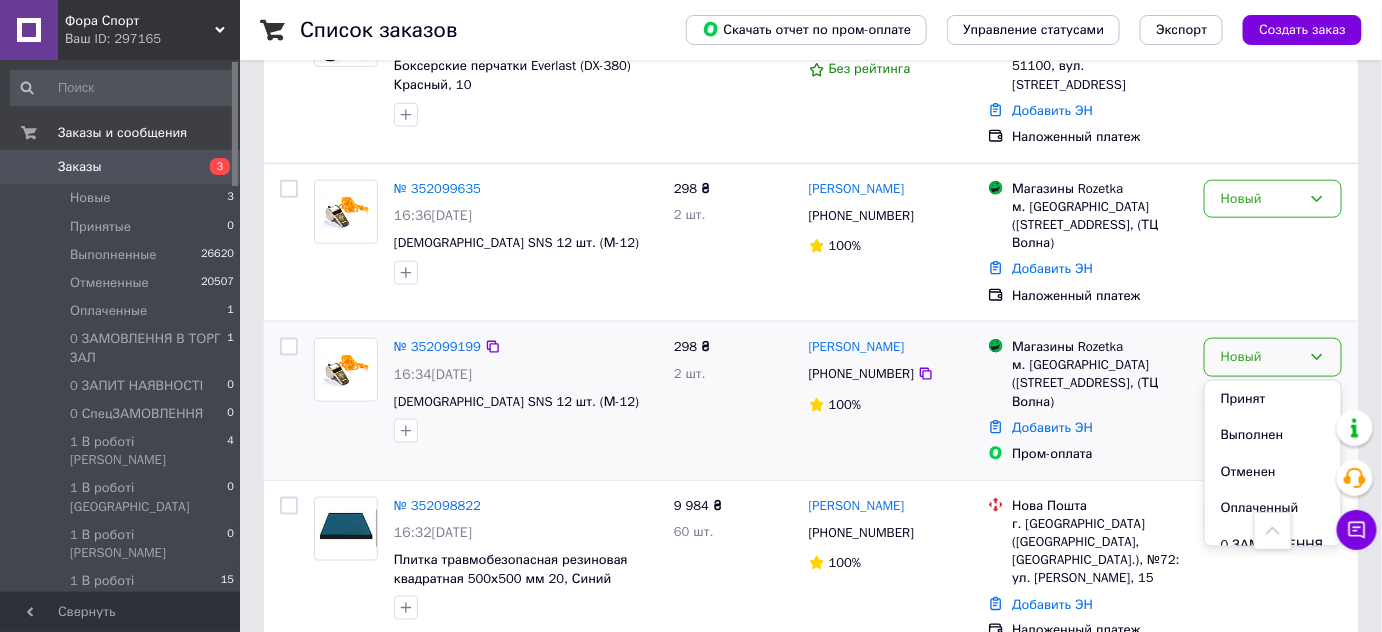 click on "Отменен" at bounding box center [1273, 472] 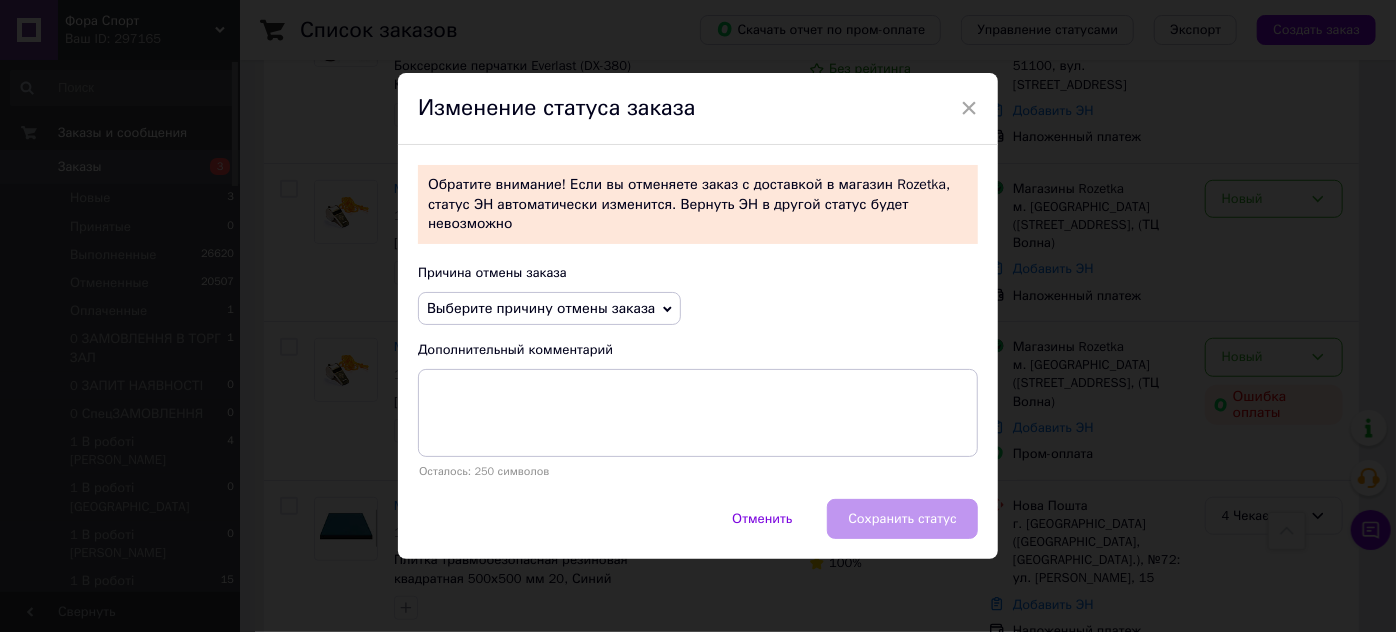 click on "Выберите причину отмены заказа" at bounding box center [541, 308] 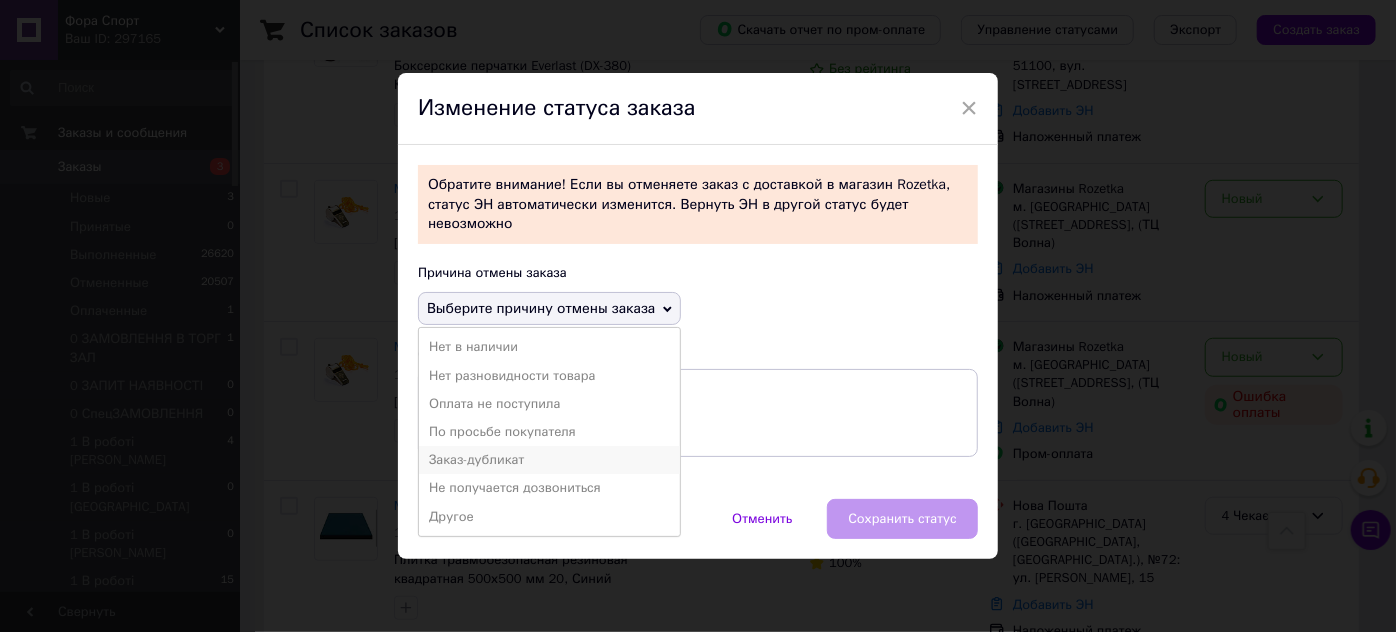 click on "Заказ-дубликат" at bounding box center [549, 460] 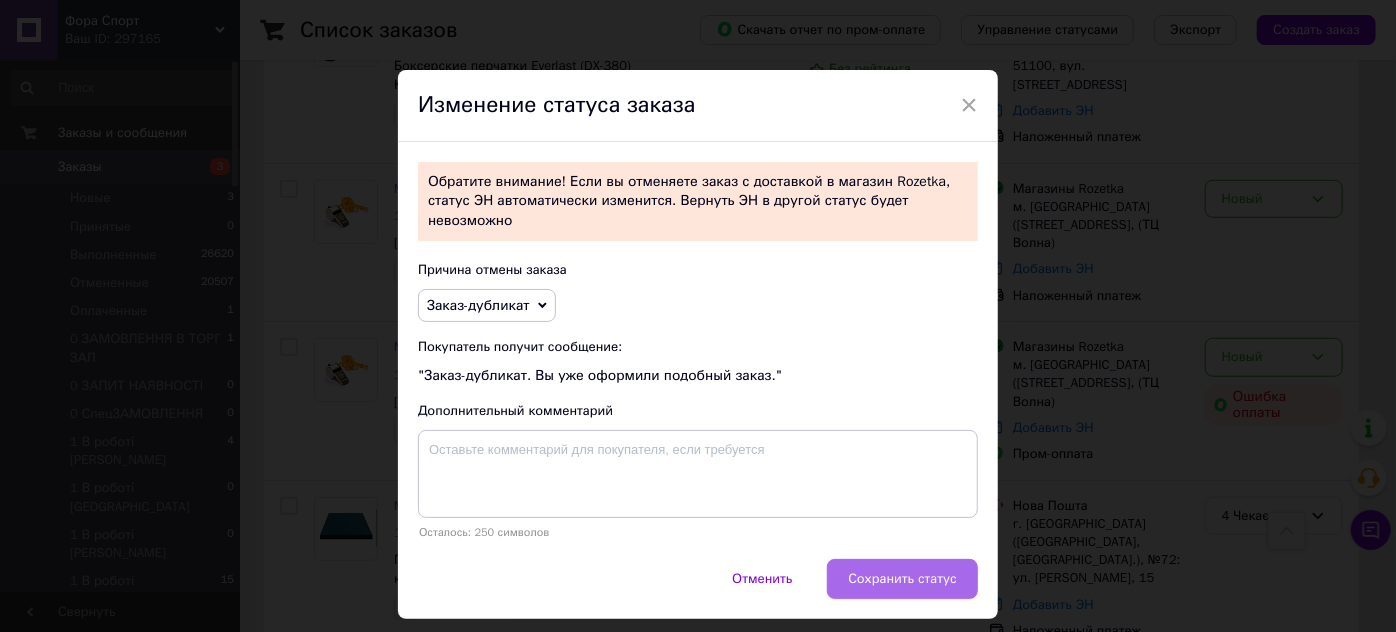 click on "Сохранить статус" at bounding box center (902, 579) 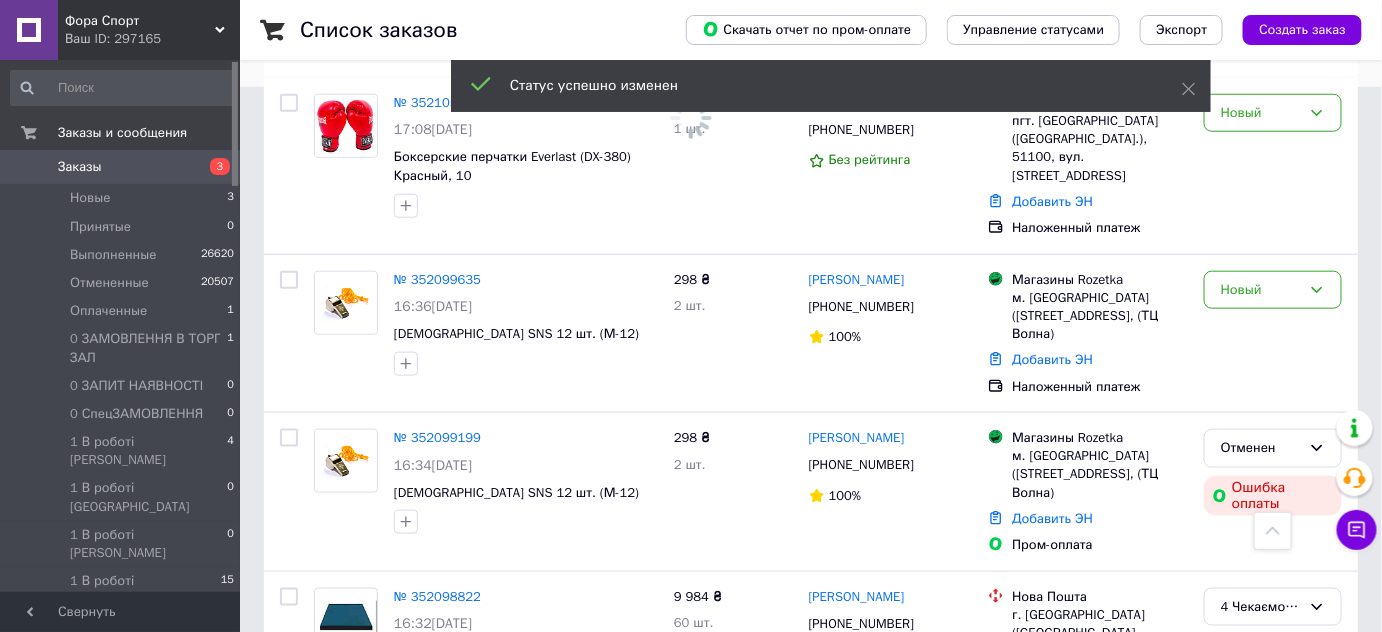 scroll, scrollTop: 454, scrollLeft: 0, axis: vertical 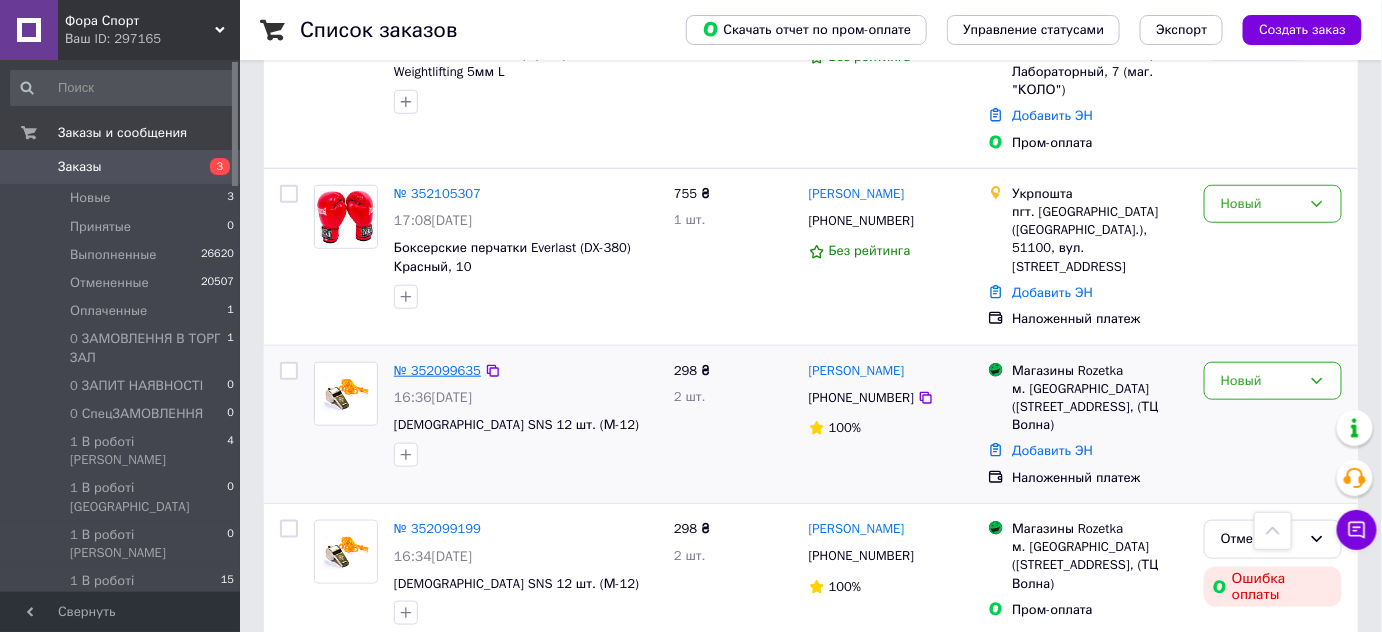 click on "№ 352099635" at bounding box center [437, 370] 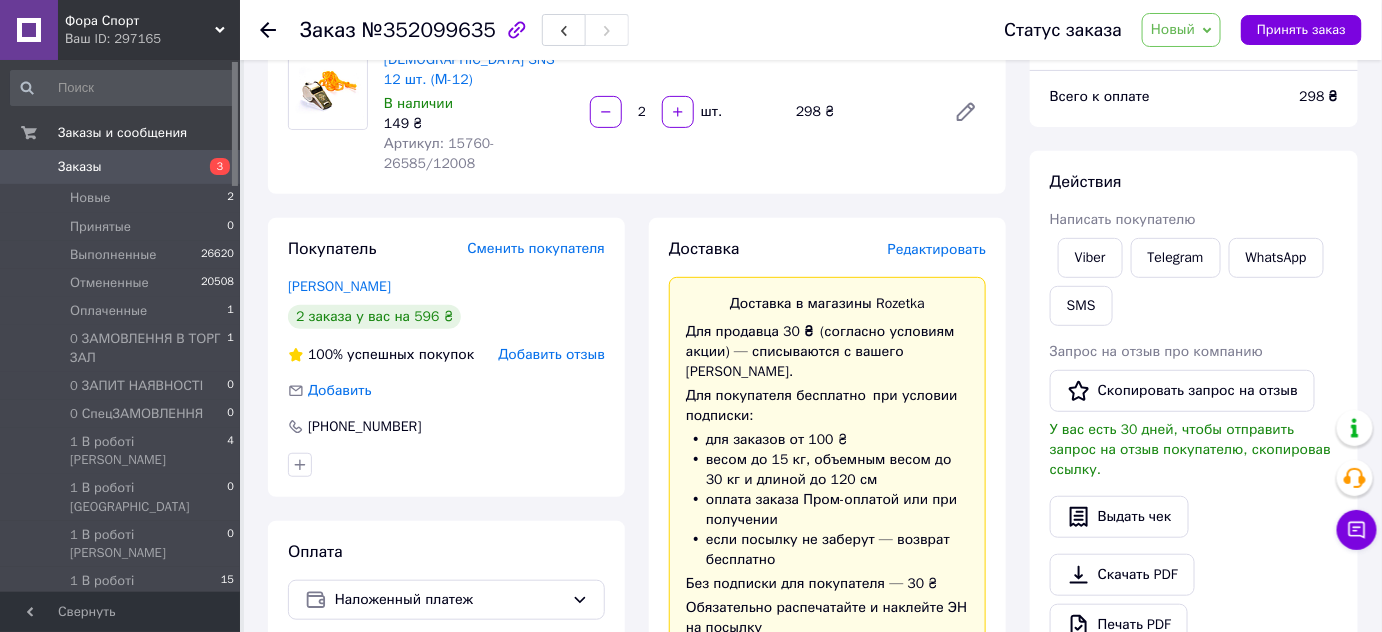 scroll, scrollTop: 0, scrollLeft: 0, axis: both 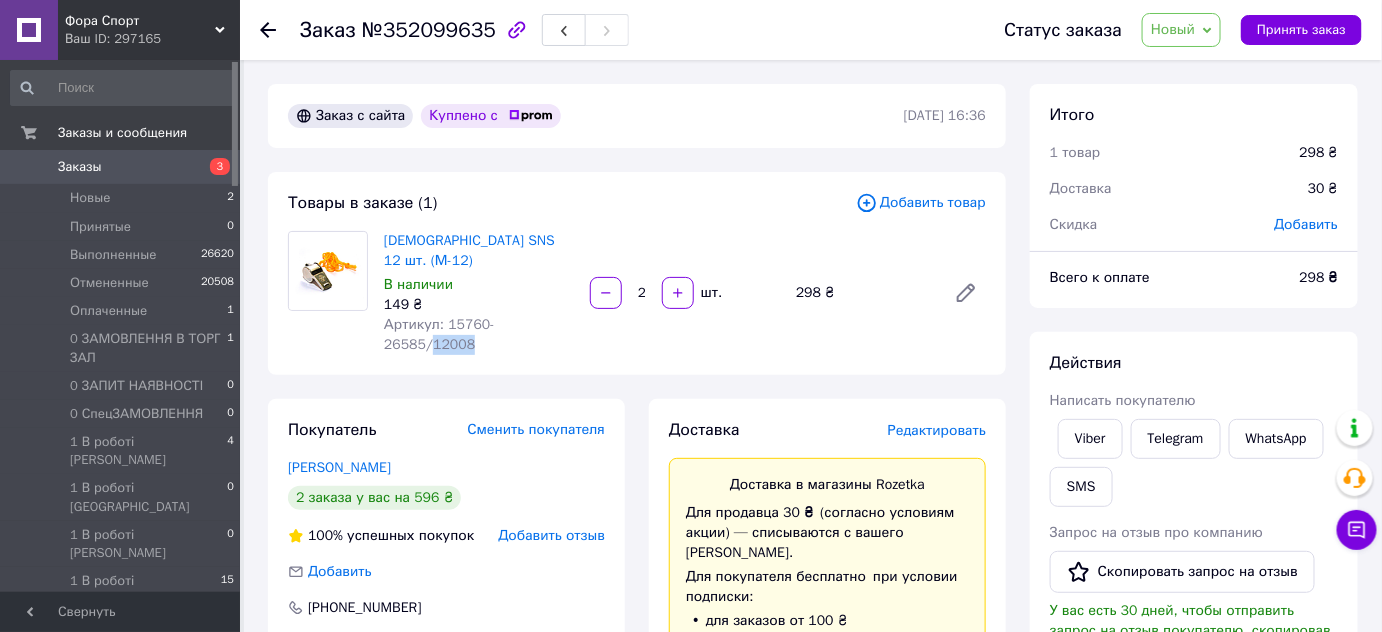 drag, startPoint x: 530, startPoint y: 304, endPoint x: 570, endPoint y: 300, distance: 40.1995 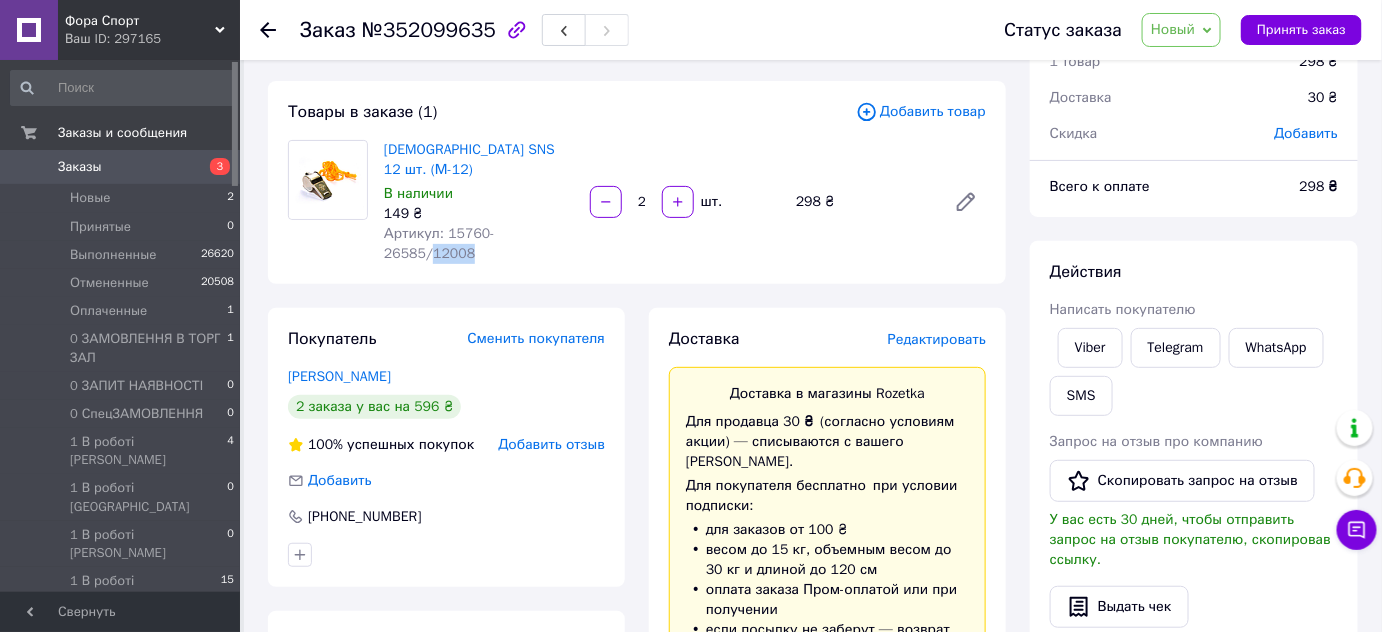scroll, scrollTop: 90, scrollLeft: 0, axis: vertical 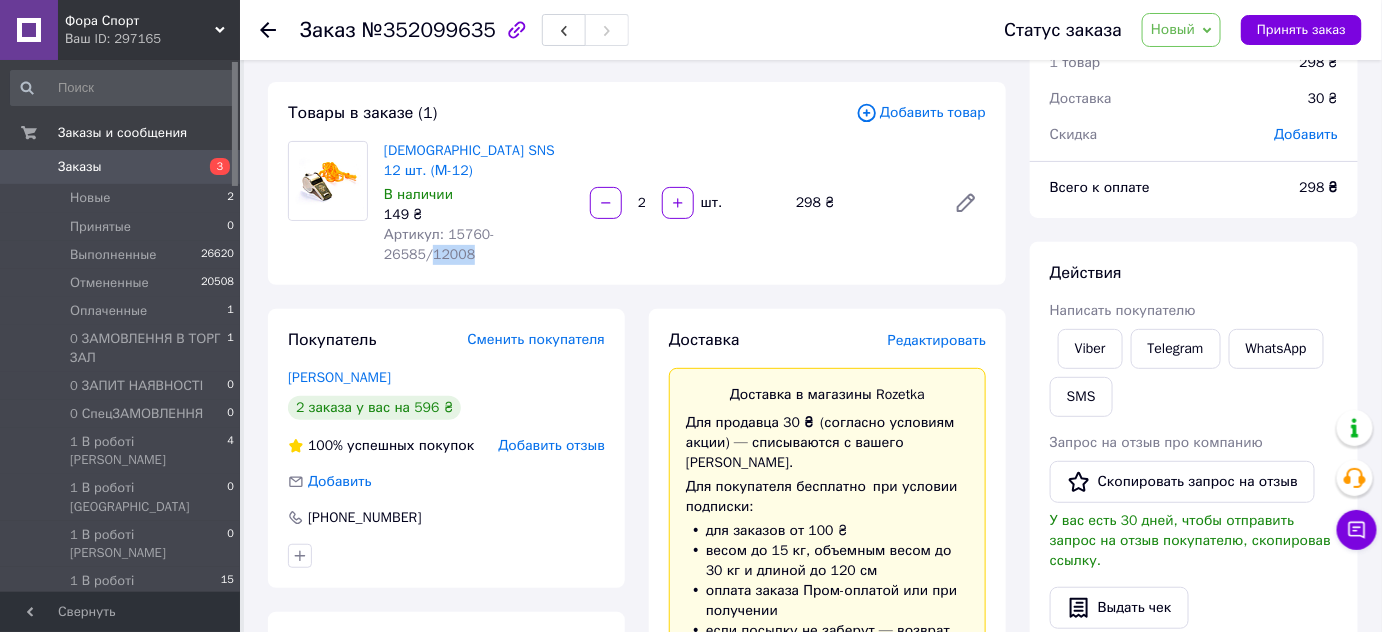 drag, startPoint x: 1188, startPoint y: 32, endPoint x: 1196, endPoint y: 45, distance: 15.264338 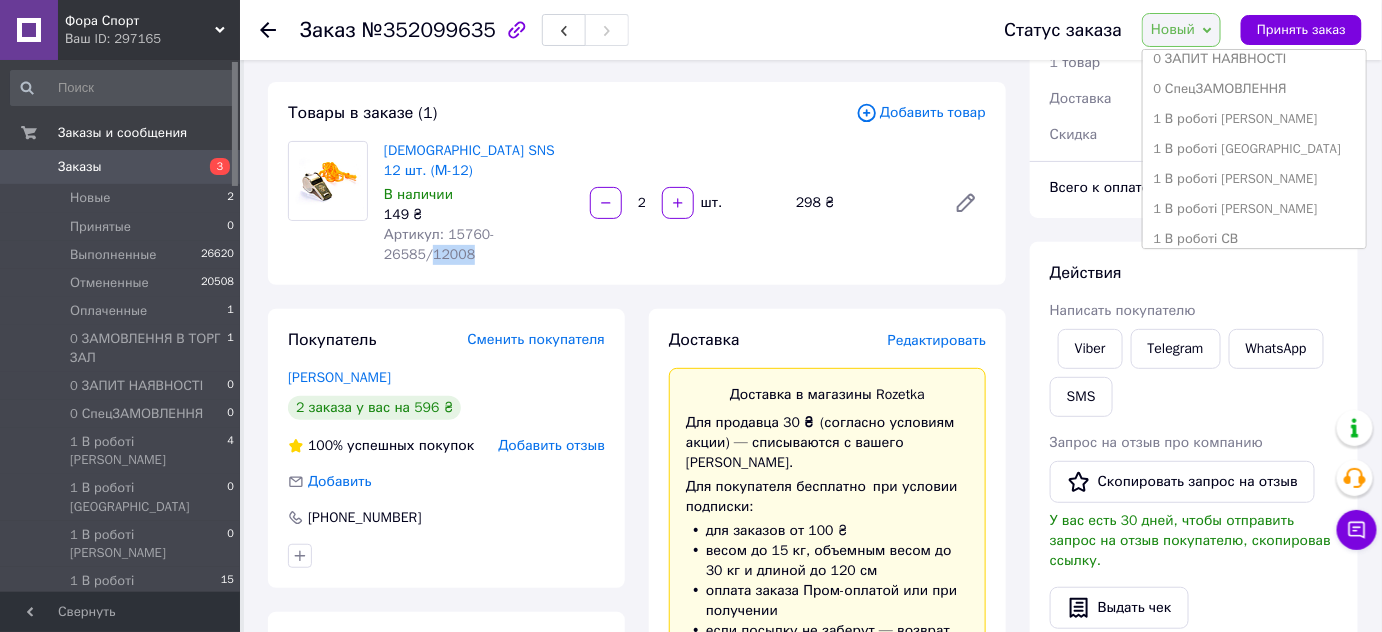 scroll, scrollTop: 181, scrollLeft: 0, axis: vertical 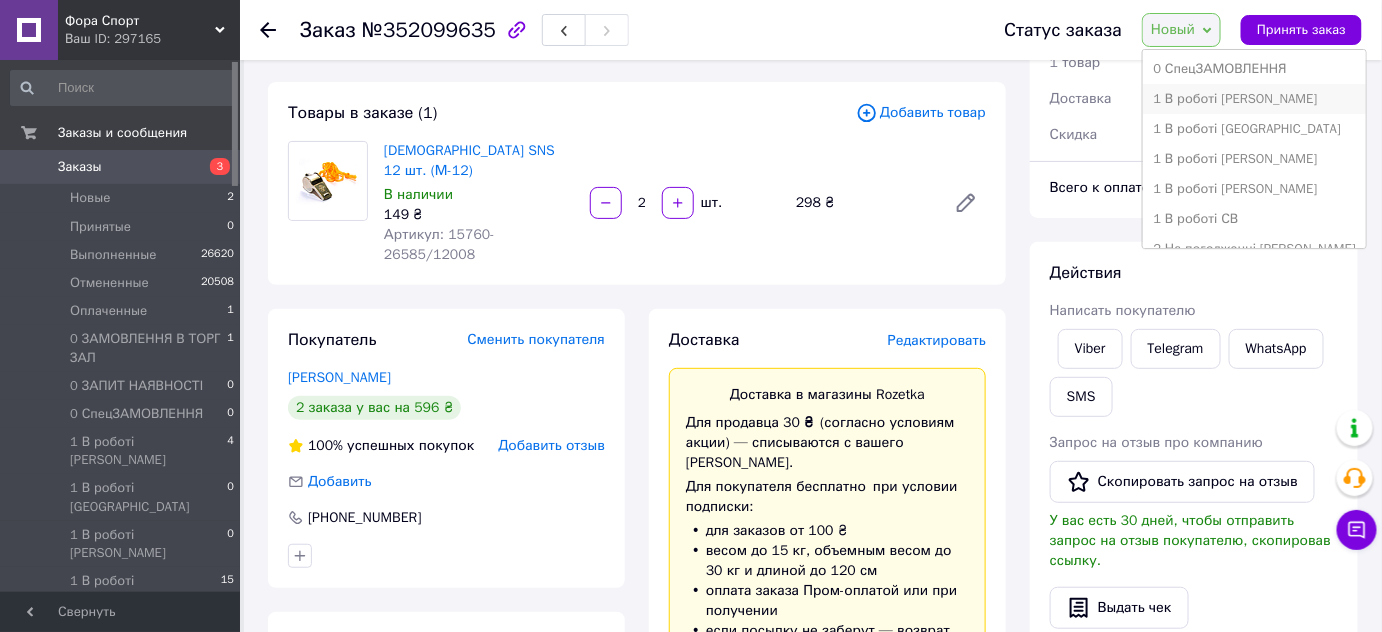 click on "1 В роботі [PERSON_NAME]" at bounding box center [1254, 99] 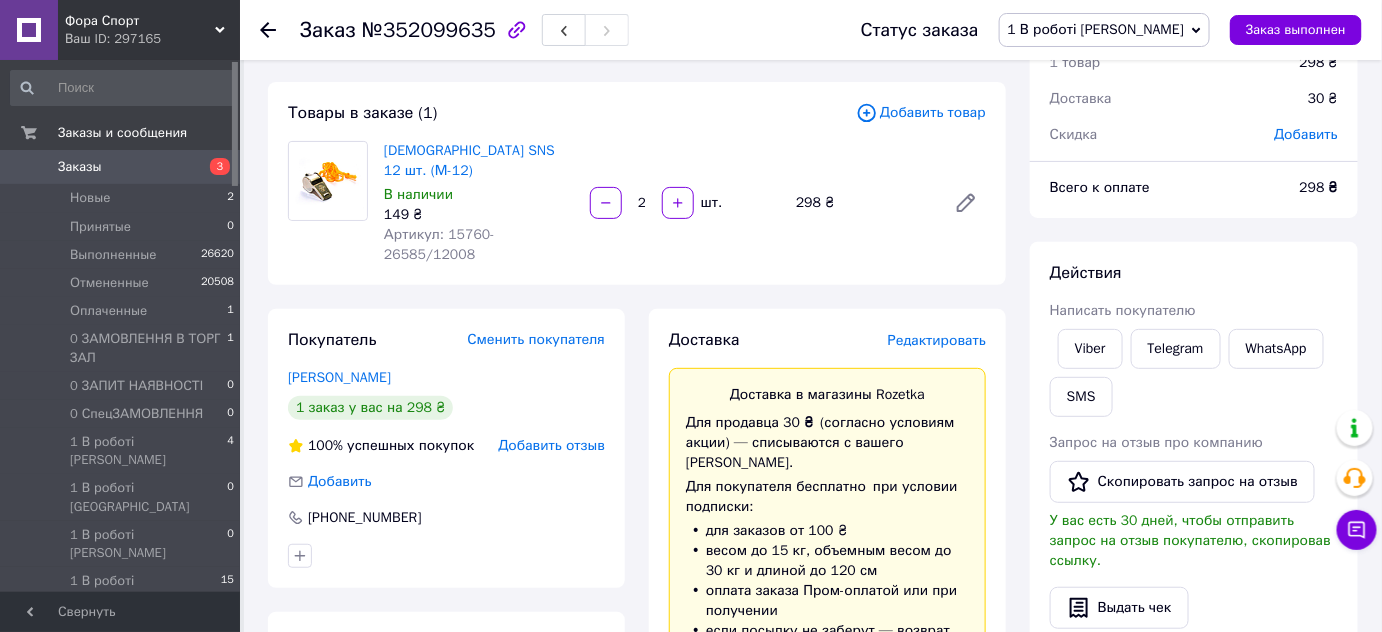 click 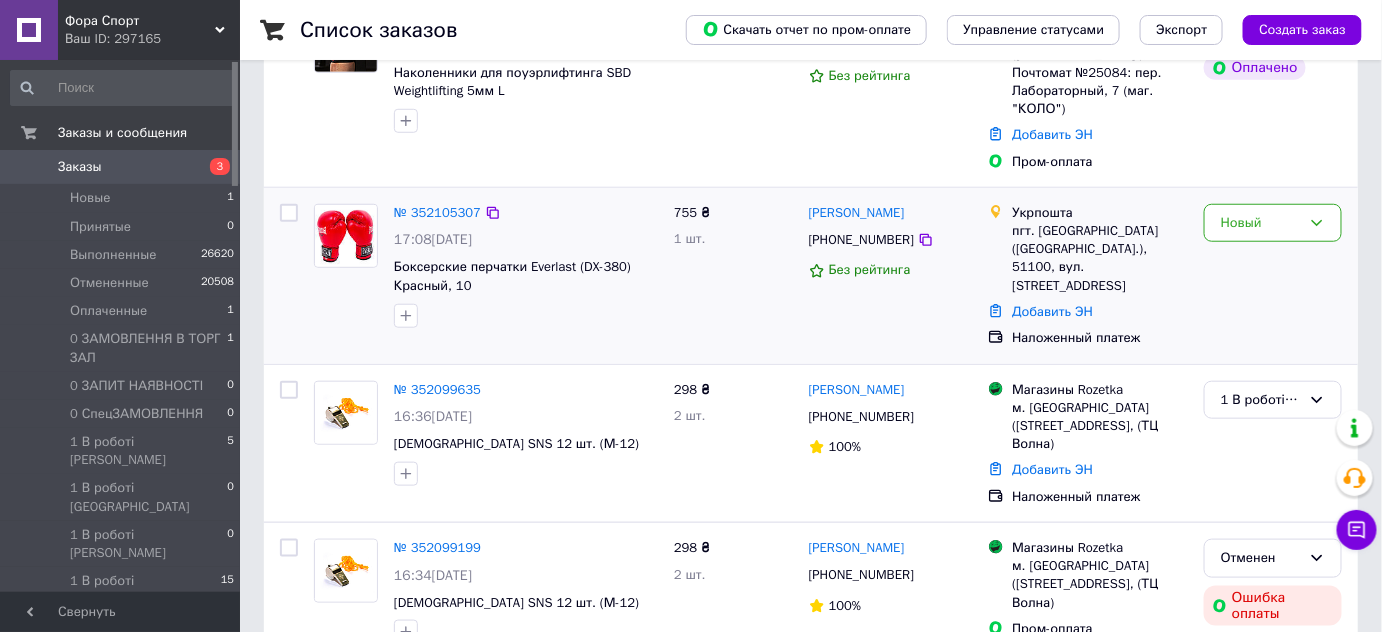 scroll, scrollTop: 454, scrollLeft: 0, axis: vertical 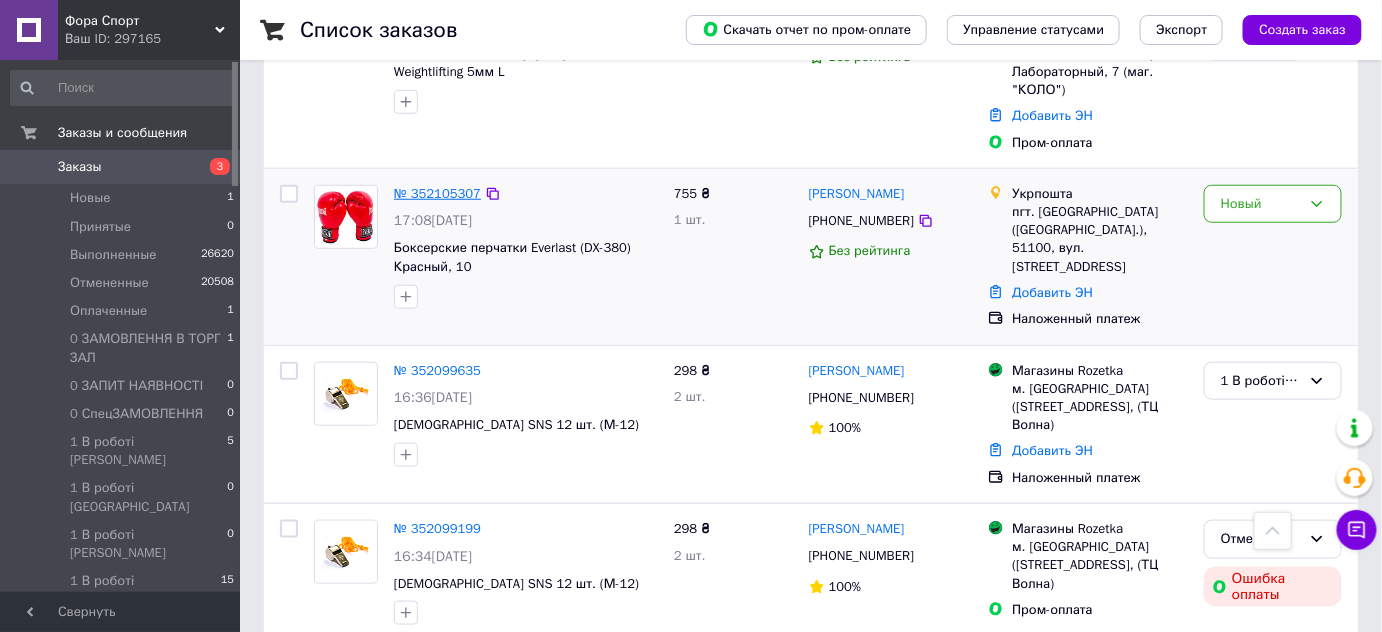 click on "№ 352105307" at bounding box center [437, 193] 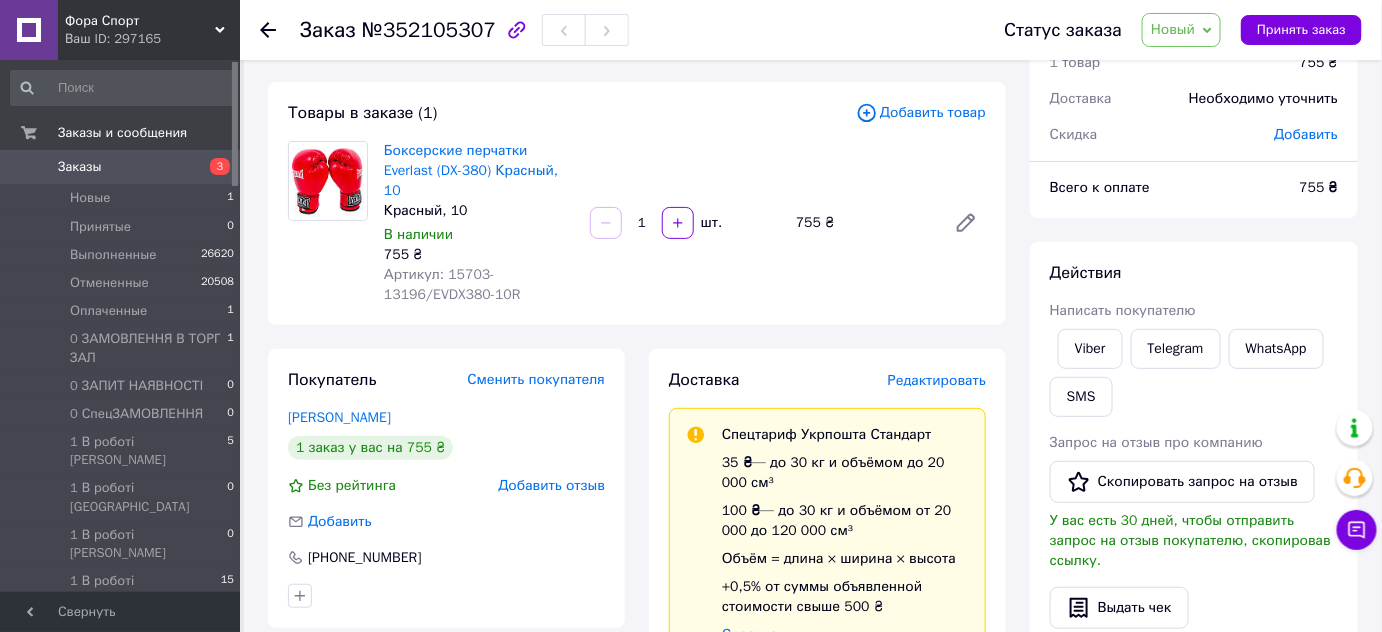 scroll, scrollTop: 0, scrollLeft: 0, axis: both 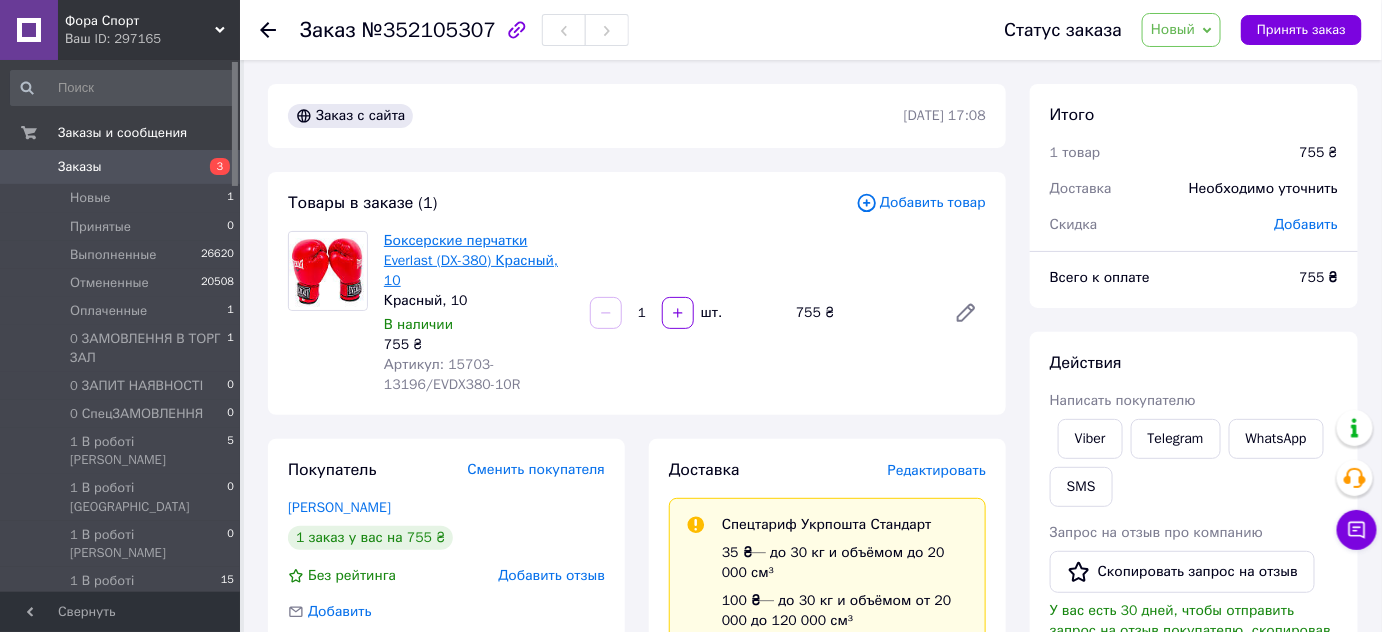 click on "Боксерские перчатки Everlast (DX-380) Красный, 10" at bounding box center (471, 260) 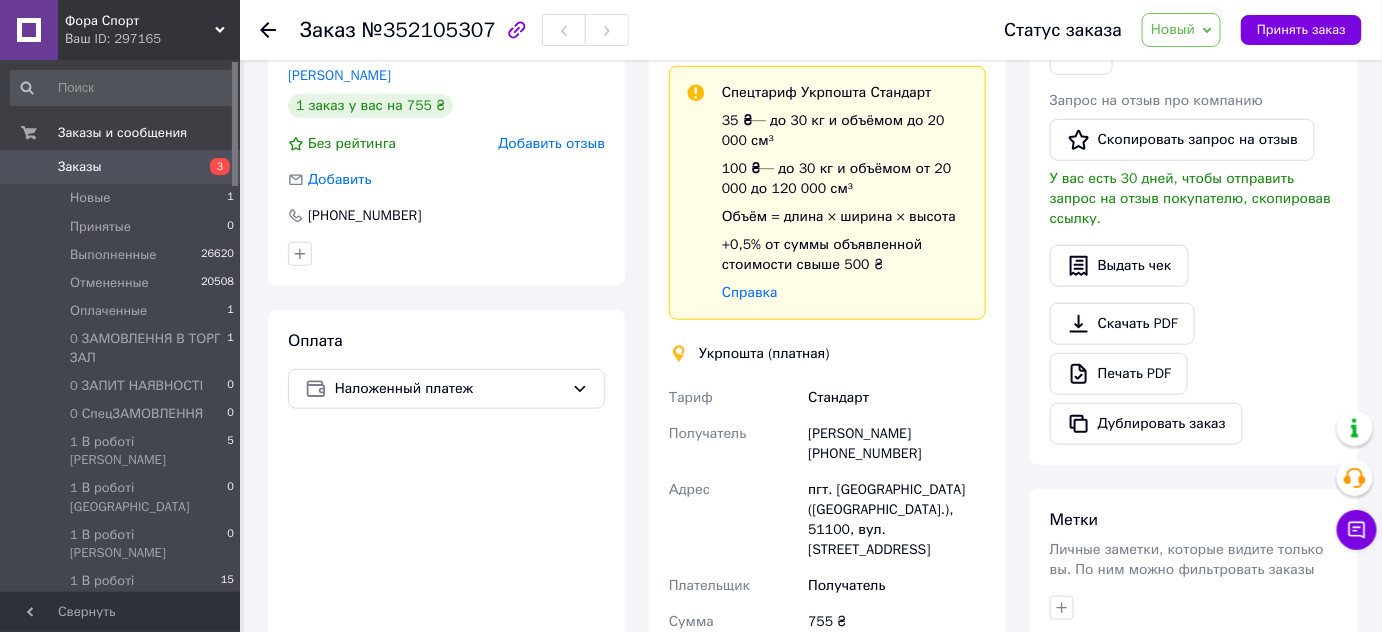 scroll, scrollTop: 454, scrollLeft: 0, axis: vertical 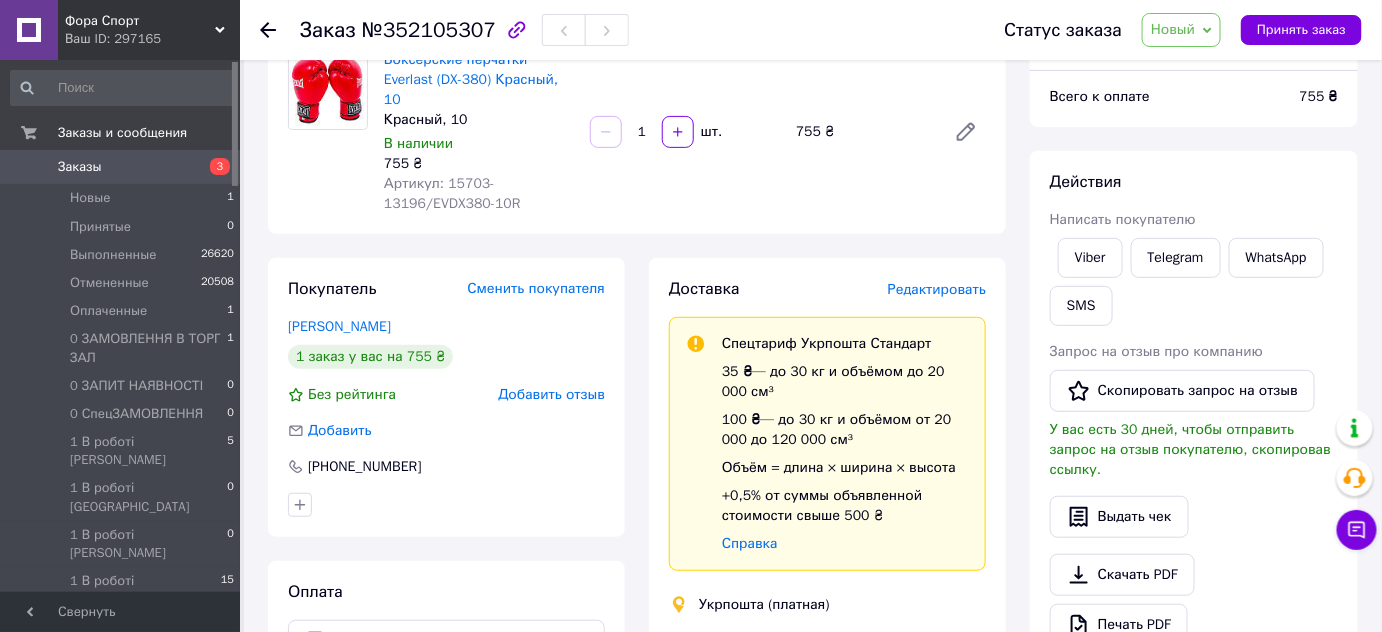 click on "Новый" at bounding box center (1173, 29) 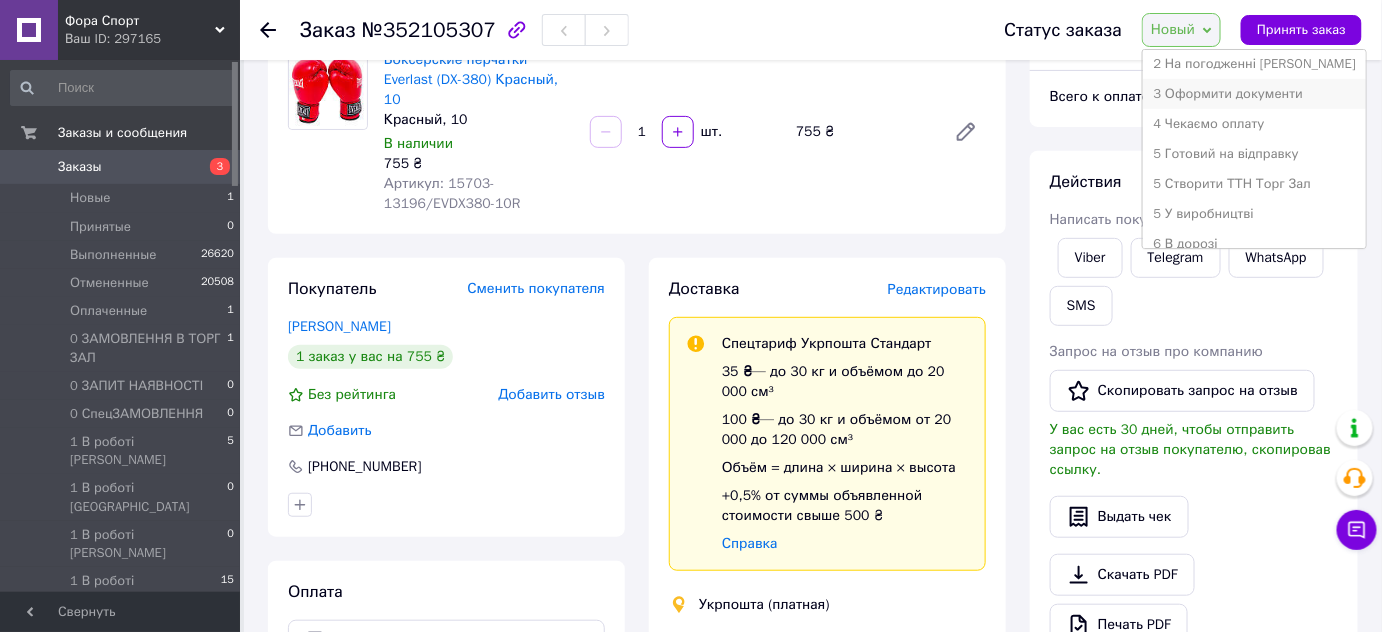 scroll, scrollTop: 454, scrollLeft: 0, axis: vertical 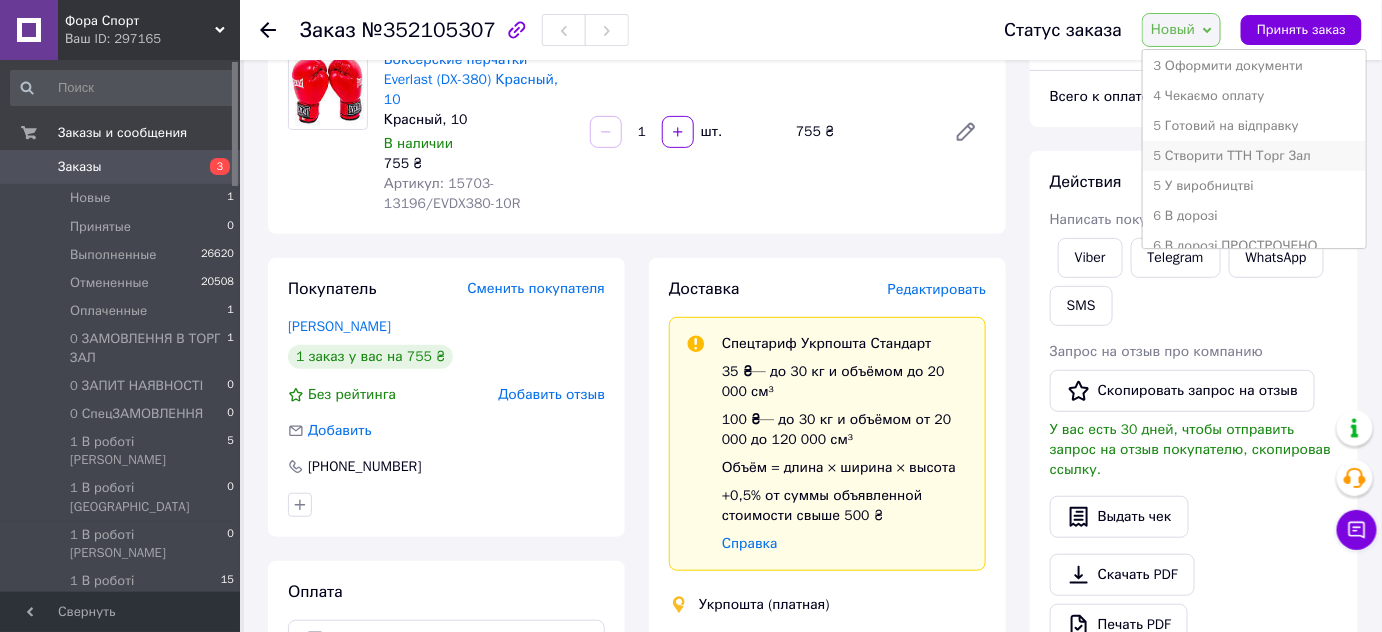 click on "5 Створити ТТН Торг Зал" at bounding box center [1254, 156] 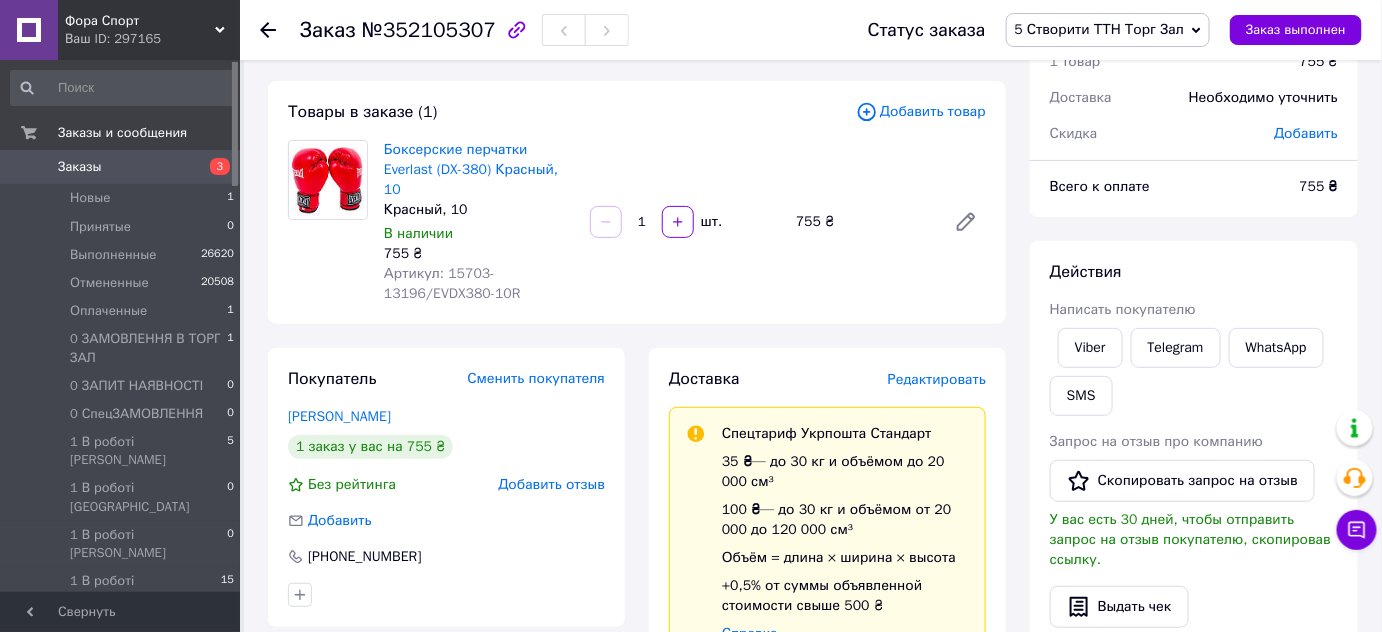 scroll, scrollTop: 0, scrollLeft: 0, axis: both 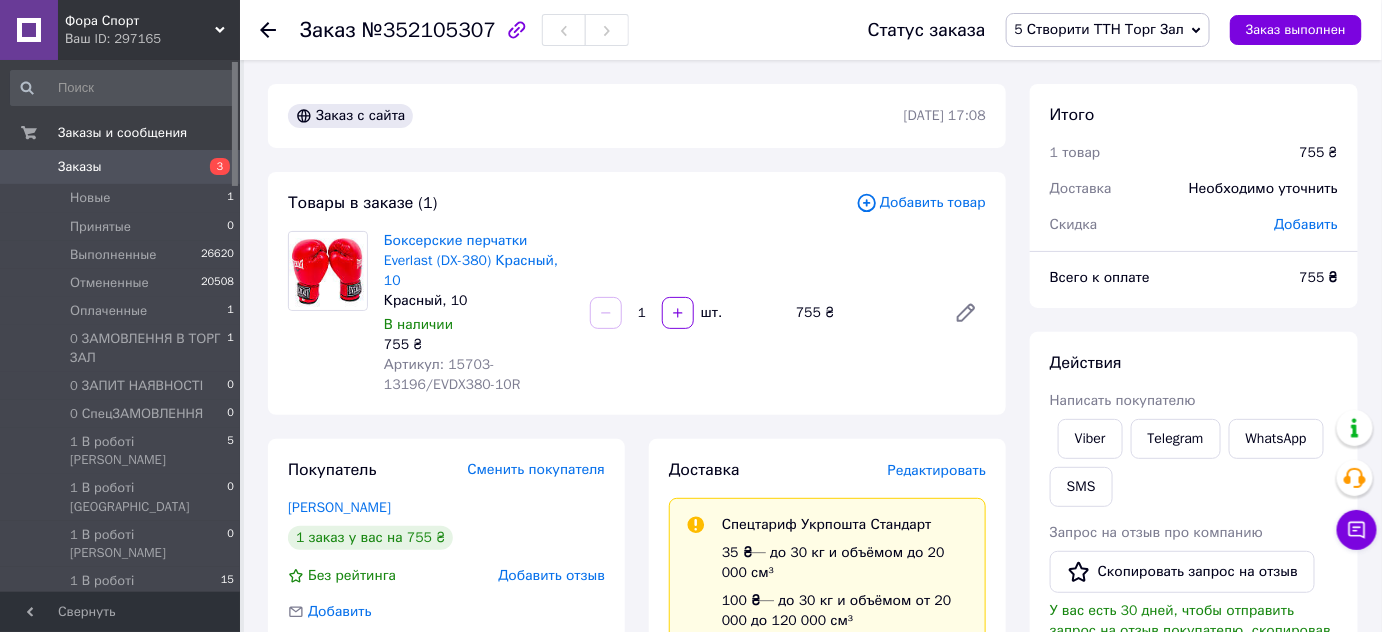click 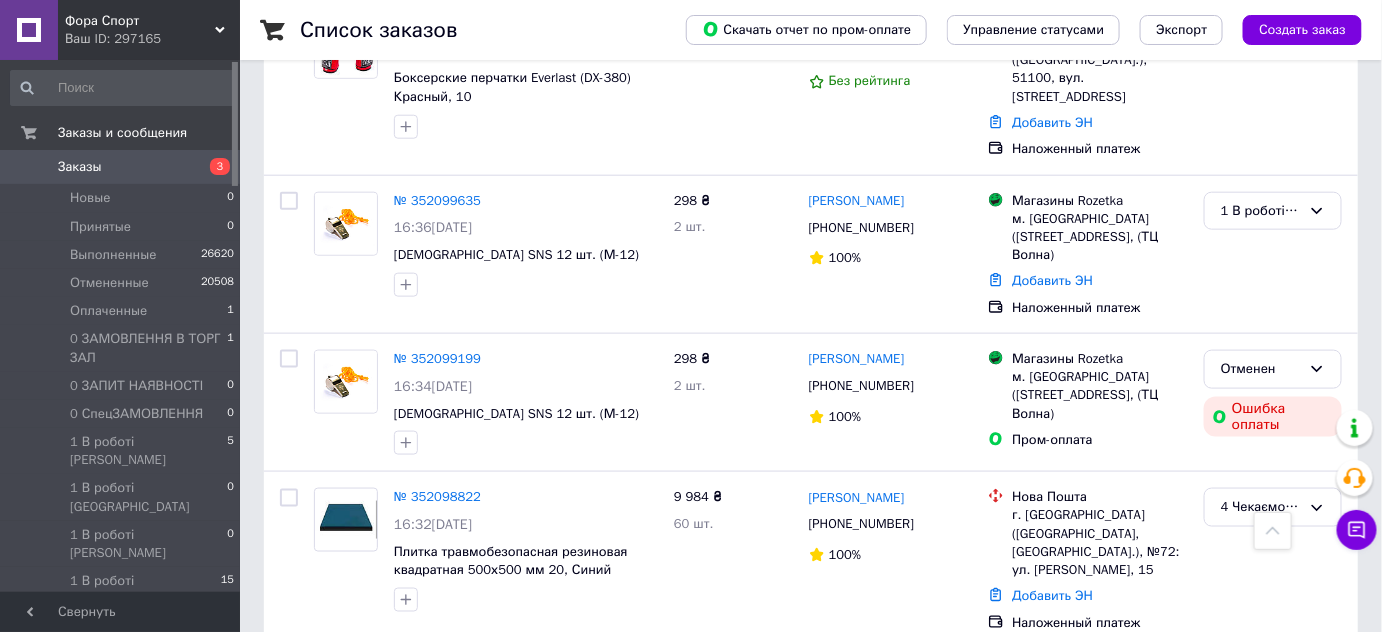 scroll, scrollTop: 636, scrollLeft: 0, axis: vertical 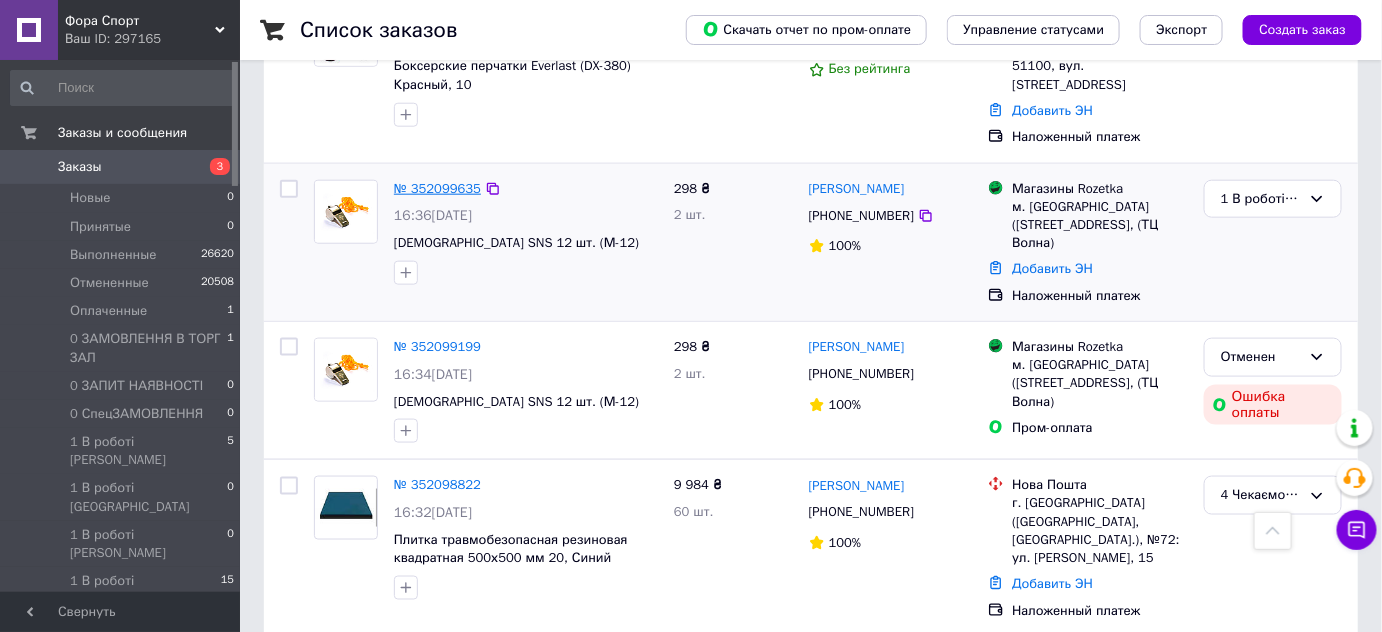 click on "№ 352099635" at bounding box center (437, 188) 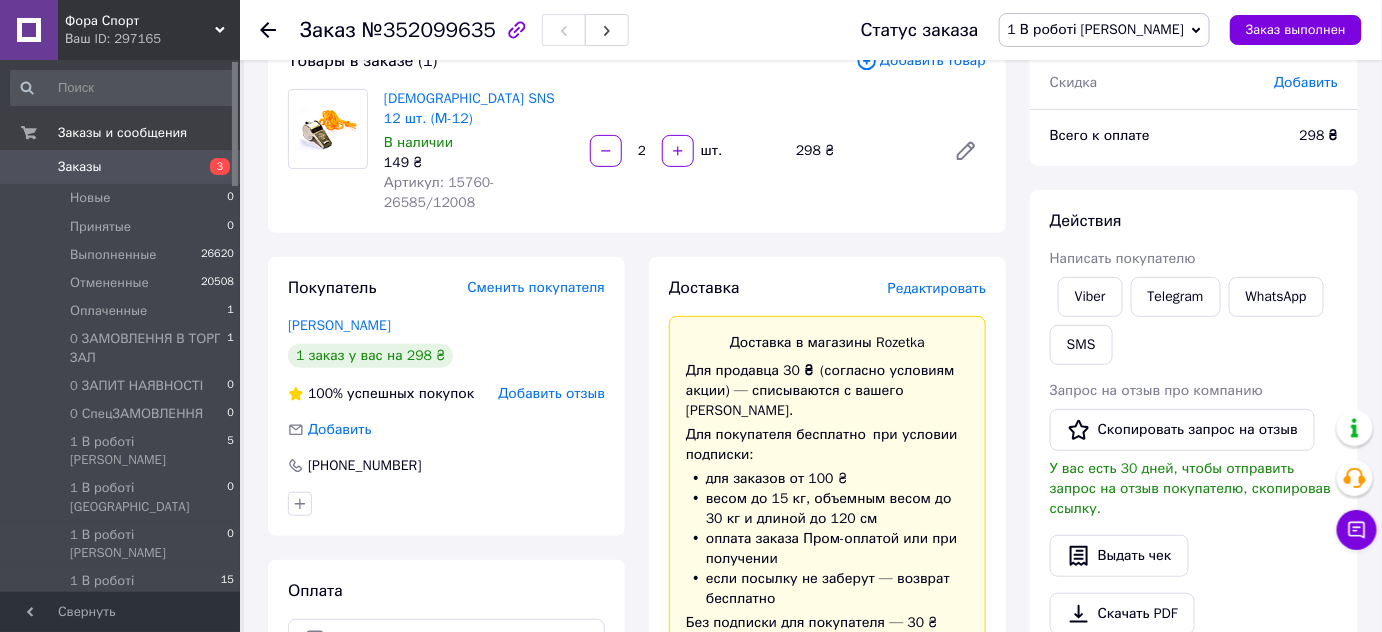 scroll, scrollTop: 100, scrollLeft: 0, axis: vertical 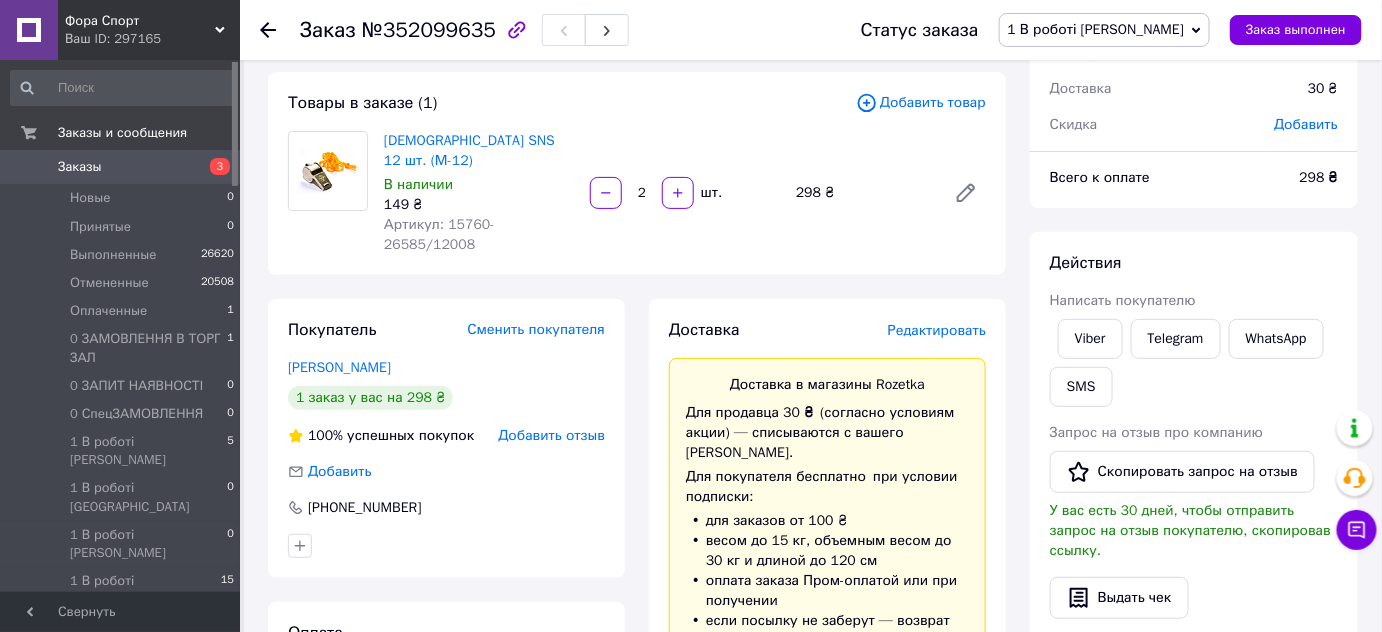 click on "1 В роботі [PERSON_NAME]" at bounding box center (1096, 29) 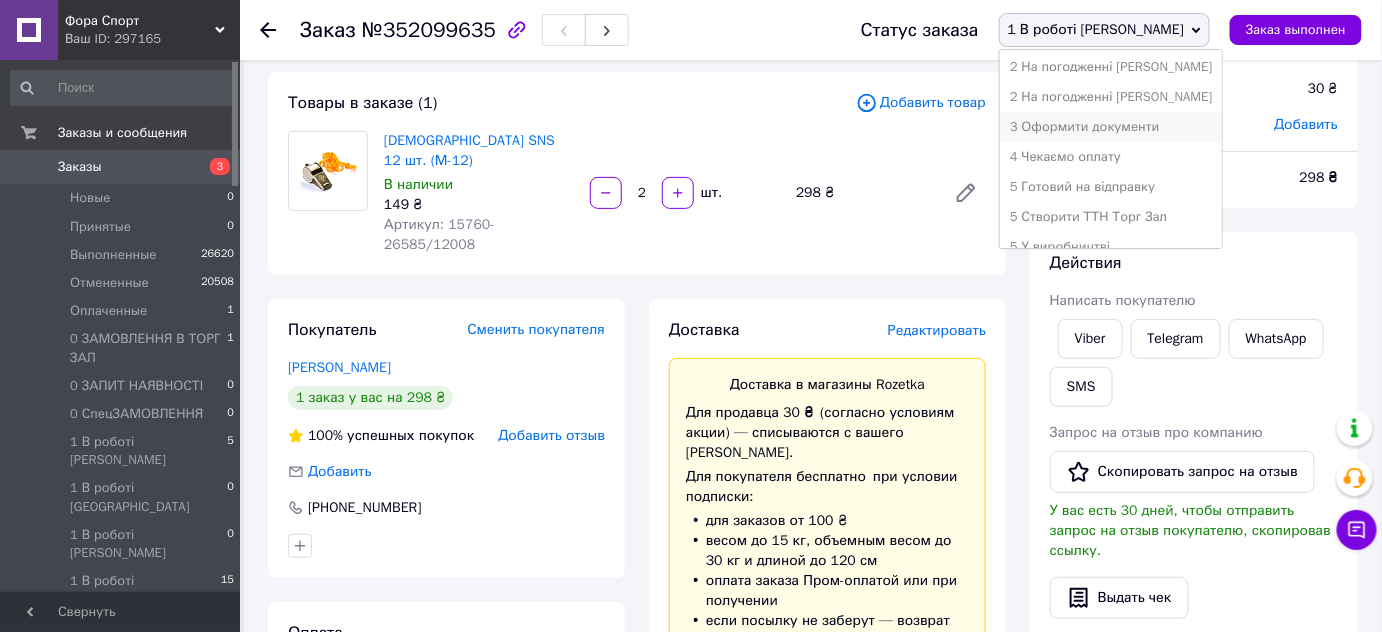 scroll, scrollTop: 454, scrollLeft: 0, axis: vertical 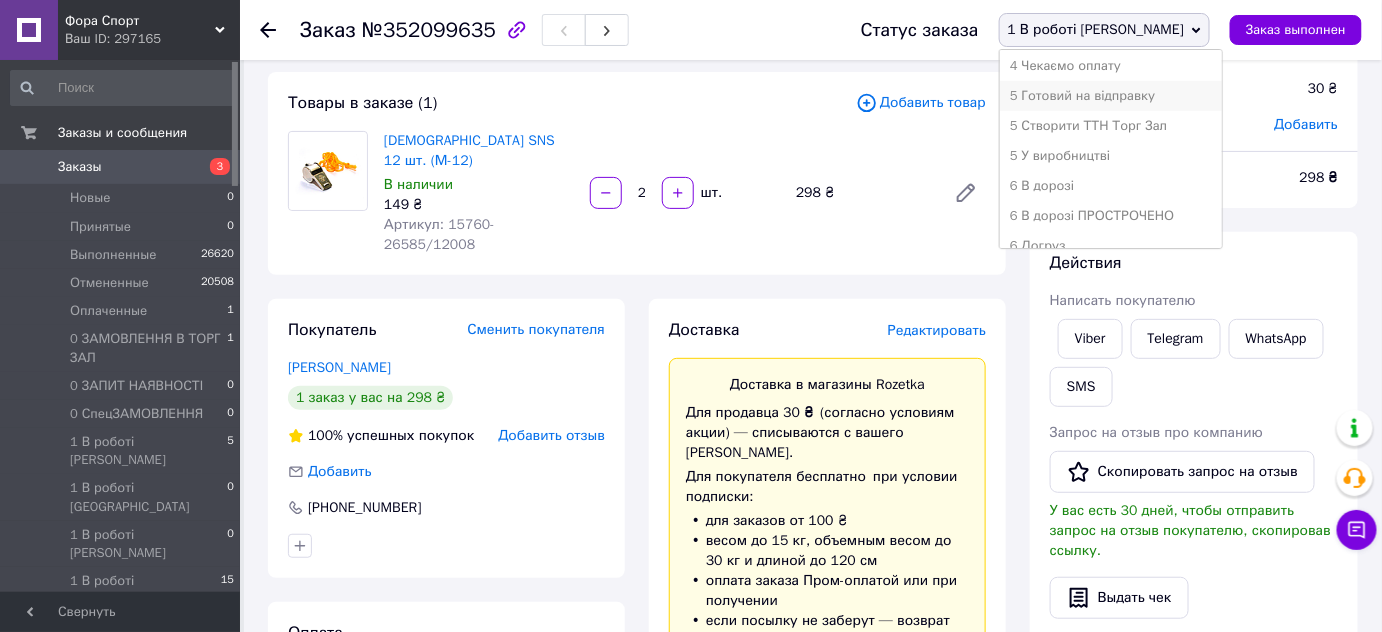 click on "5 Готовий на відправку" at bounding box center (1111, 96) 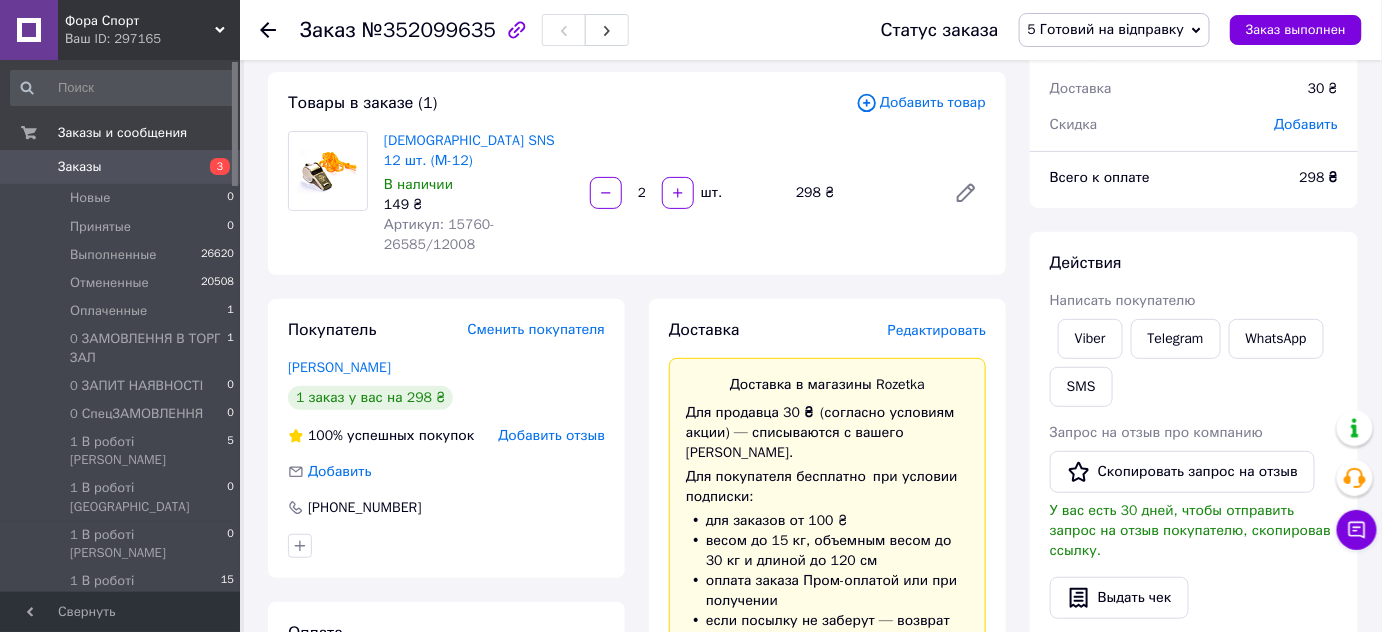 click 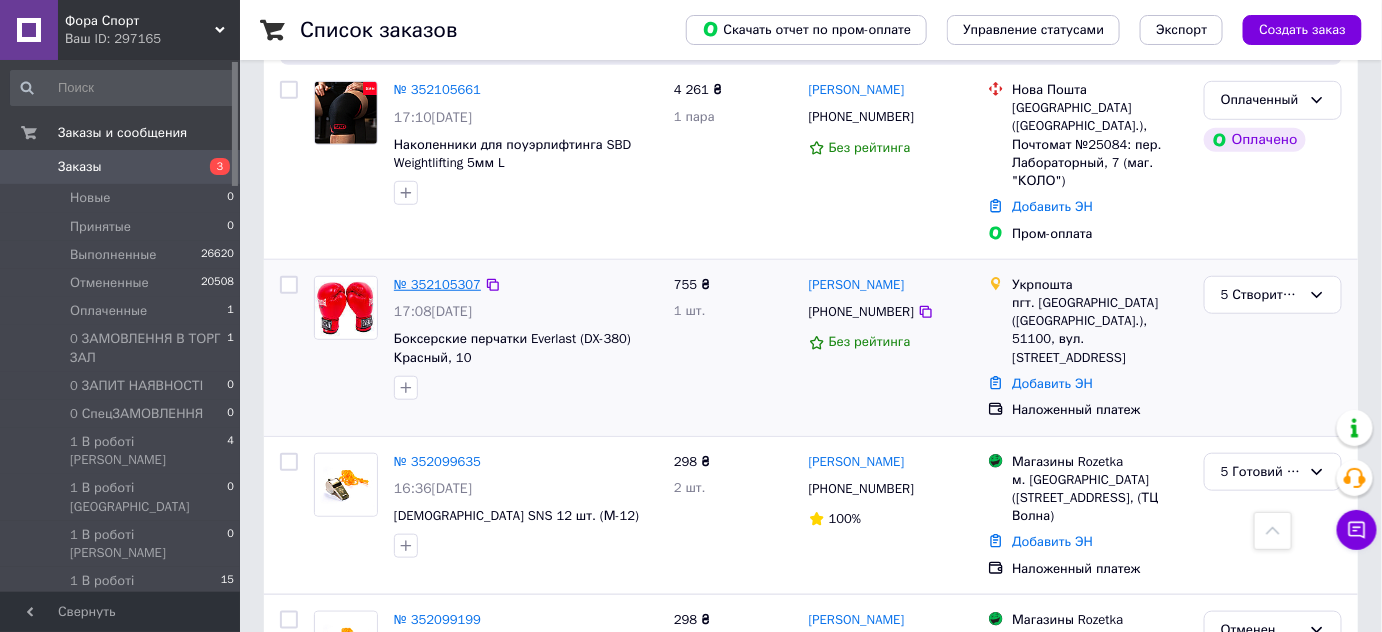 click on "№ 352105307" at bounding box center (437, 284) 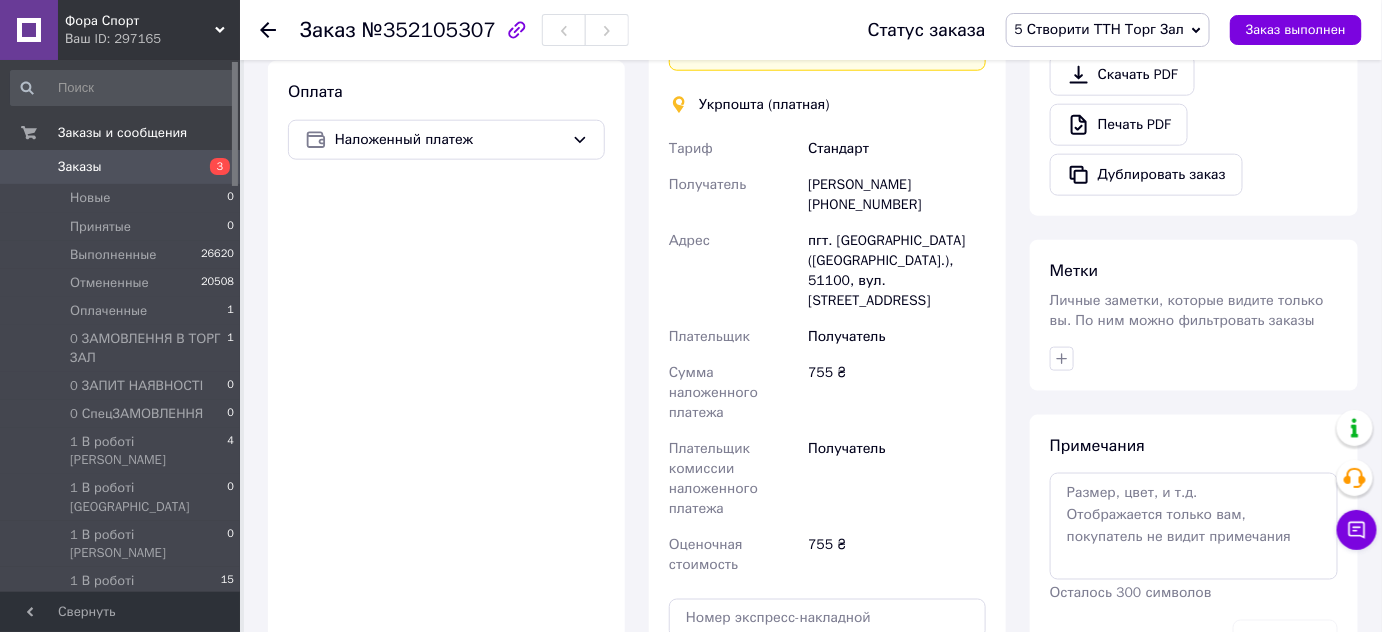 scroll, scrollTop: 636, scrollLeft: 0, axis: vertical 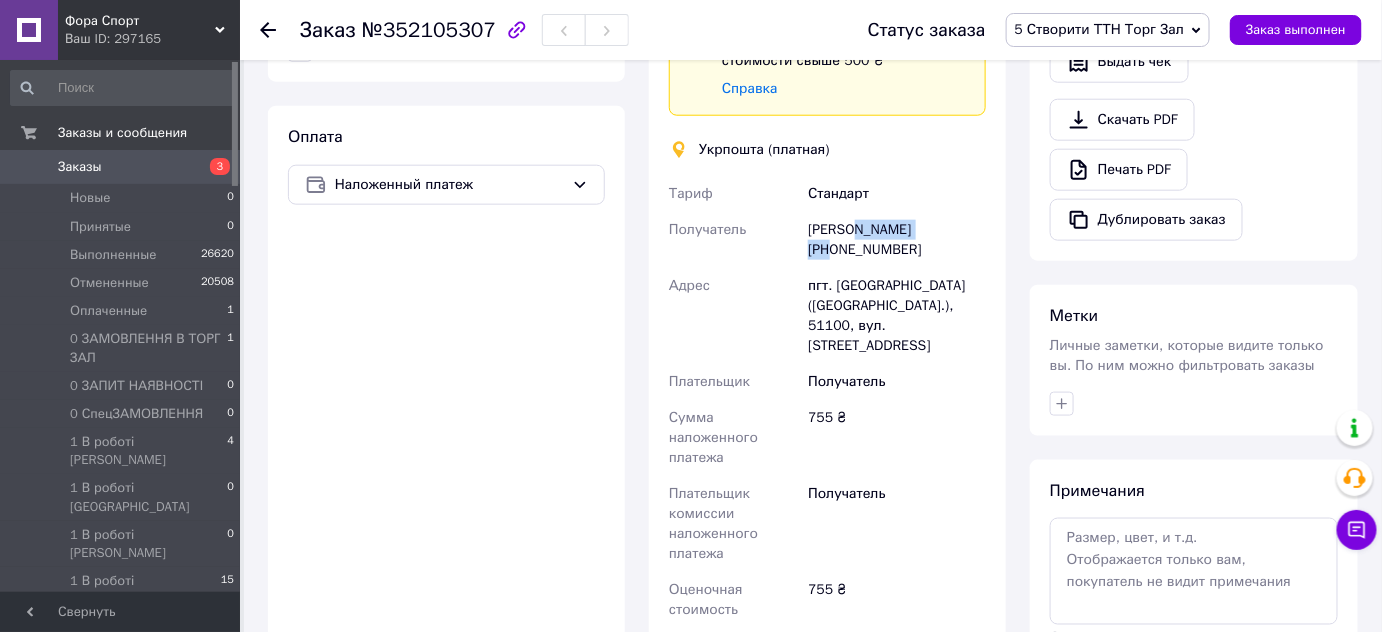 drag, startPoint x: 853, startPoint y: 202, endPoint x: 935, endPoint y: 200, distance: 82.02438 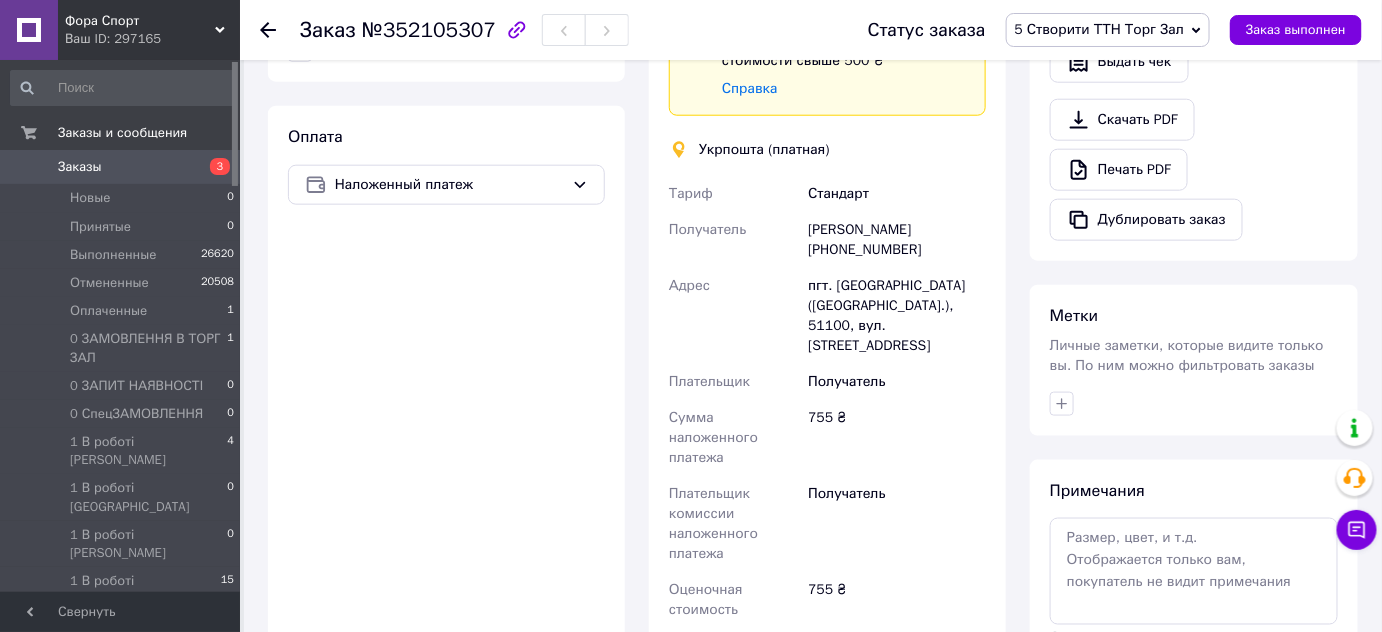 click on "[PERSON_NAME] [PHONE_NUMBER]" at bounding box center (897, 240) 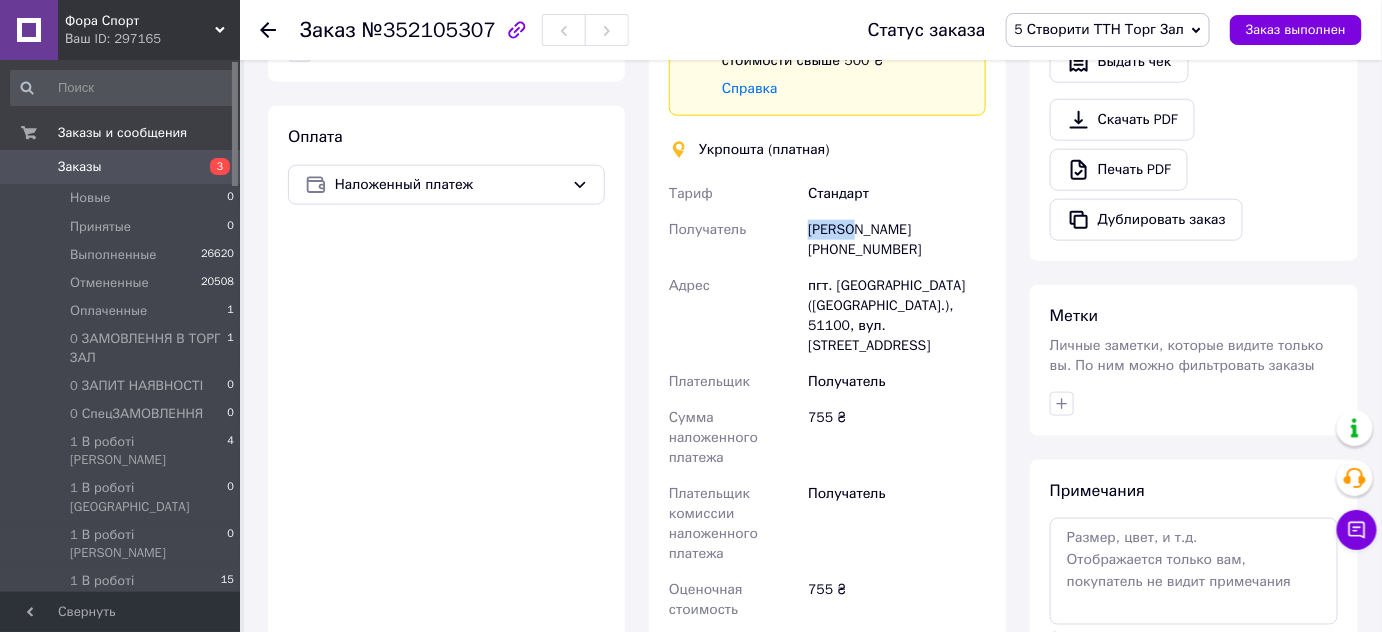 click on "[PERSON_NAME] [PHONE_NUMBER]" at bounding box center (897, 240) 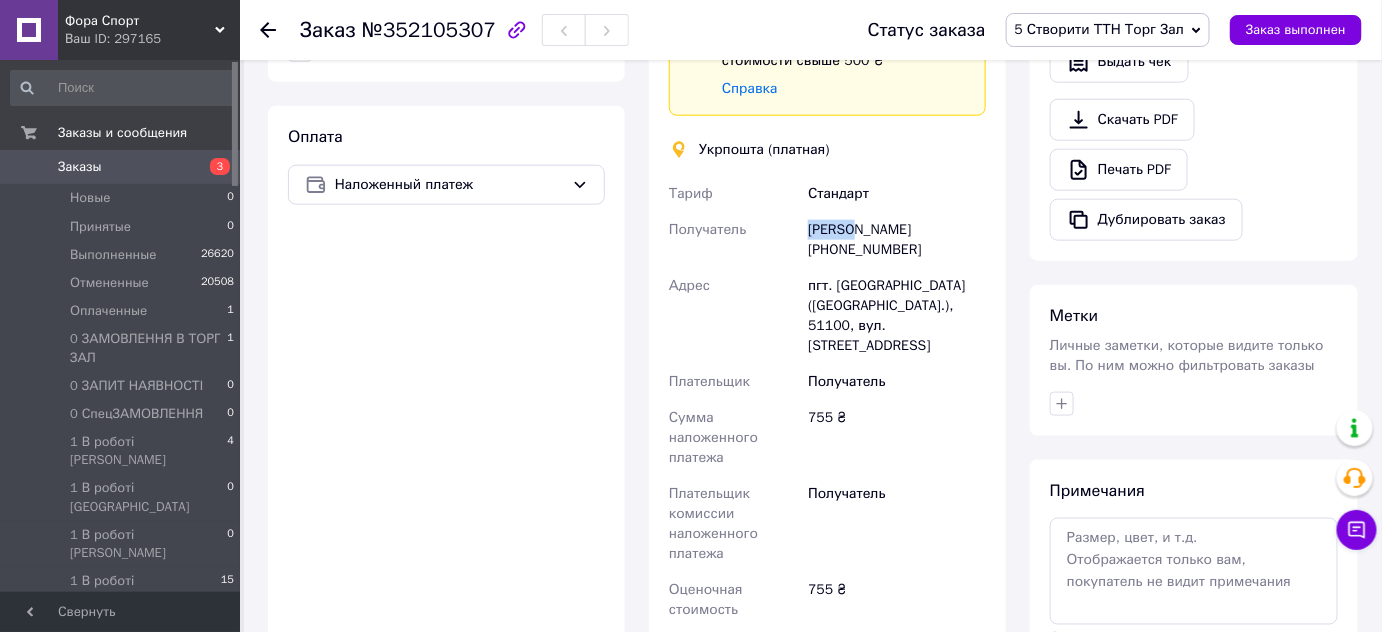 drag, startPoint x: 833, startPoint y: 226, endPoint x: 907, endPoint y: 228, distance: 74.02702 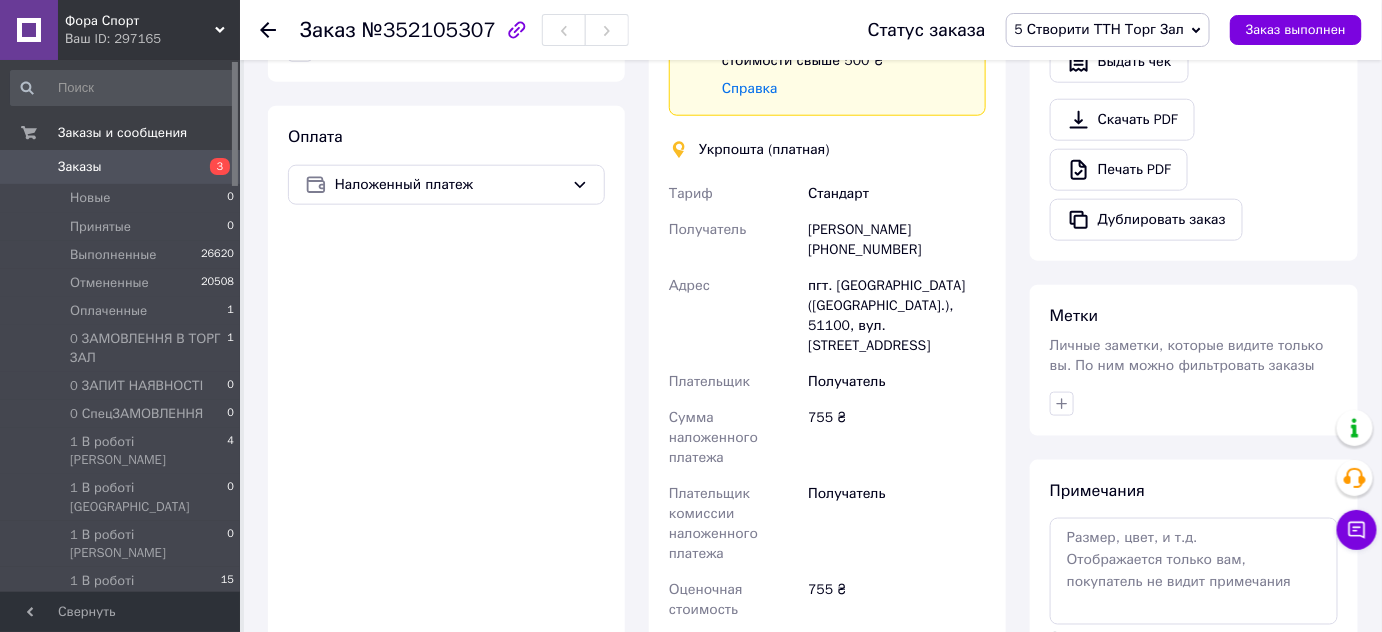 click on "пгт. [GEOGRAPHIC_DATA] ([GEOGRAPHIC_DATA].), 51100, вул. [STREET_ADDRESS]" at bounding box center (897, 316) 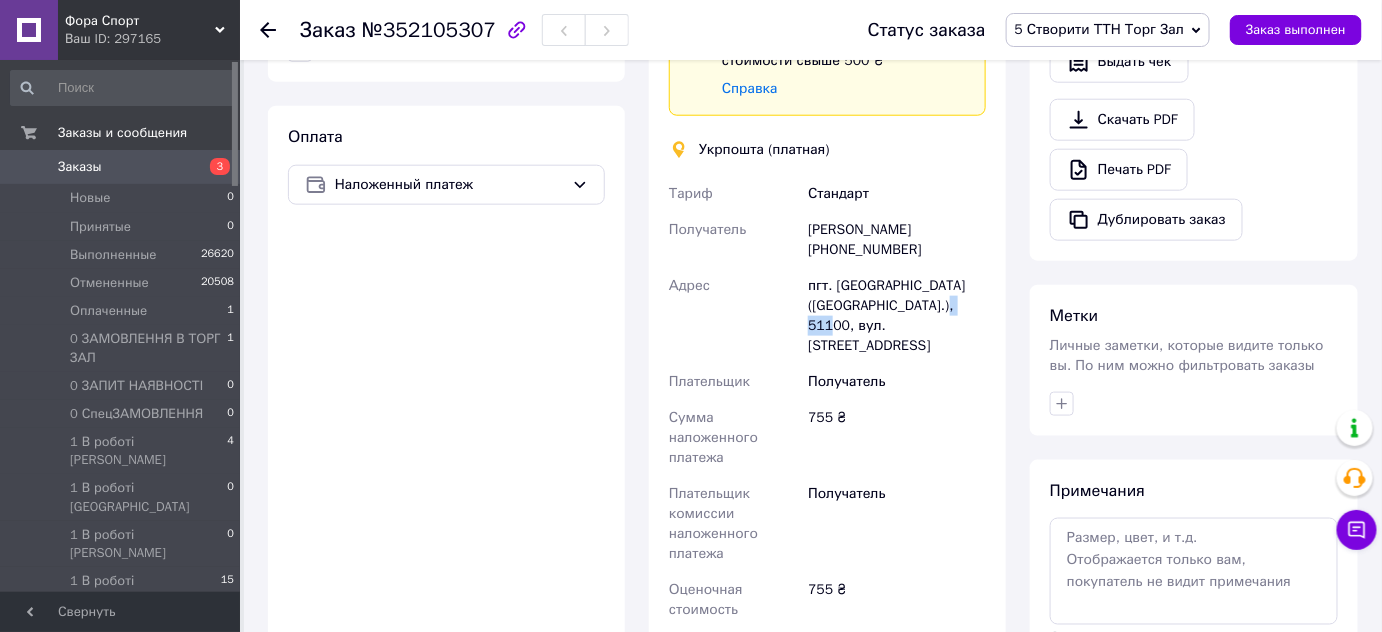 click on "пгт. [GEOGRAPHIC_DATA] ([GEOGRAPHIC_DATA].), 51100, вул. [STREET_ADDRESS]" at bounding box center (897, 316) 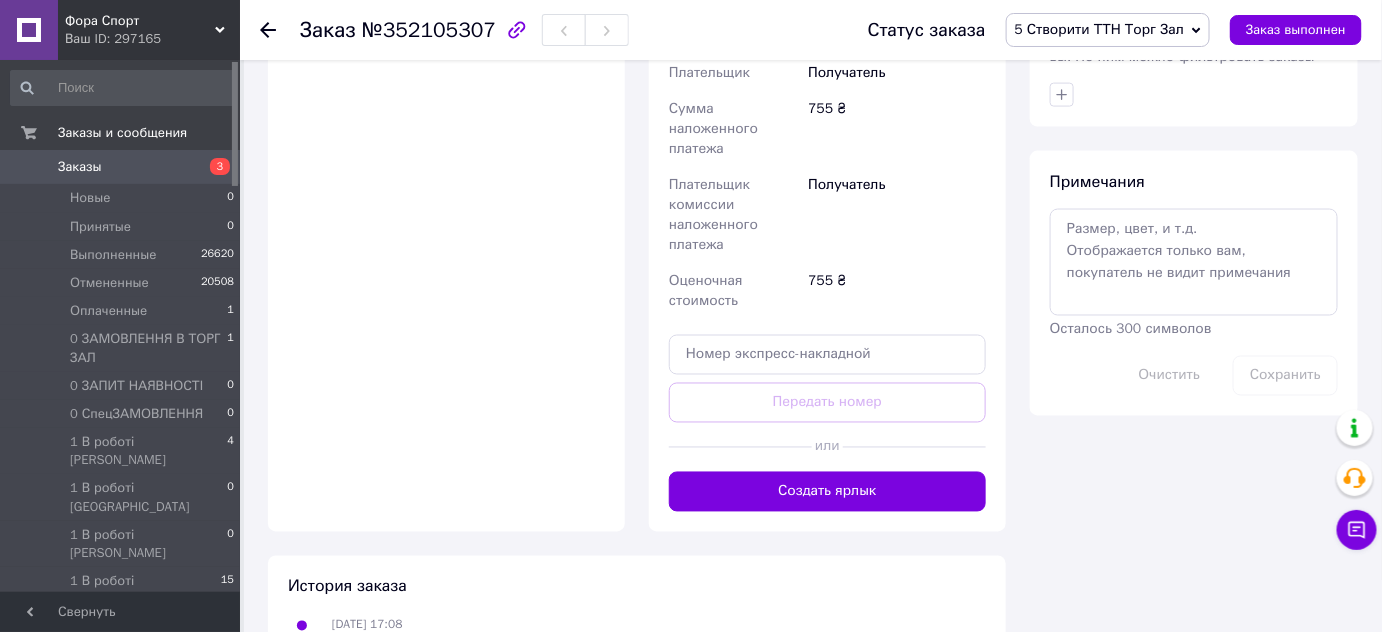 scroll, scrollTop: 1000, scrollLeft: 0, axis: vertical 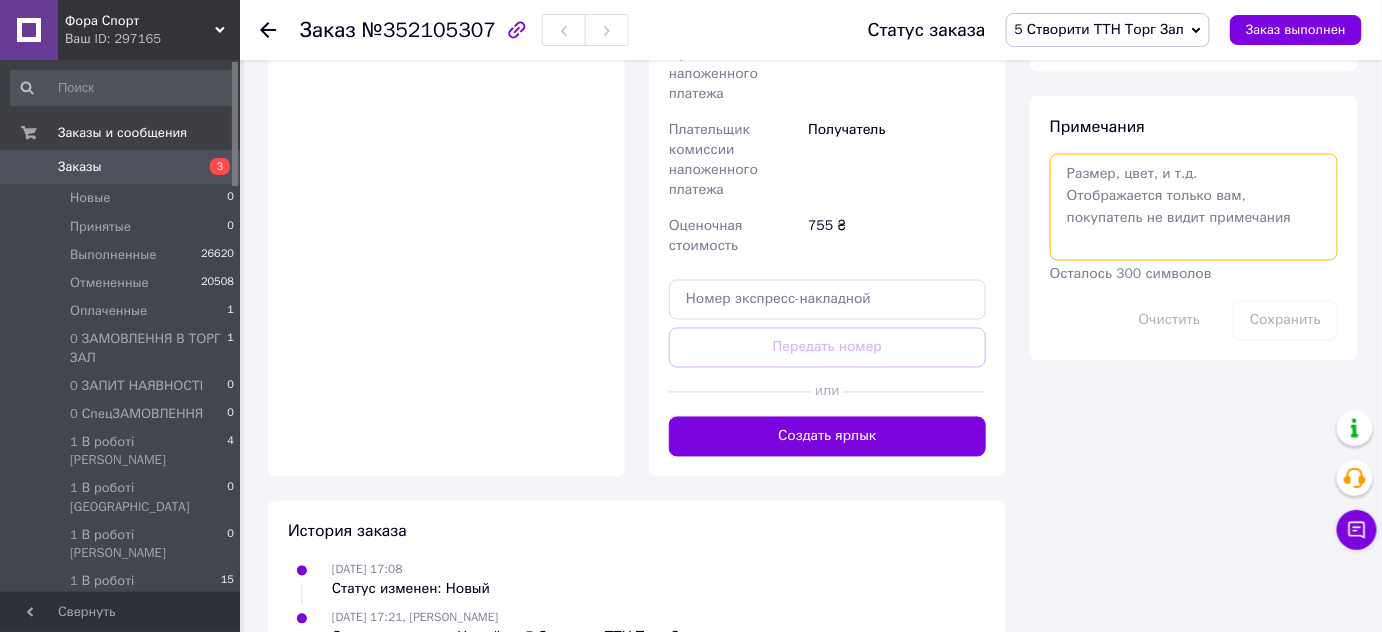 click at bounding box center (1194, 207) 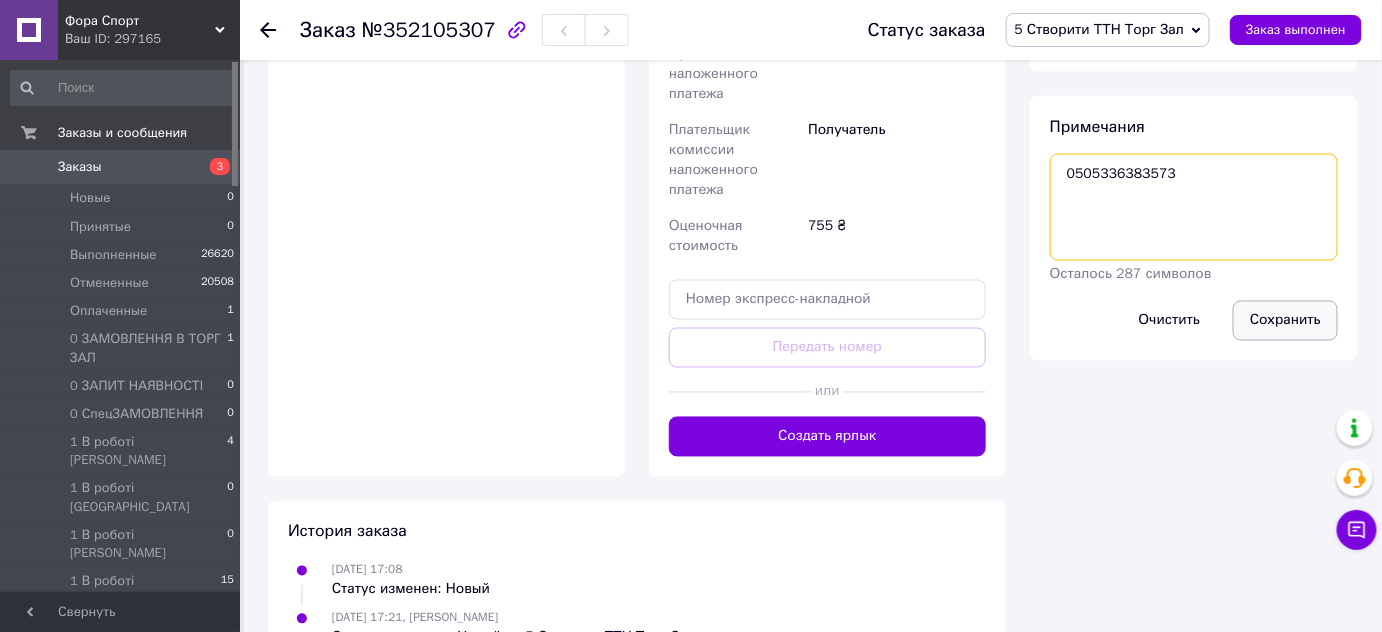 type on "0505336383573" 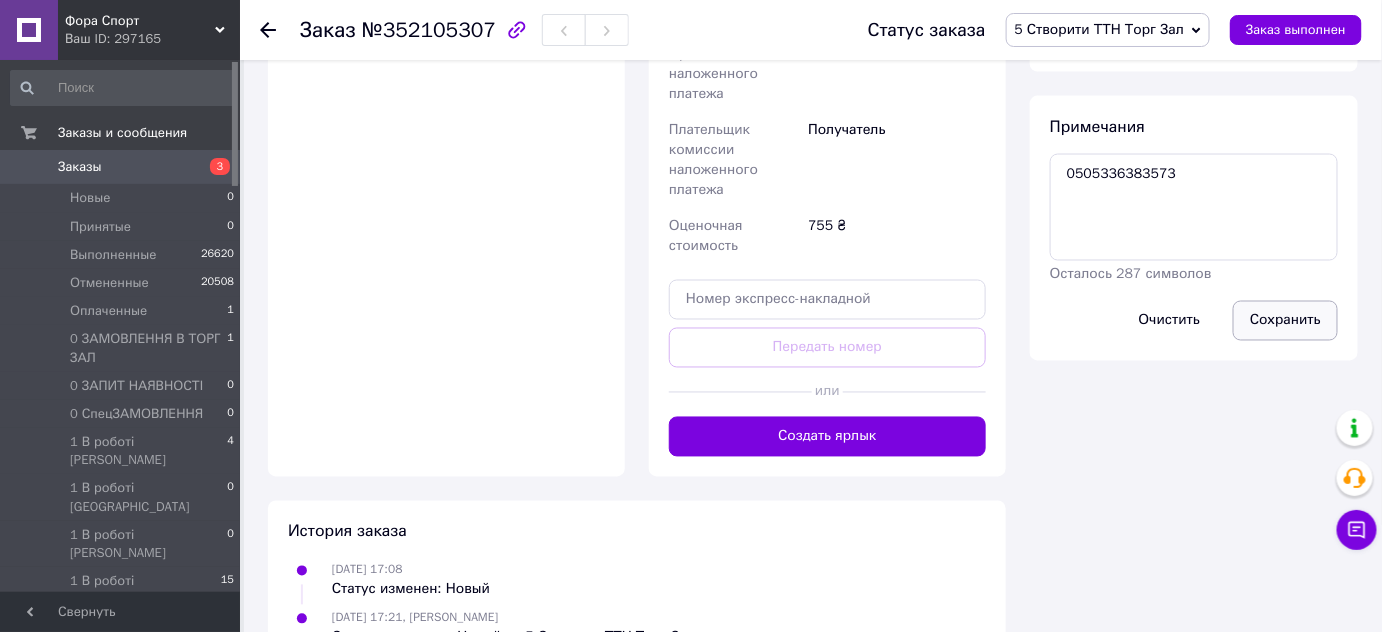 click on "Сохранить" at bounding box center (1285, 321) 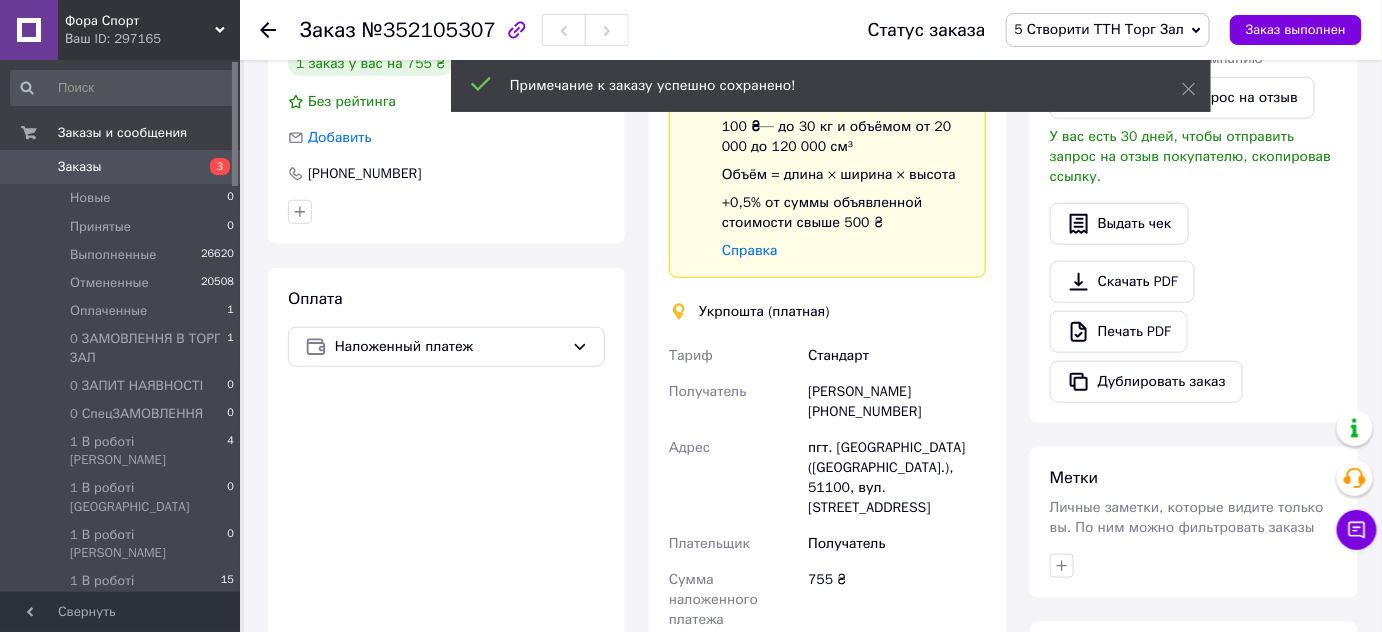scroll, scrollTop: 454, scrollLeft: 0, axis: vertical 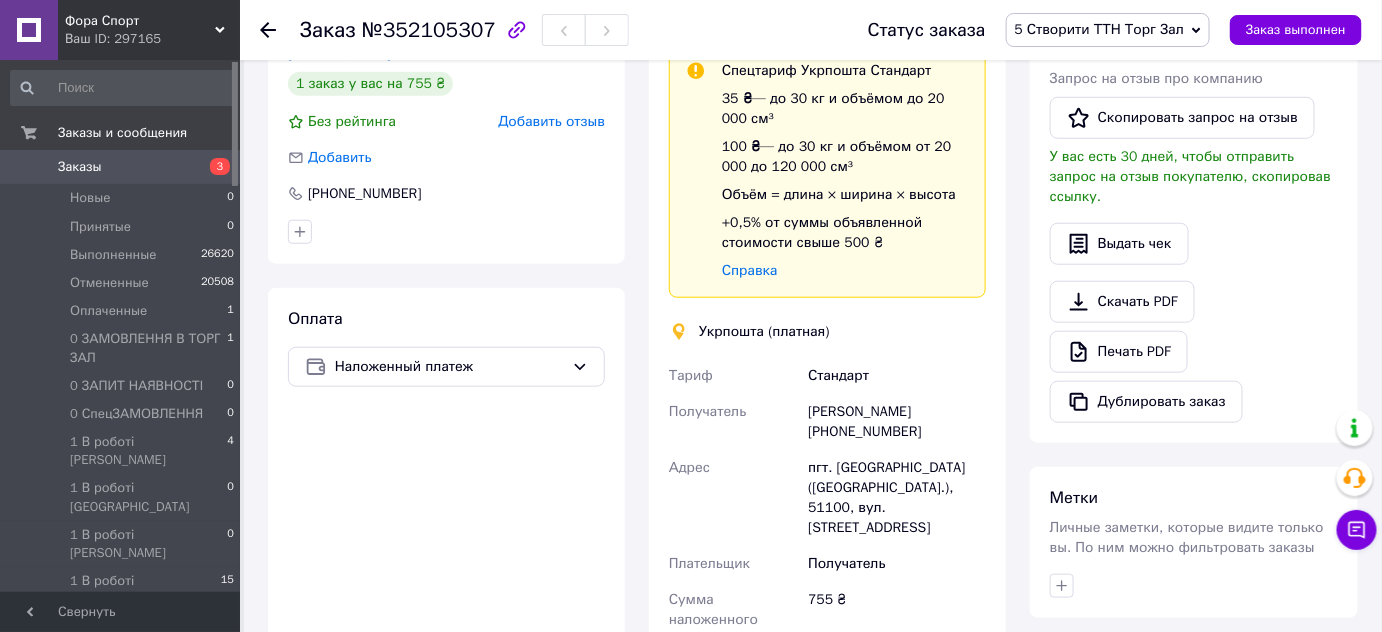 click 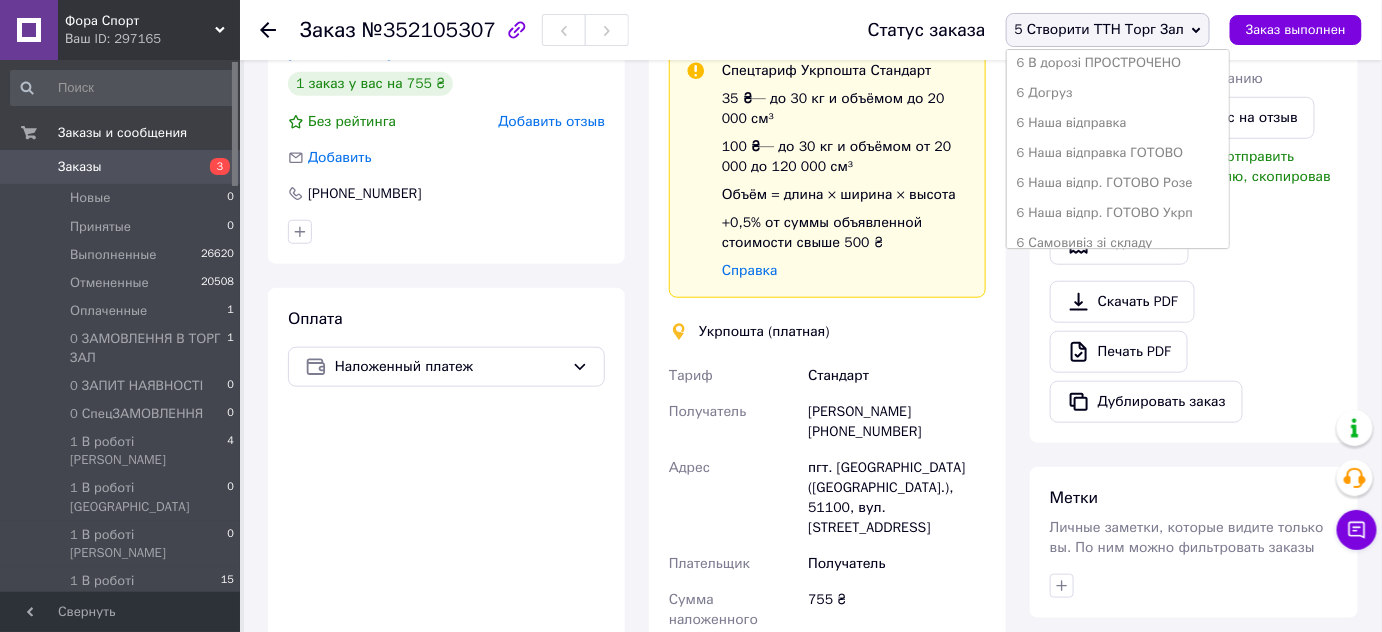 scroll, scrollTop: 636, scrollLeft: 0, axis: vertical 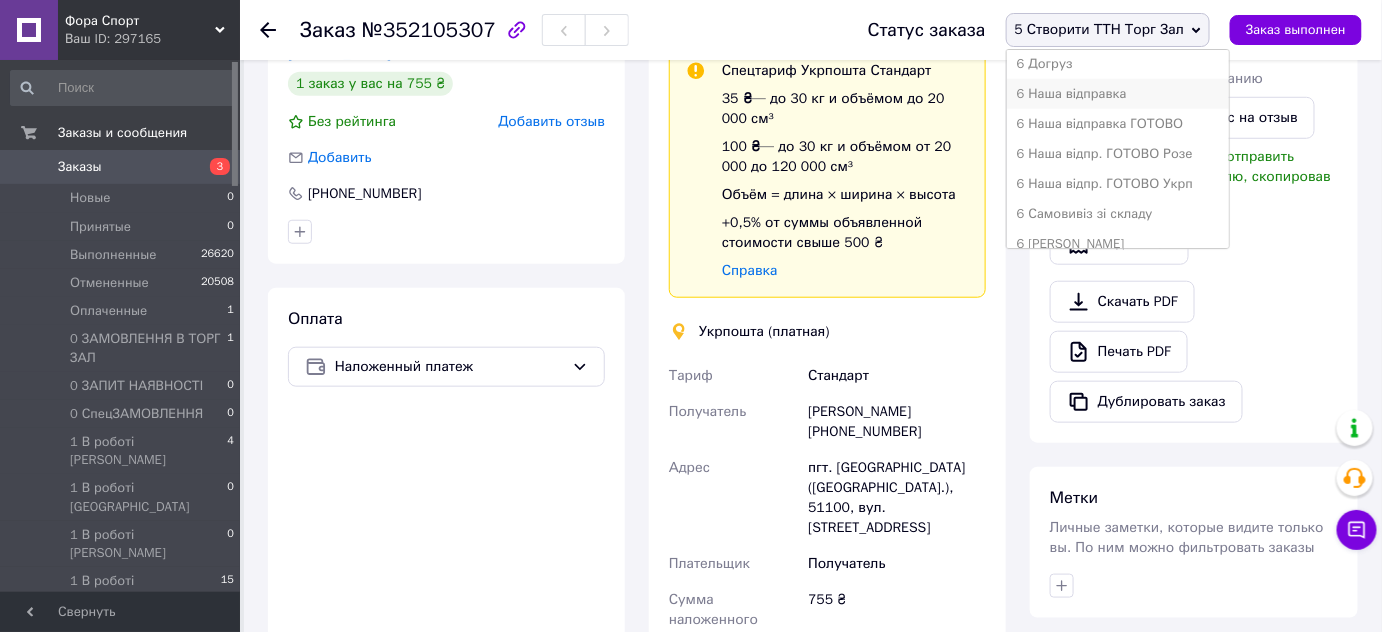 click on "6 Наша відправка" at bounding box center (1118, 94) 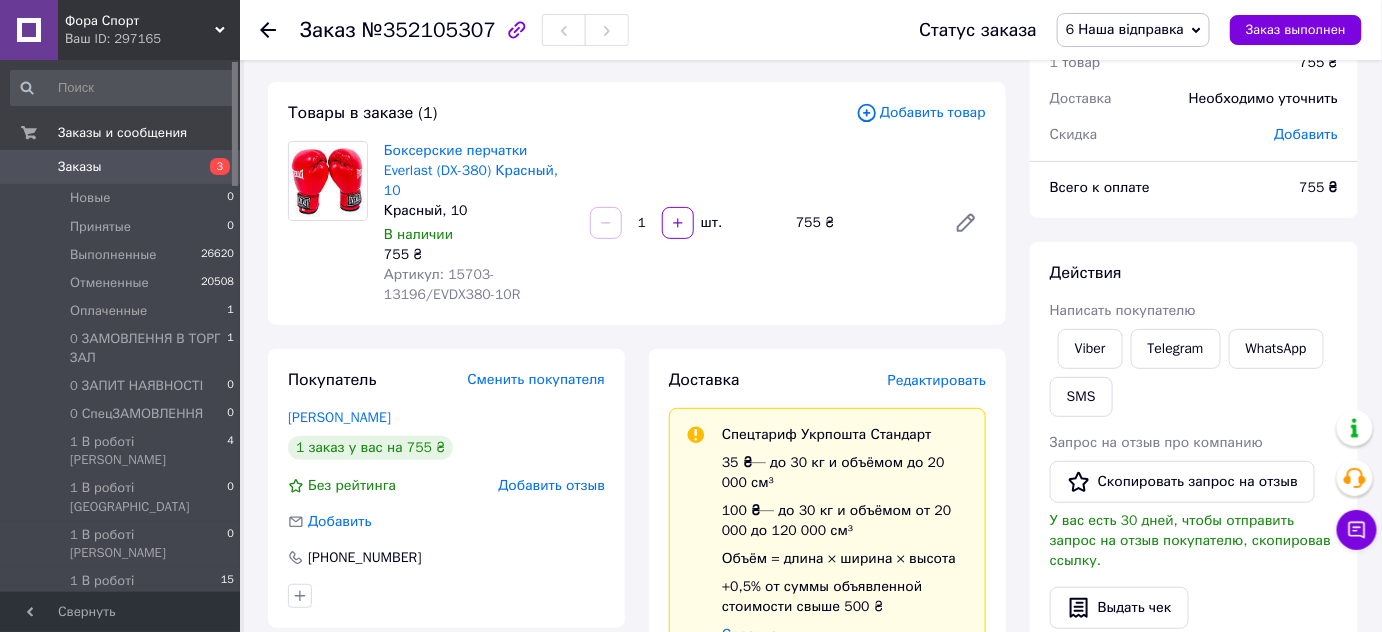 scroll, scrollTop: 0, scrollLeft: 0, axis: both 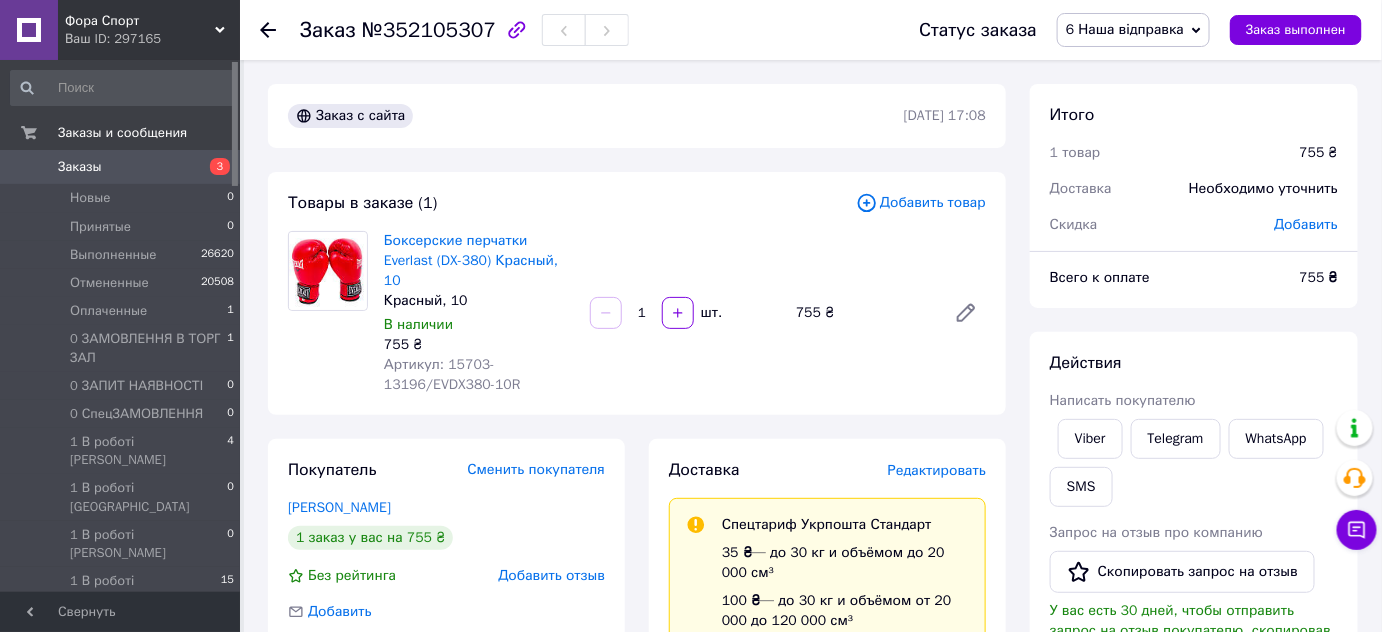 click 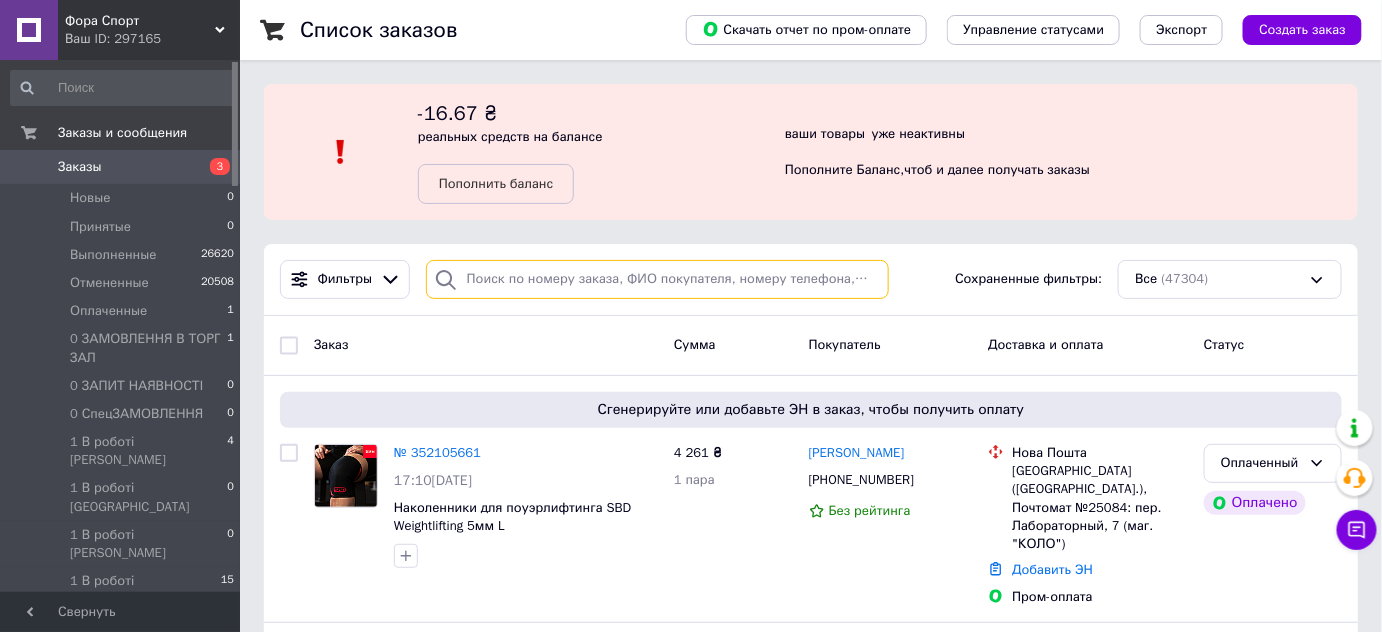 click at bounding box center (657, 279) 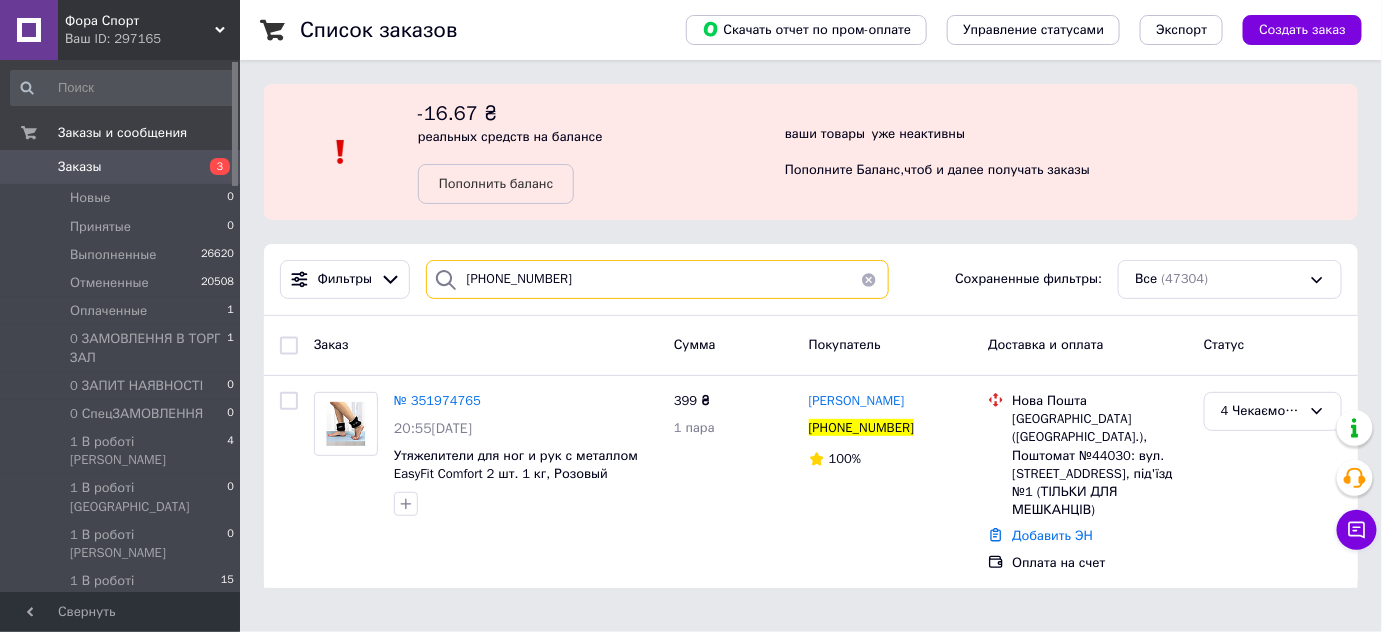 scroll, scrollTop: 0, scrollLeft: 0, axis: both 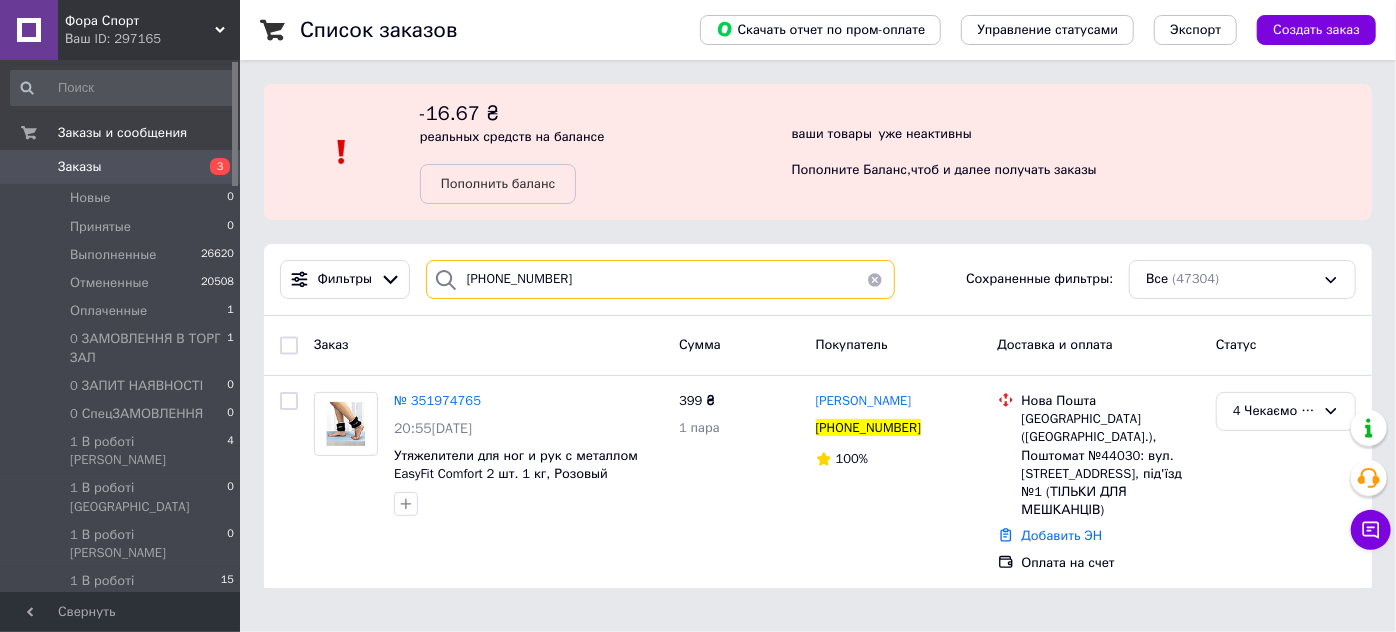 type on "[PHONE_NUMBER]" 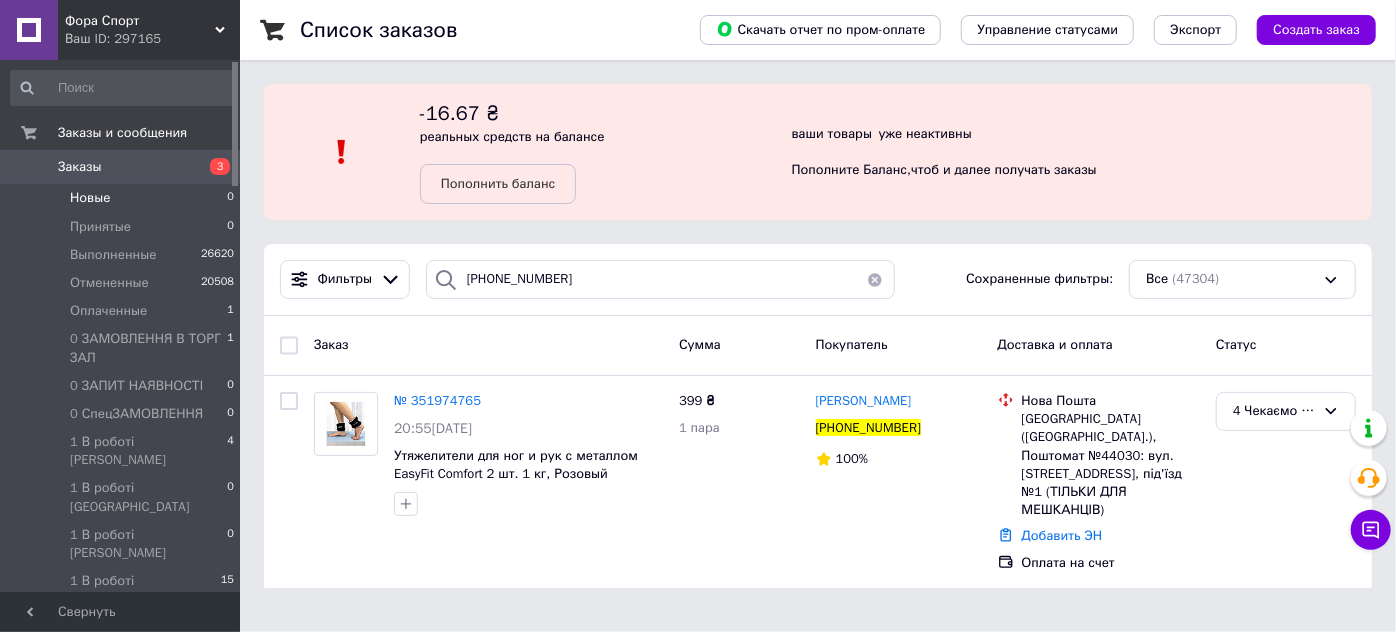 click on "Новые" at bounding box center (90, 198) 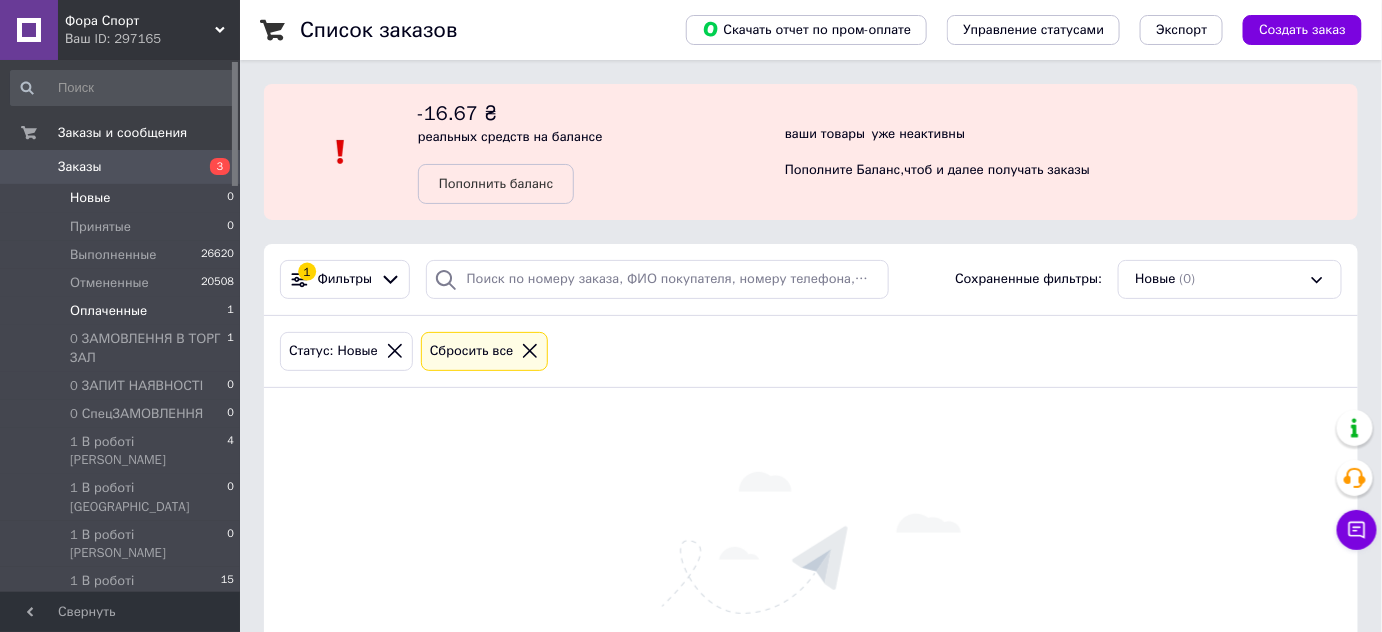 click on "Оплаченные" at bounding box center [108, 311] 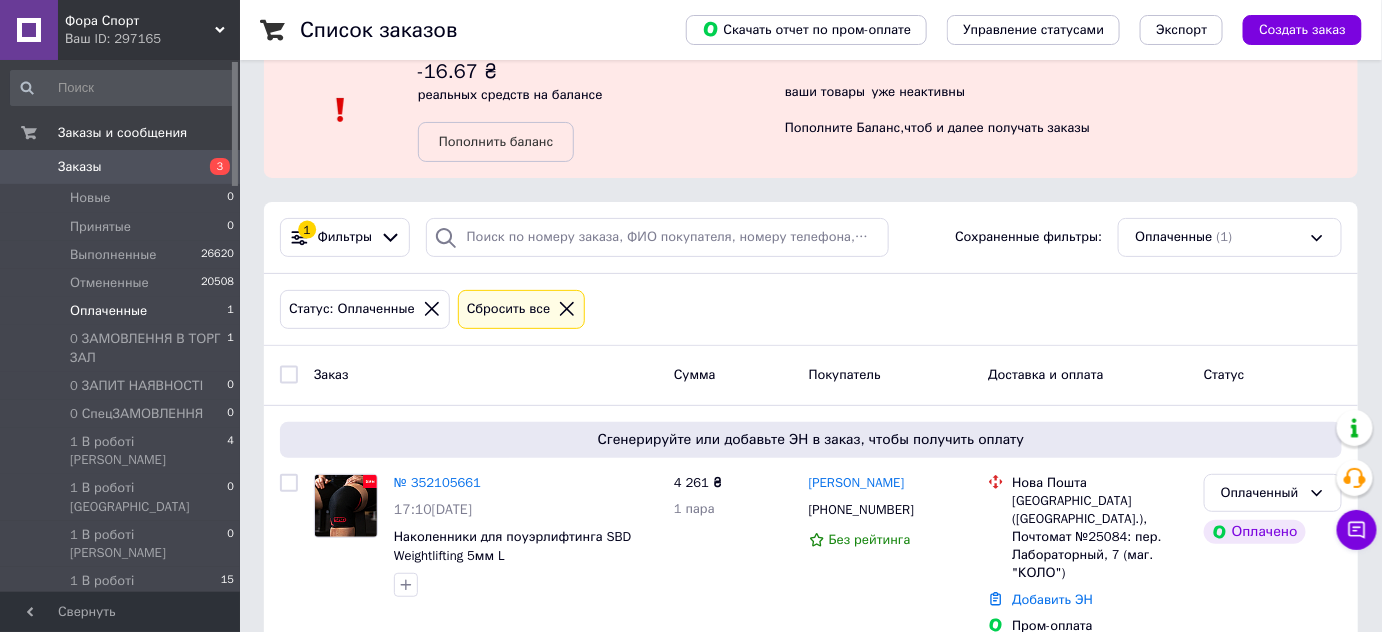 scroll, scrollTop: 65, scrollLeft: 0, axis: vertical 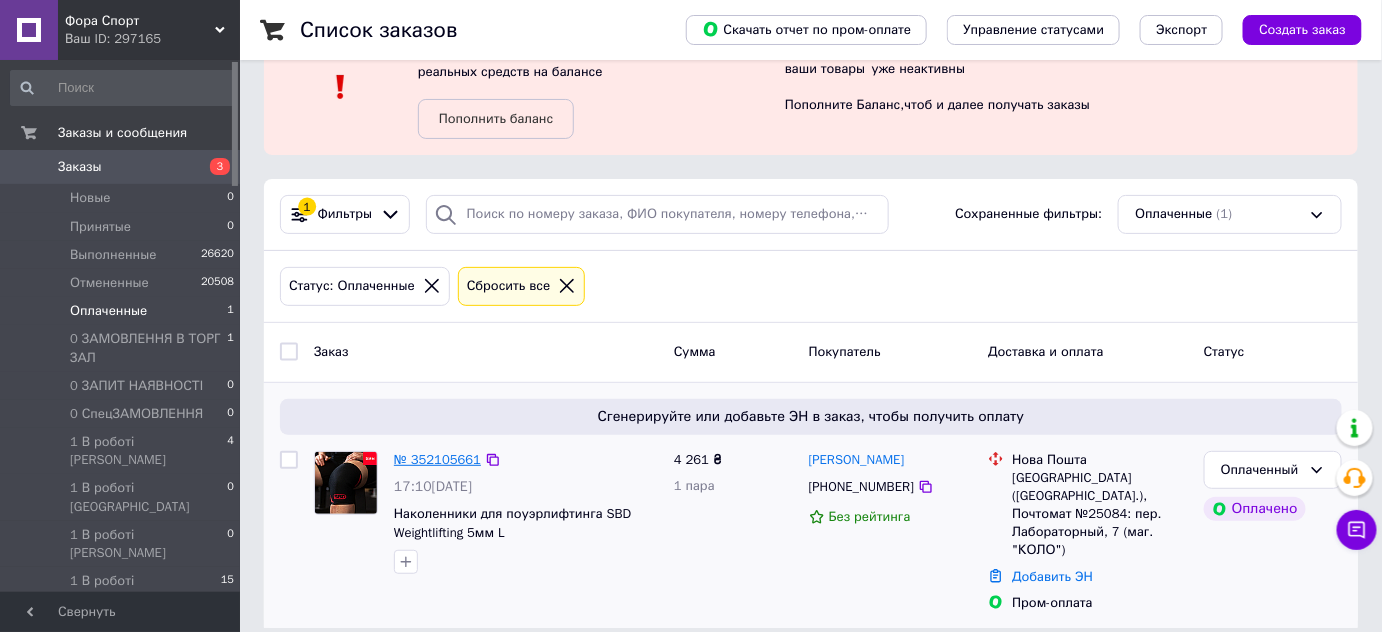 click on "№ 352105661" at bounding box center (437, 459) 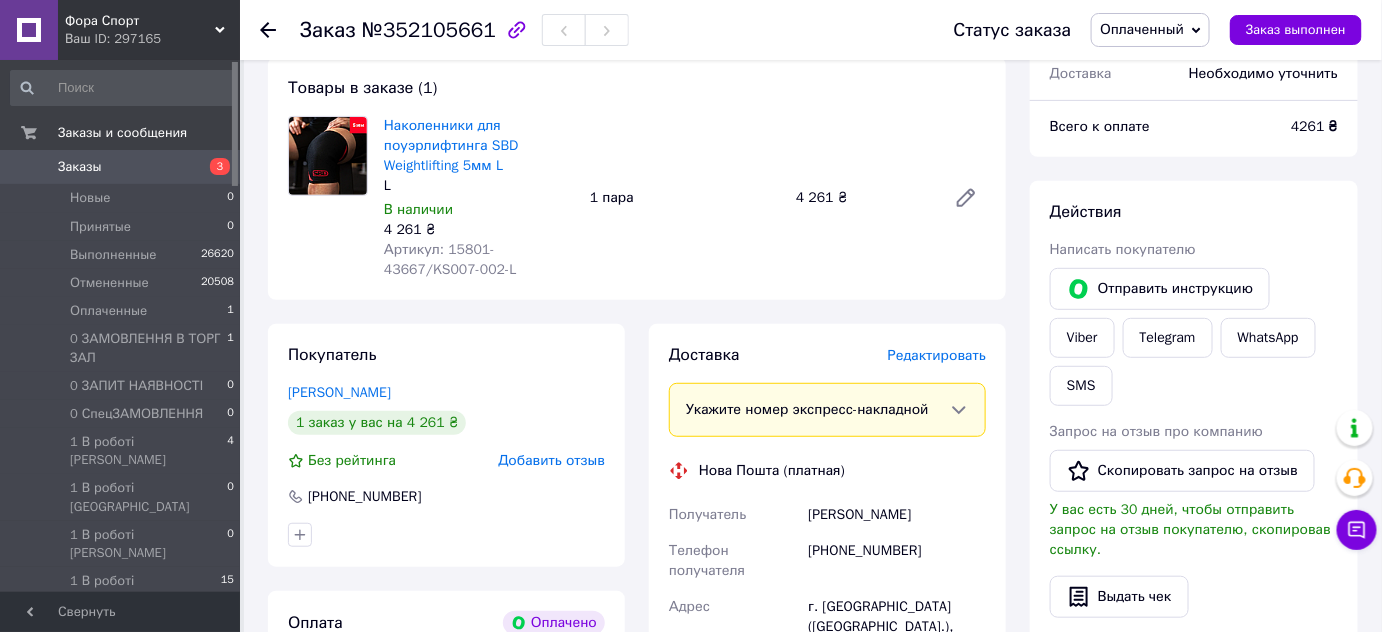 scroll, scrollTop: 181, scrollLeft: 0, axis: vertical 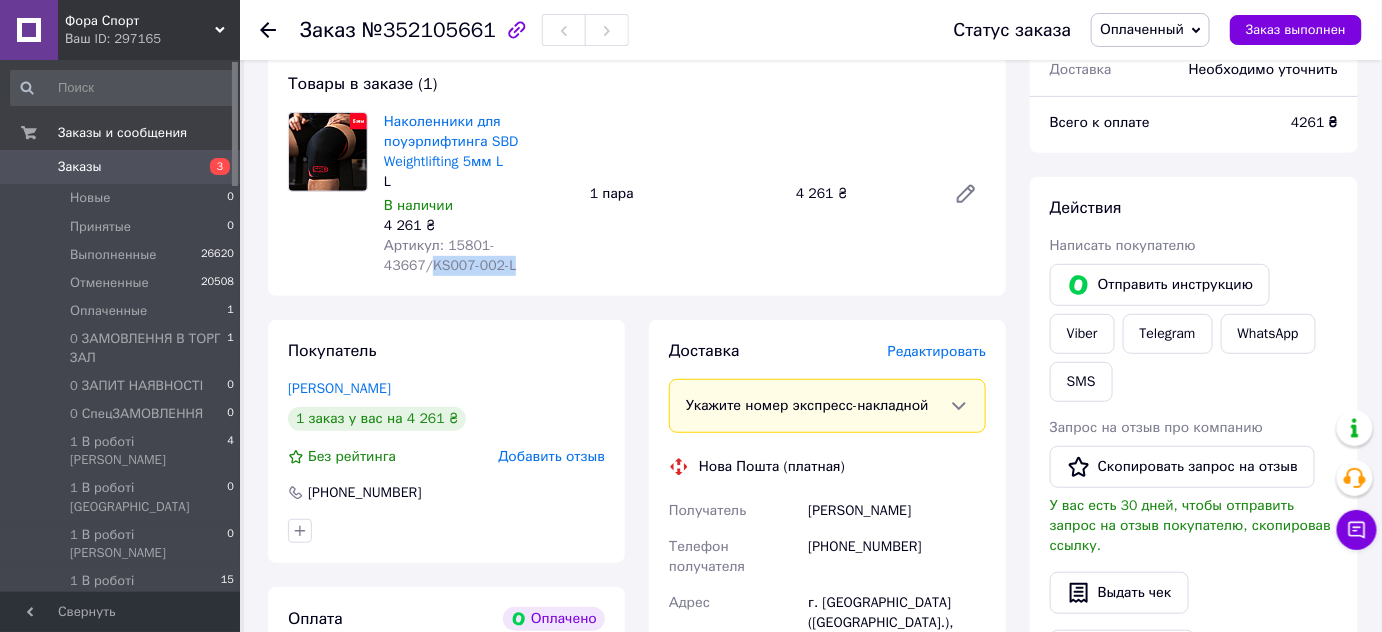 drag, startPoint x: 529, startPoint y: 245, endPoint x: 577, endPoint y: 289, distance: 65.11528 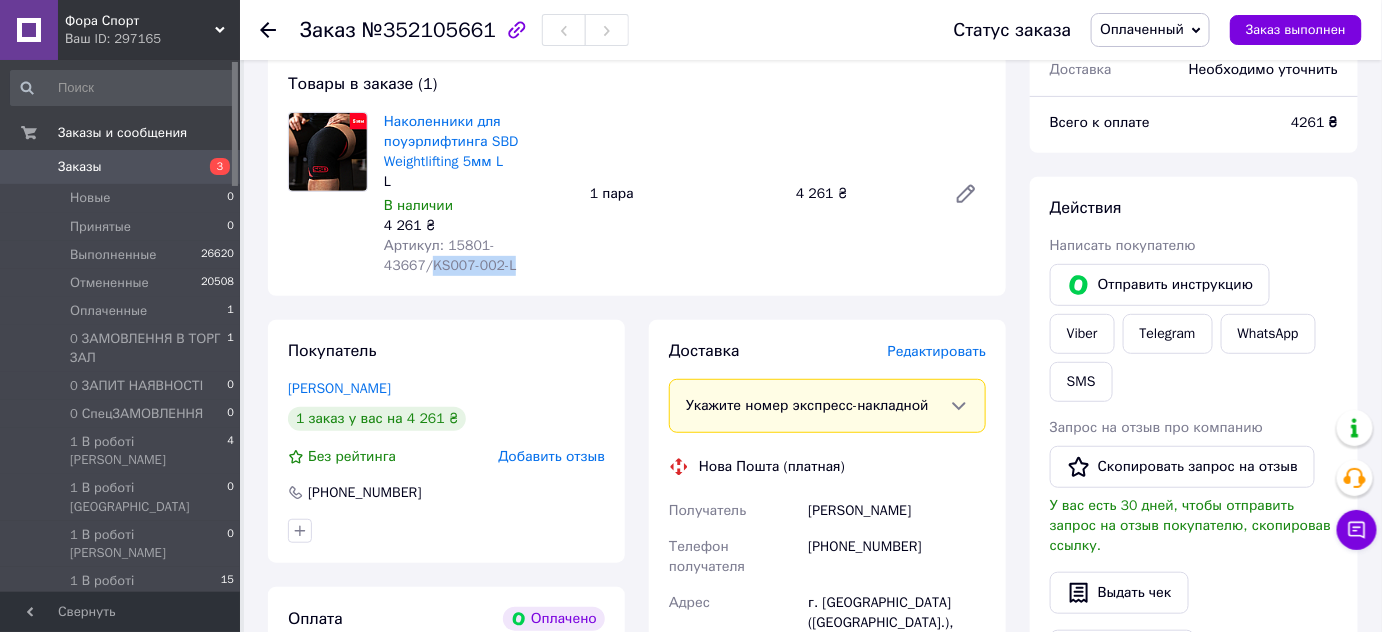 scroll, scrollTop: 90, scrollLeft: 0, axis: vertical 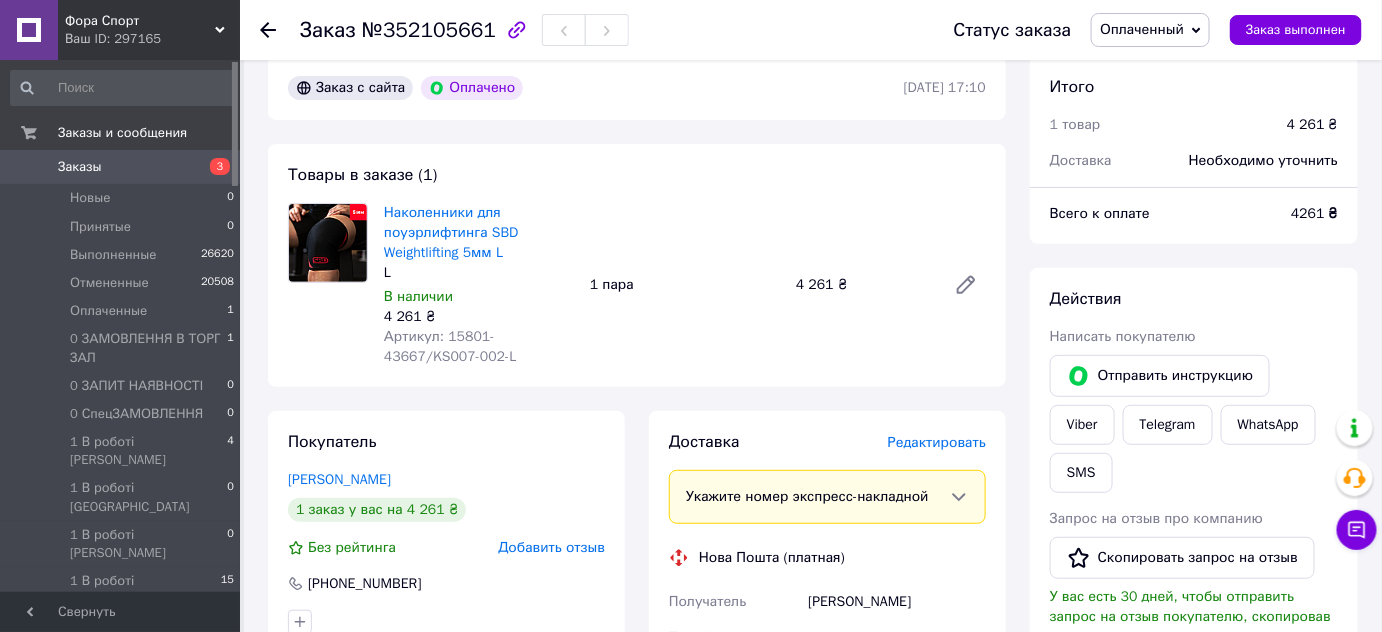click 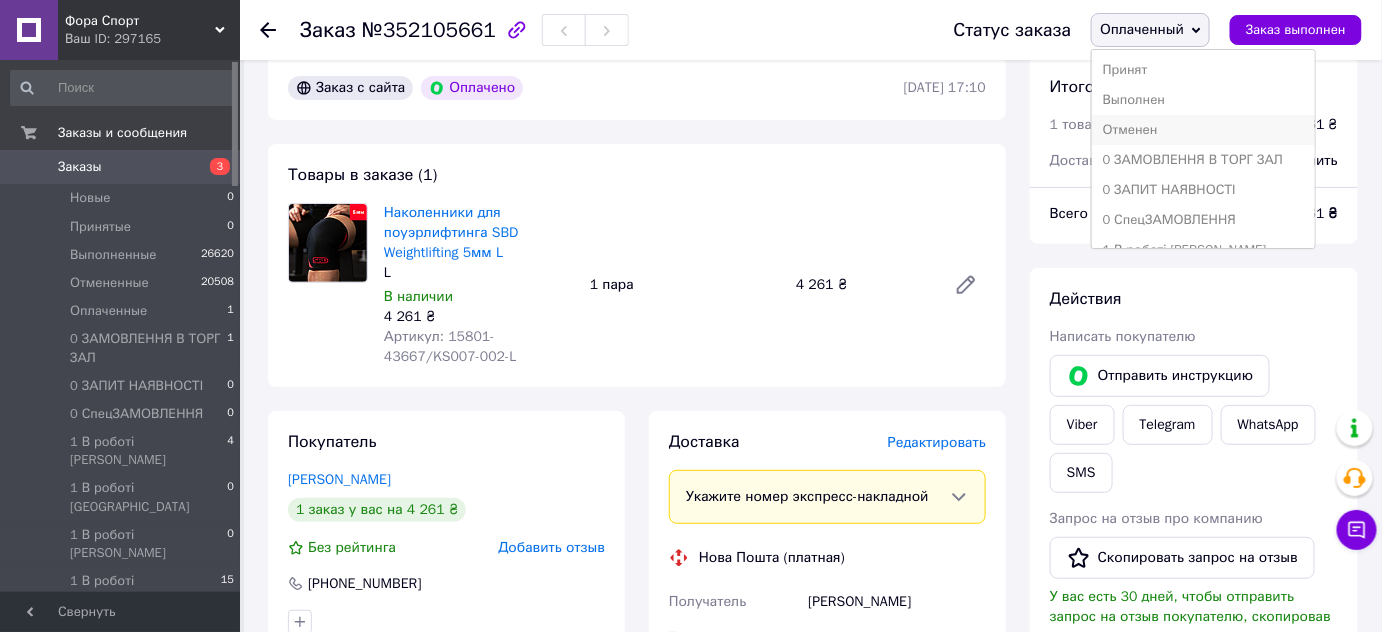 scroll, scrollTop: 90, scrollLeft: 0, axis: vertical 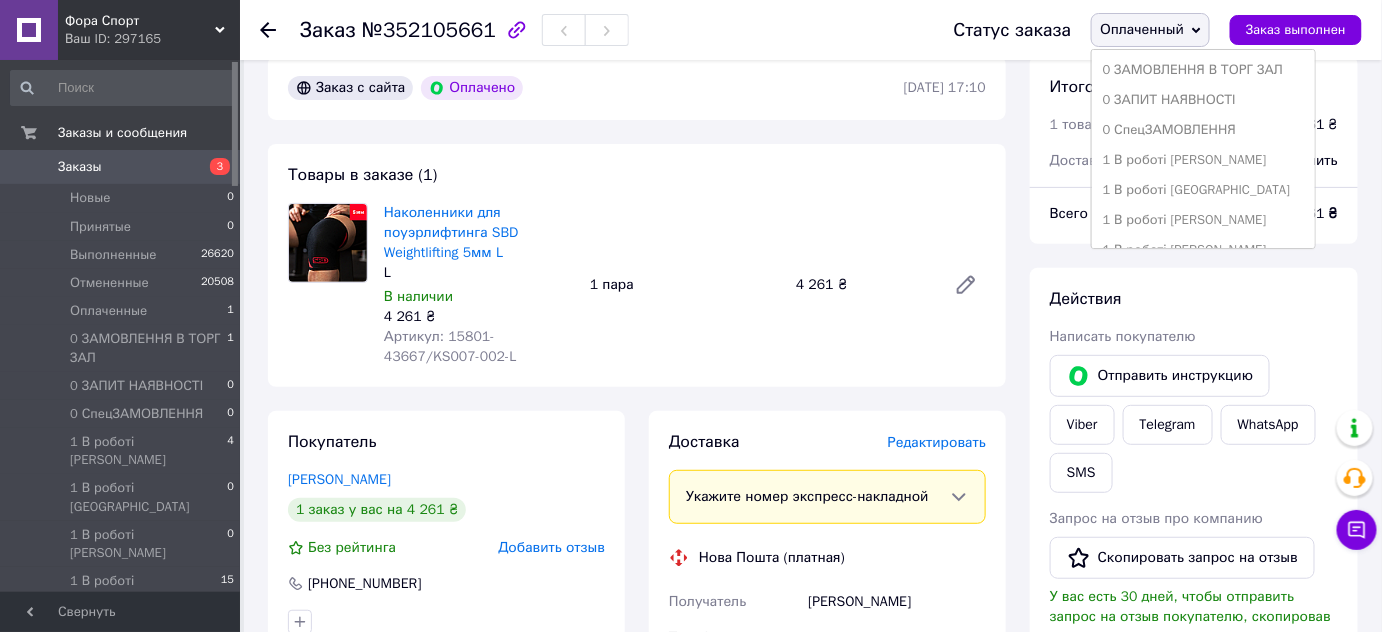 click on "1 В роботі [PERSON_NAME]" at bounding box center [1203, 160] 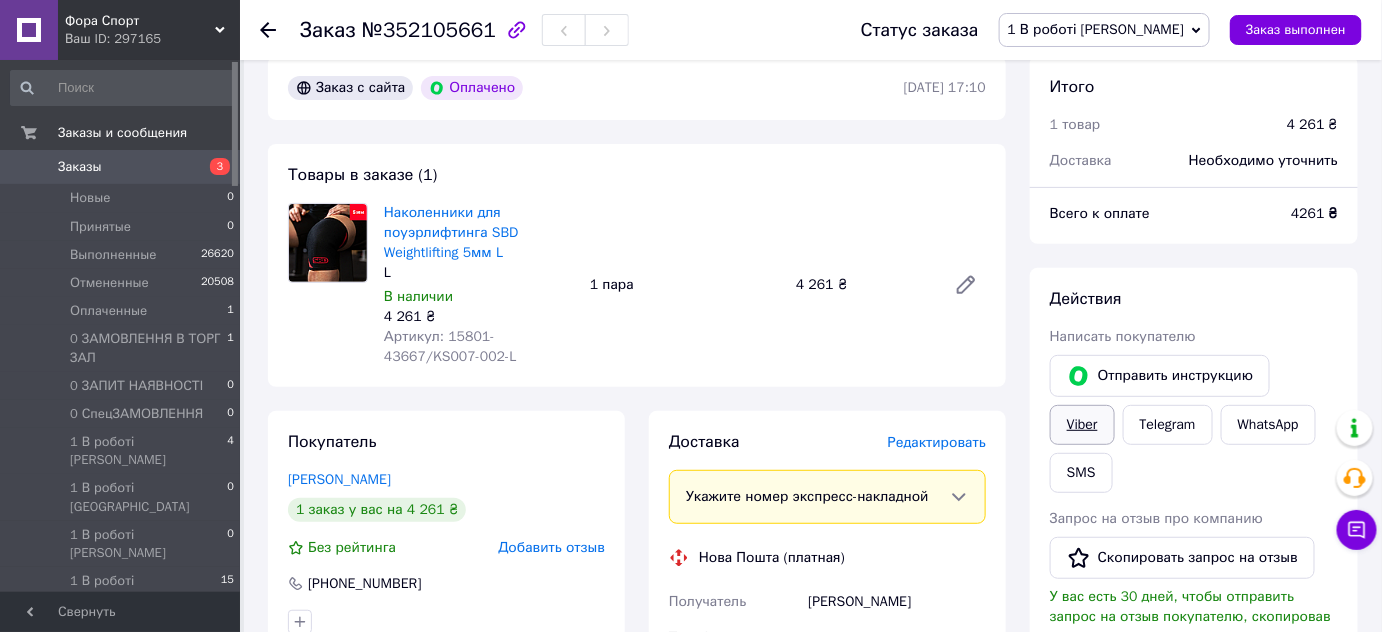 click on "Viber" at bounding box center (1082, 425) 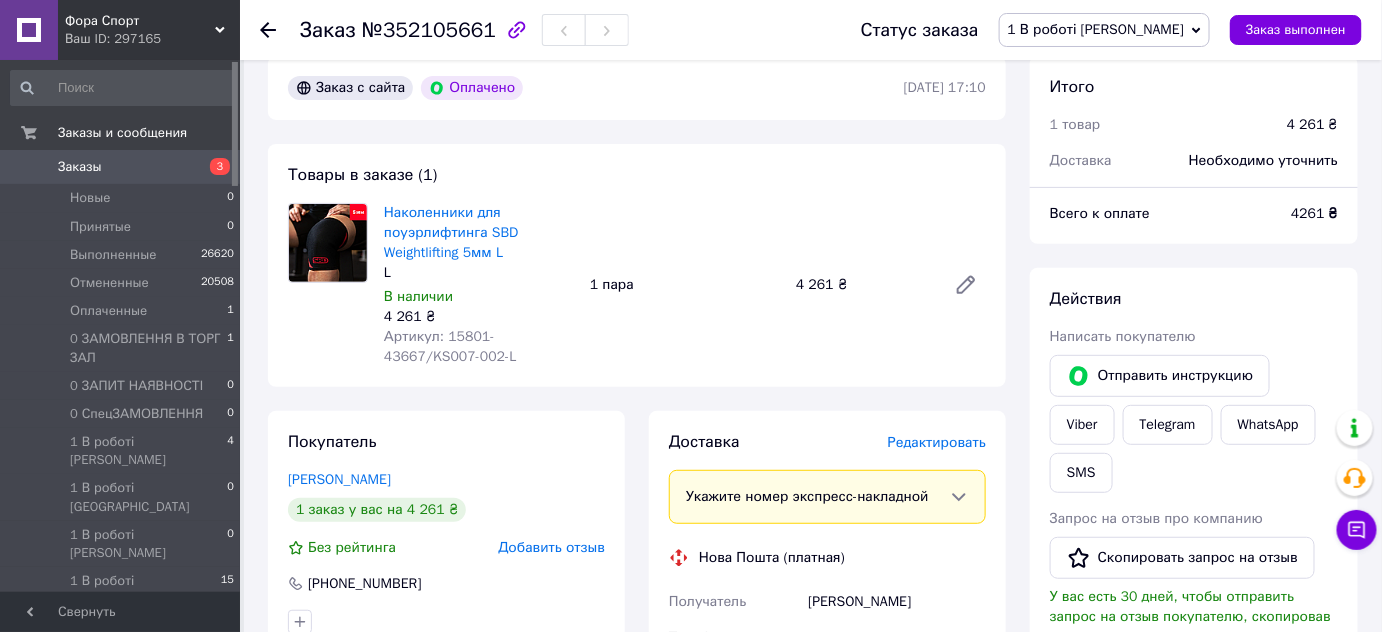 drag, startPoint x: 1073, startPoint y: 423, endPoint x: 989, endPoint y: 477, distance: 99.8599 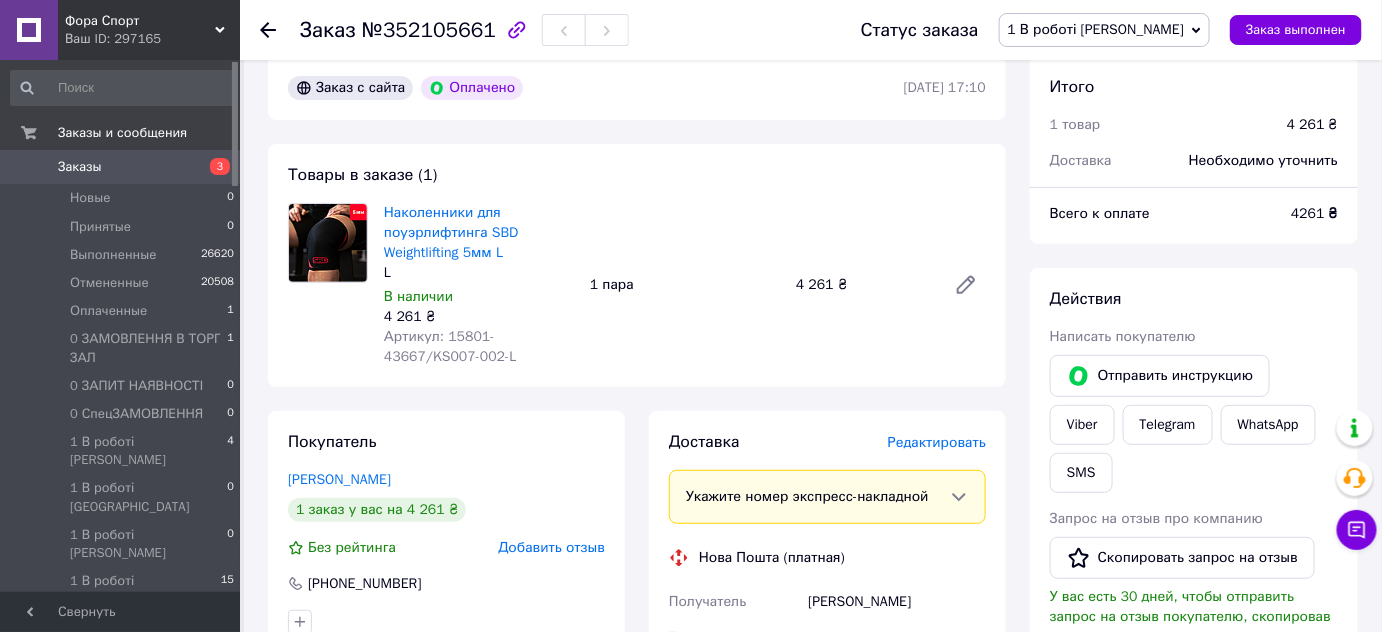 click 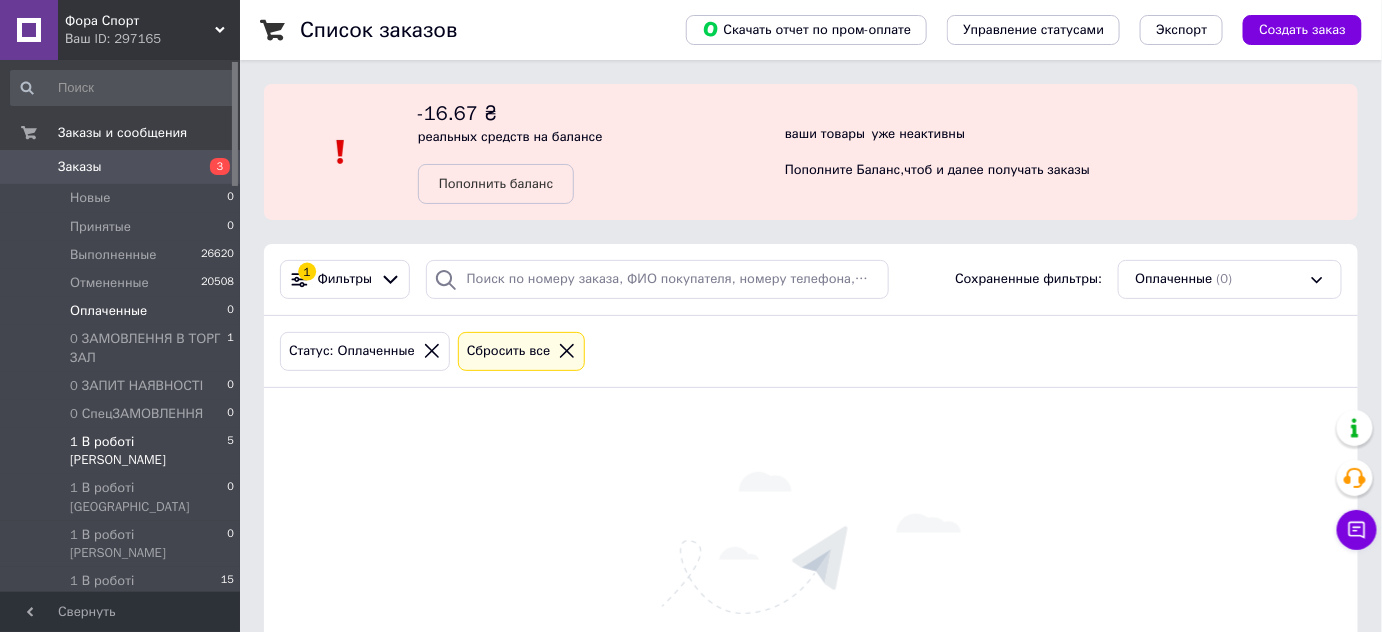 click on "1 В роботі [PERSON_NAME]" at bounding box center [148, 451] 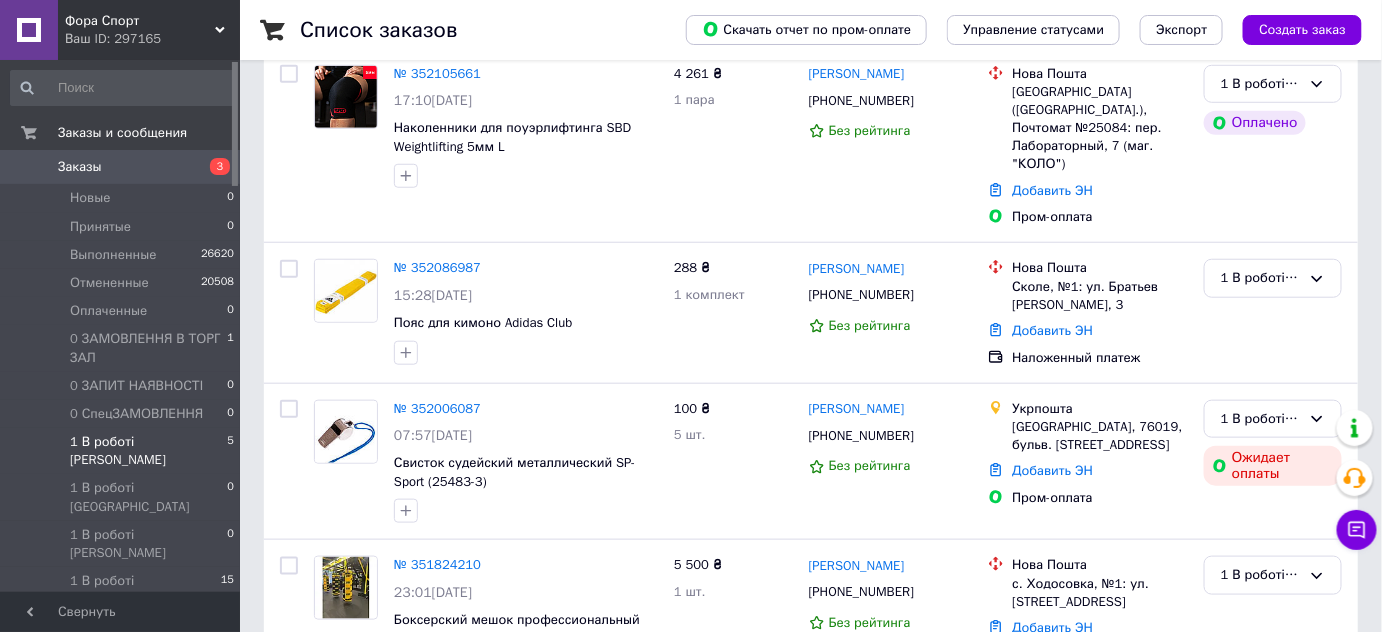 scroll, scrollTop: 454, scrollLeft: 0, axis: vertical 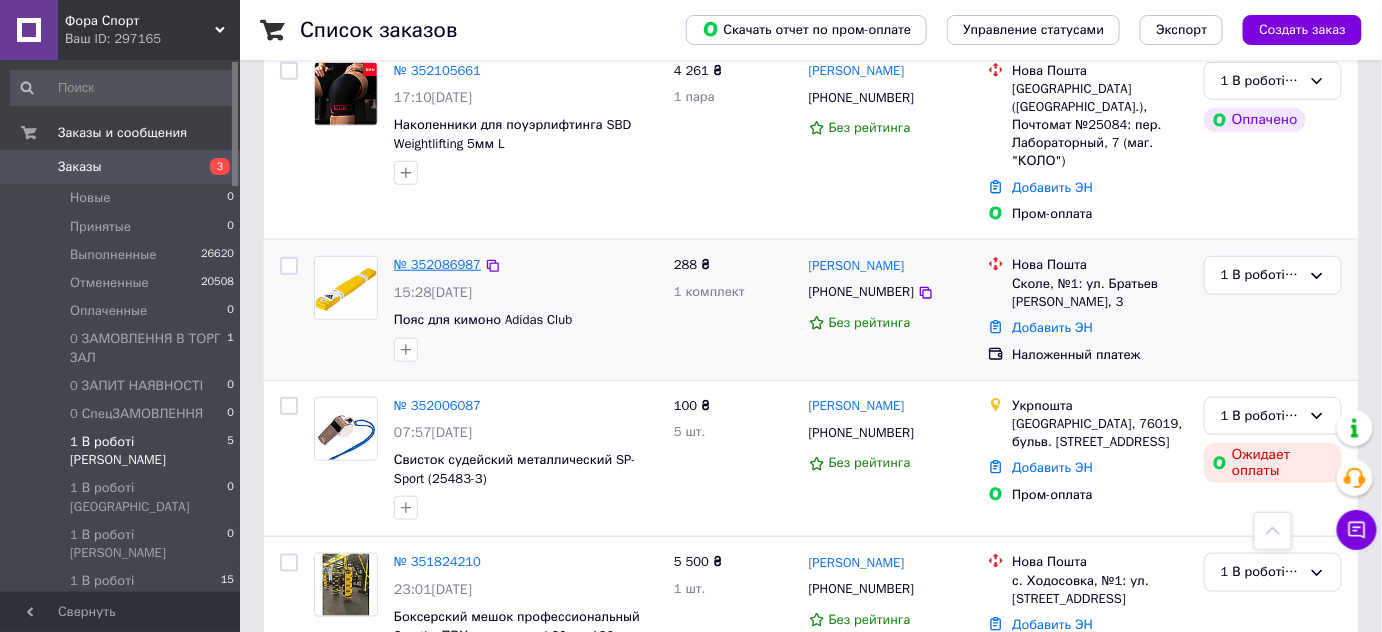 click on "№ 352086987" at bounding box center [437, 264] 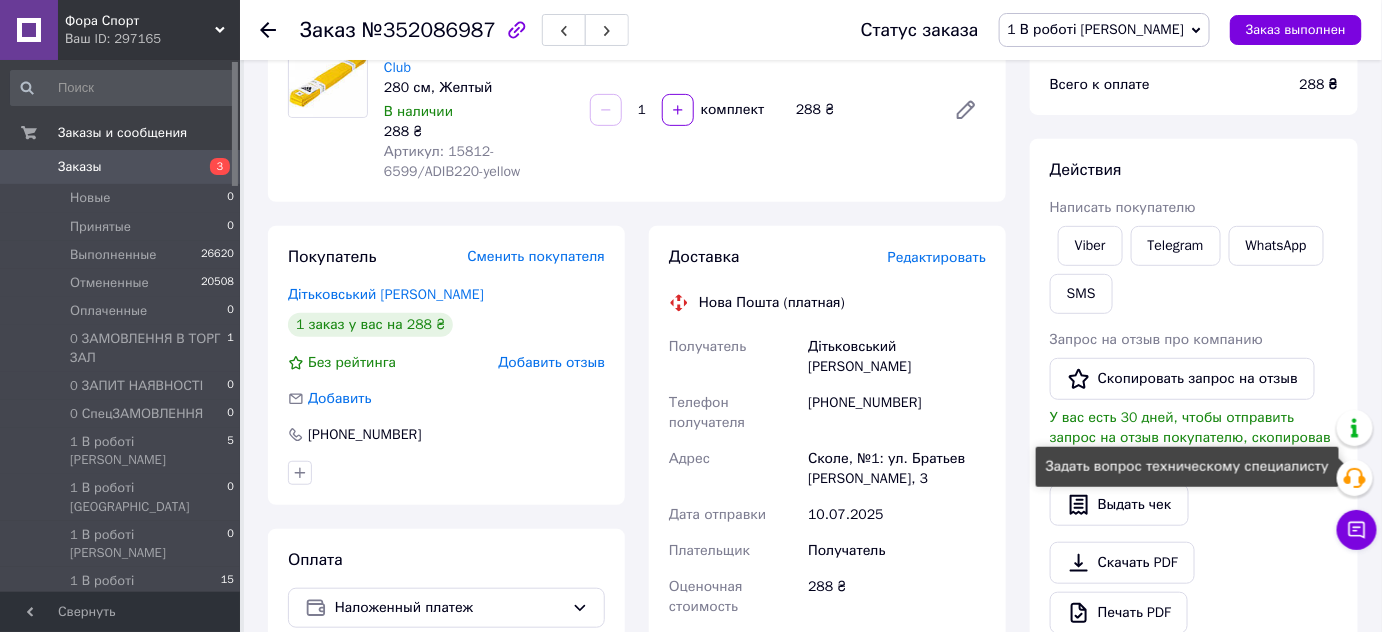 scroll, scrollTop: 181, scrollLeft: 0, axis: vertical 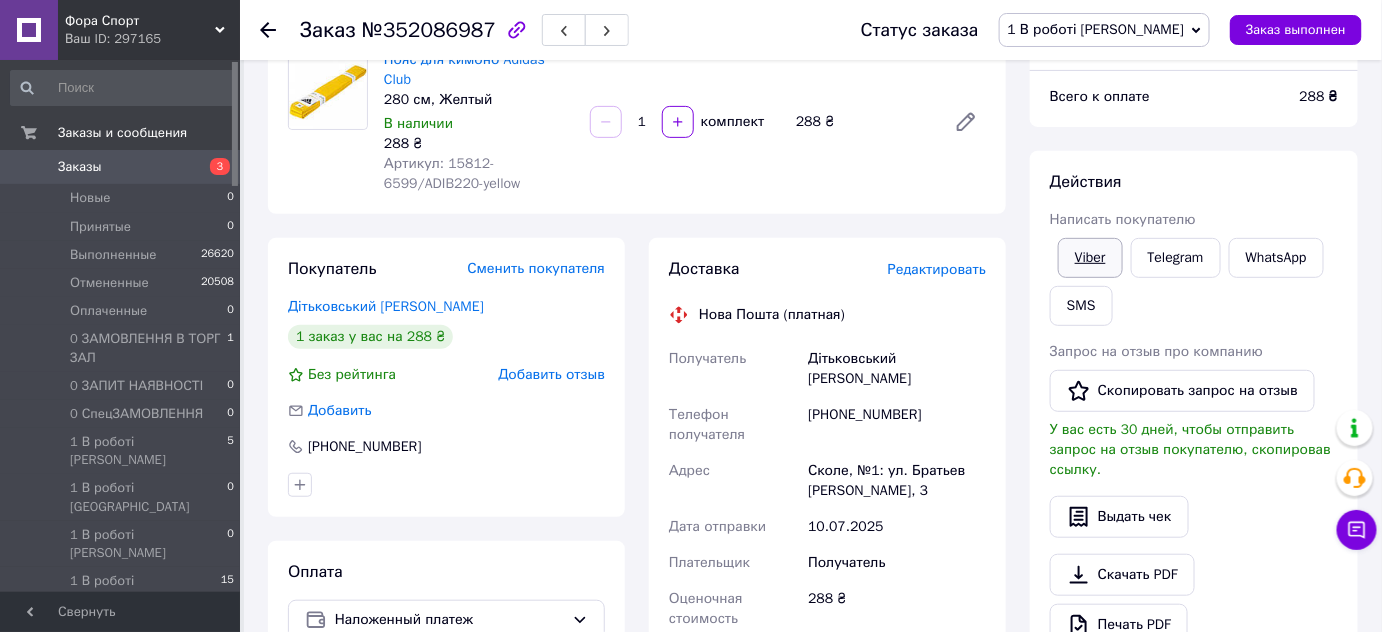 click on "Viber" at bounding box center [1090, 258] 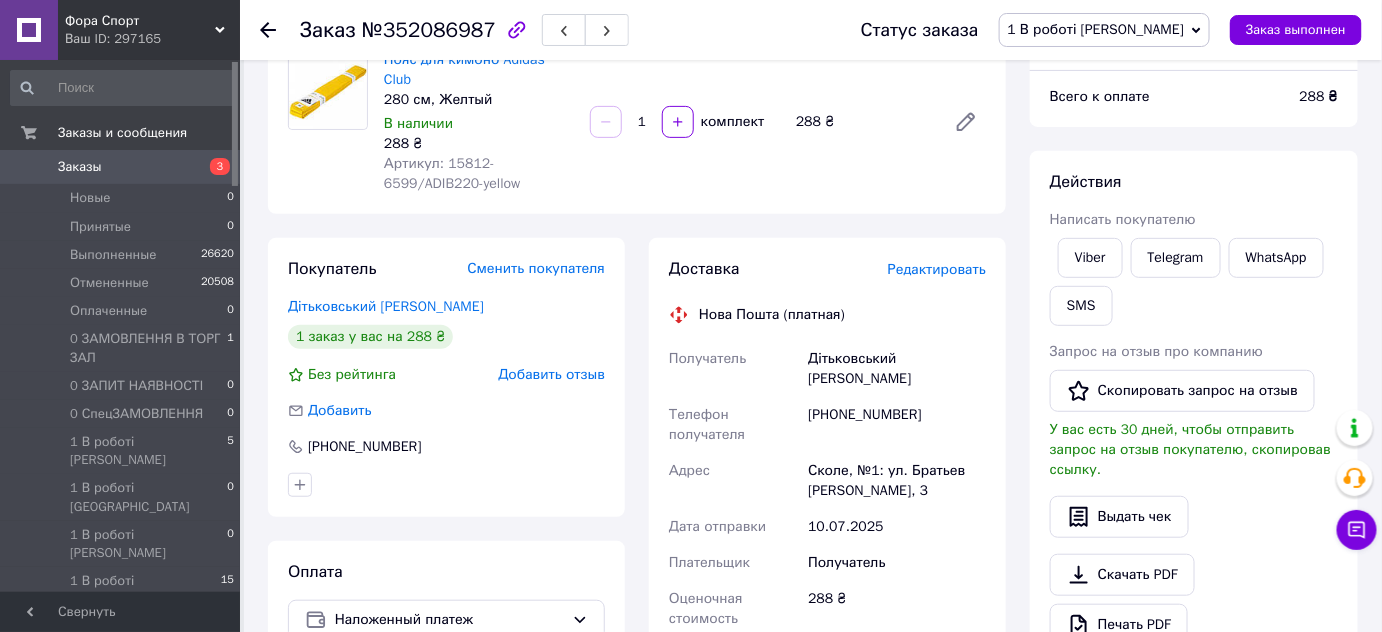 click on "1 В роботі [PERSON_NAME]" at bounding box center [1096, 29] 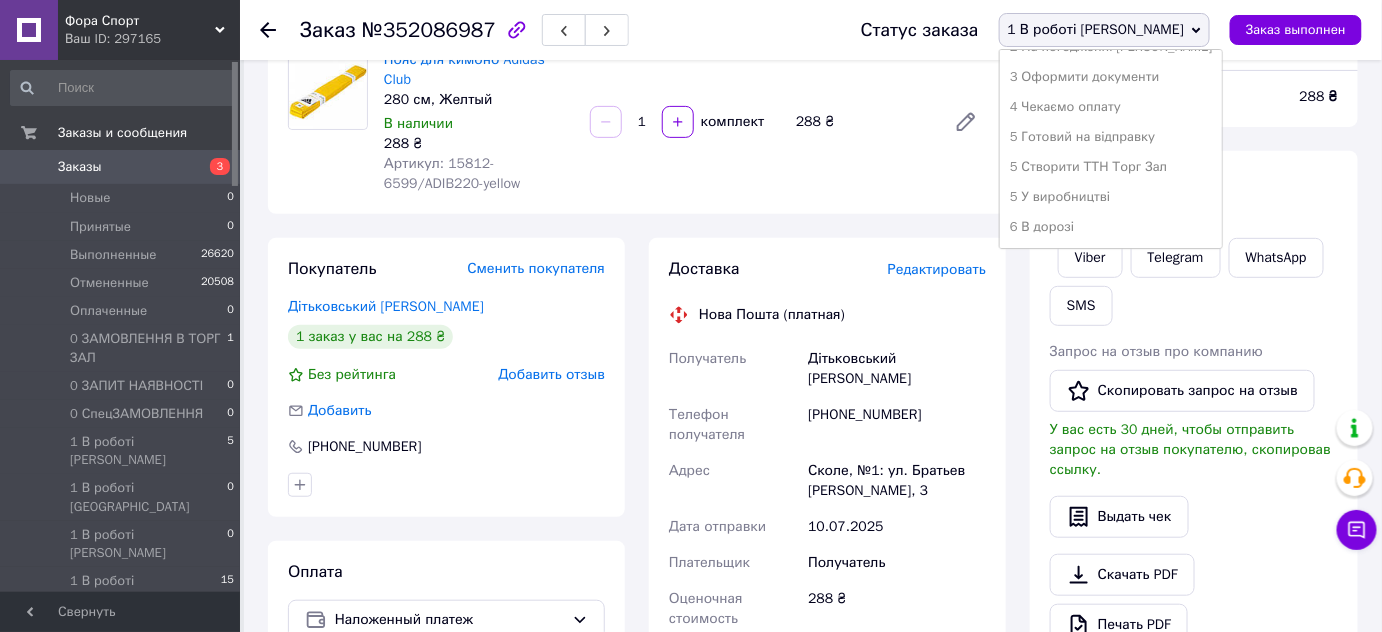 scroll, scrollTop: 454, scrollLeft: 0, axis: vertical 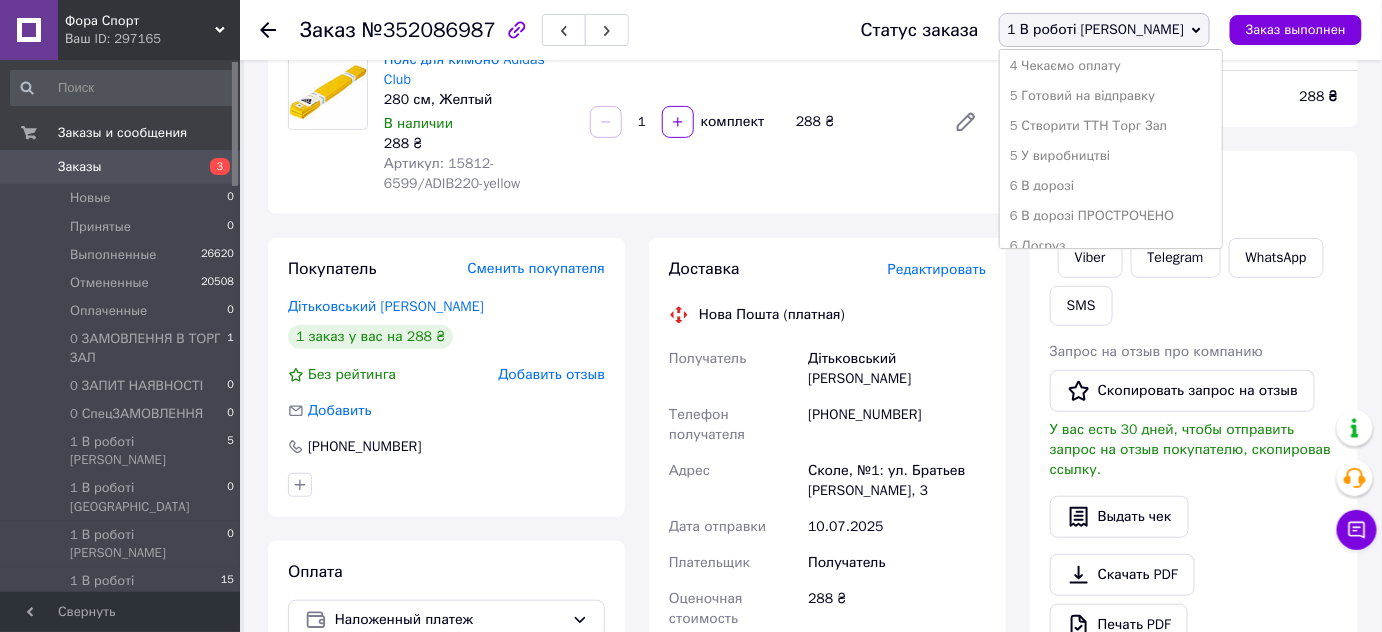 click on "5 Готовий на відправку" at bounding box center (1111, 96) 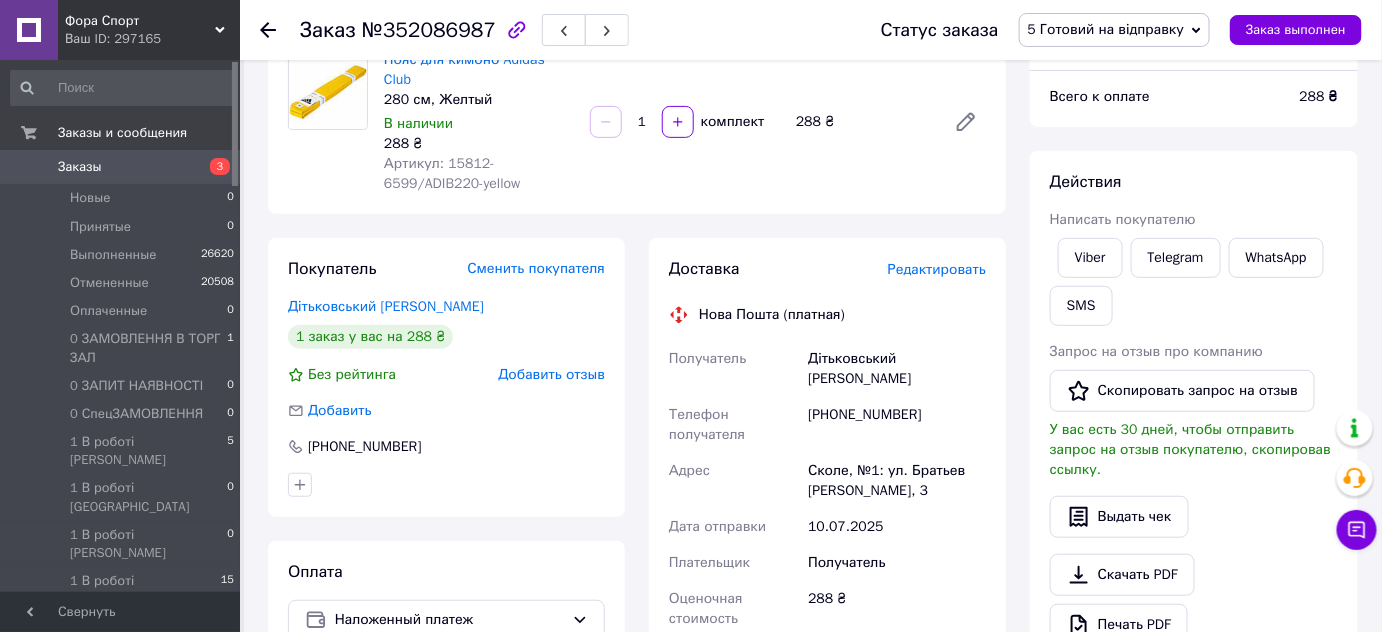 click 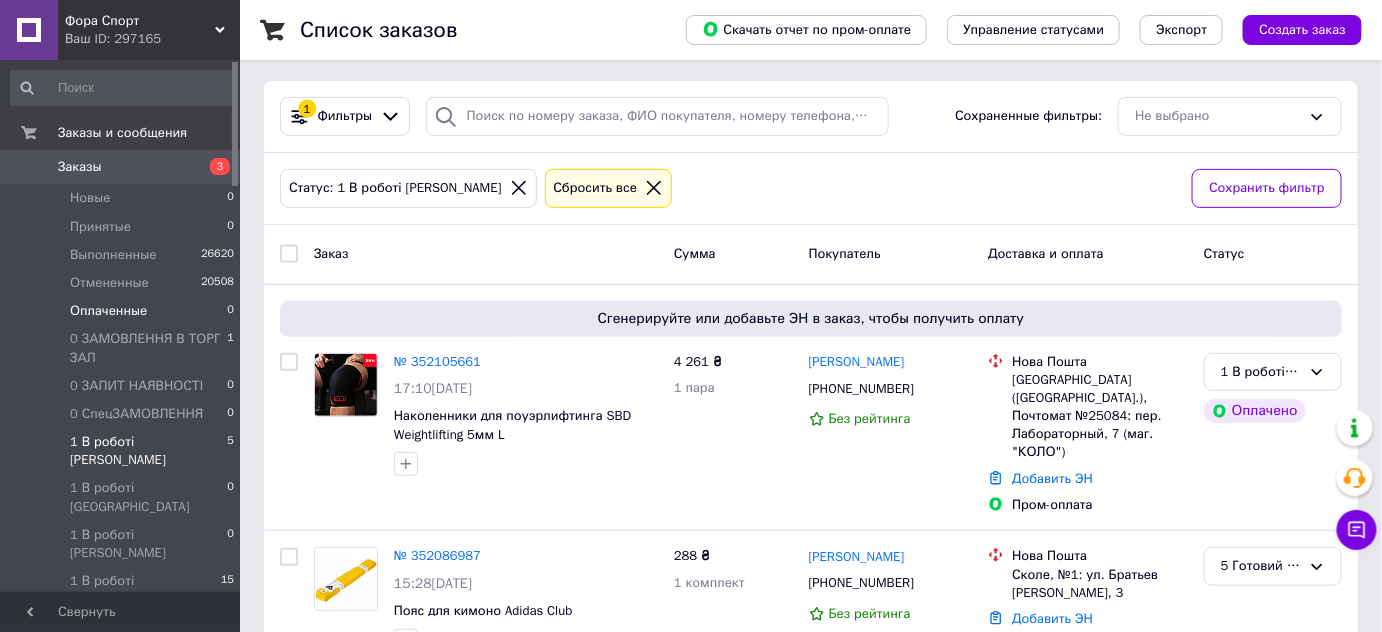 scroll, scrollTop: 0, scrollLeft: 0, axis: both 